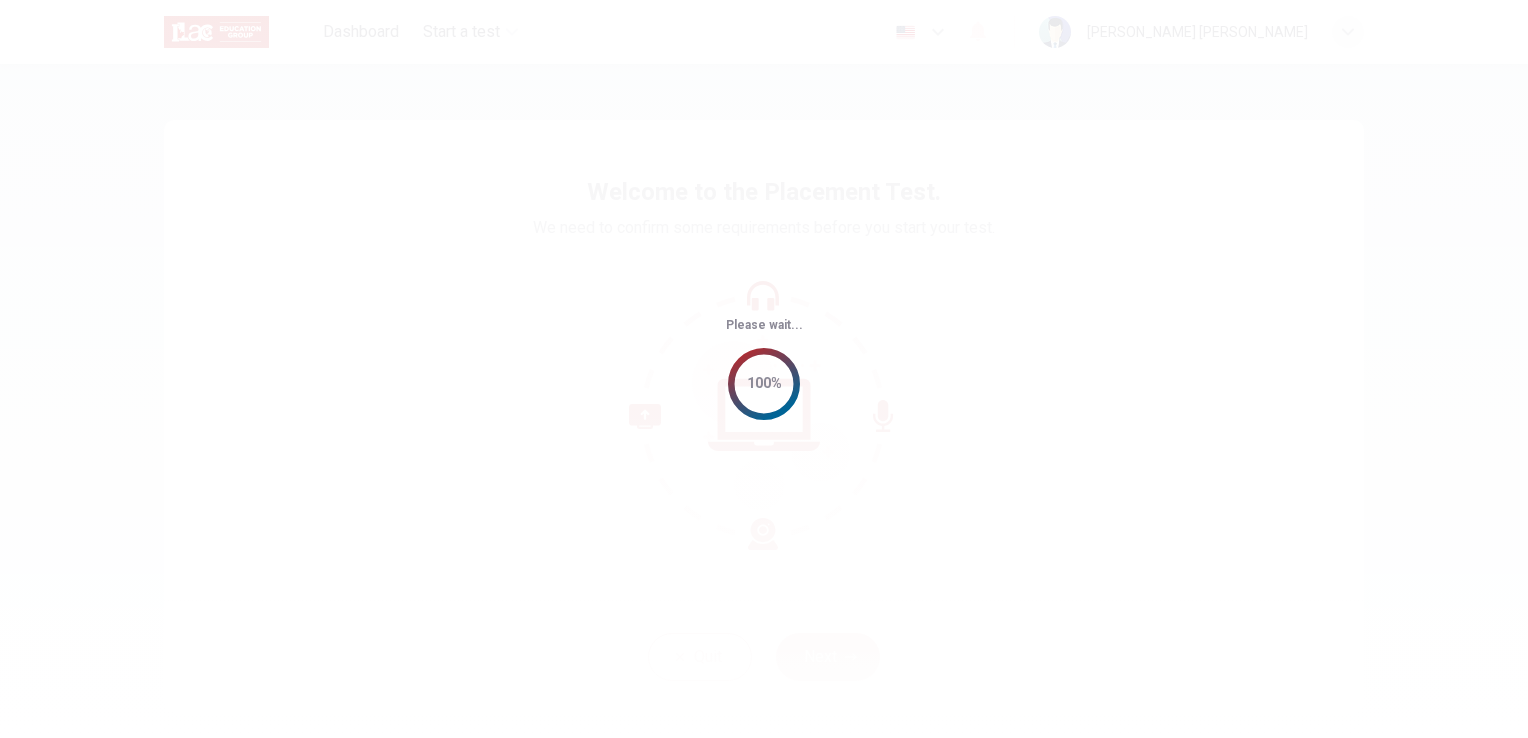 scroll, scrollTop: 0, scrollLeft: 0, axis: both 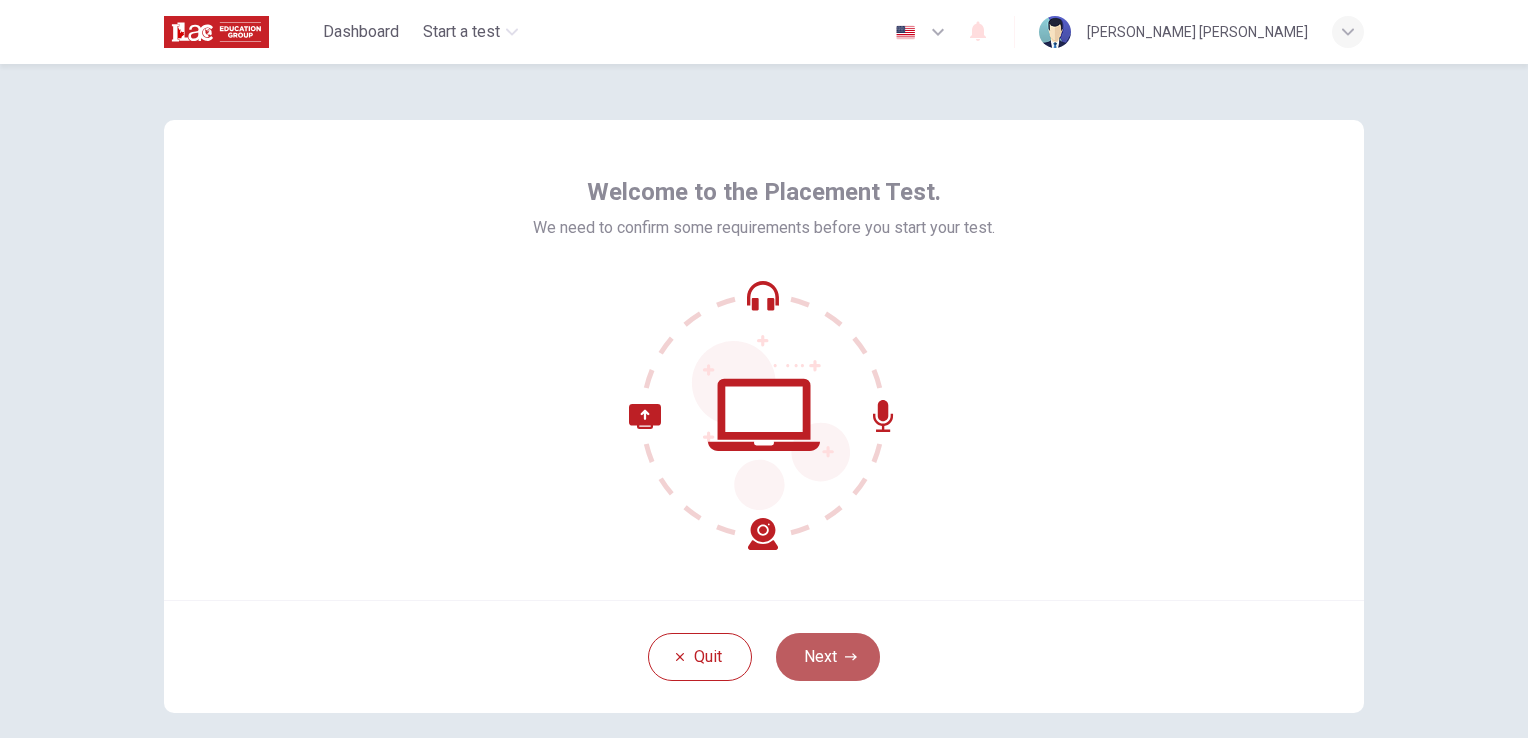 click on "Next" at bounding box center [828, 657] 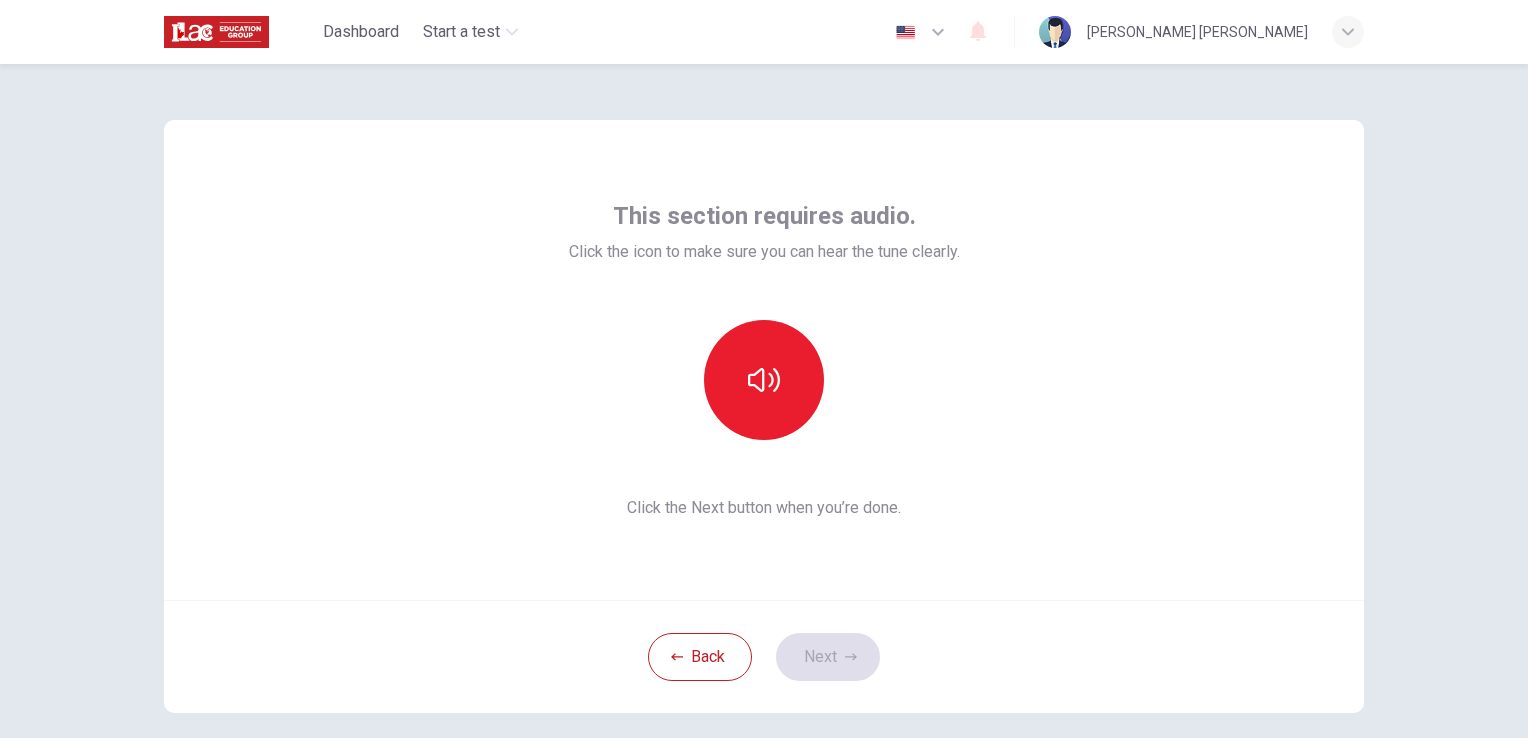 click on "Back Next" at bounding box center (764, 656) 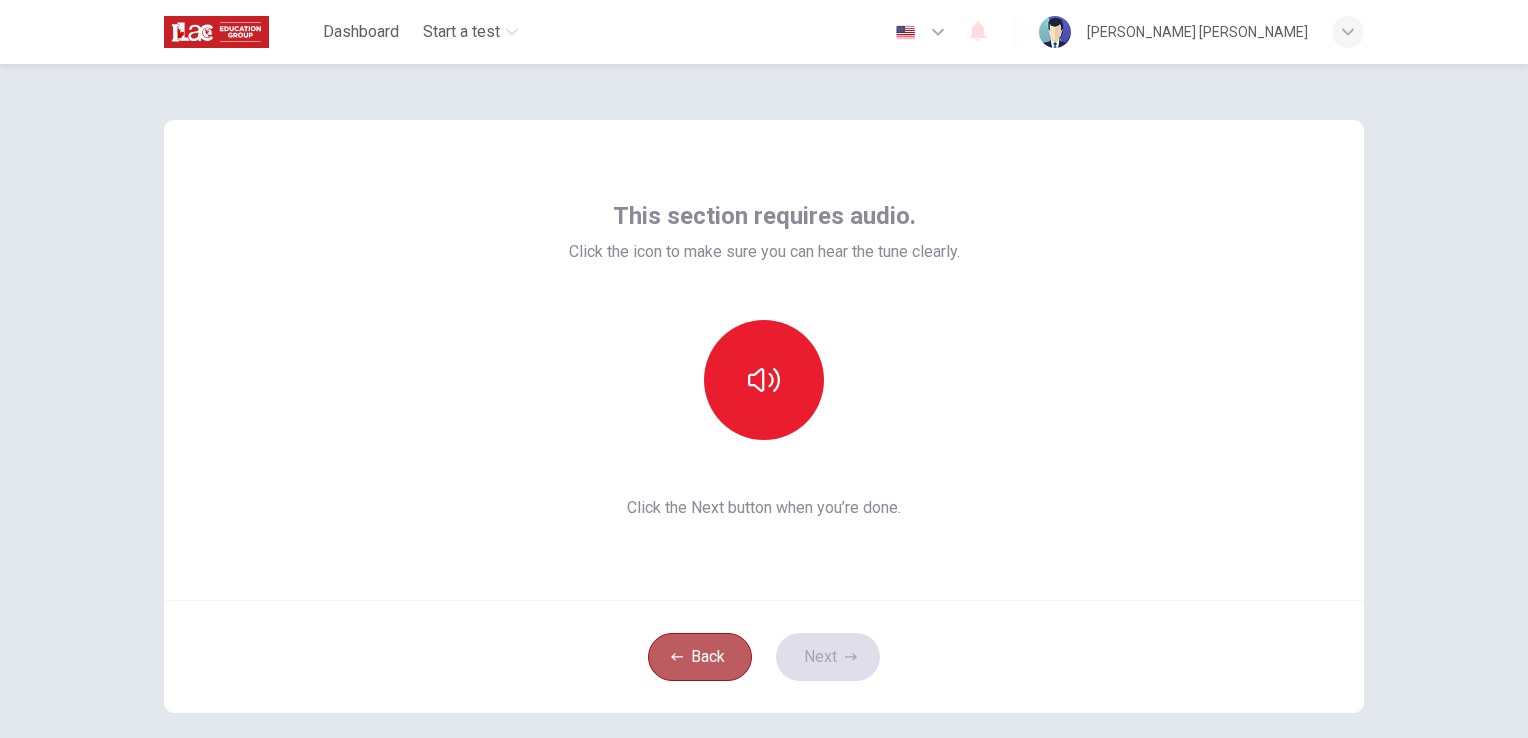 click on "Back" at bounding box center (700, 657) 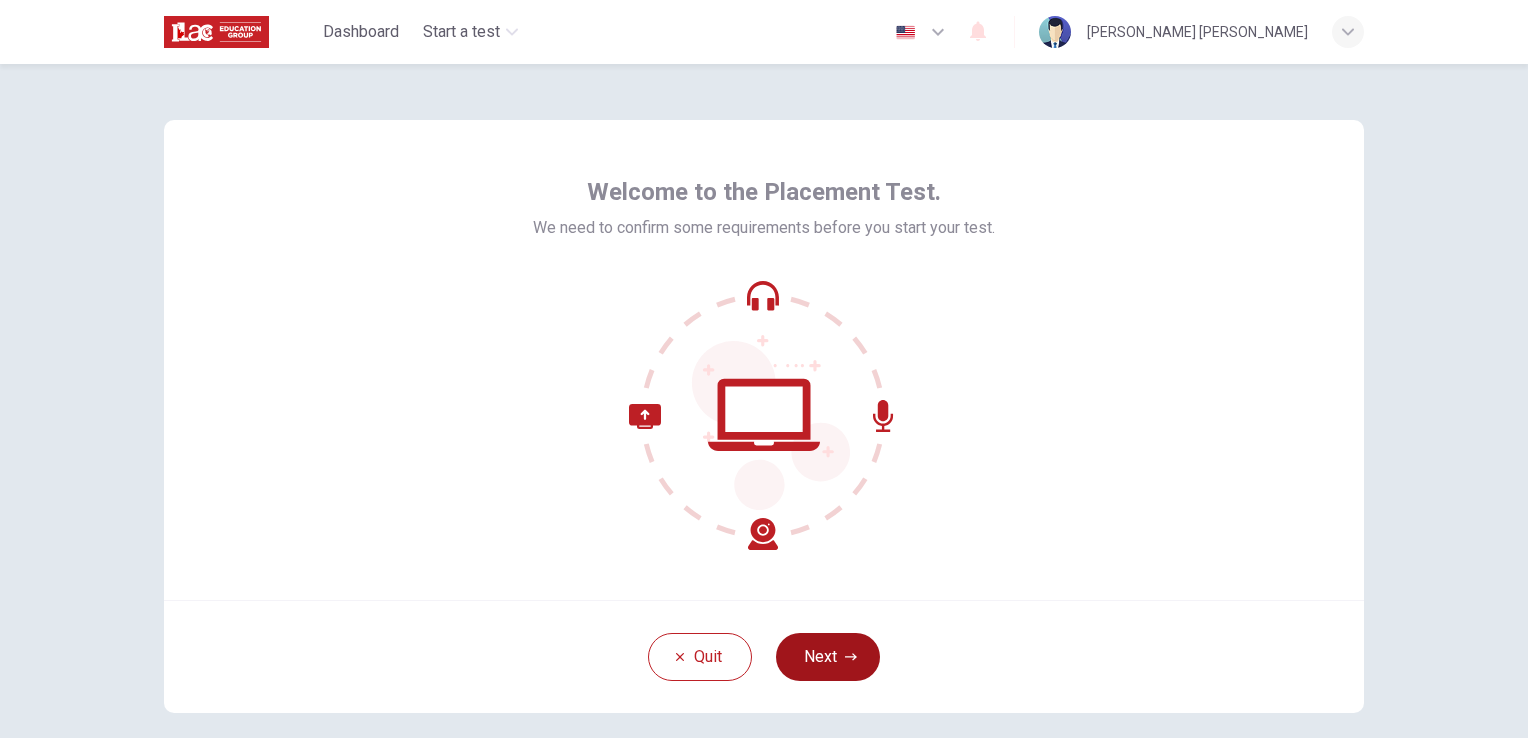 click on "Next" at bounding box center [828, 657] 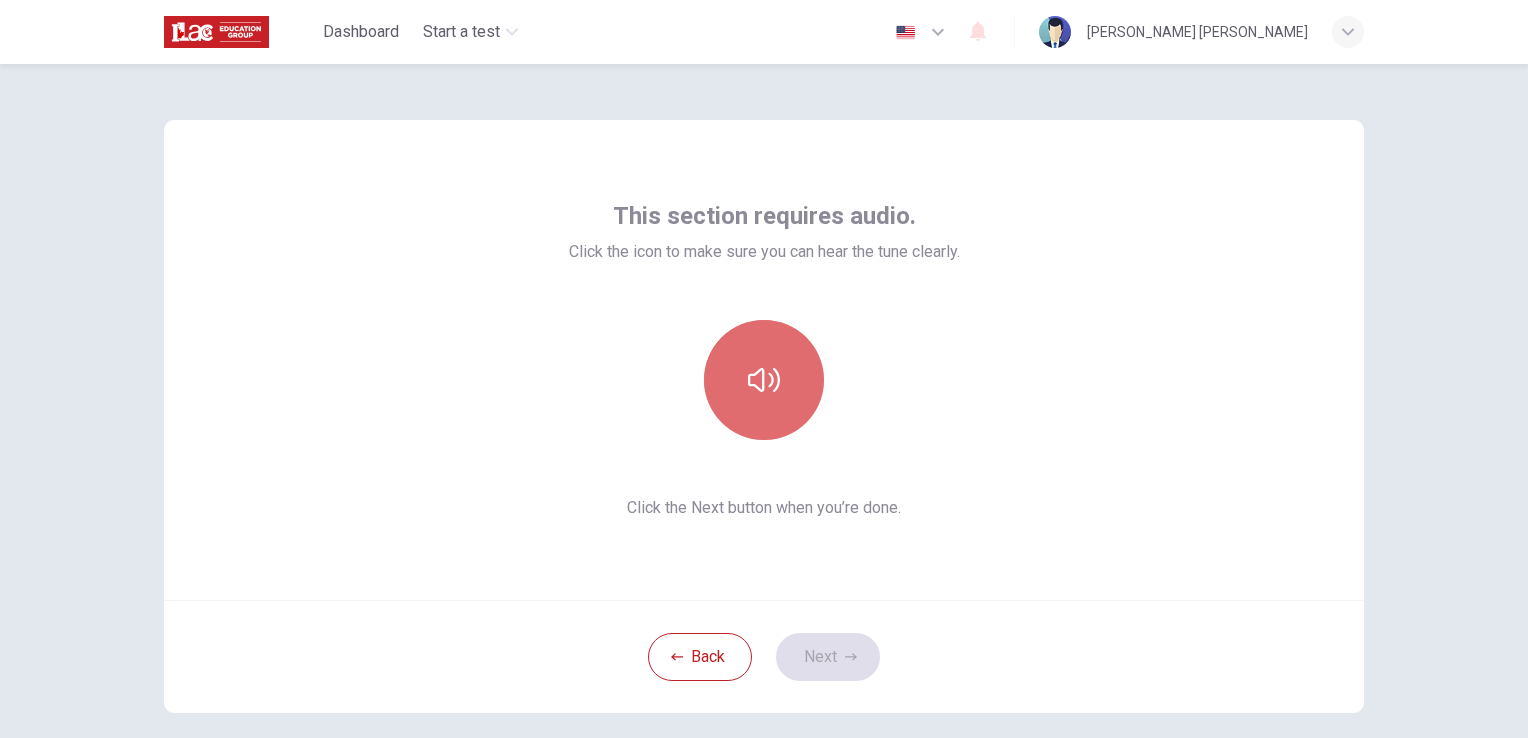 click at bounding box center [764, 380] 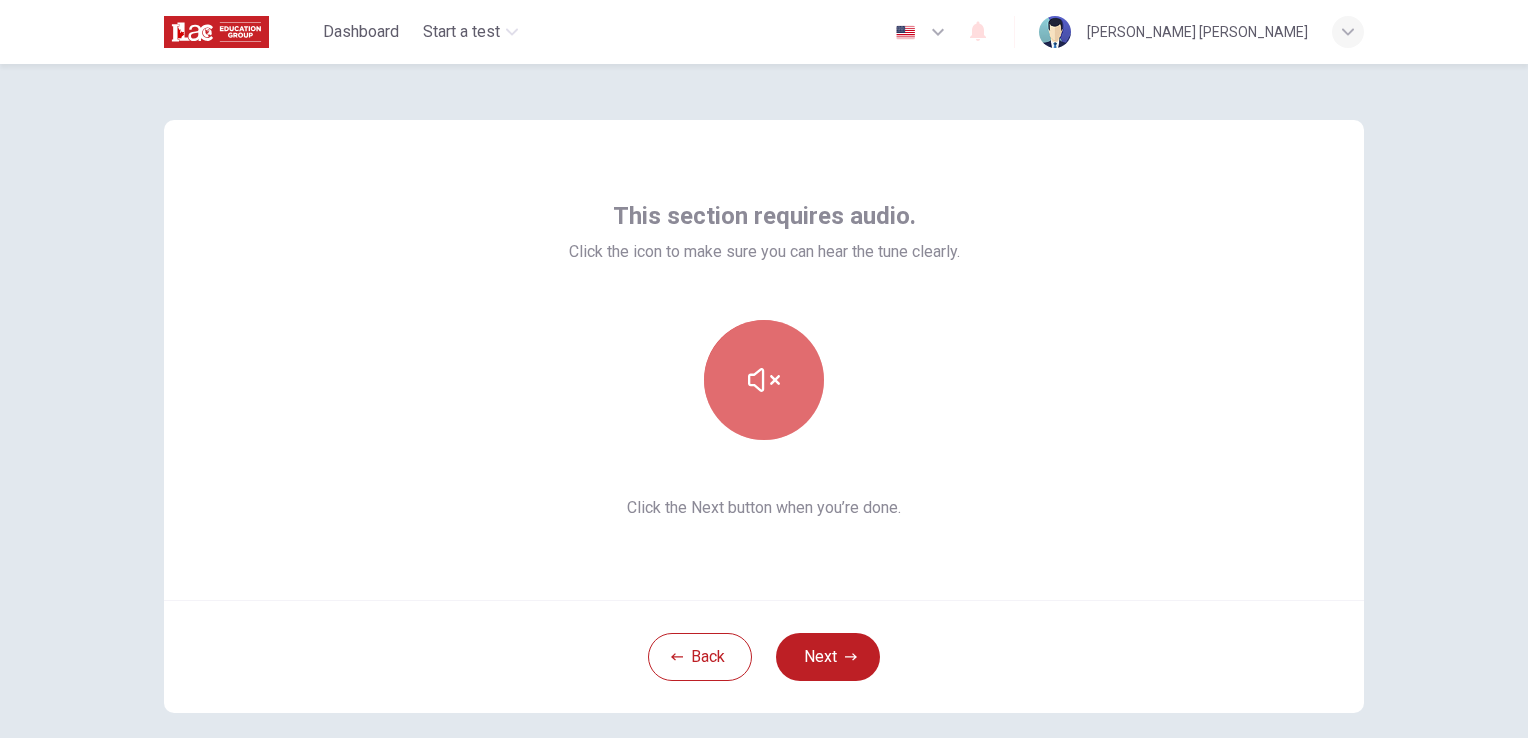 click at bounding box center (764, 380) 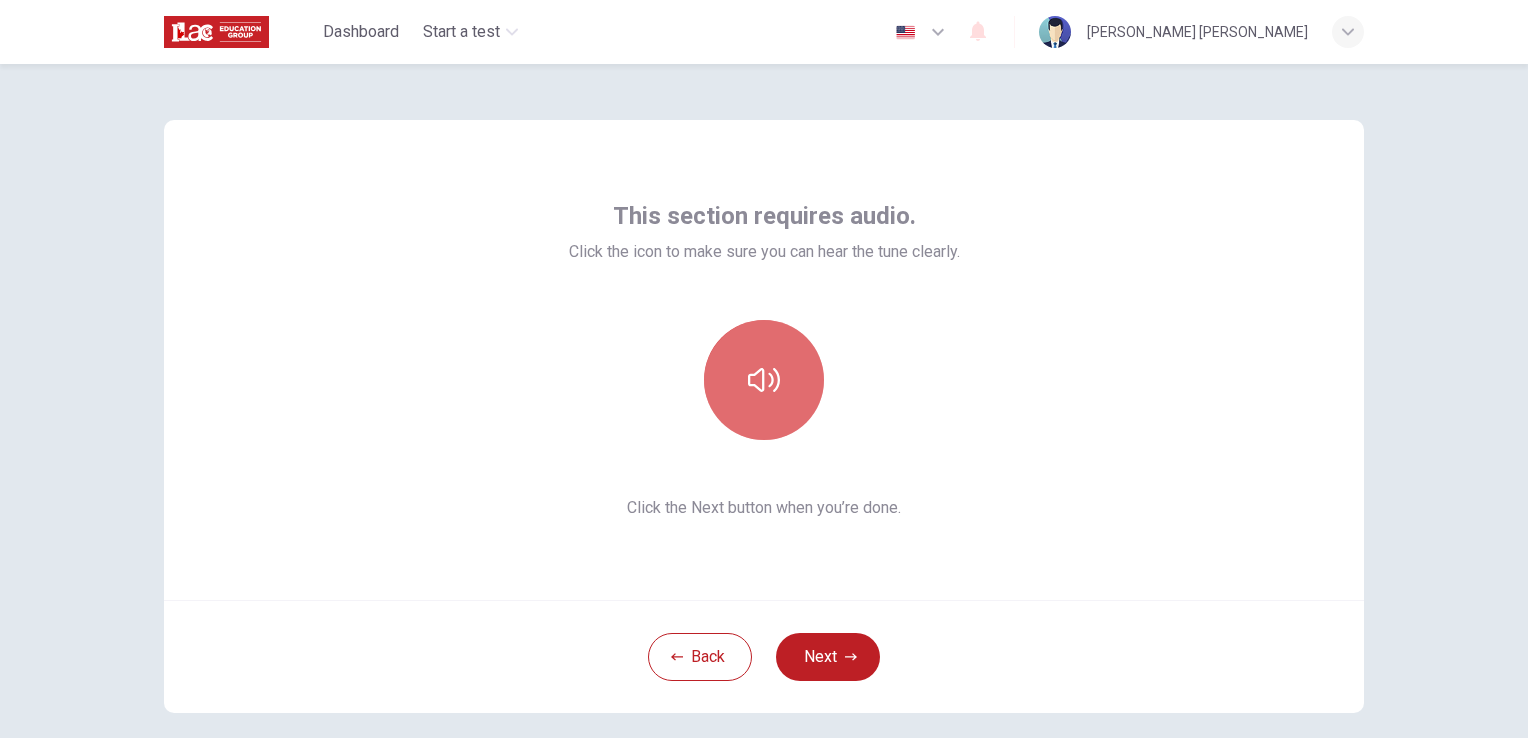 click at bounding box center (764, 380) 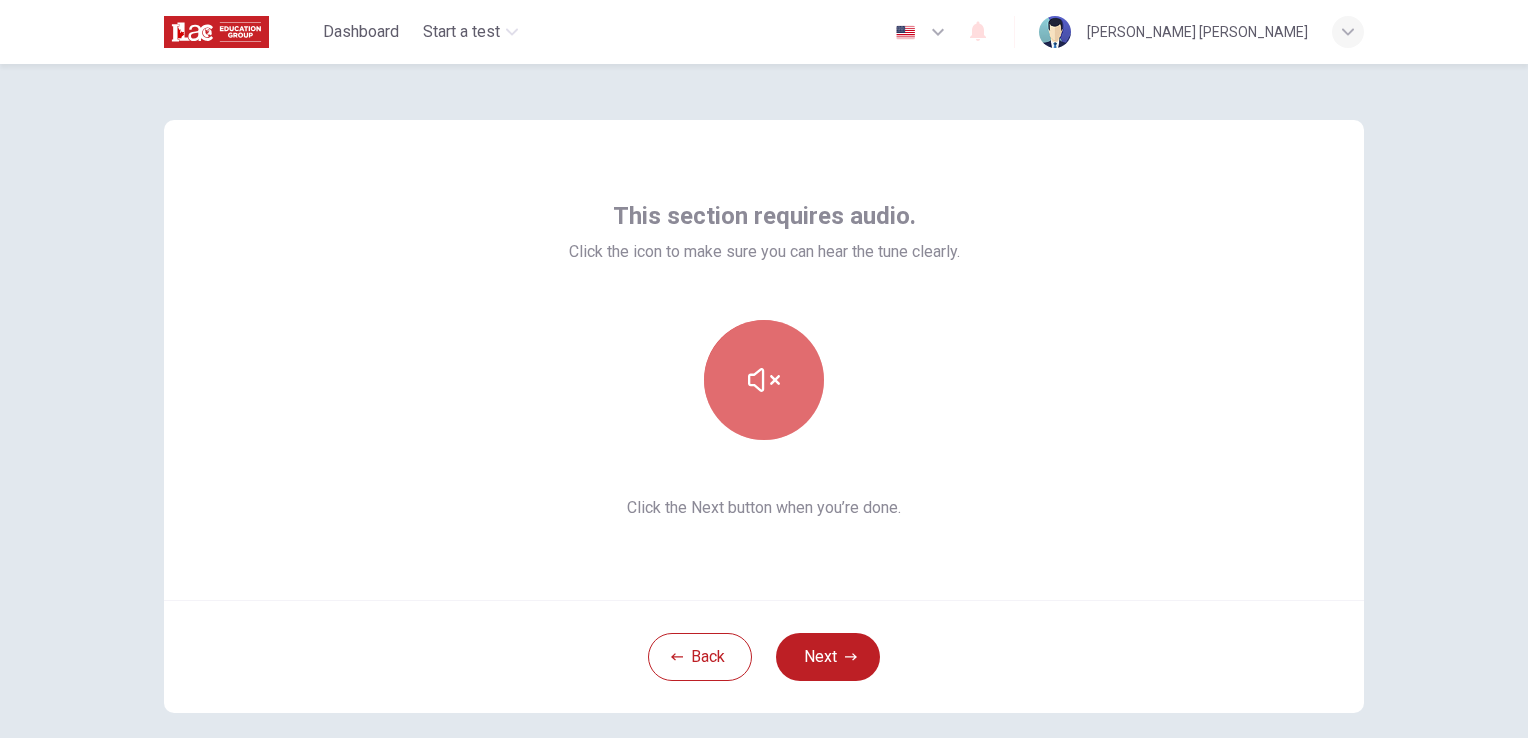 click at bounding box center (764, 380) 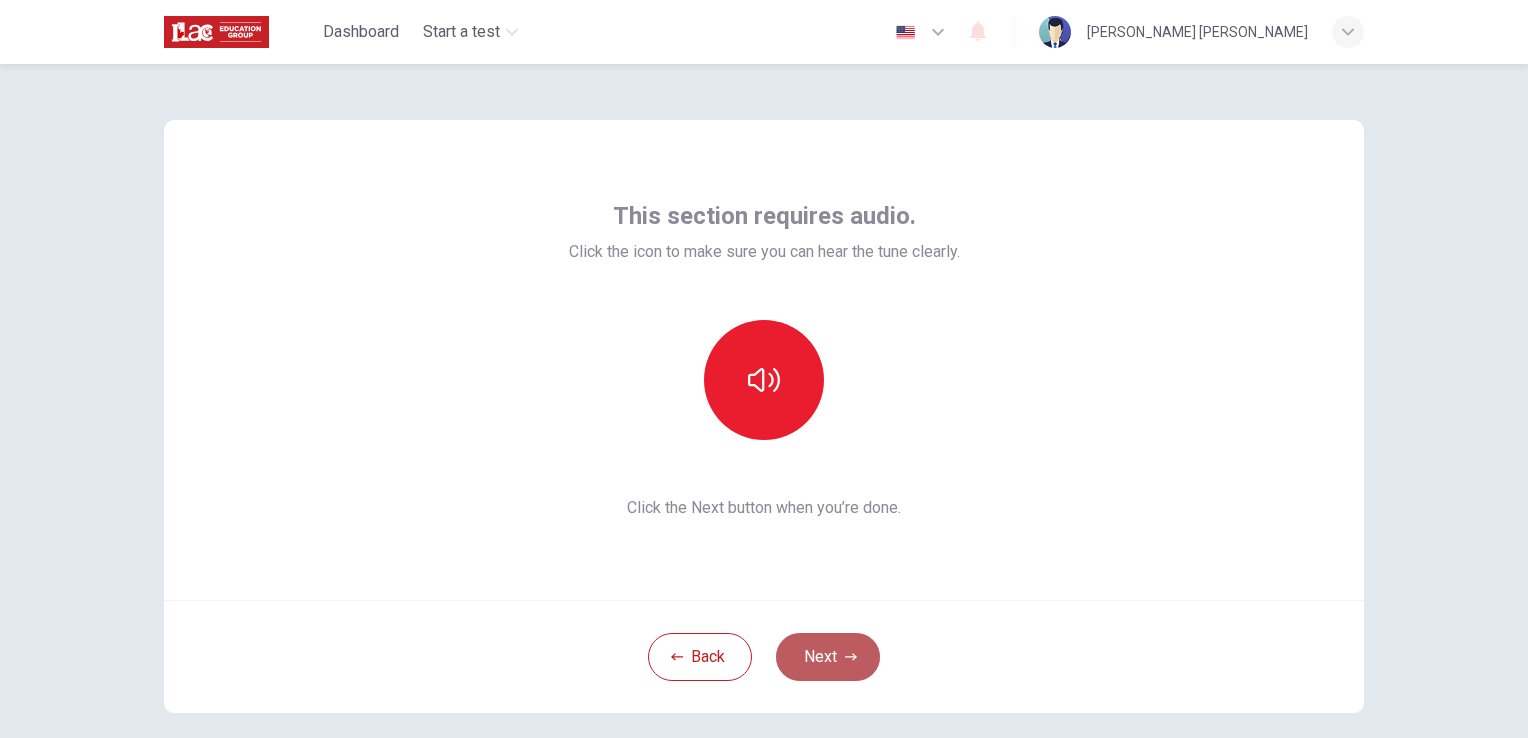 click on "Next" at bounding box center (828, 657) 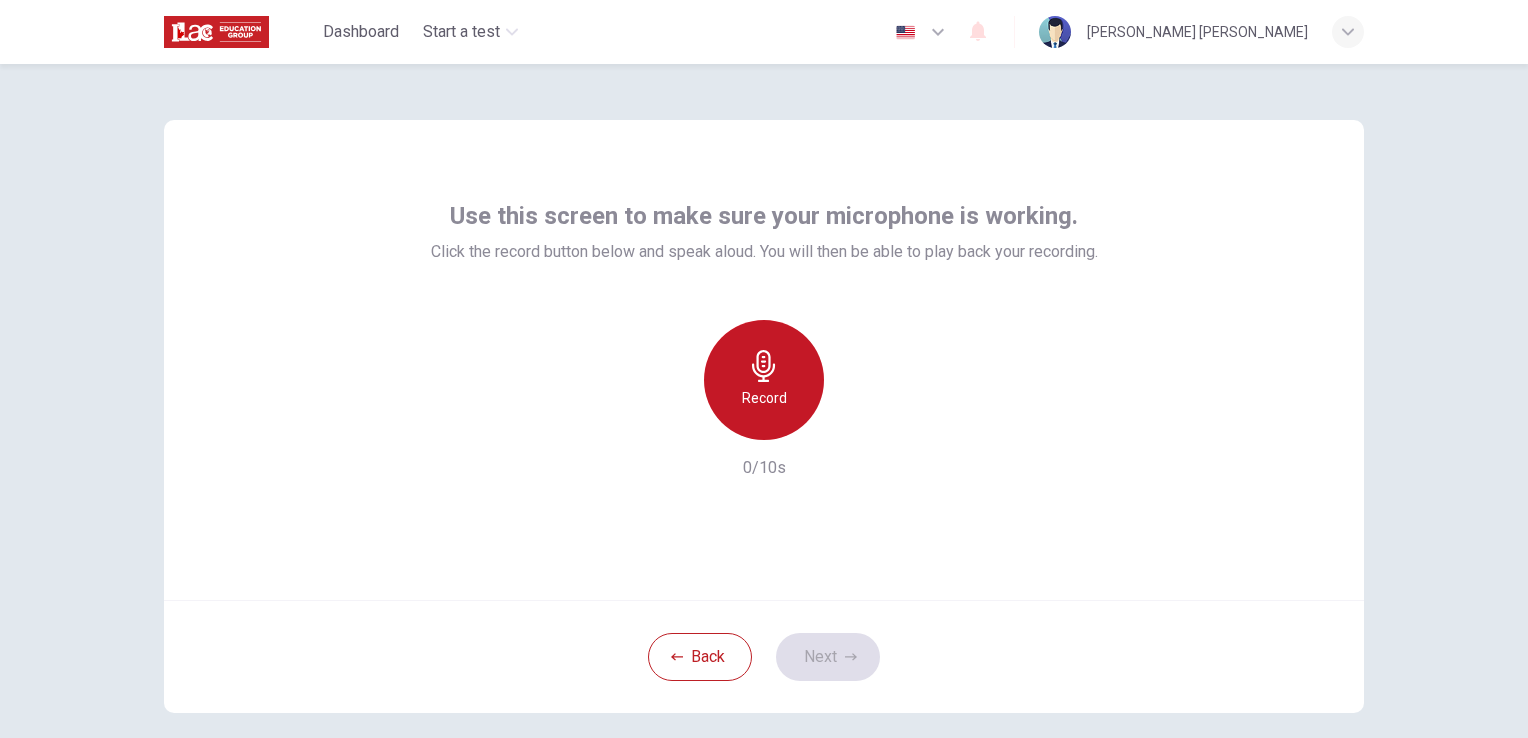 click on "Record" at bounding box center [764, 380] 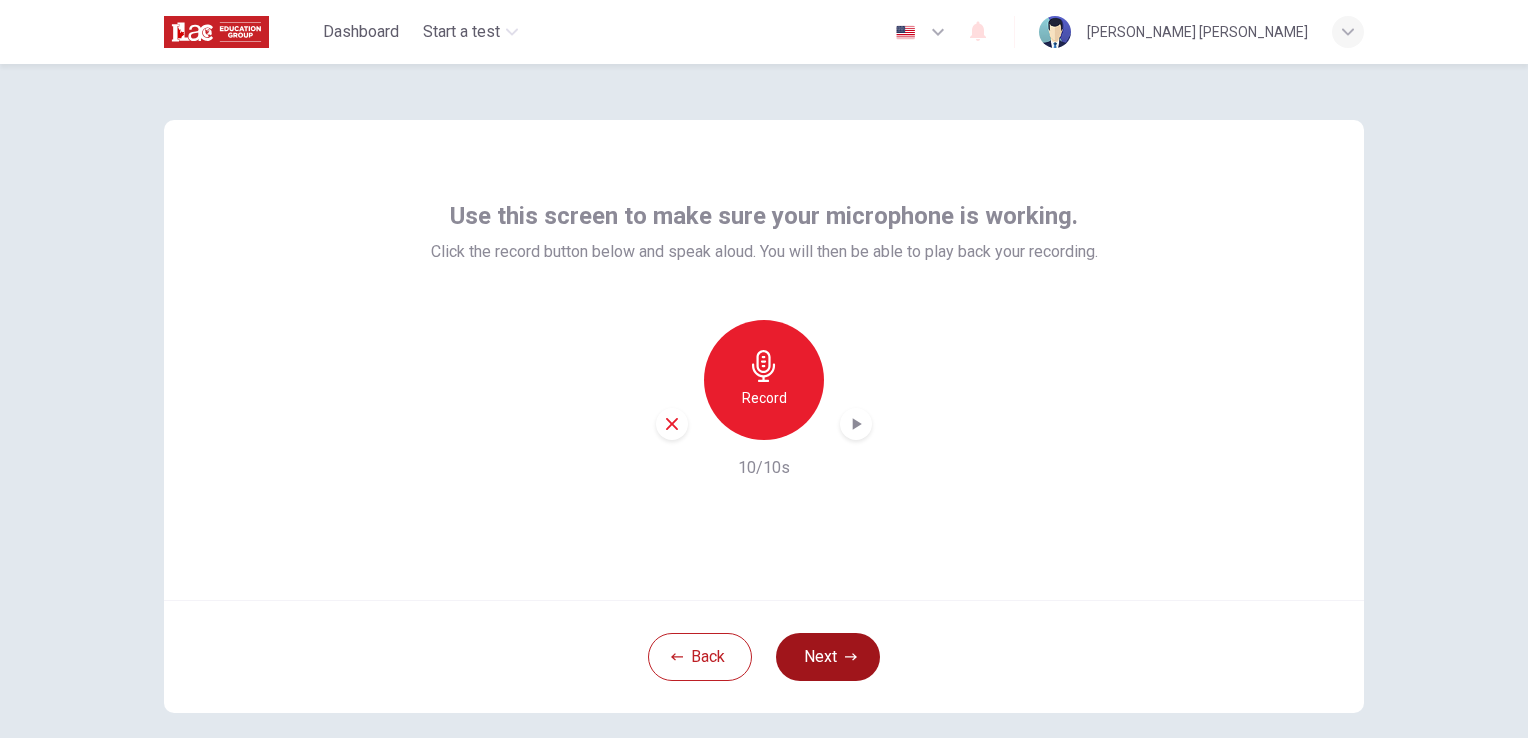 click on "Next" at bounding box center (828, 657) 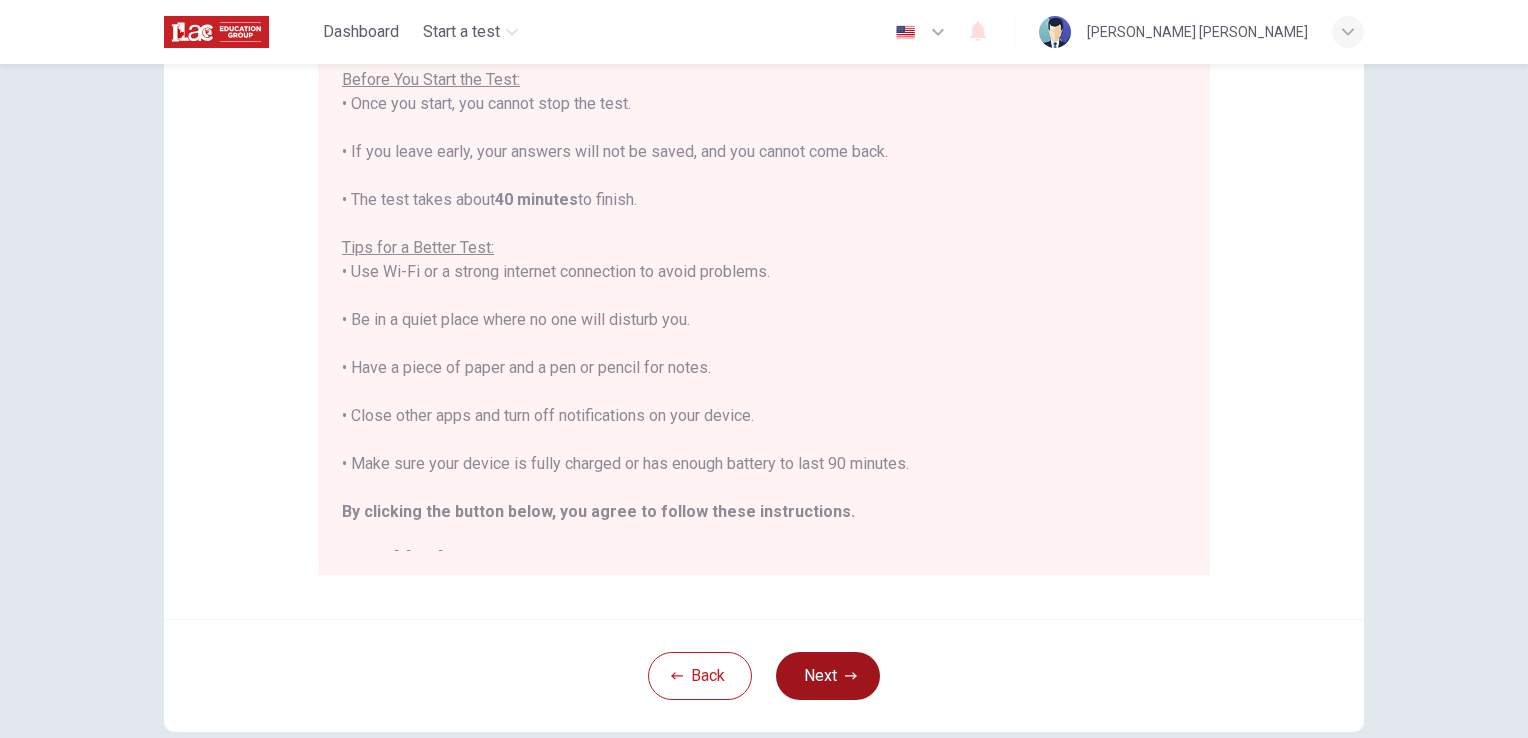 scroll, scrollTop: 284, scrollLeft: 0, axis: vertical 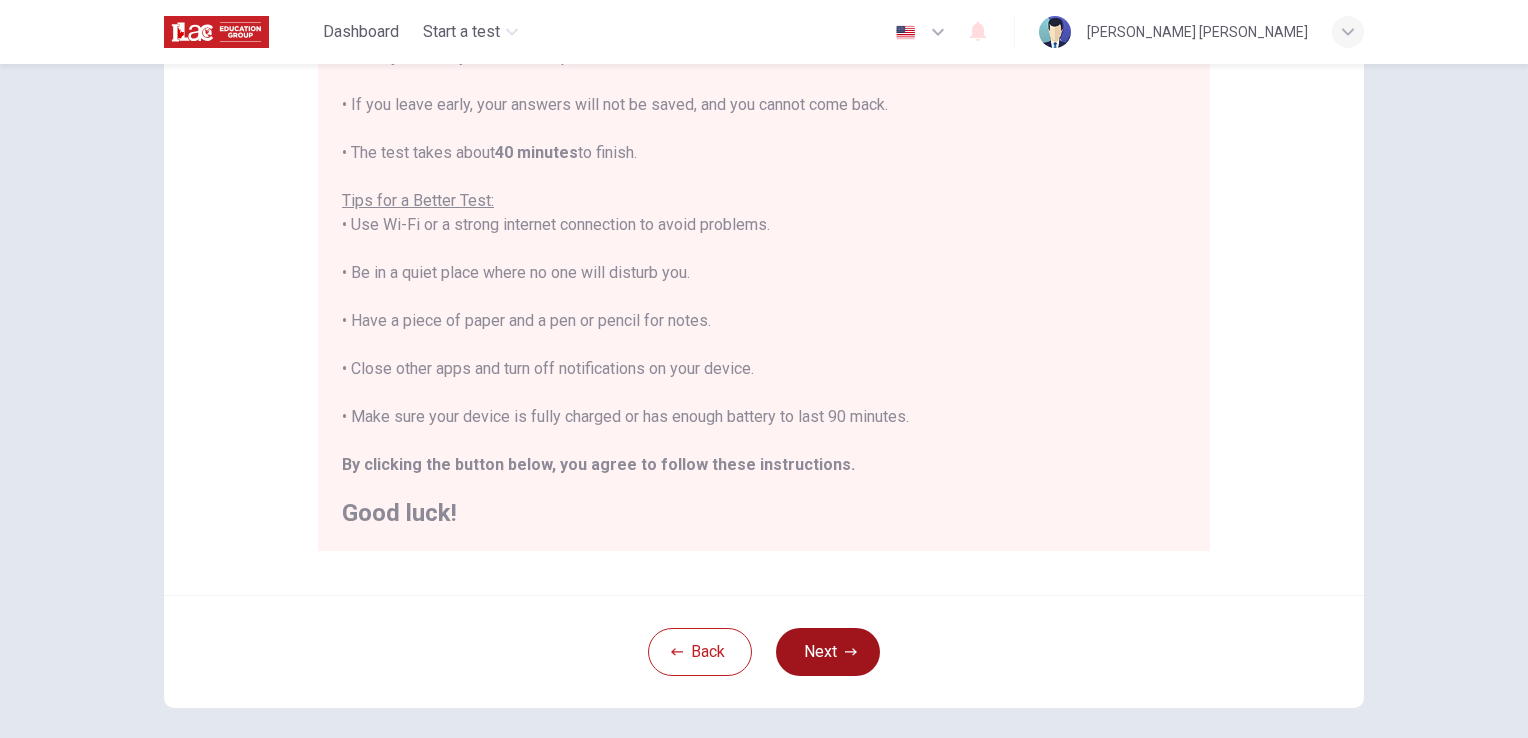 click on "Next" at bounding box center (828, 652) 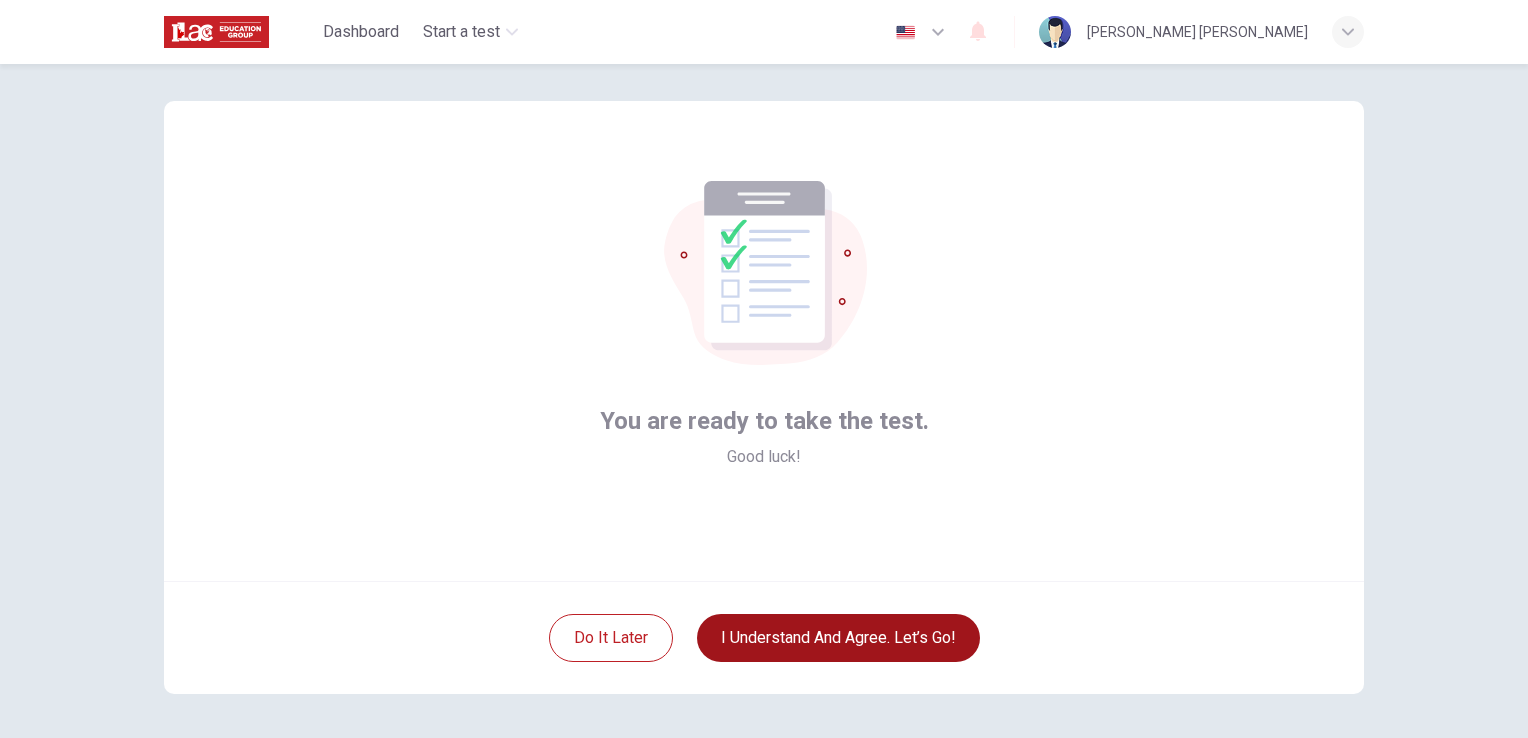 scroll, scrollTop: 16, scrollLeft: 0, axis: vertical 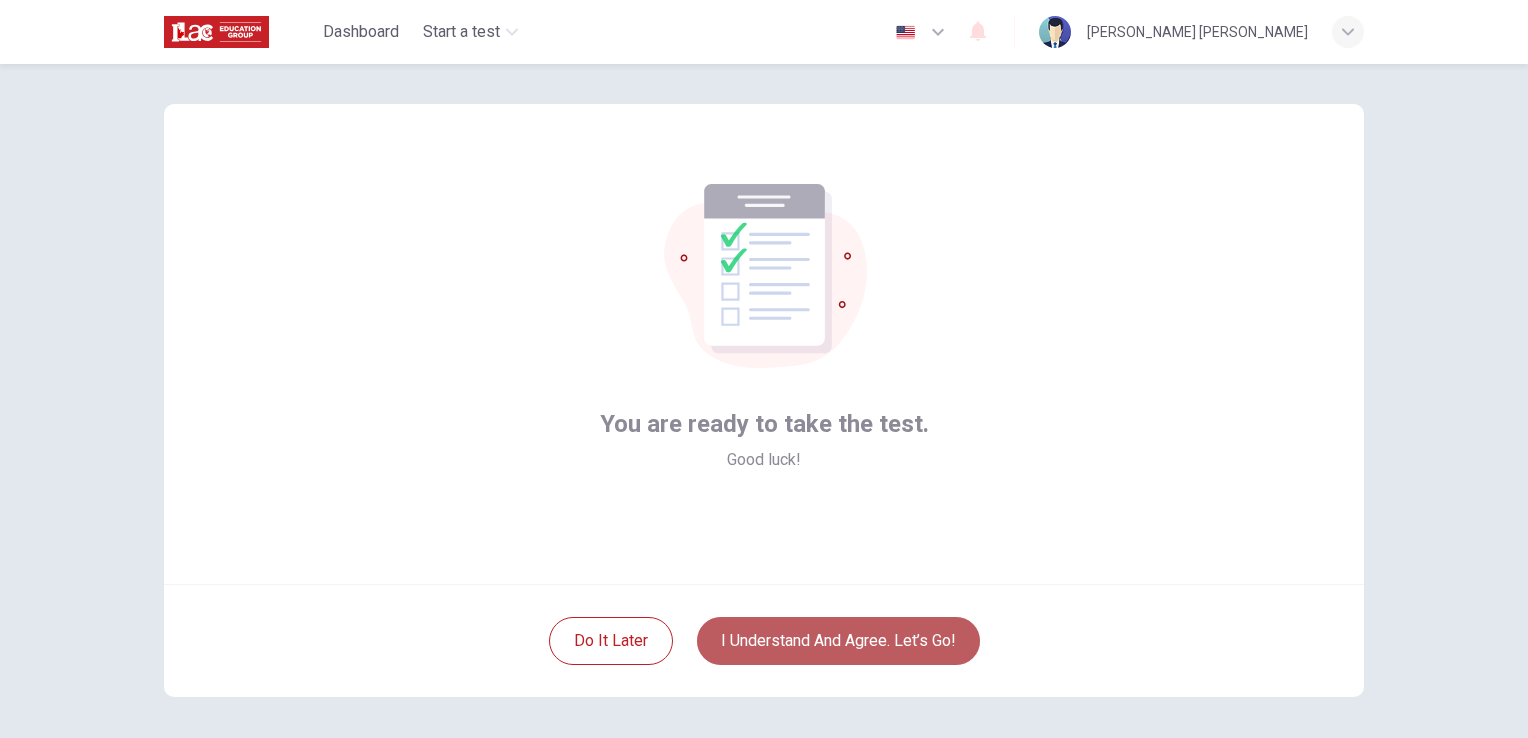 click on "I understand and agree. Let’s go!" at bounding box center [838, 641] 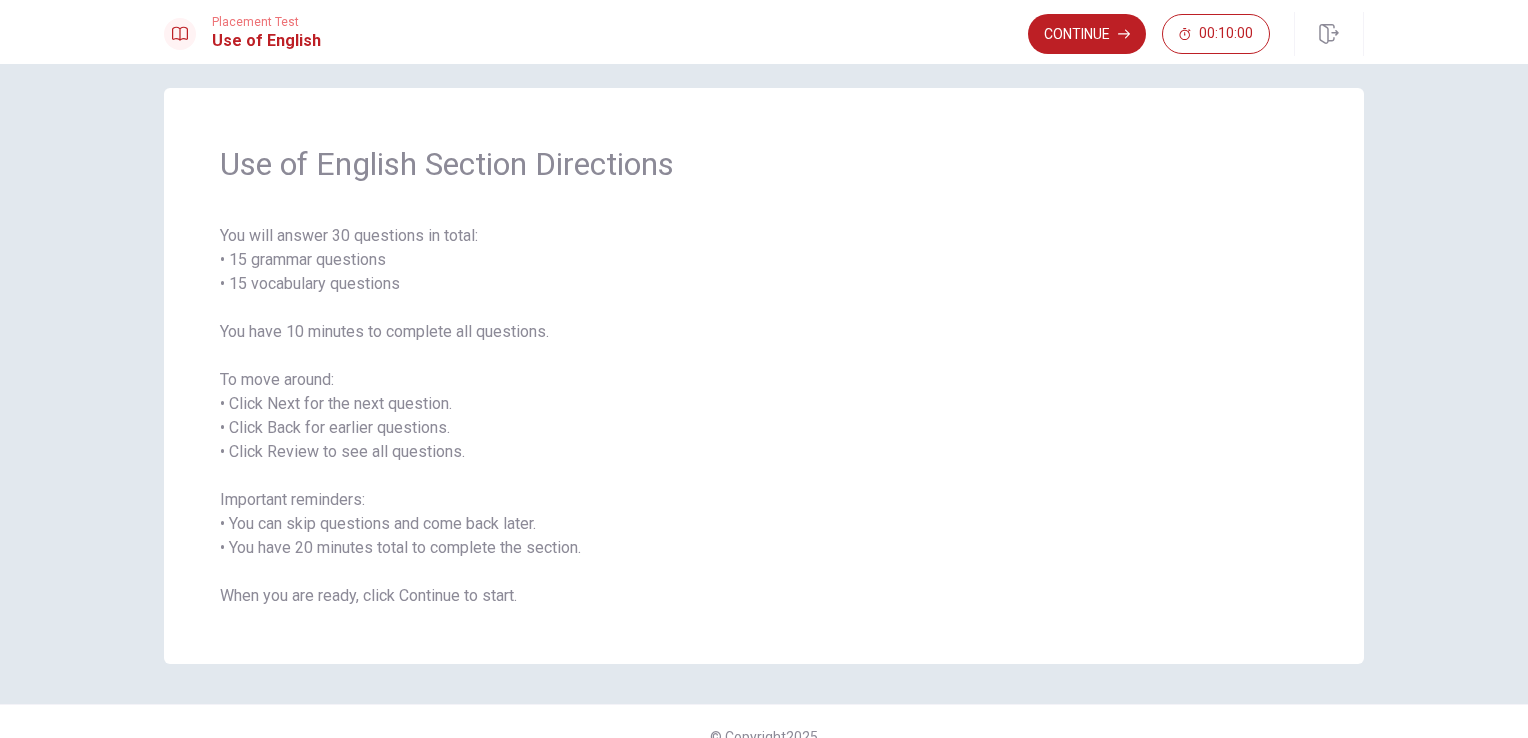 scroll, scrollTop: 15, scrollLeft: 0, axis: vertical 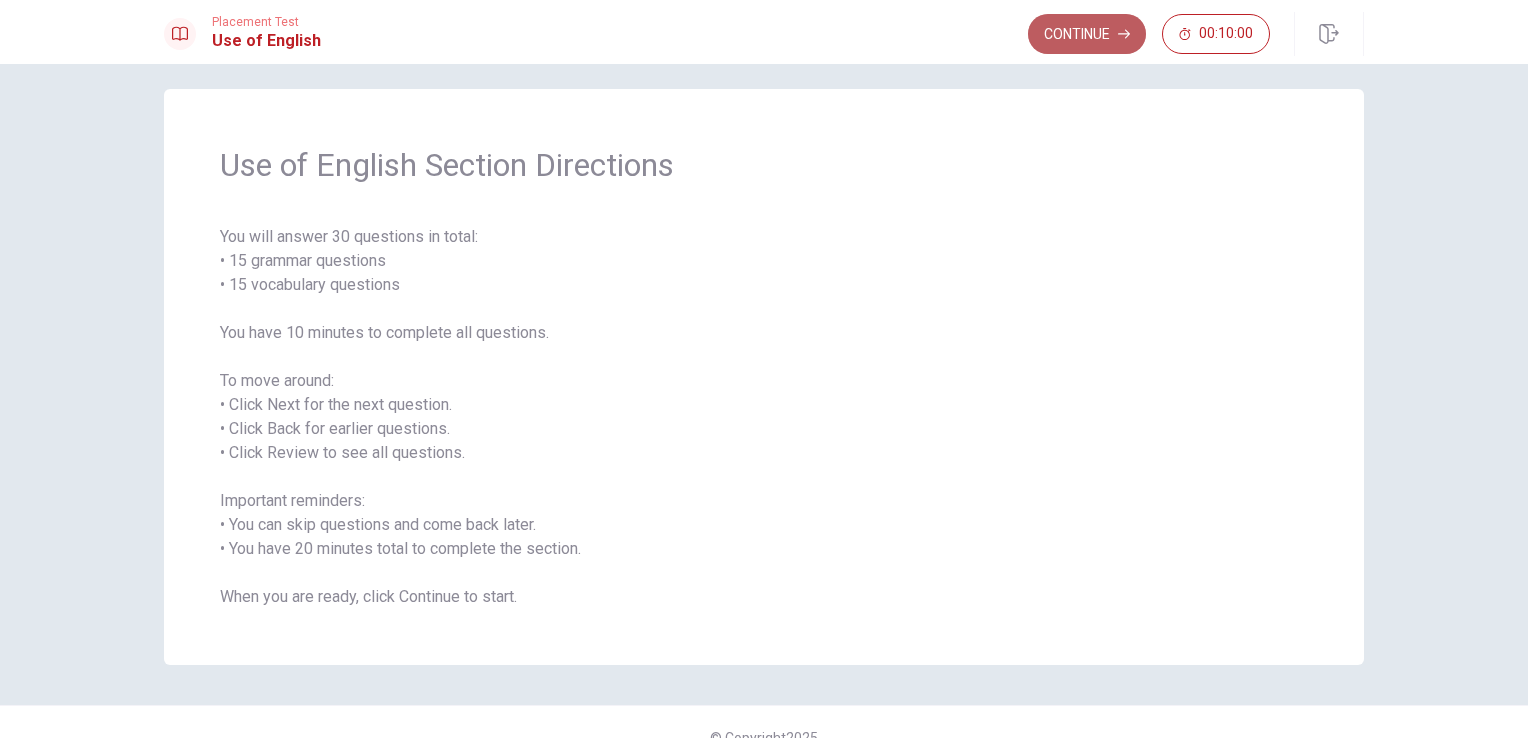 click on "Continue" at bounding box center [1087, 34] 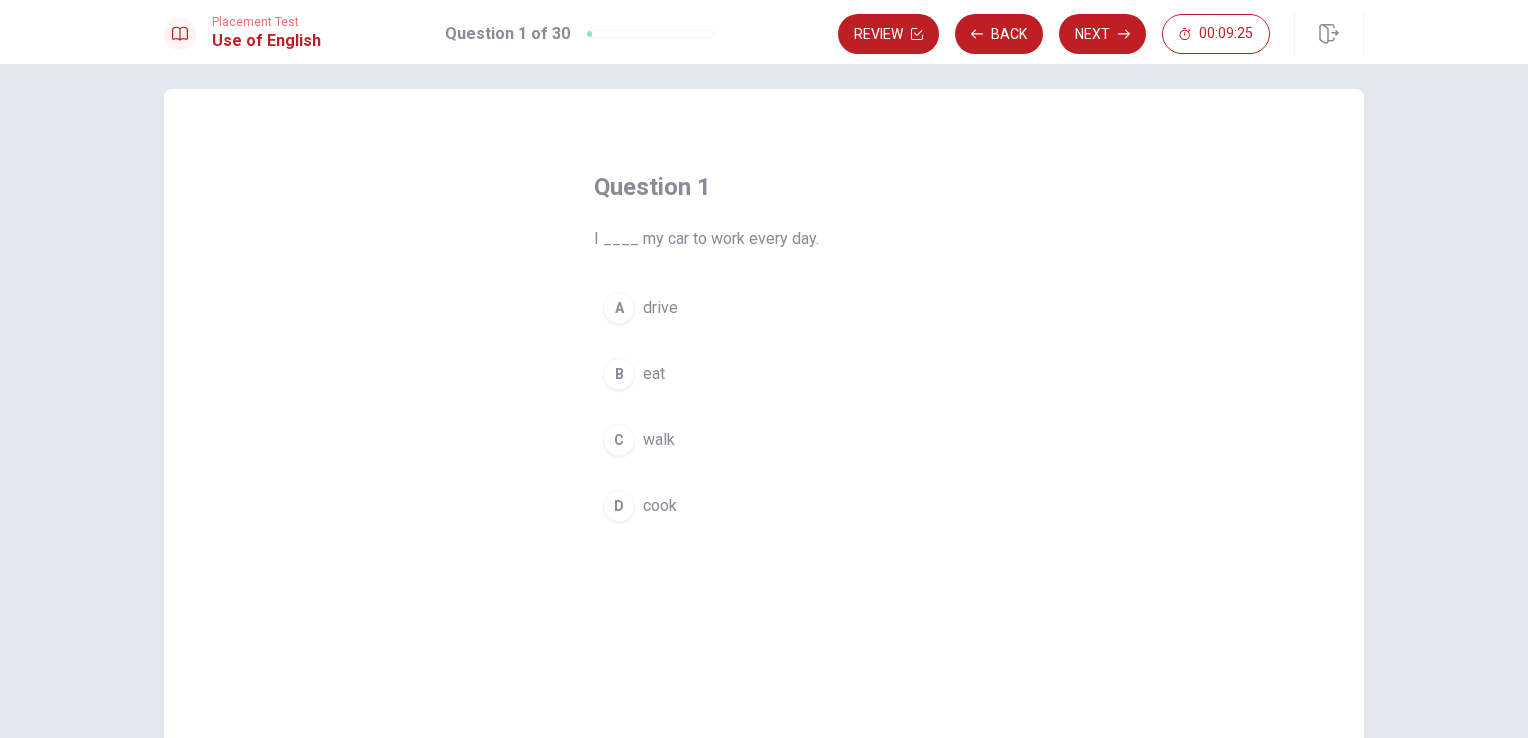 click on "Question 1 I ____ my car to work every day. A drive B eat C walk [PERSON_NAME]" at bounding box center (764, 436) 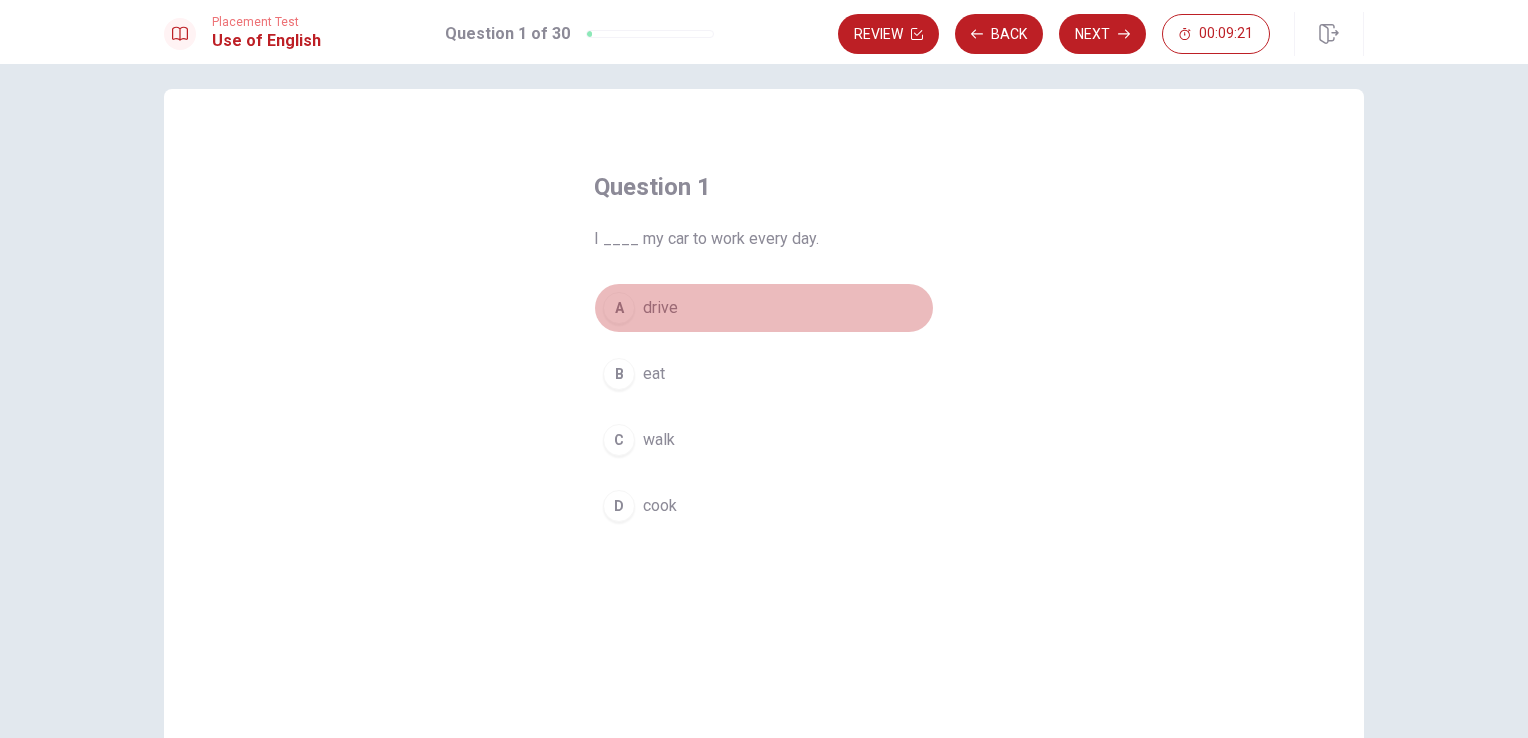 click on "A" at bounding box center [619, 308] 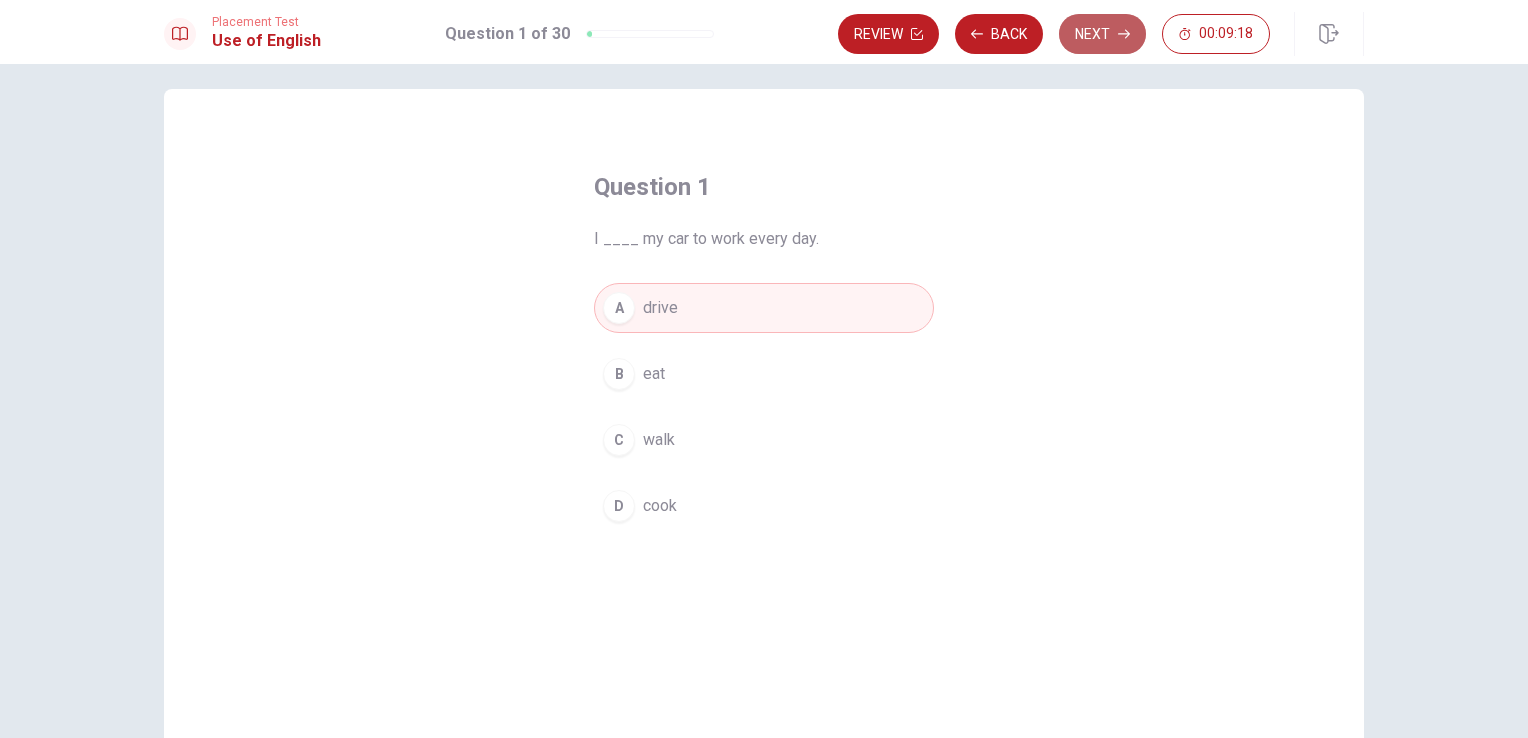 click on "Next" at bounding box center [1102, 34] 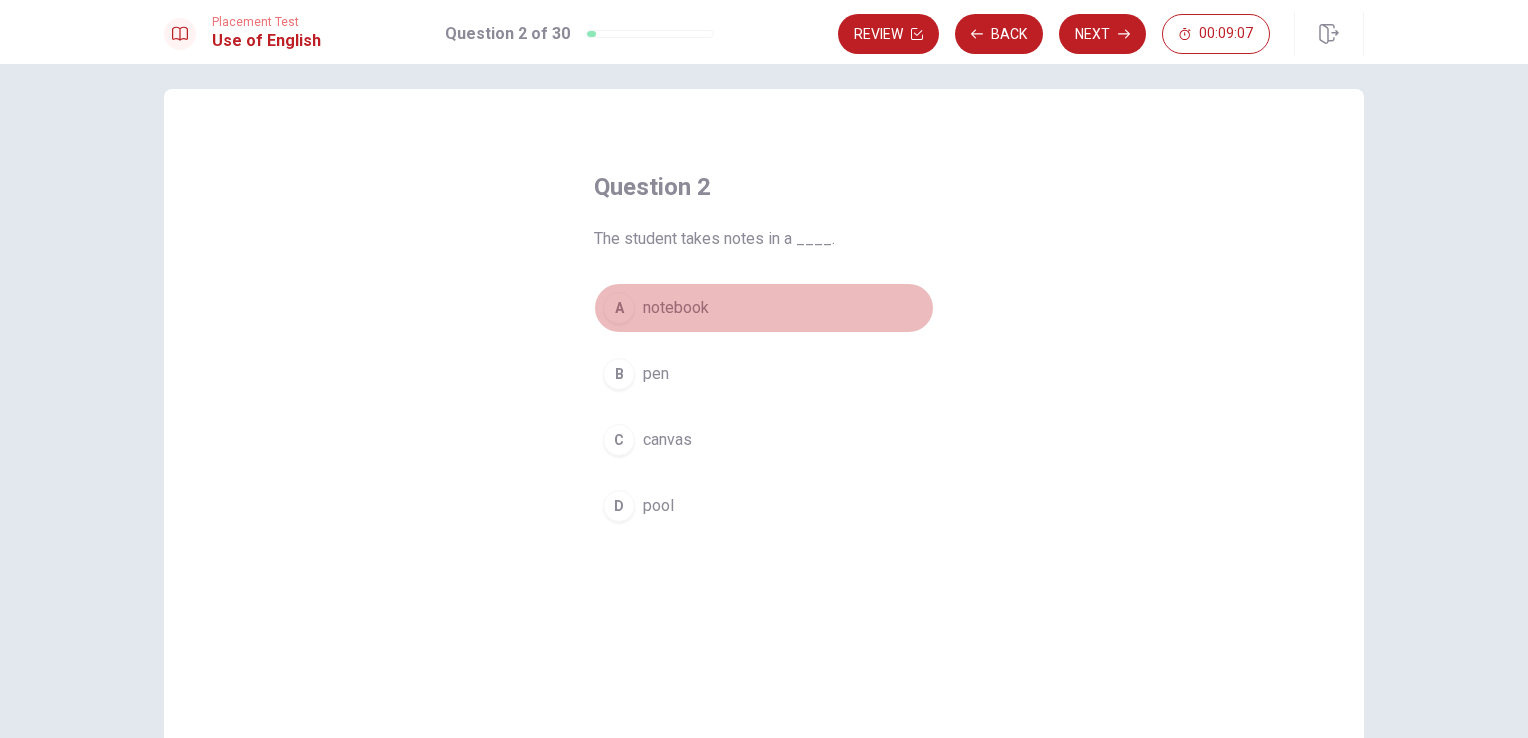 click on "notebook" at bounding box center (676, 308) 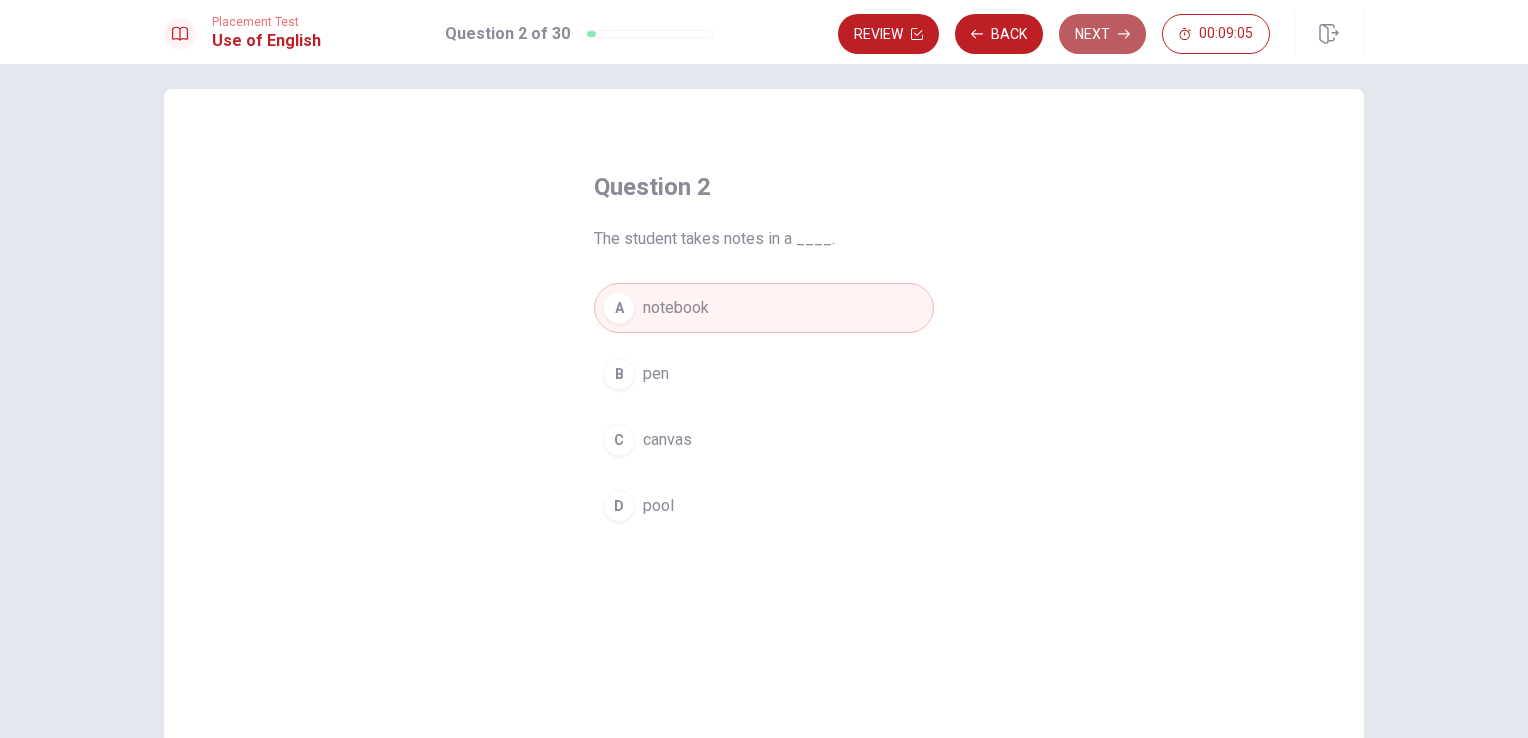 click on "Next" at bounding box center (1102, 34) 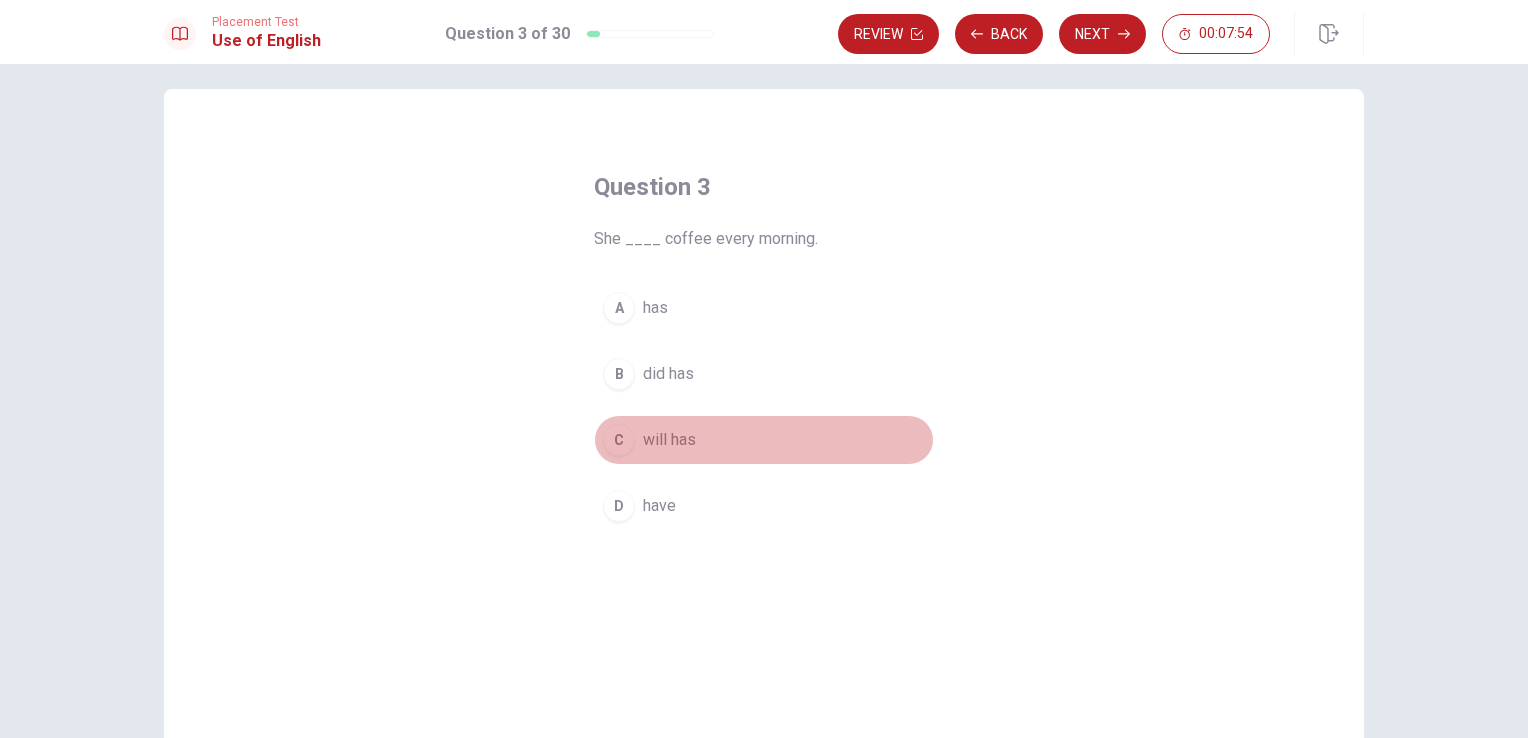 click on "C" at bounding box center [619, 440] 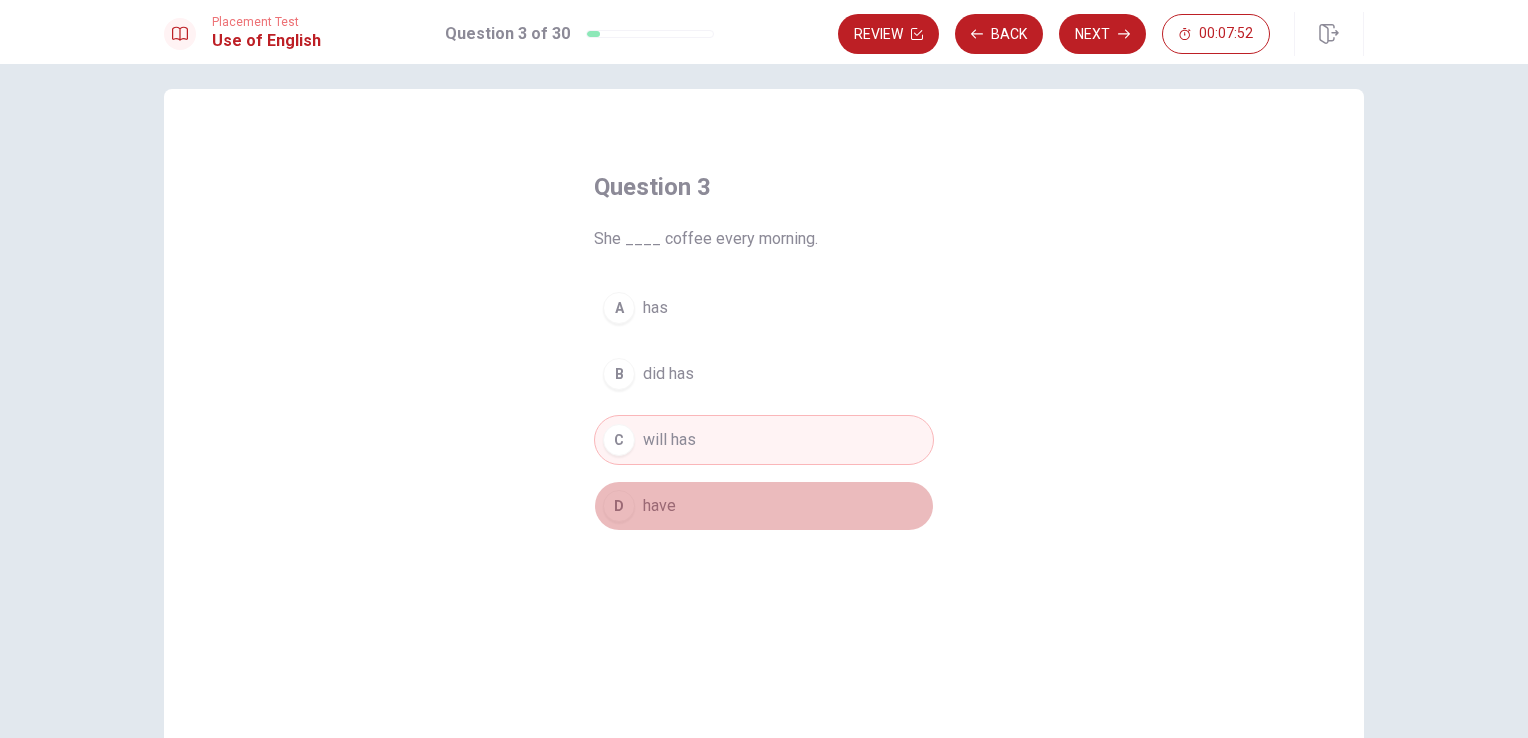 click on "D have" at bounding box center [764, 506] 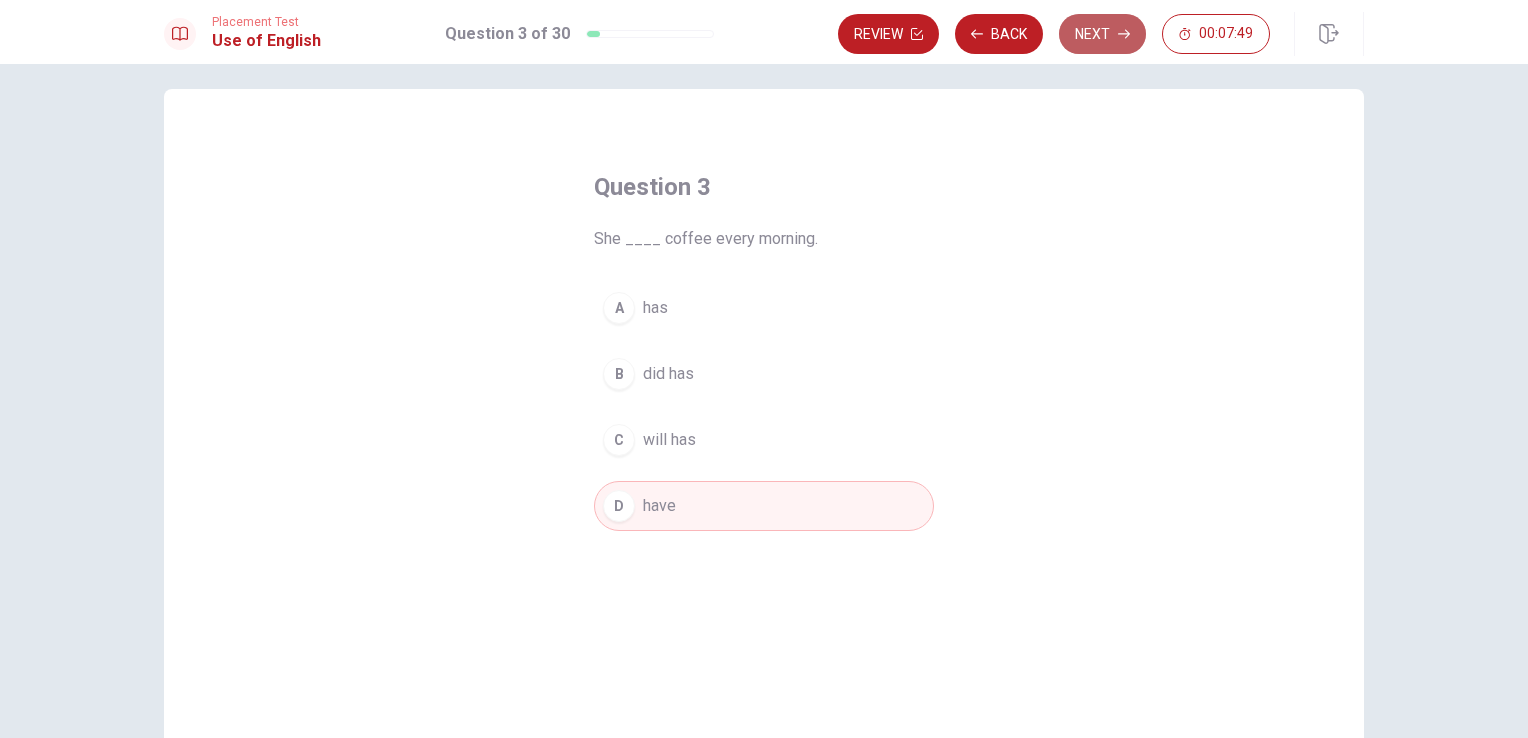 click on "Next" at bounding box center (1102, 34) 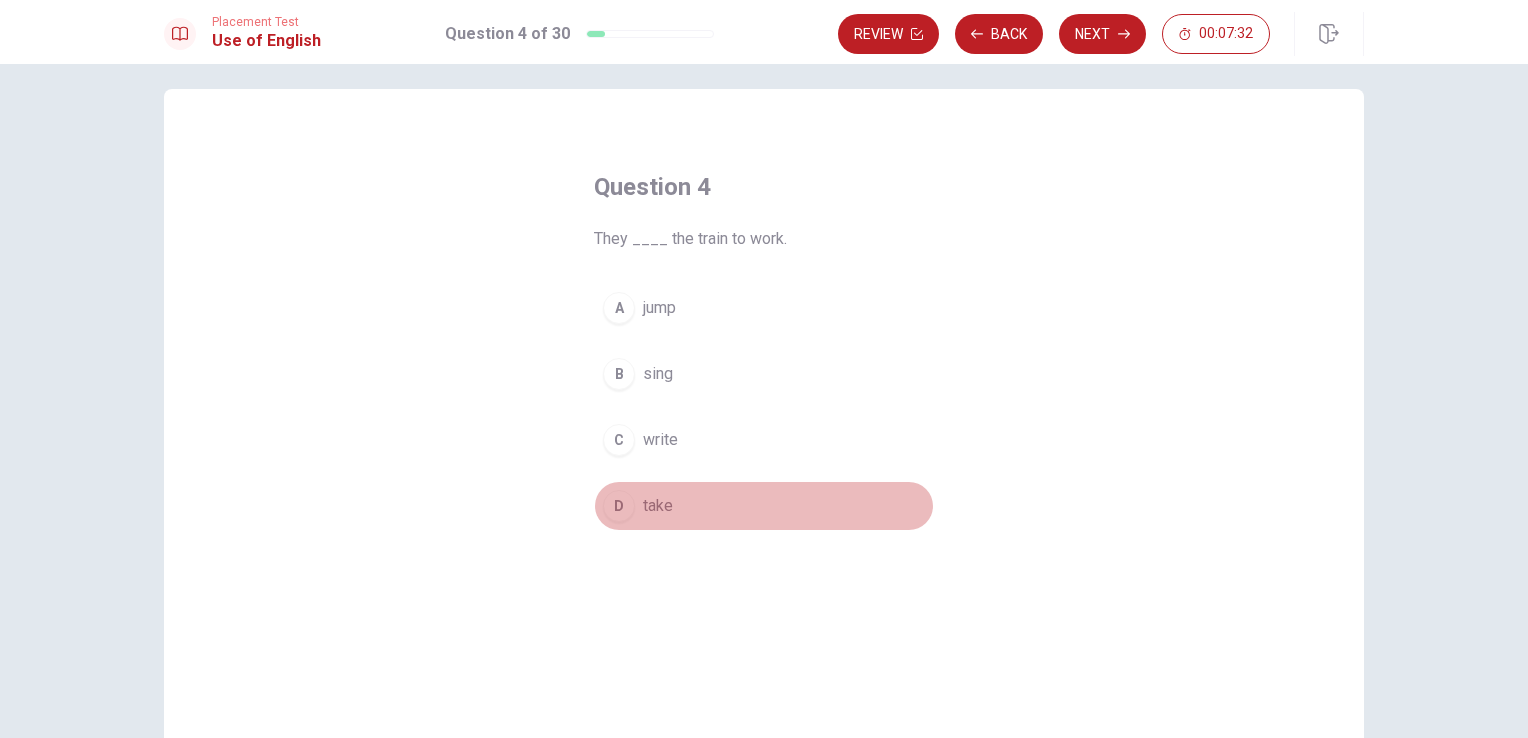 click on "D" at bounding box center [619, 506] 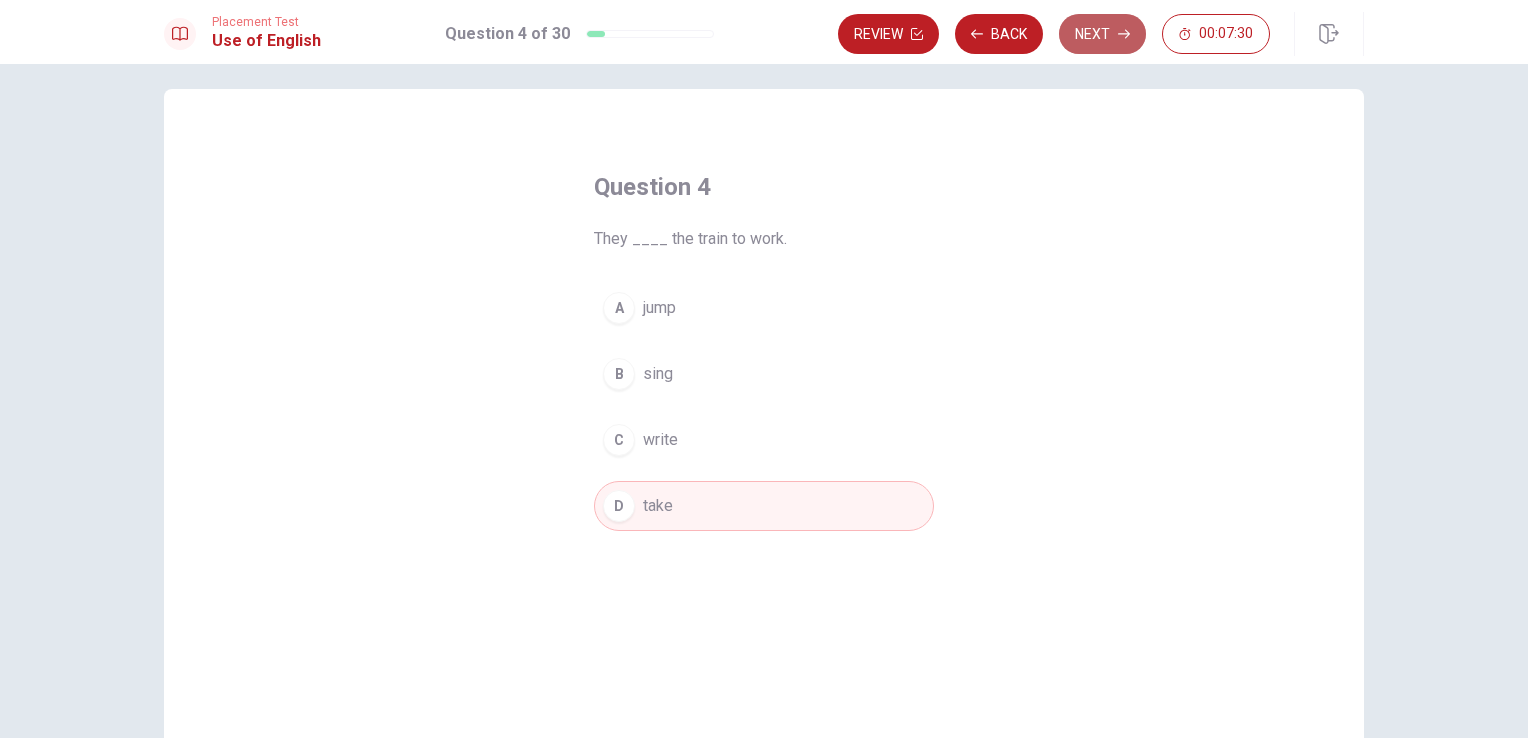 click on "Next" at bounding box center [1102, 34] 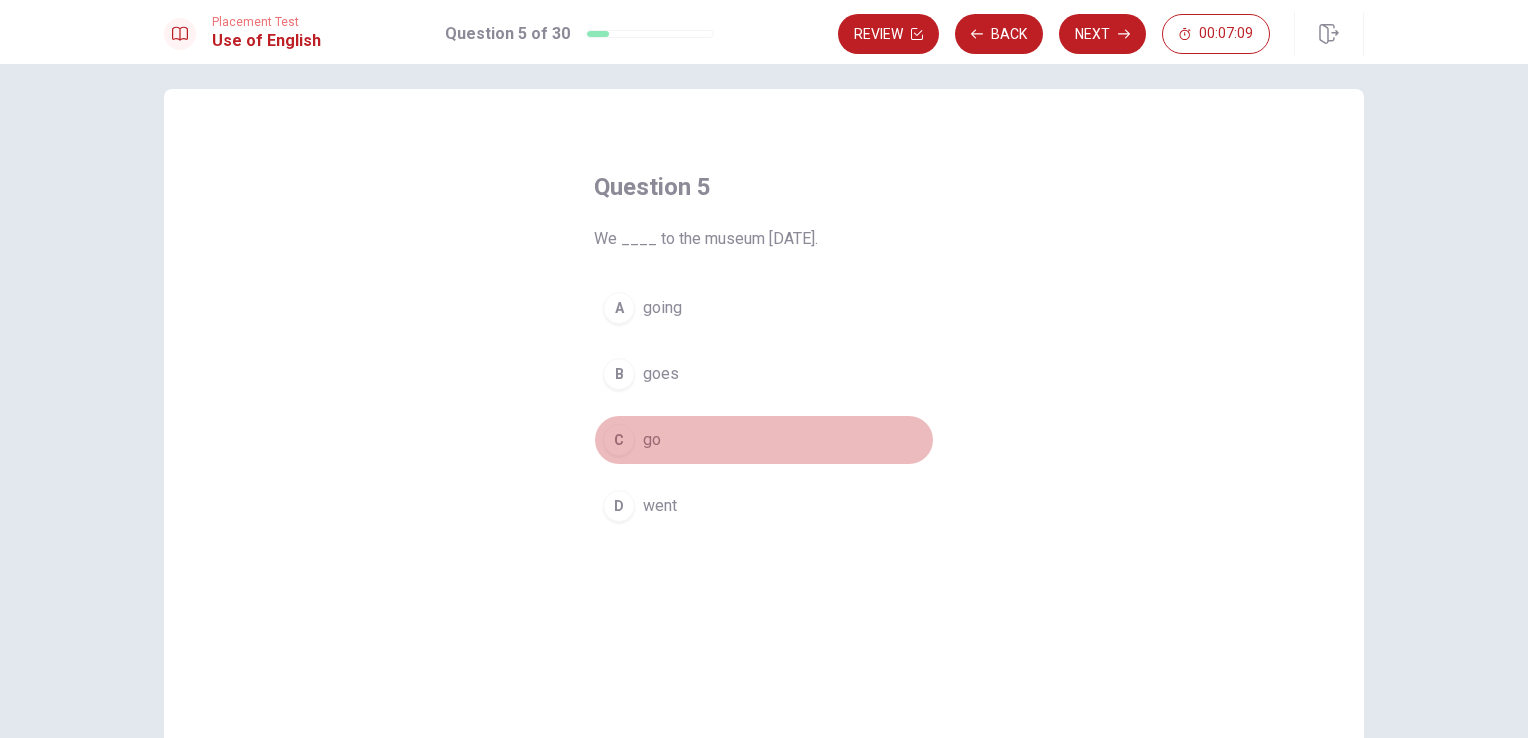 click on "C" at bounding box center (619, 440) 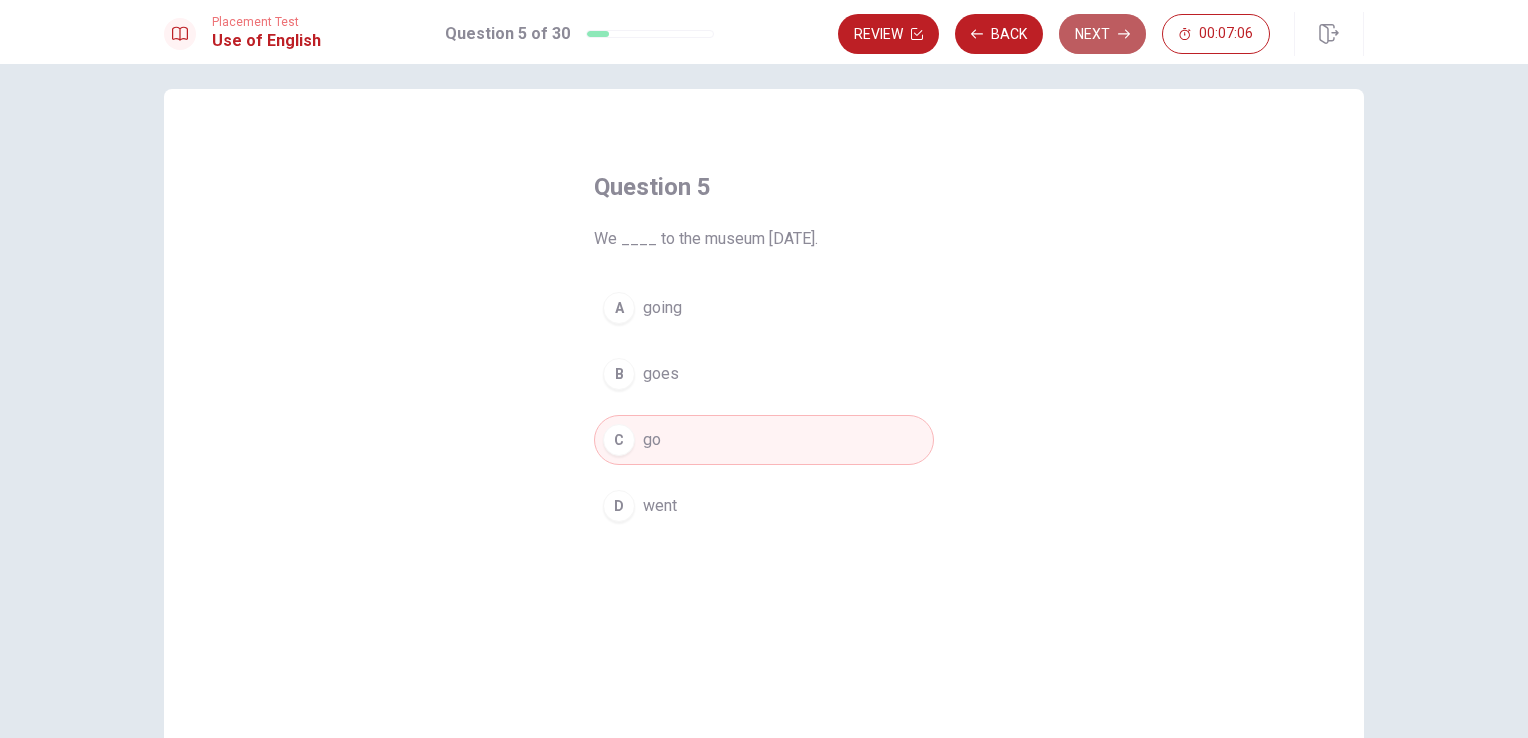 click on "Next" at bounding box center (1102, 34) 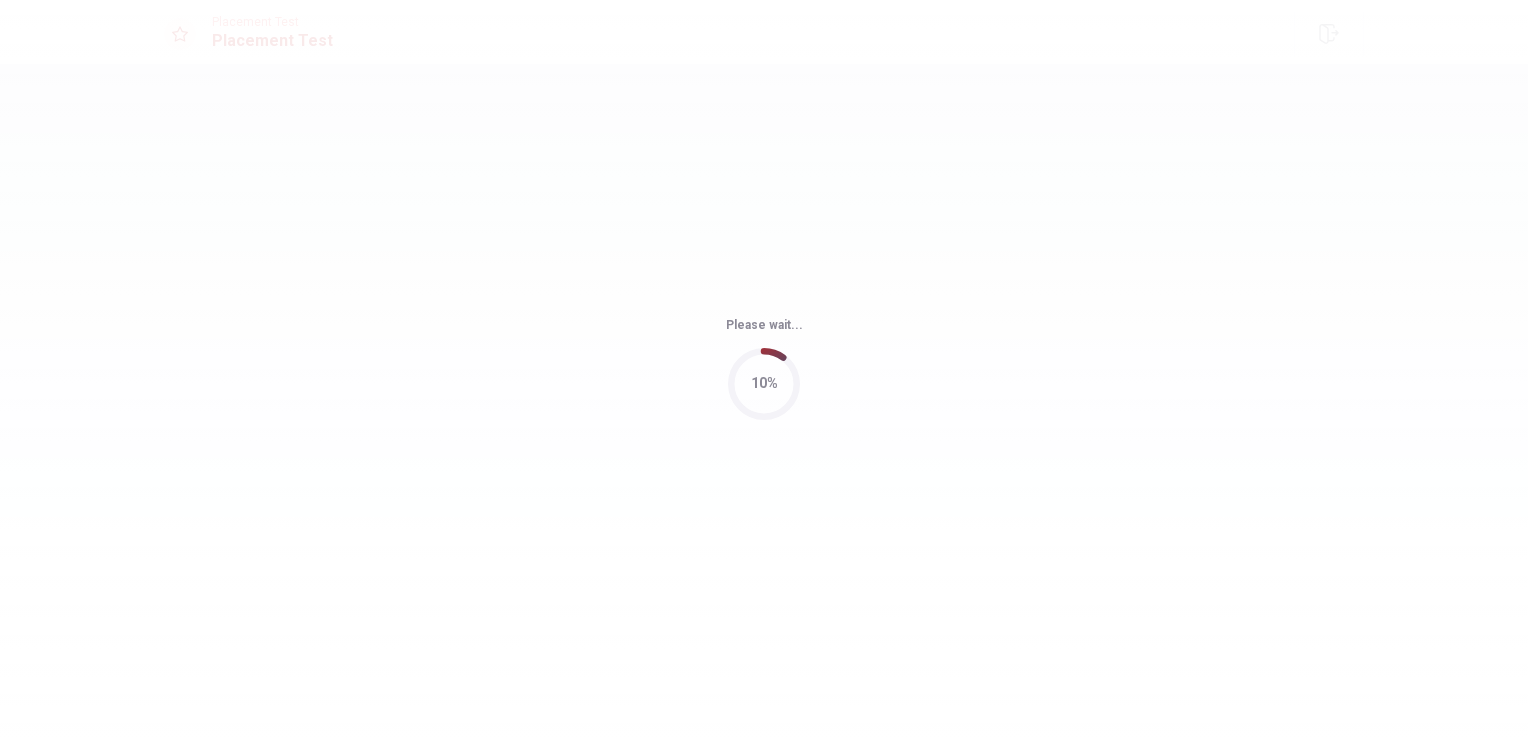 scroll, scrollTop: 0, scrollLeft: 0, axis: both 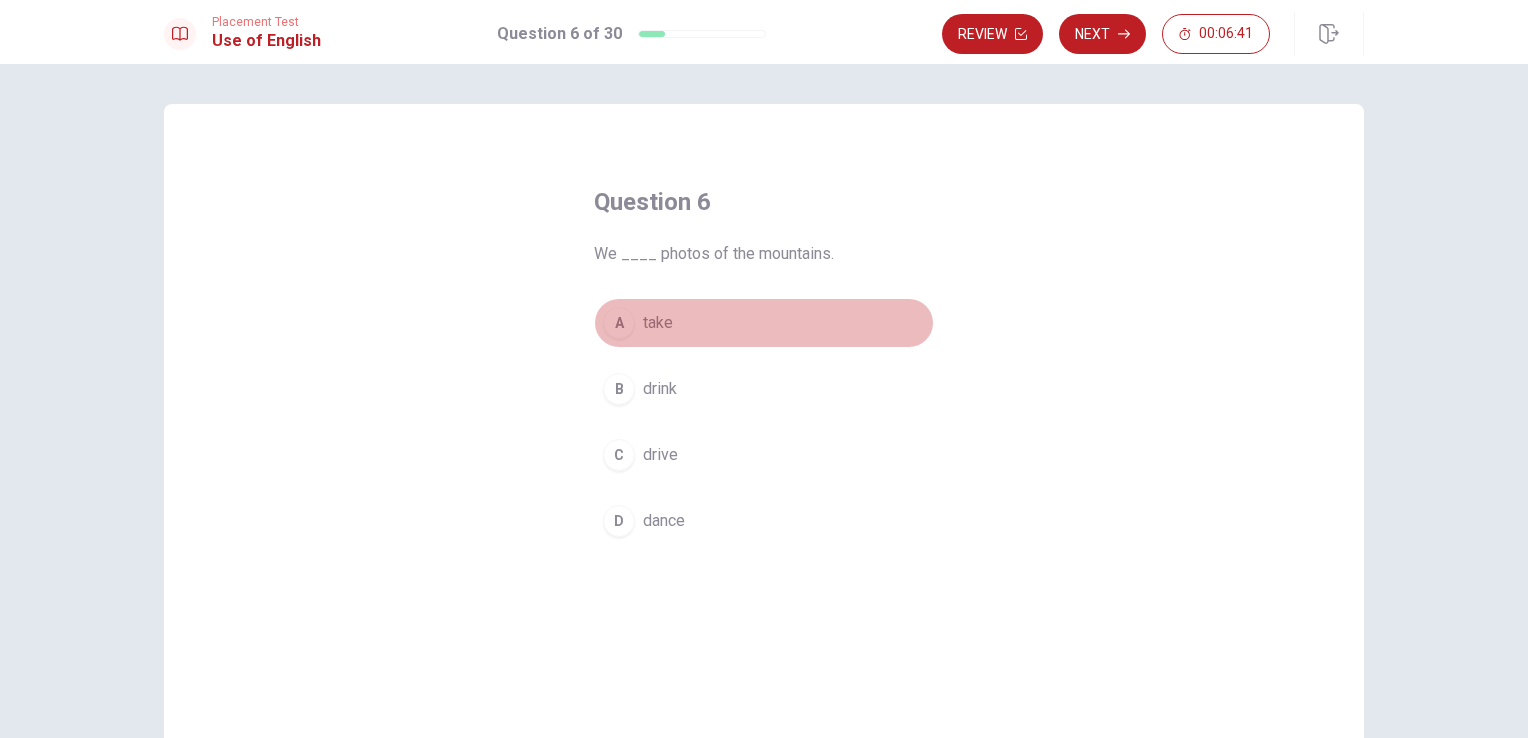click on "A" at bounding box center [619, 323] 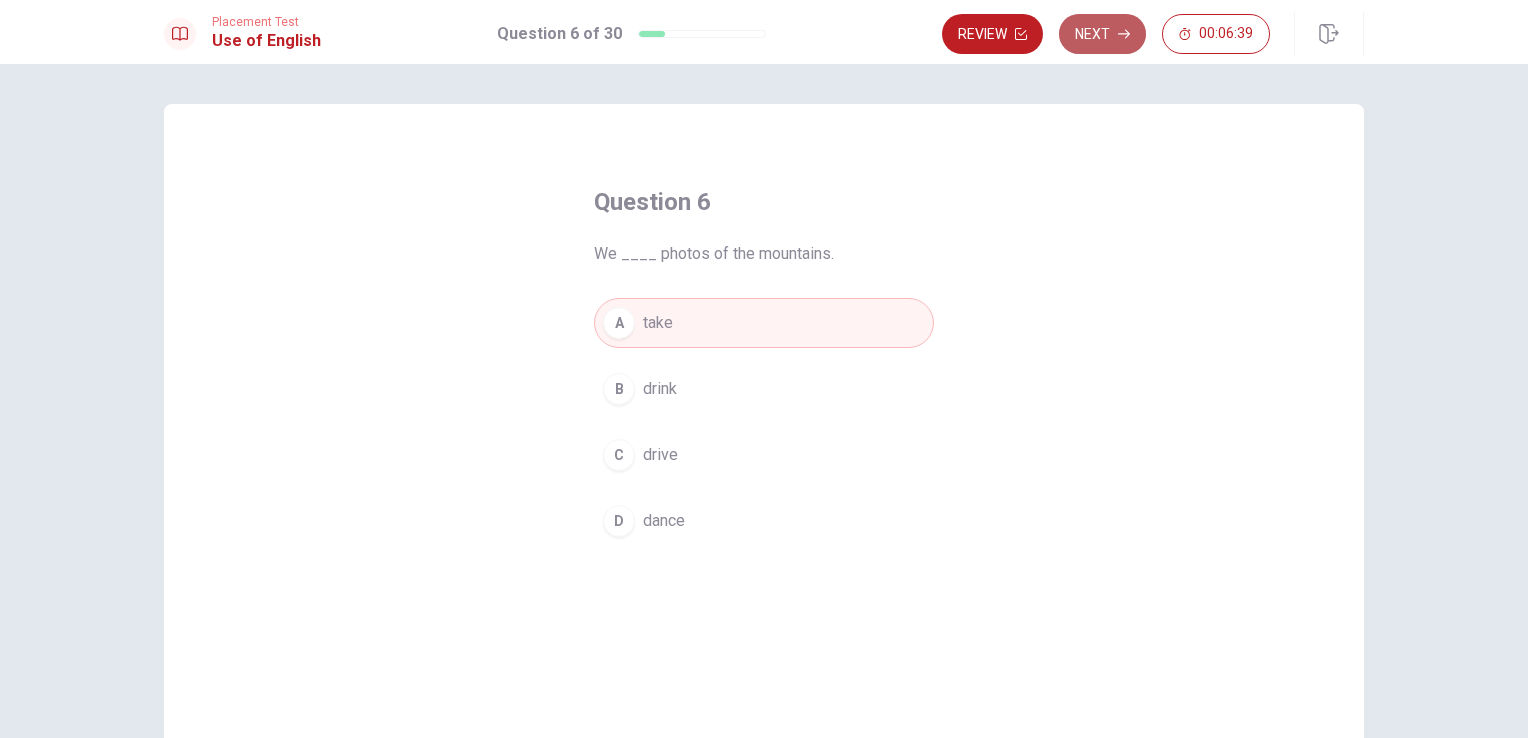 click 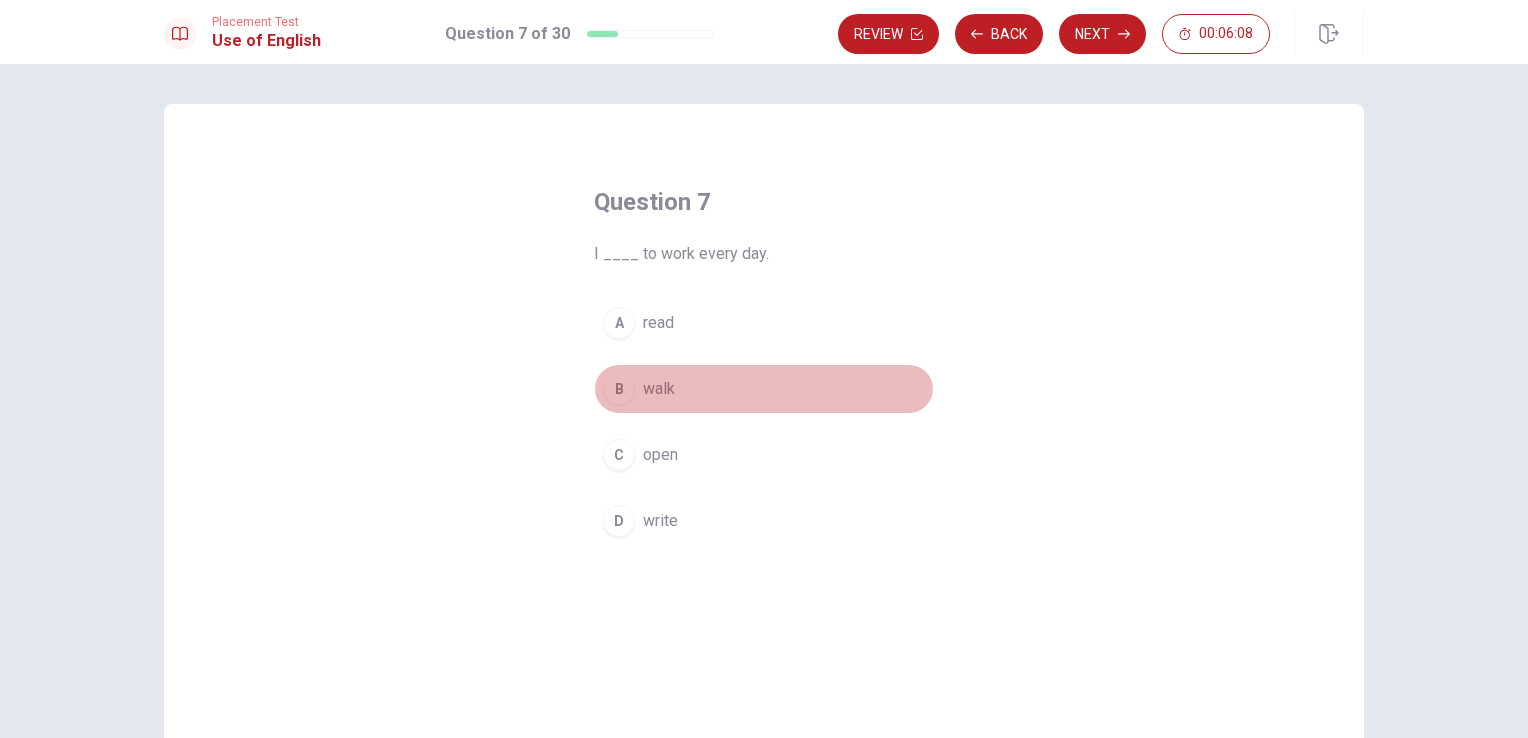 click on "B" at bounding box center (619, 389) 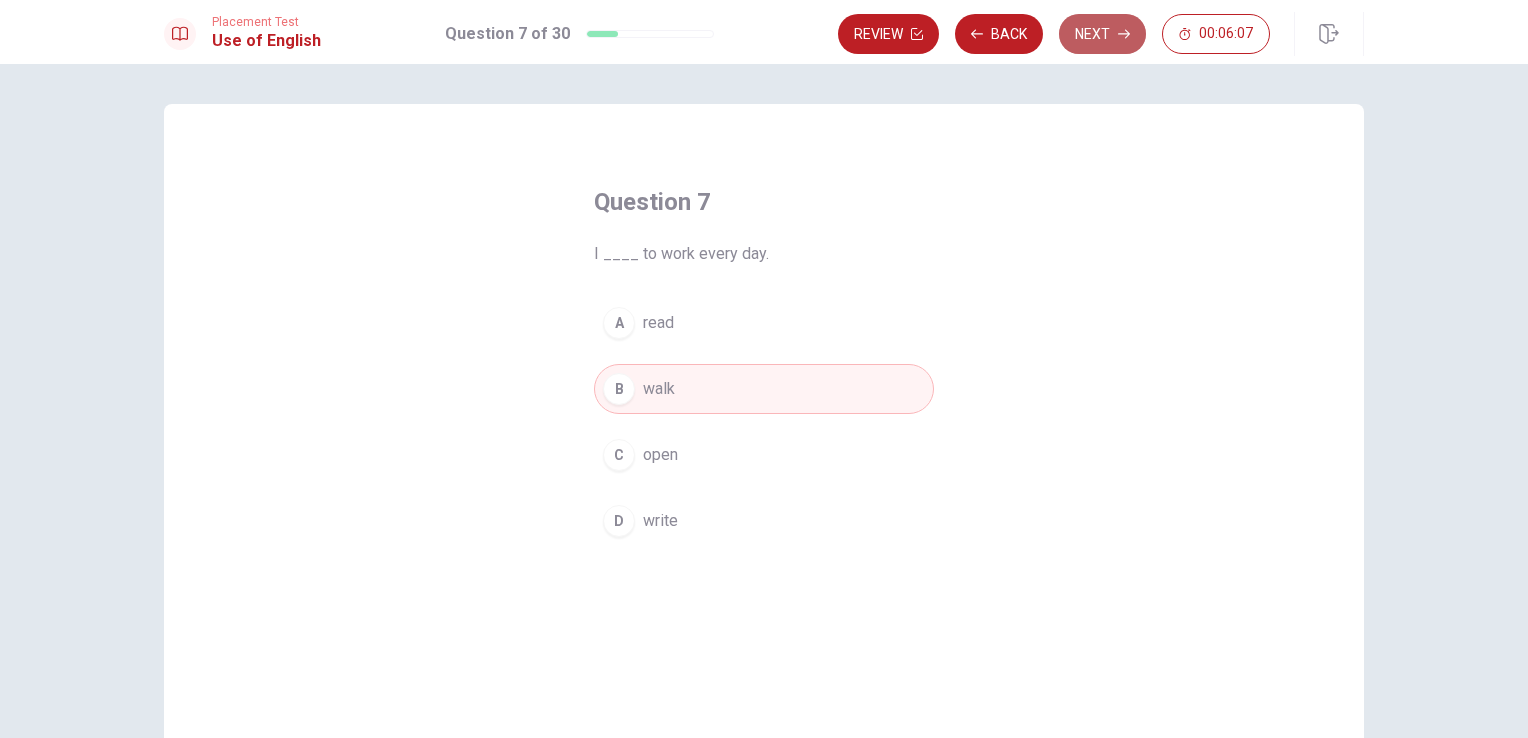 click on "Next" at bounding box center [1102, 34] 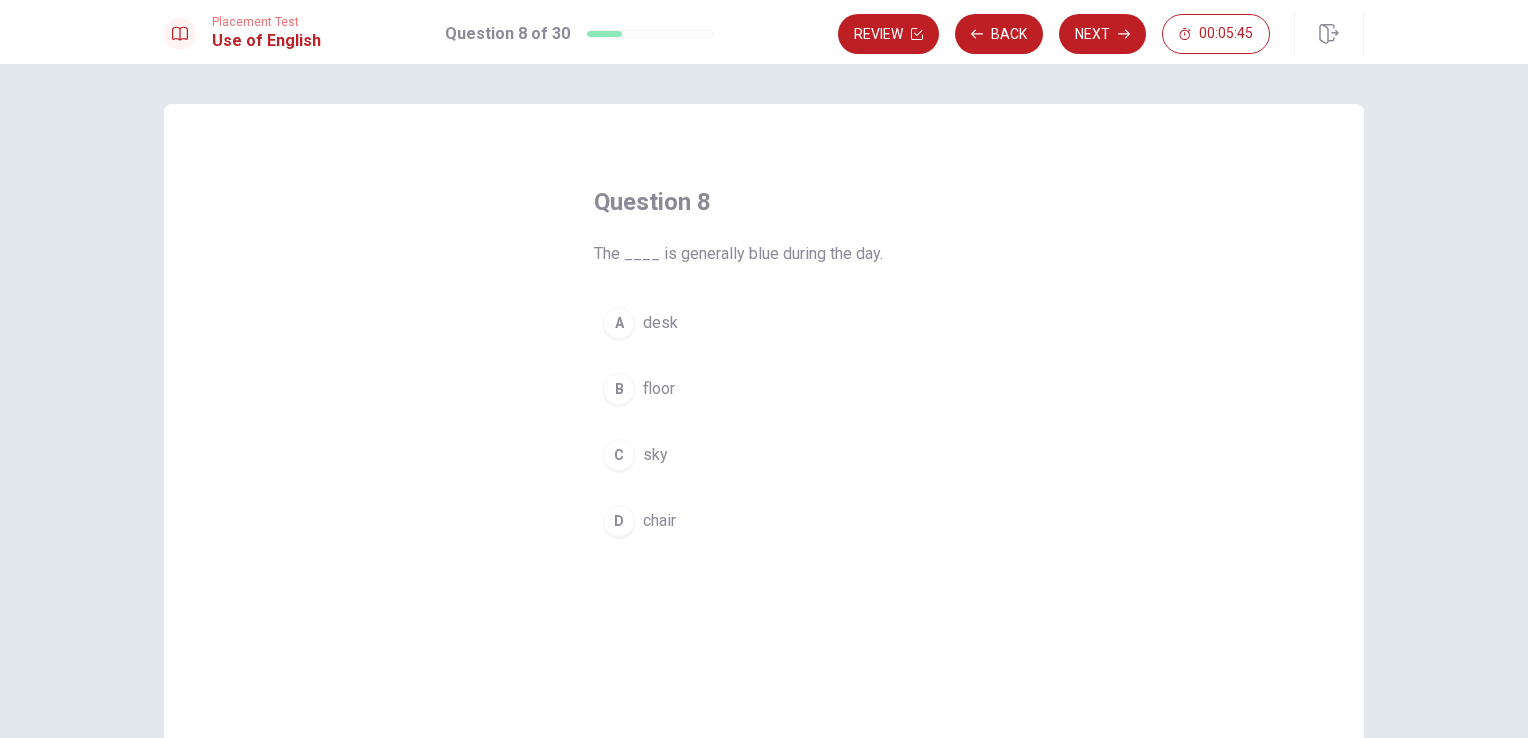 click on "C" at bounding box center (619, 455) 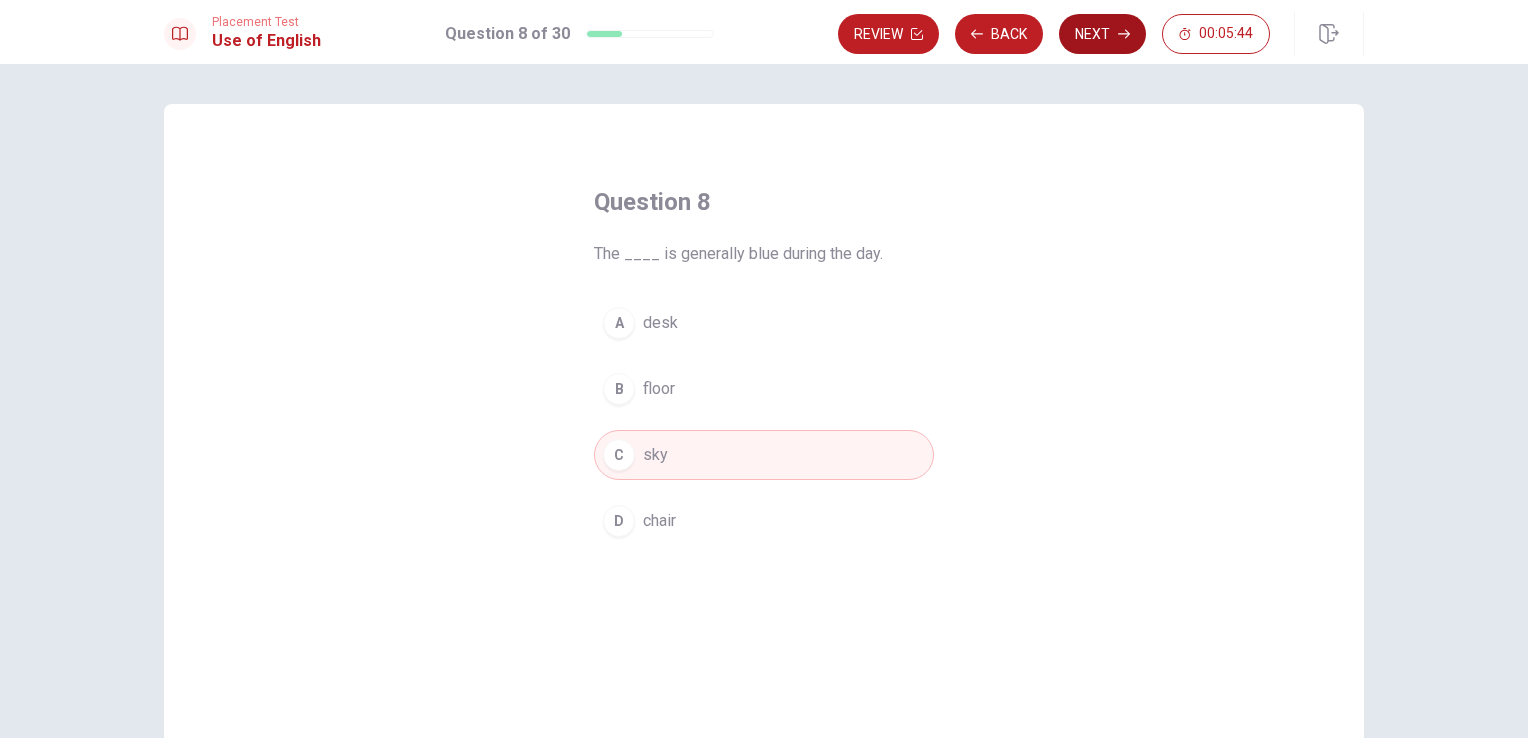 click 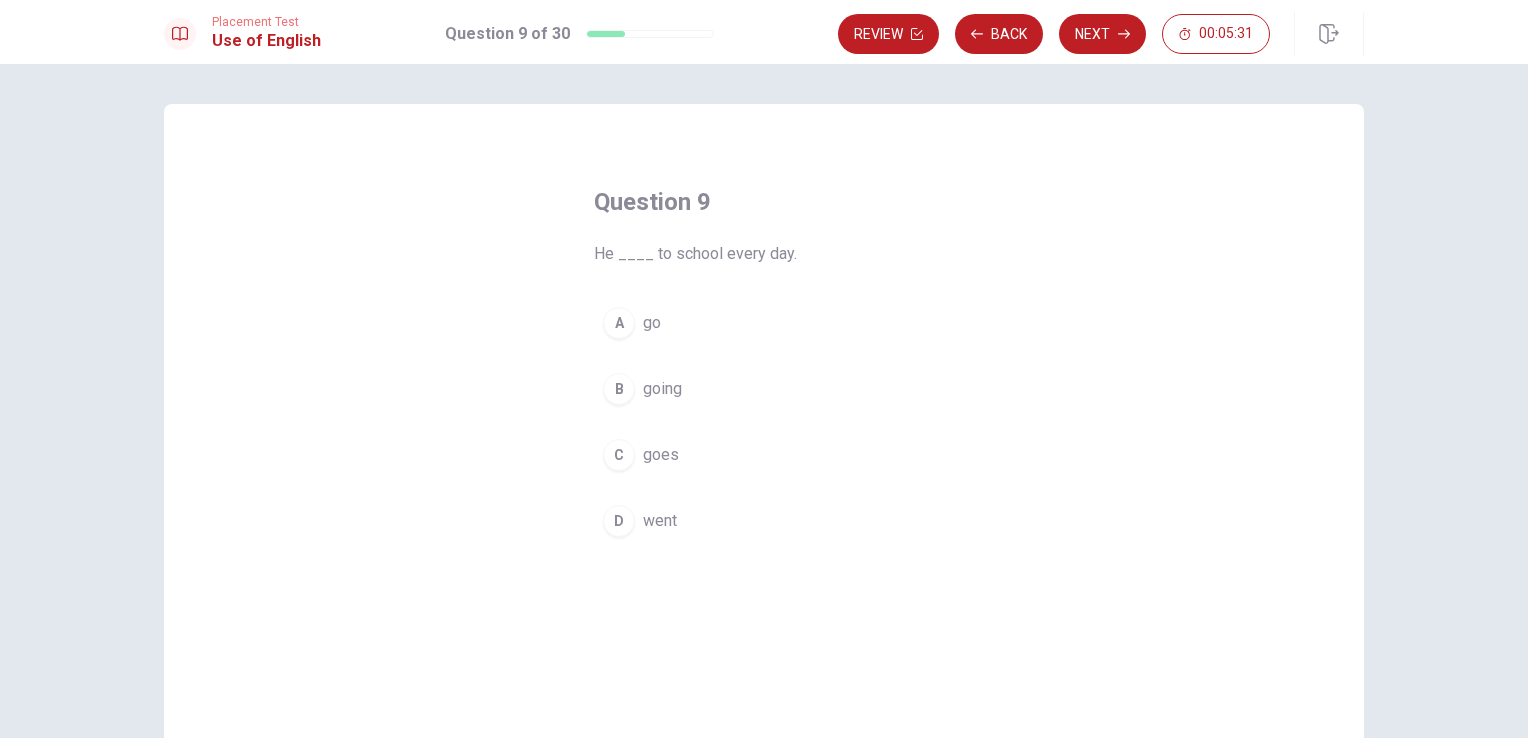 click on "A" at bounding box center [619, 323] 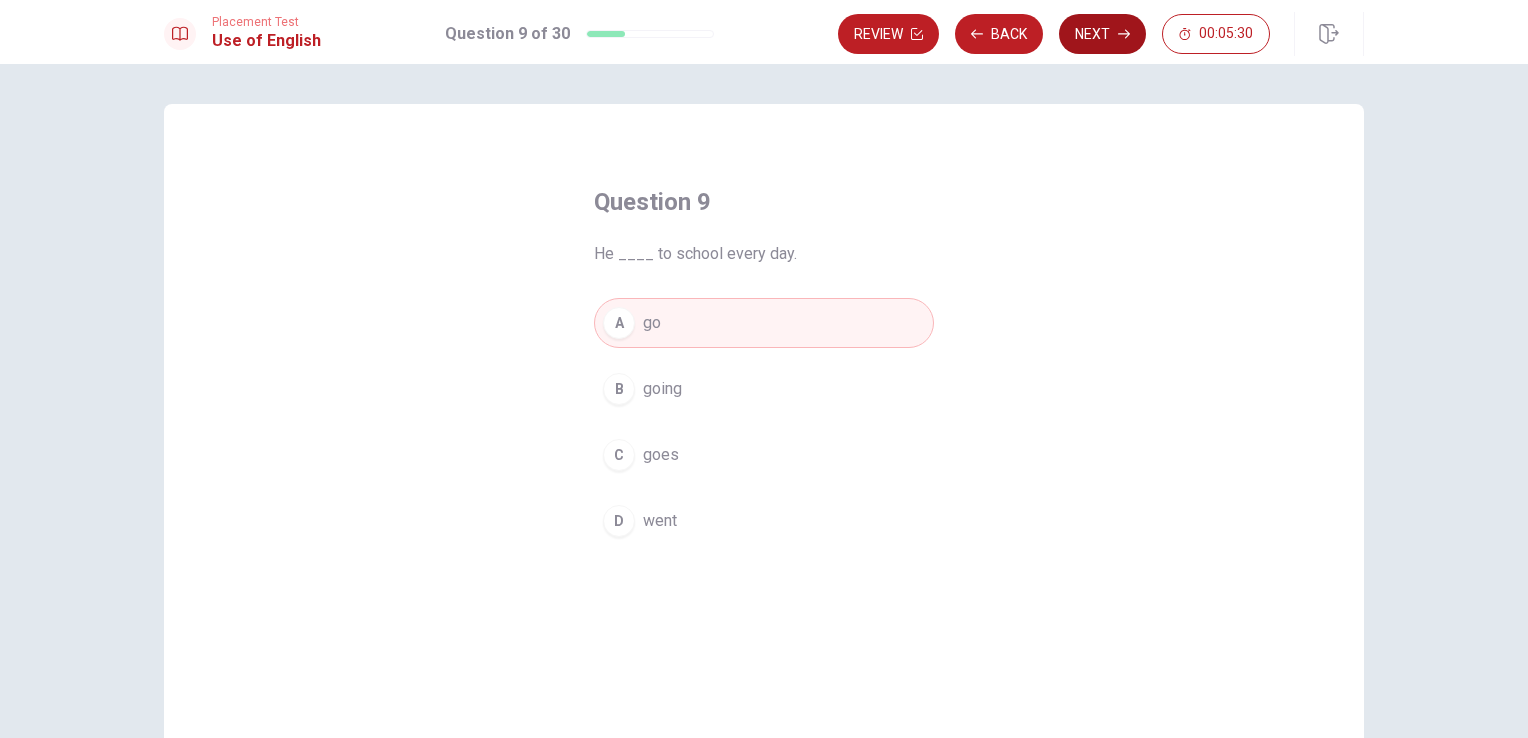 click 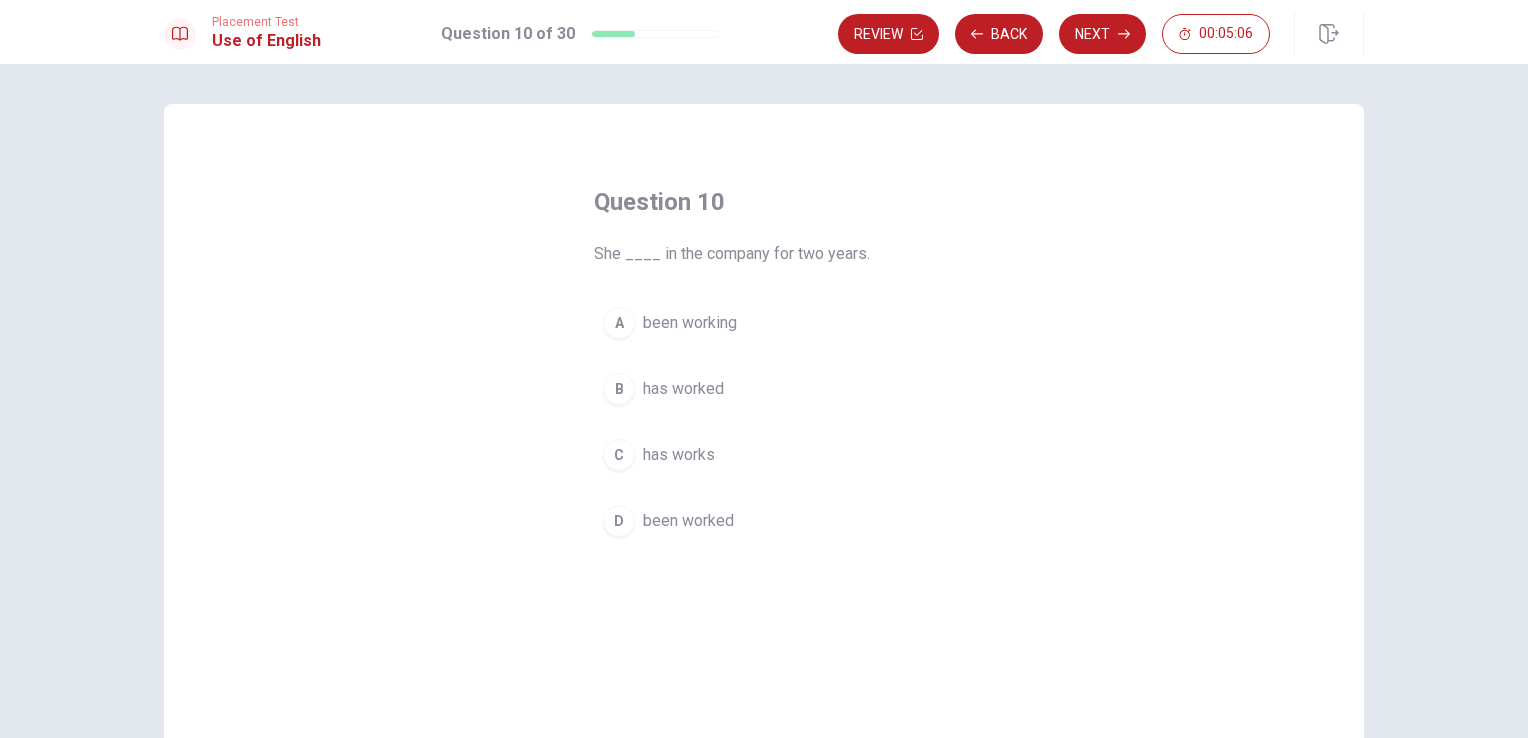click on "has worked" at bounding box center [683, 389] 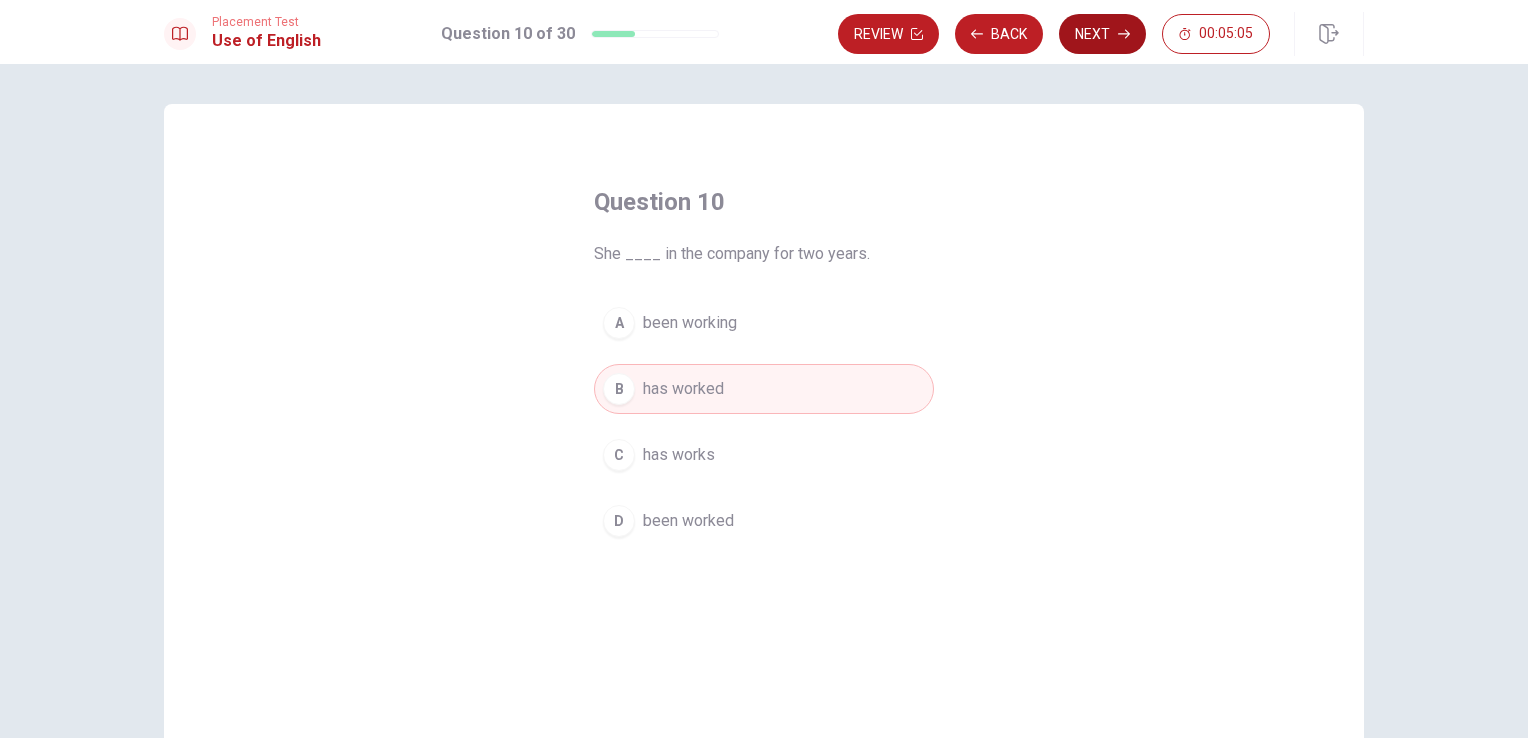 click on "Next" at bounding box center (1102, 34) 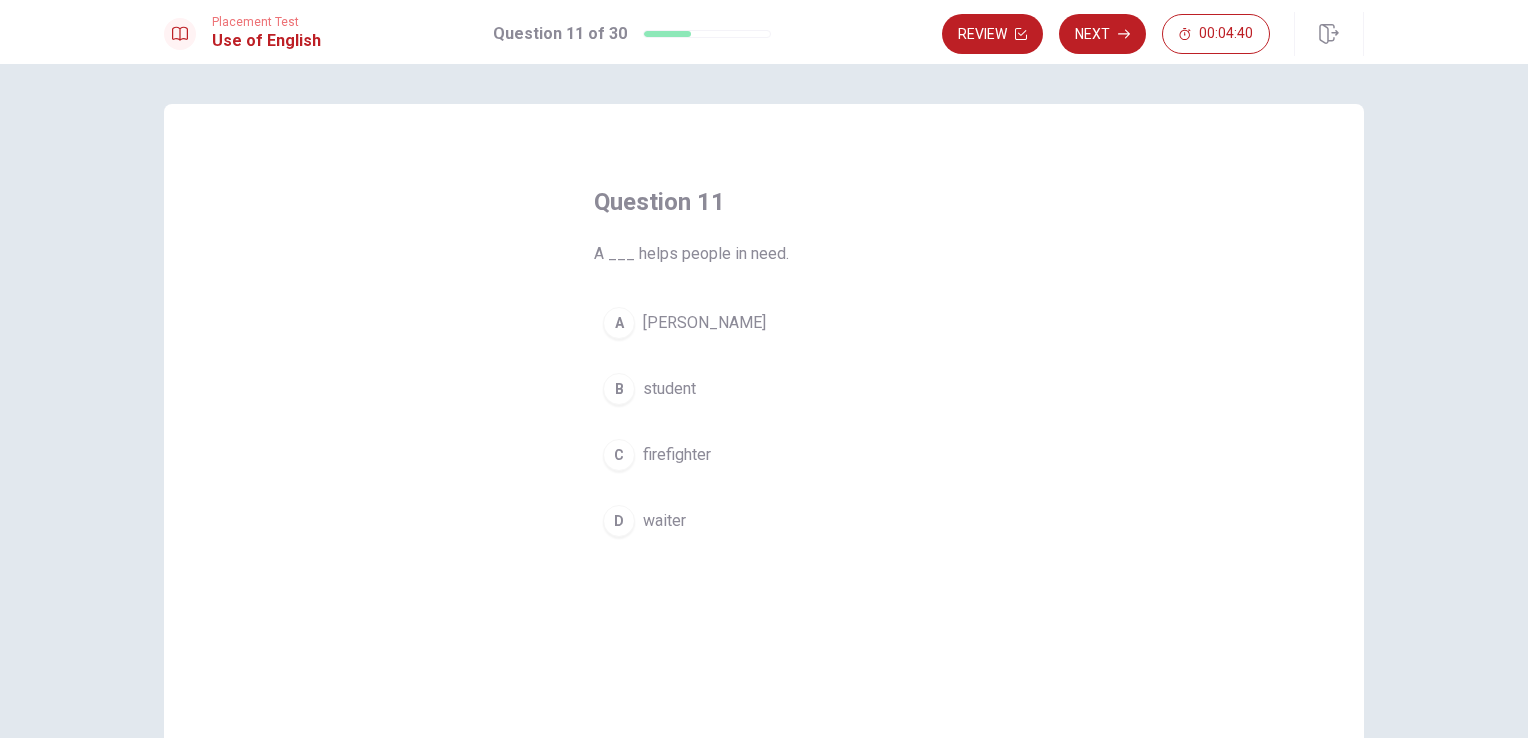 click on "firefighter" at bounding box center [677, 455] 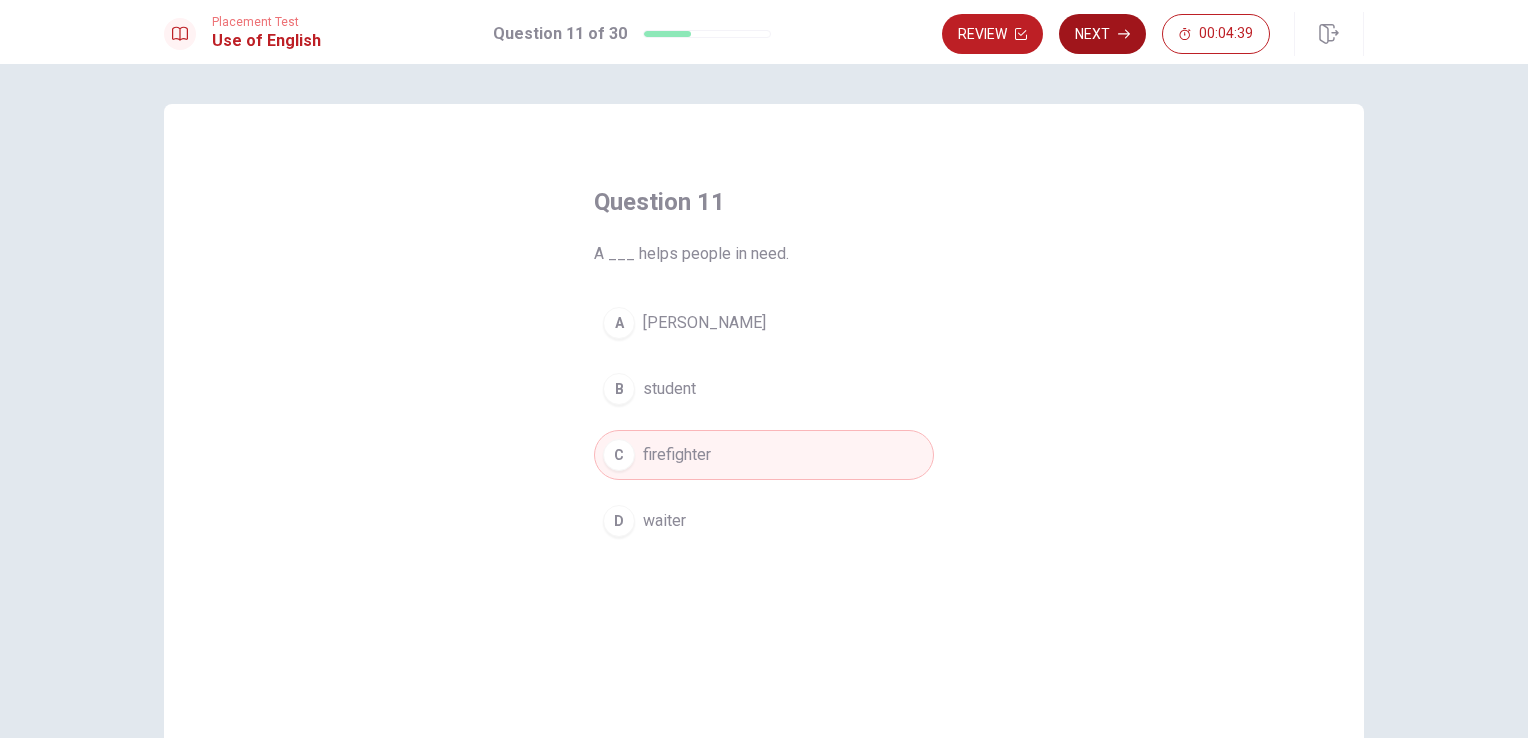 click 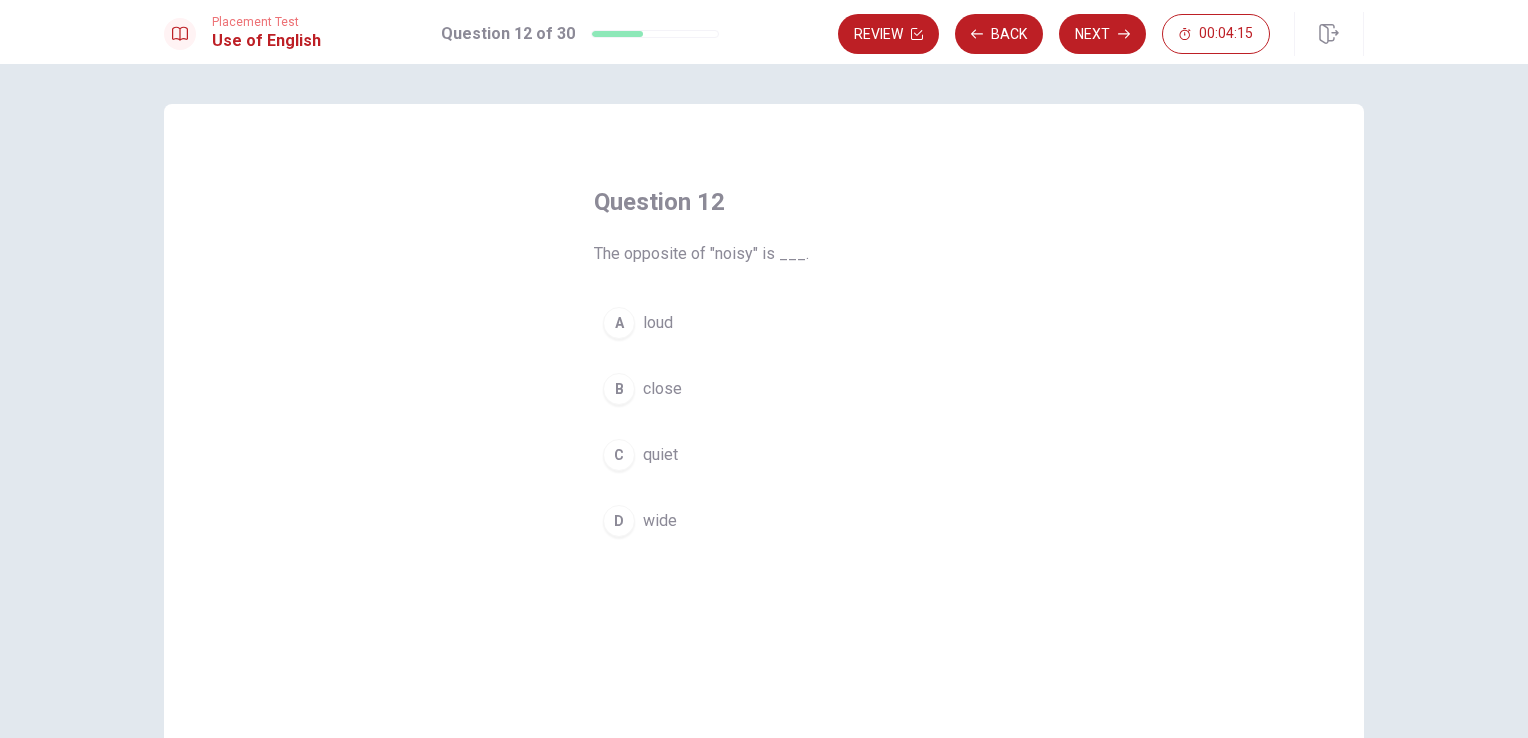 click on "C" at bounding box center [619, 455] 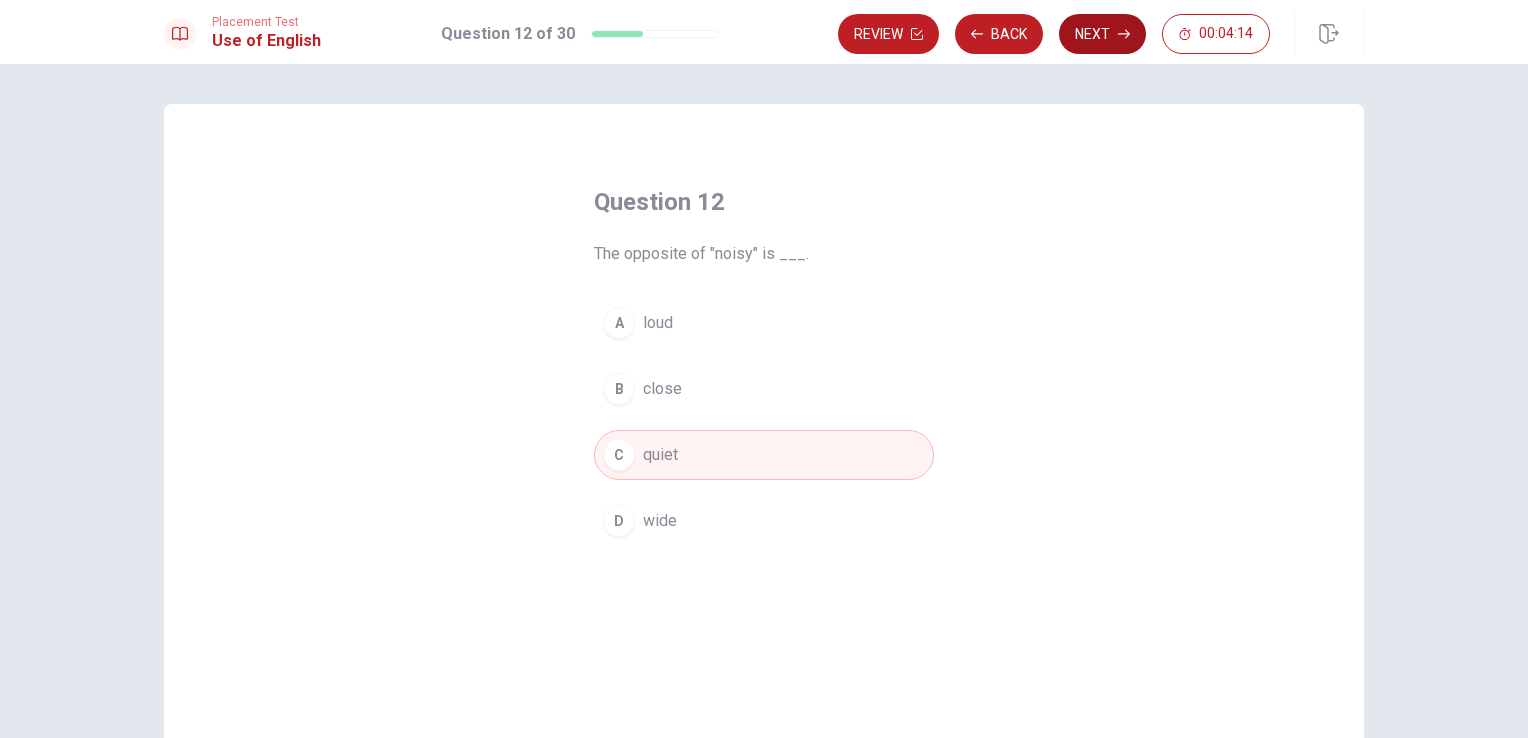 click 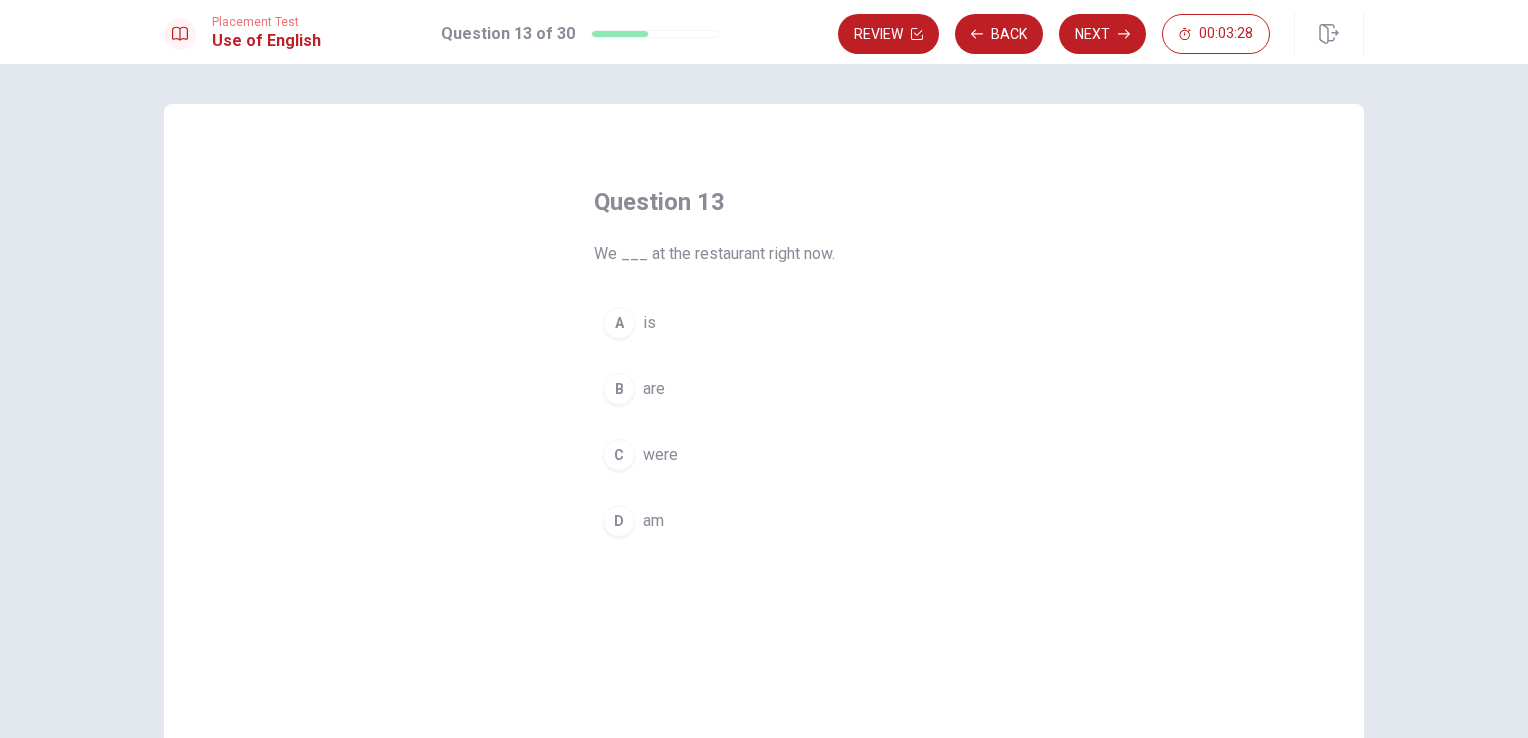 click on "B" at bounding box center (619, 389) 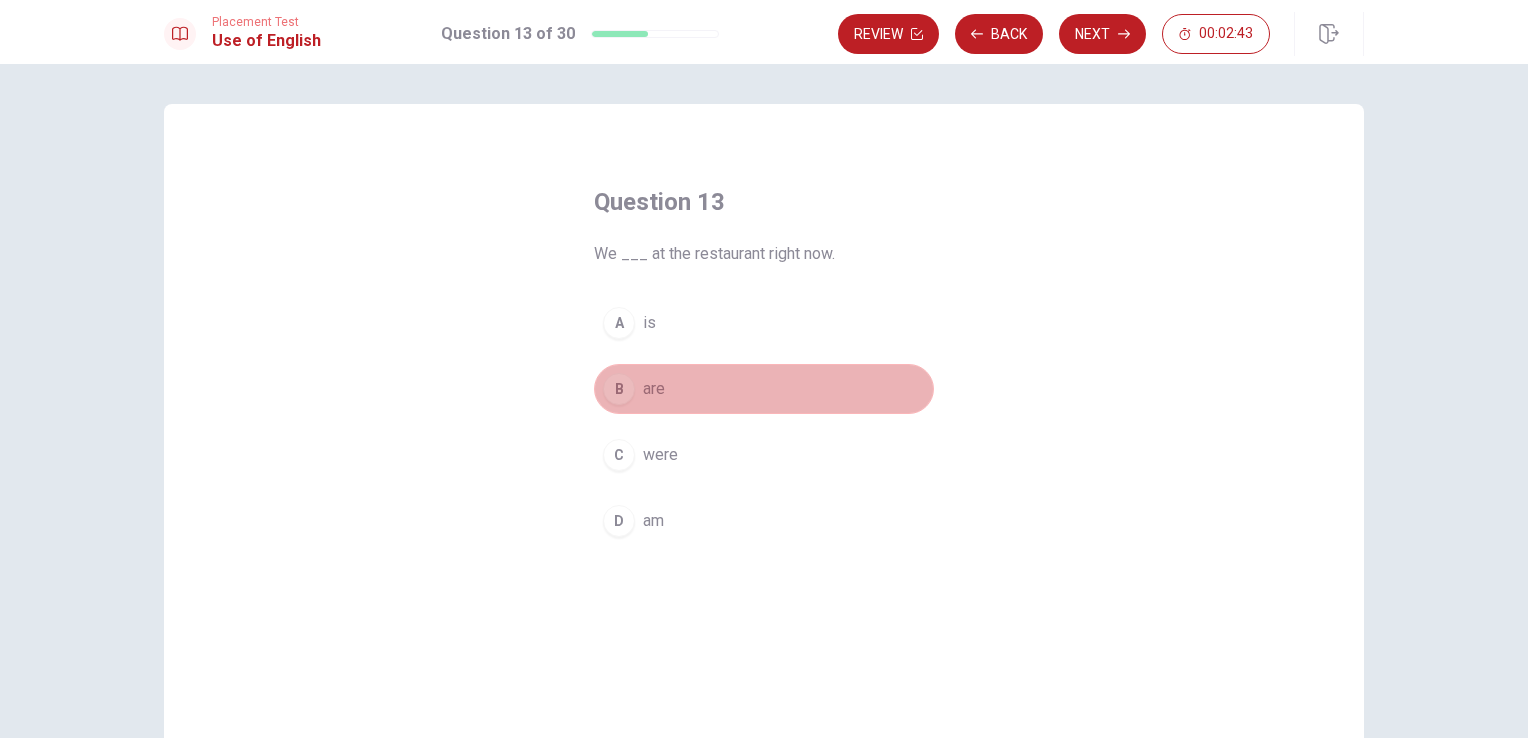 click on "B are" at bounding box center (764, 389) 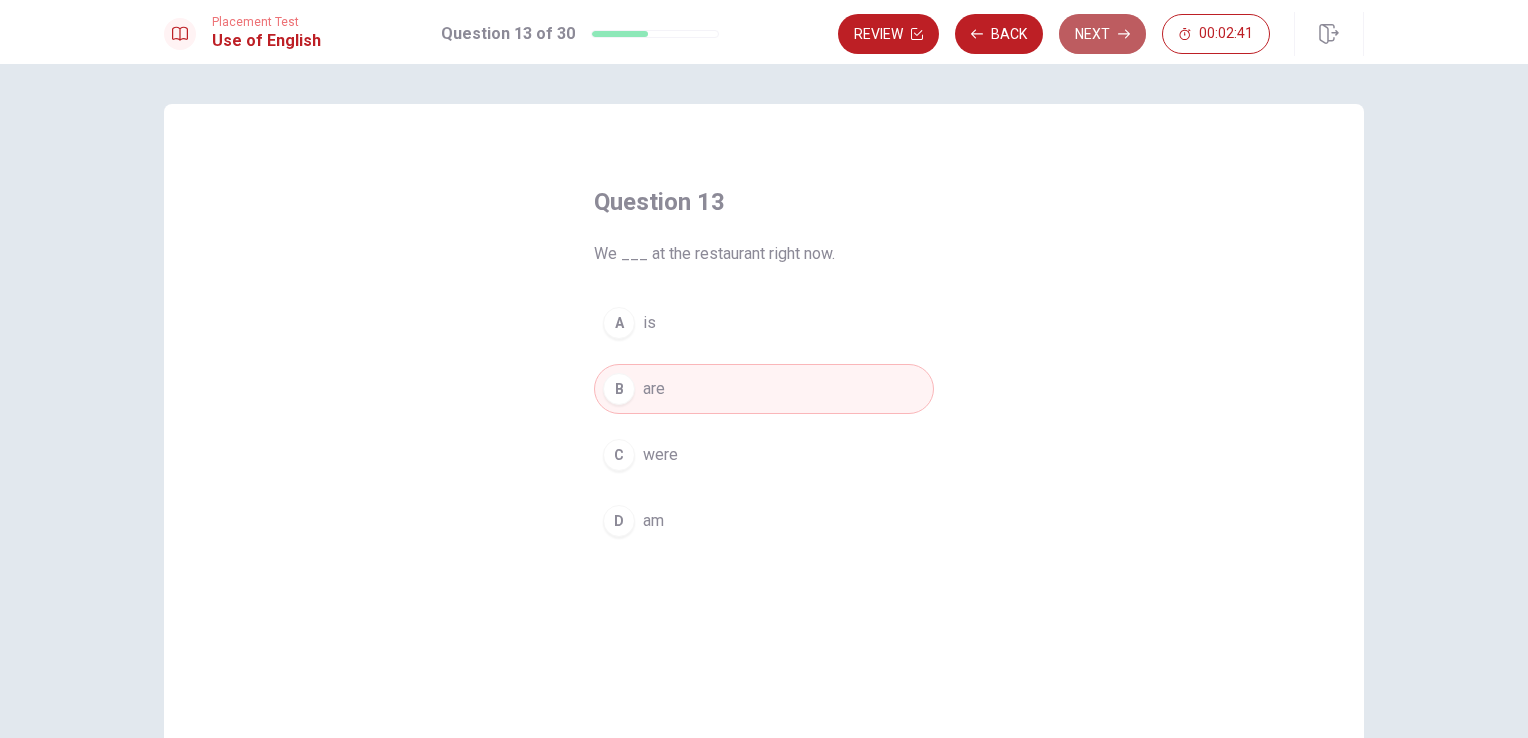 click on "Next" at bounding box center [1102, 34] 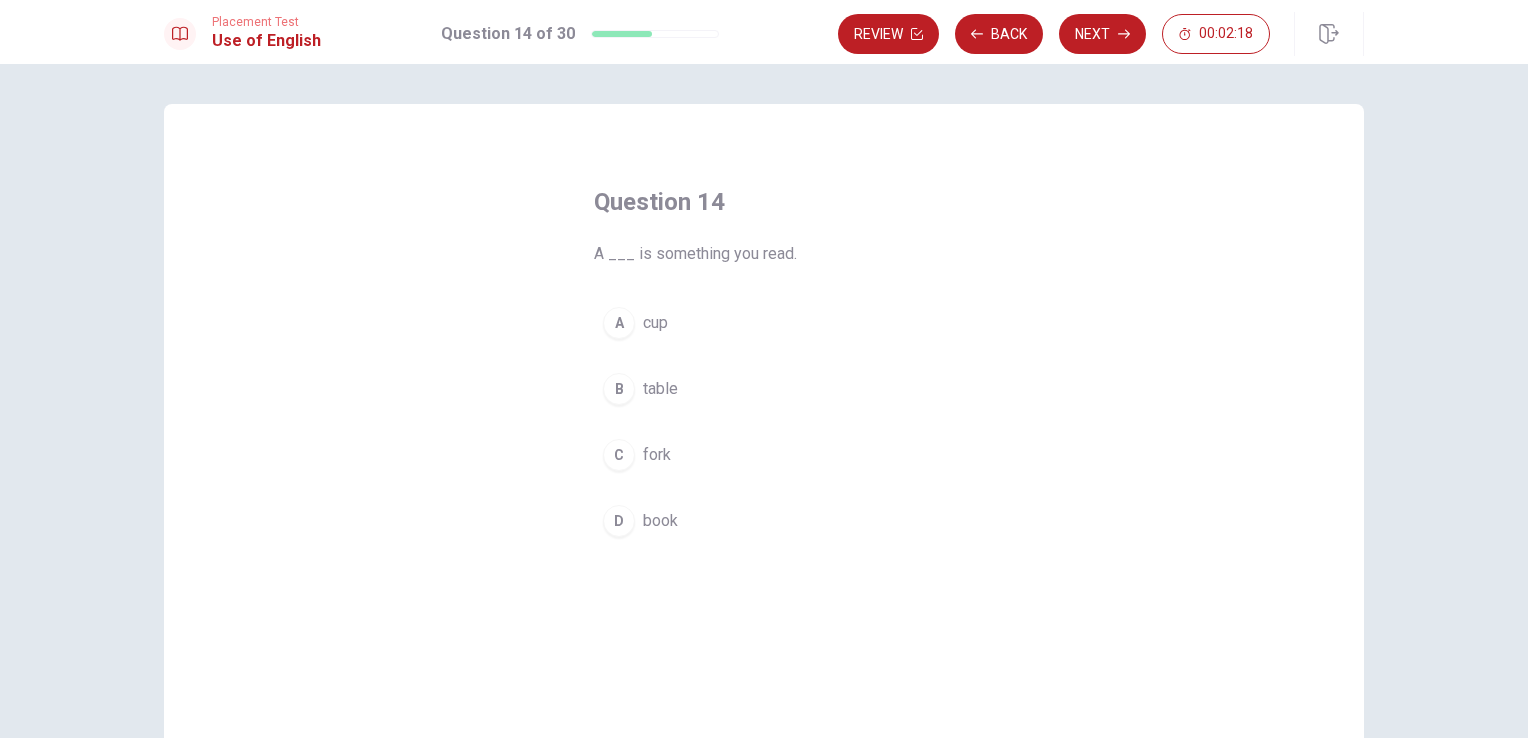 click on "D" at bounding box center (619, 521) 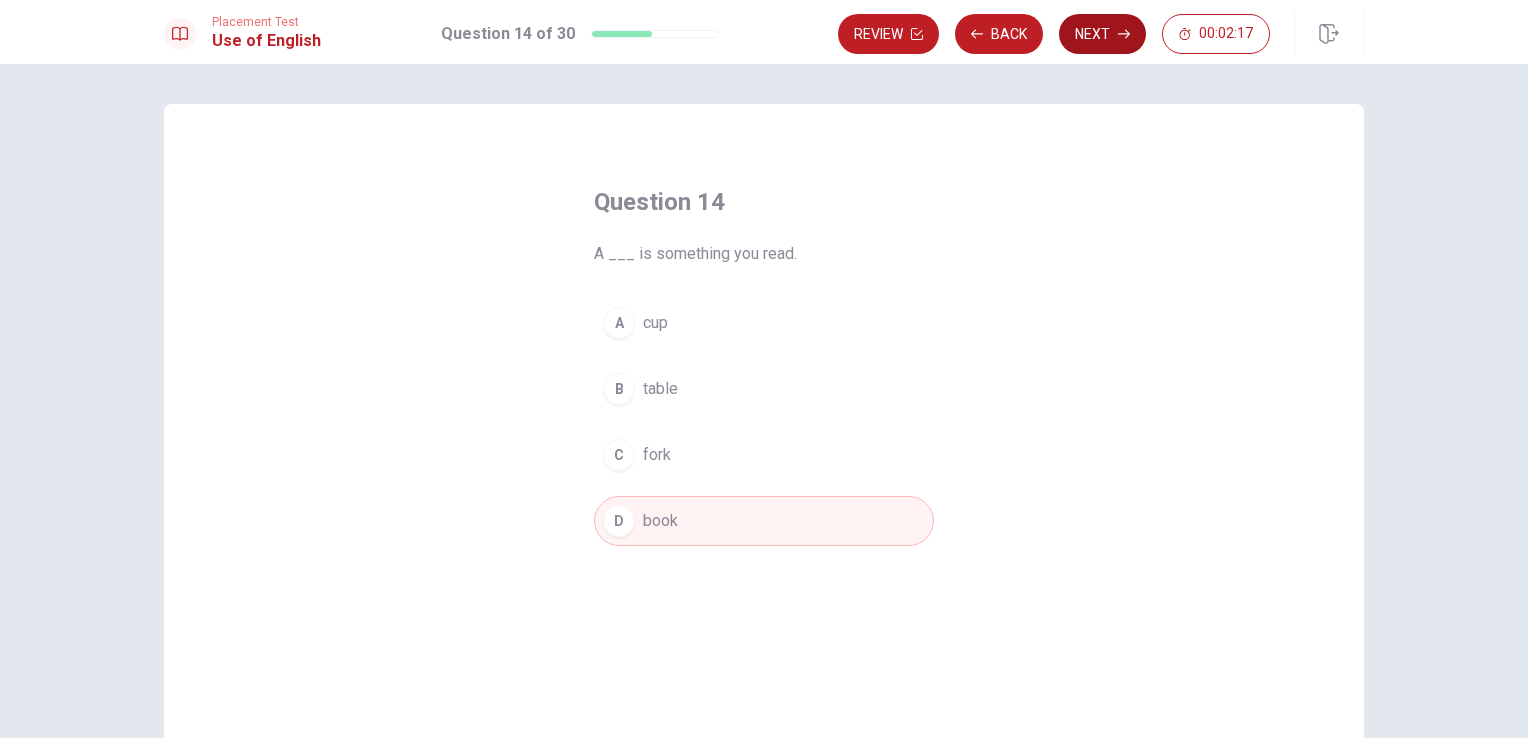 click on "Next" at bounding box center (1102, 34) 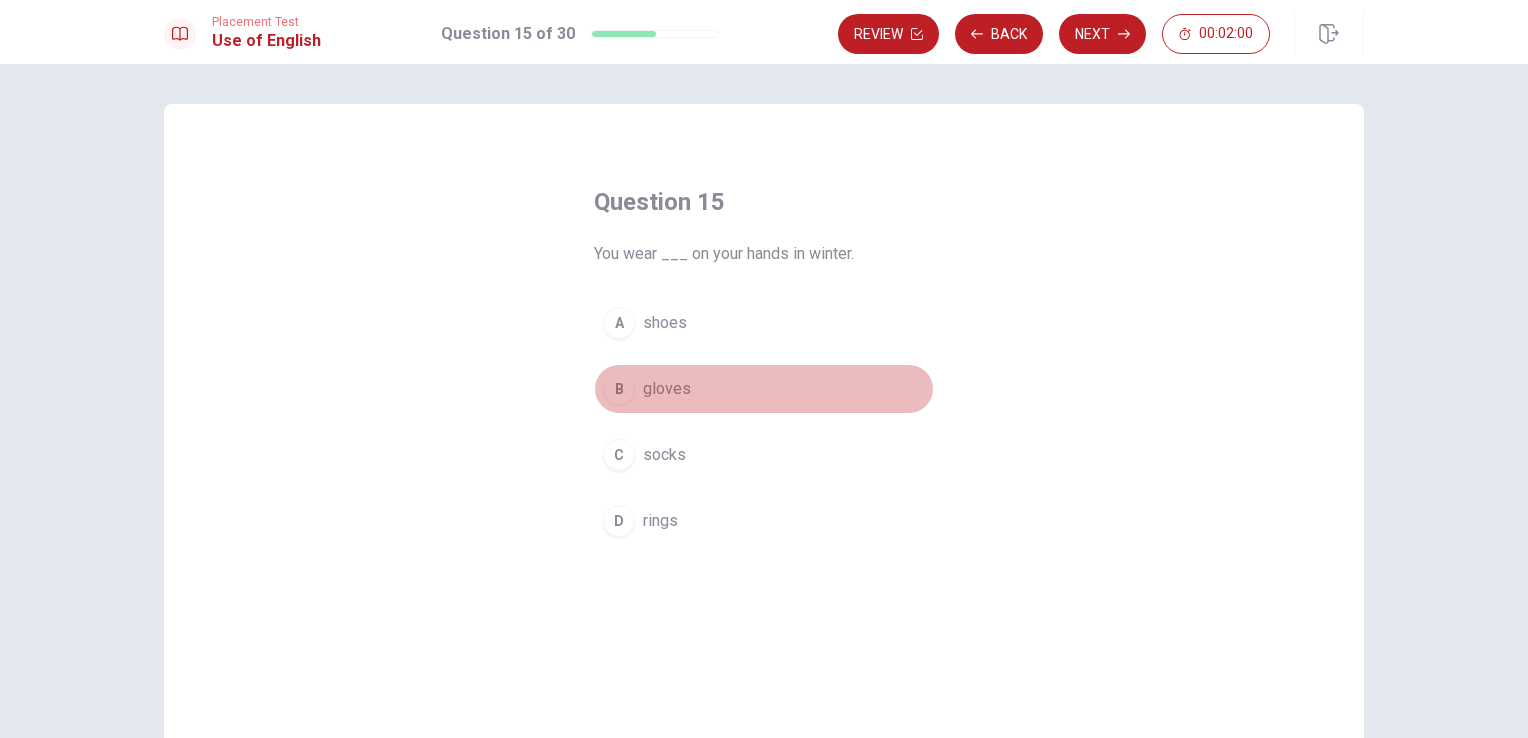 click on "B" at bounding box center (619, 389) 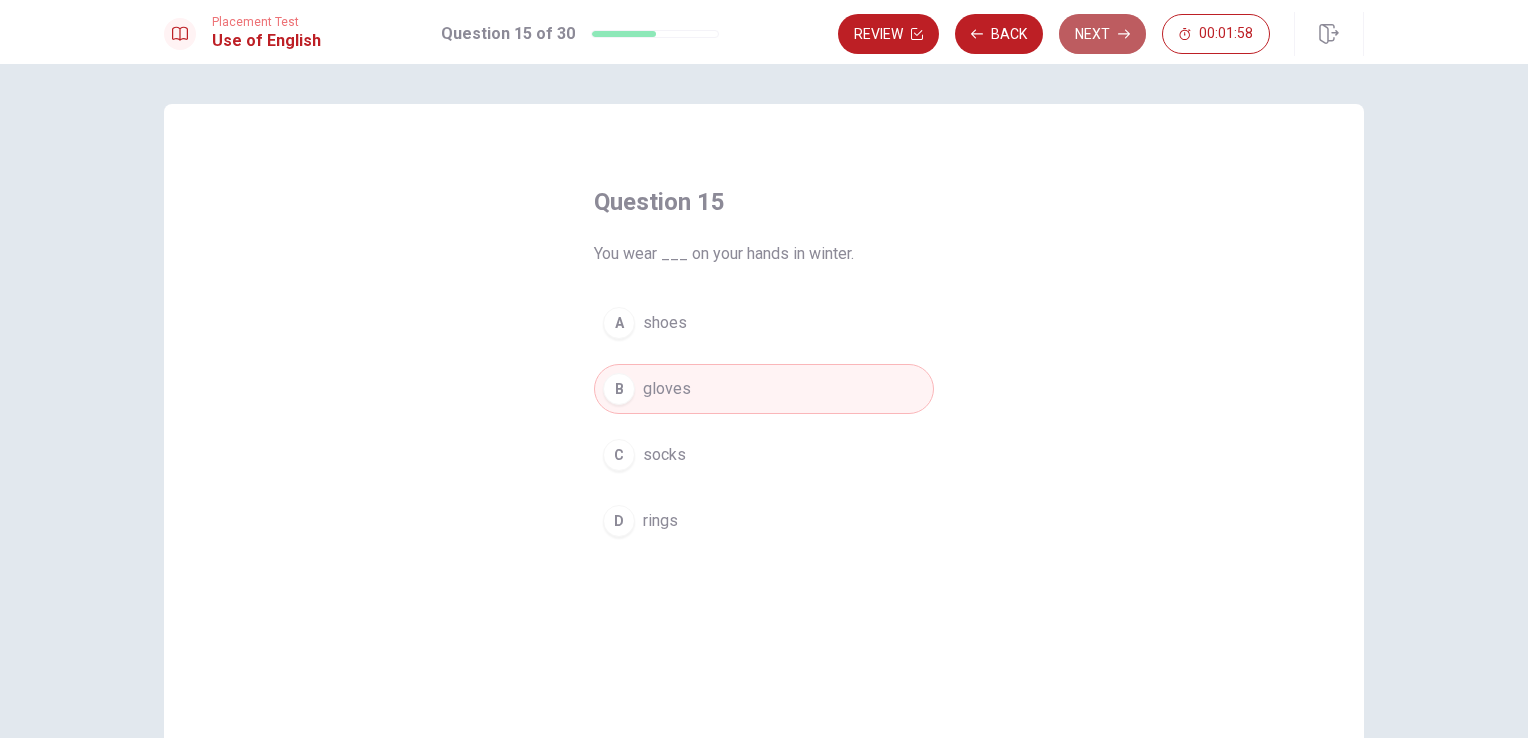 click on "Next" at bounding box center [1102, 34] 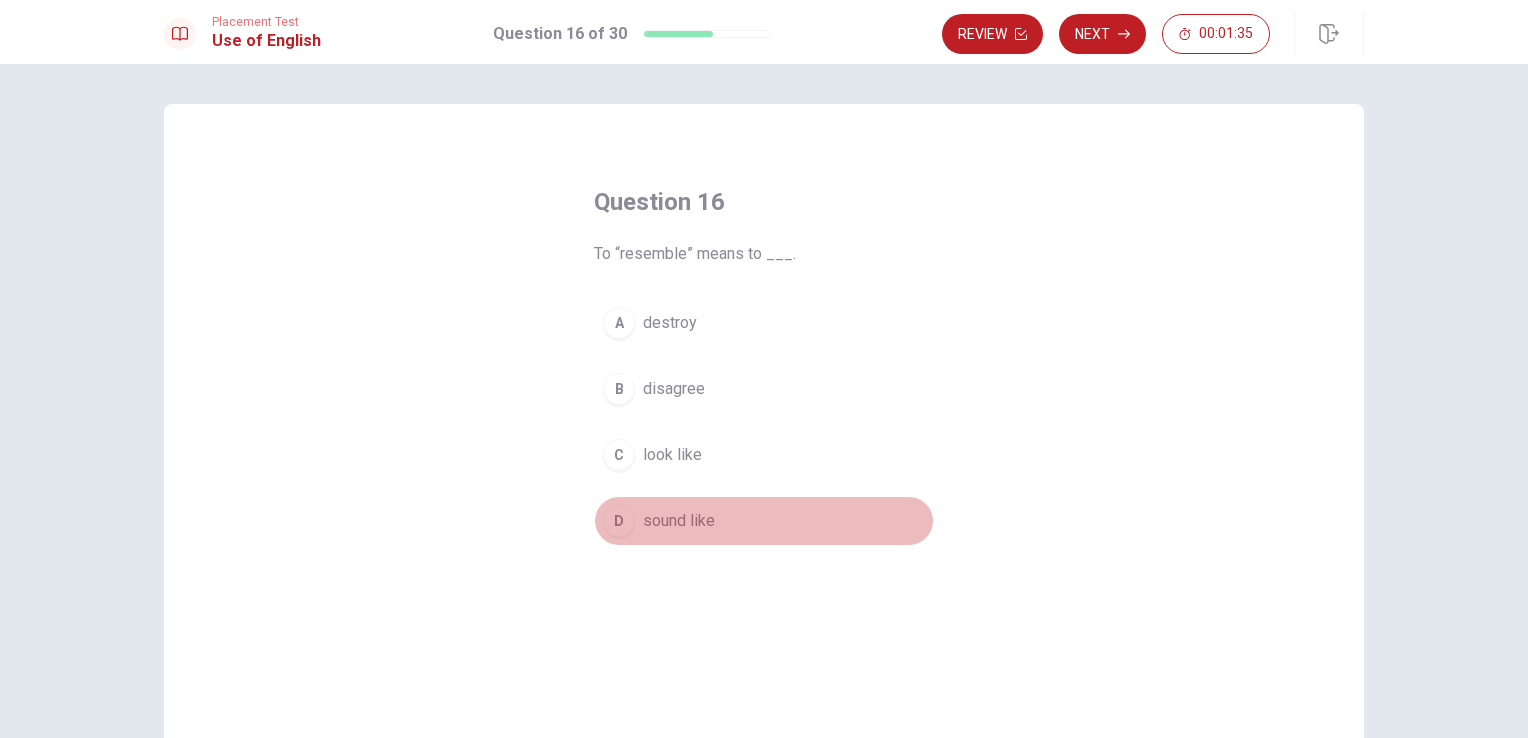 click on "D sound like" at bounding box center [764, 521] 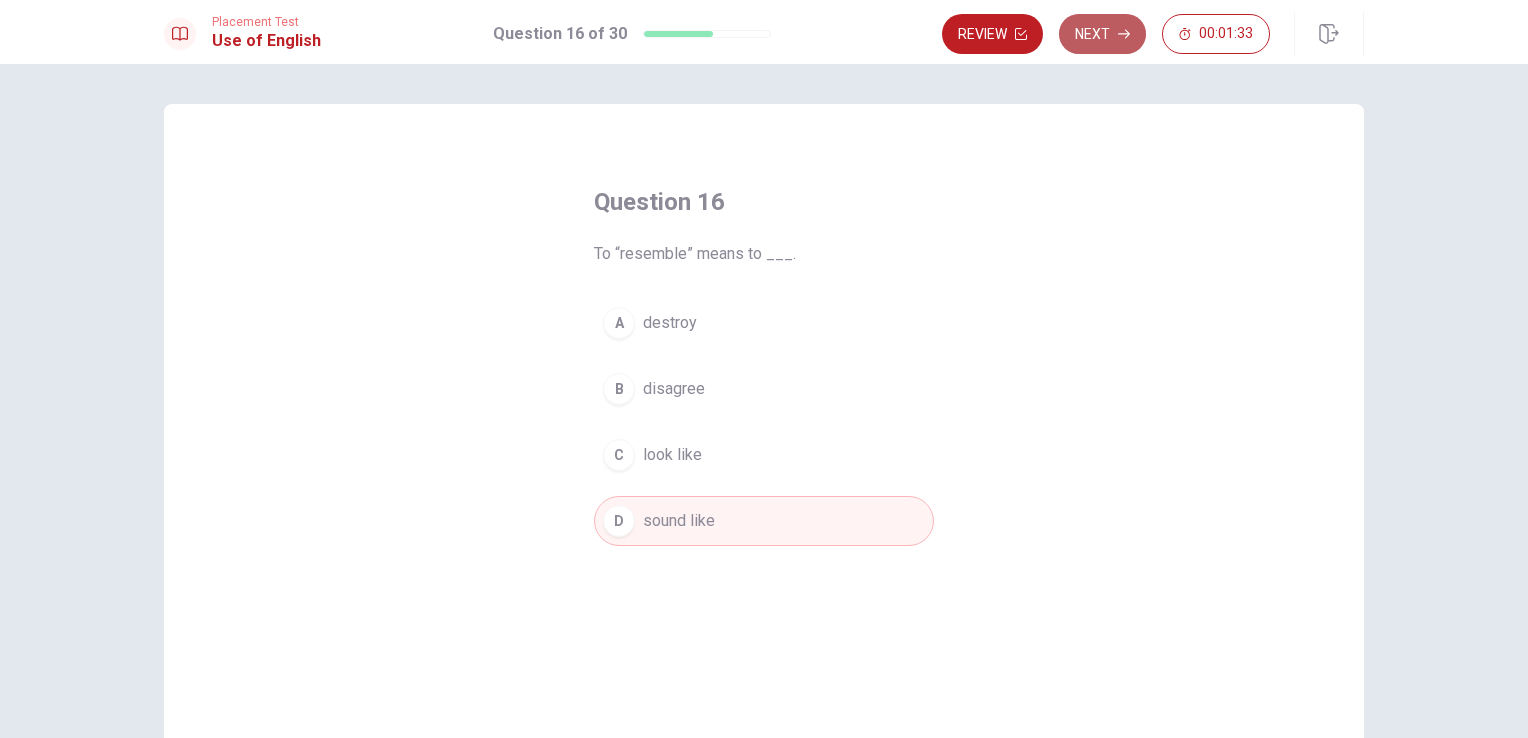 click on "Next" at bounding box center [1102, 34] 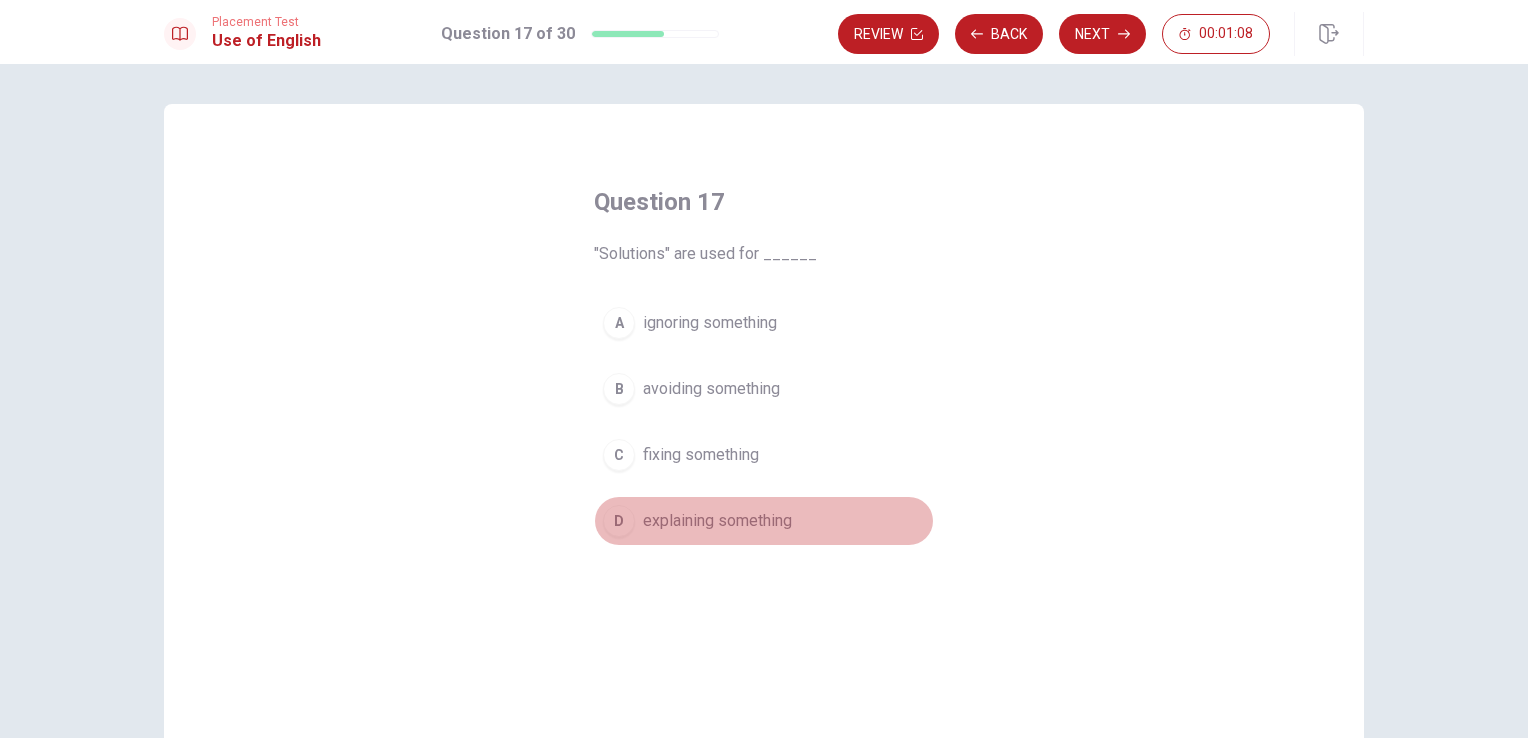 click on "D explaining something" at bounding box center [764, 521] 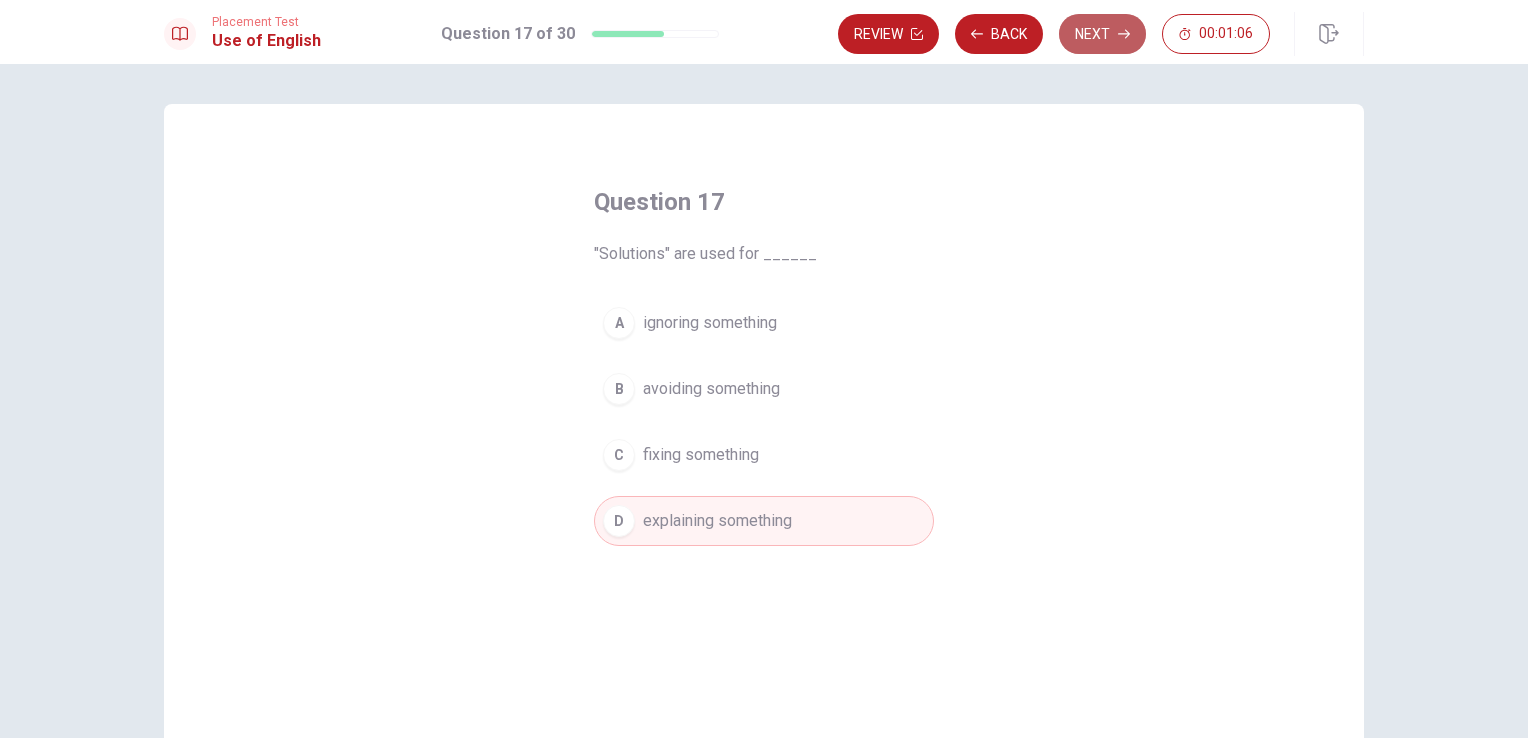click on "Next" at bounding box center (1102, 34) 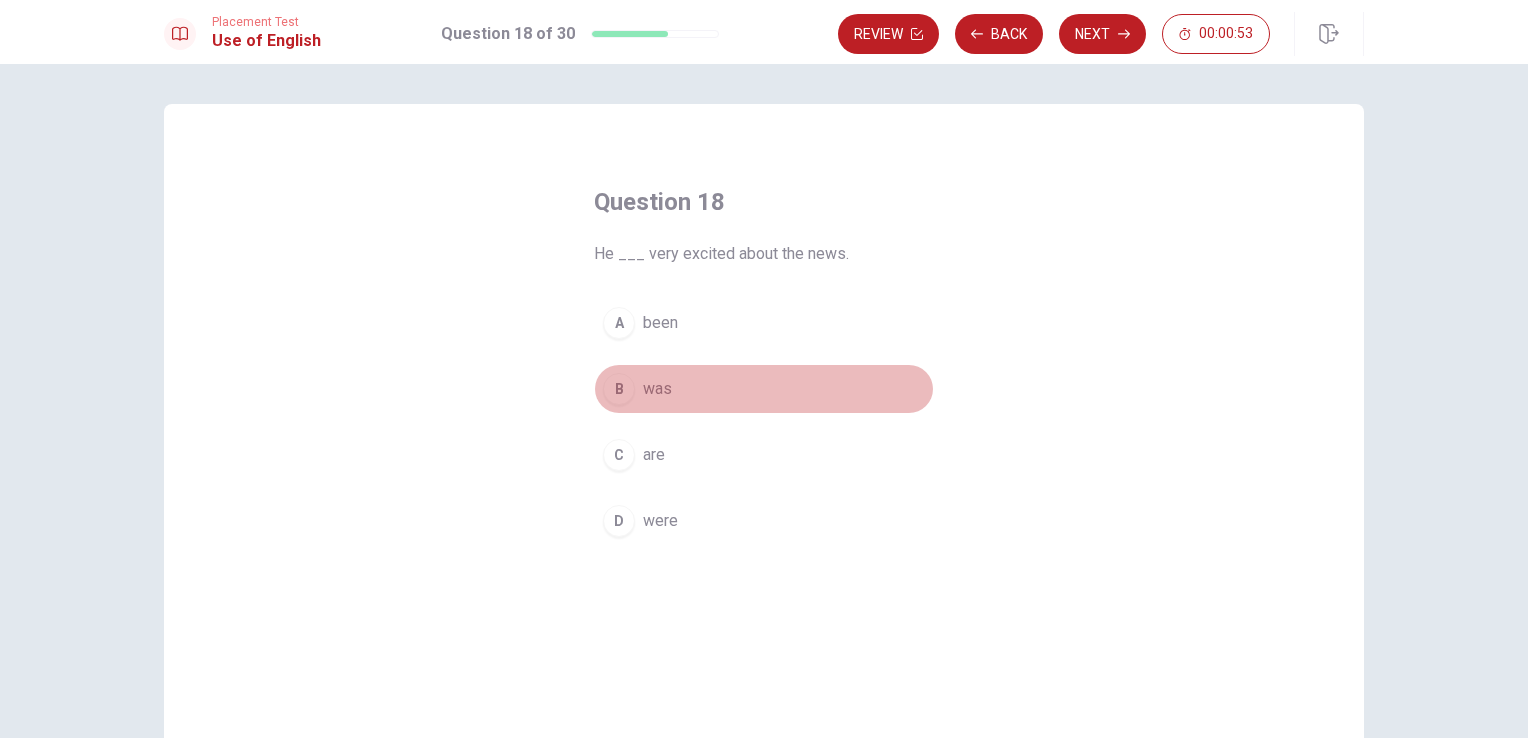 click on "B was" at bounding box center (764, 389) 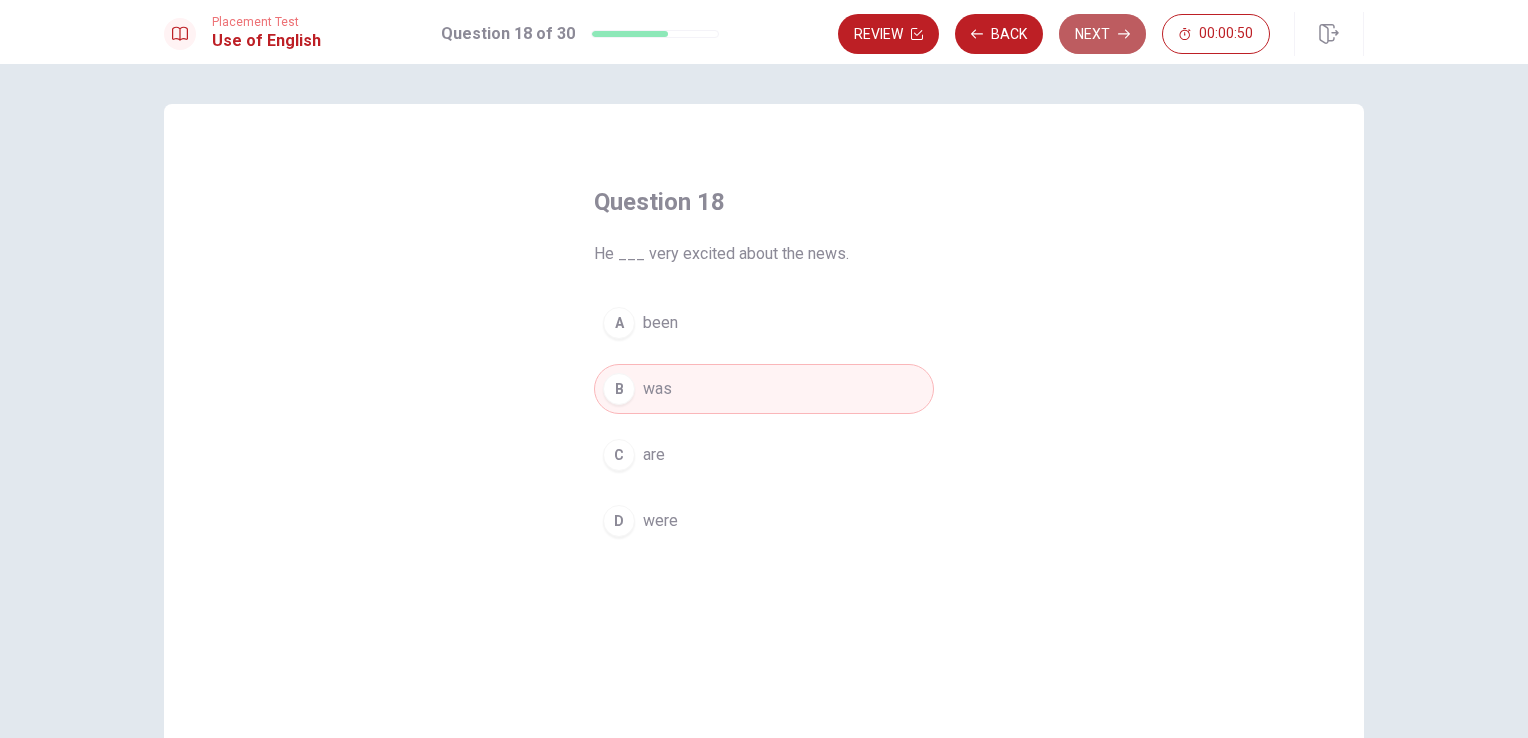 click on "Next" at bounding box center (1102, 34) 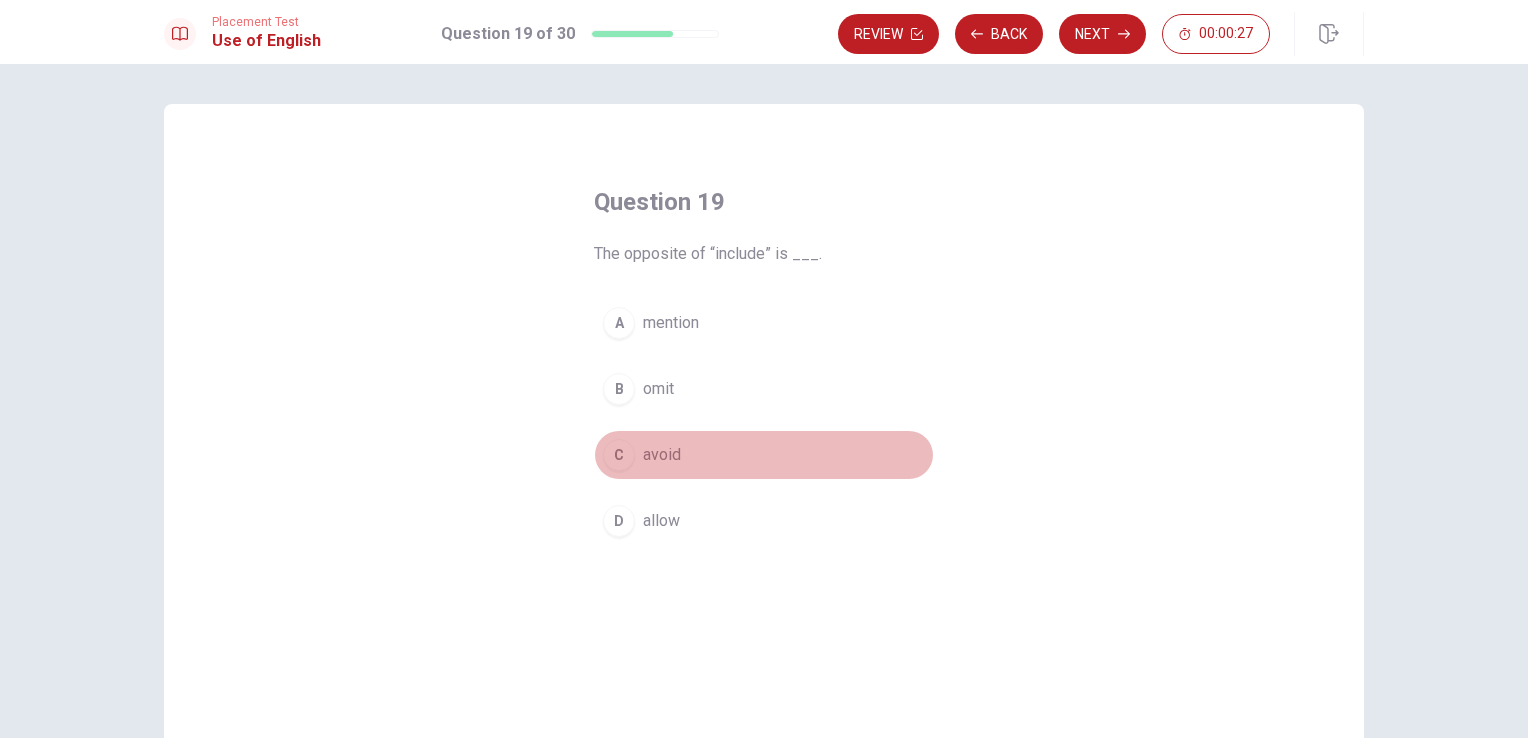 click on "C avoid" at bounding box center (764, 455) 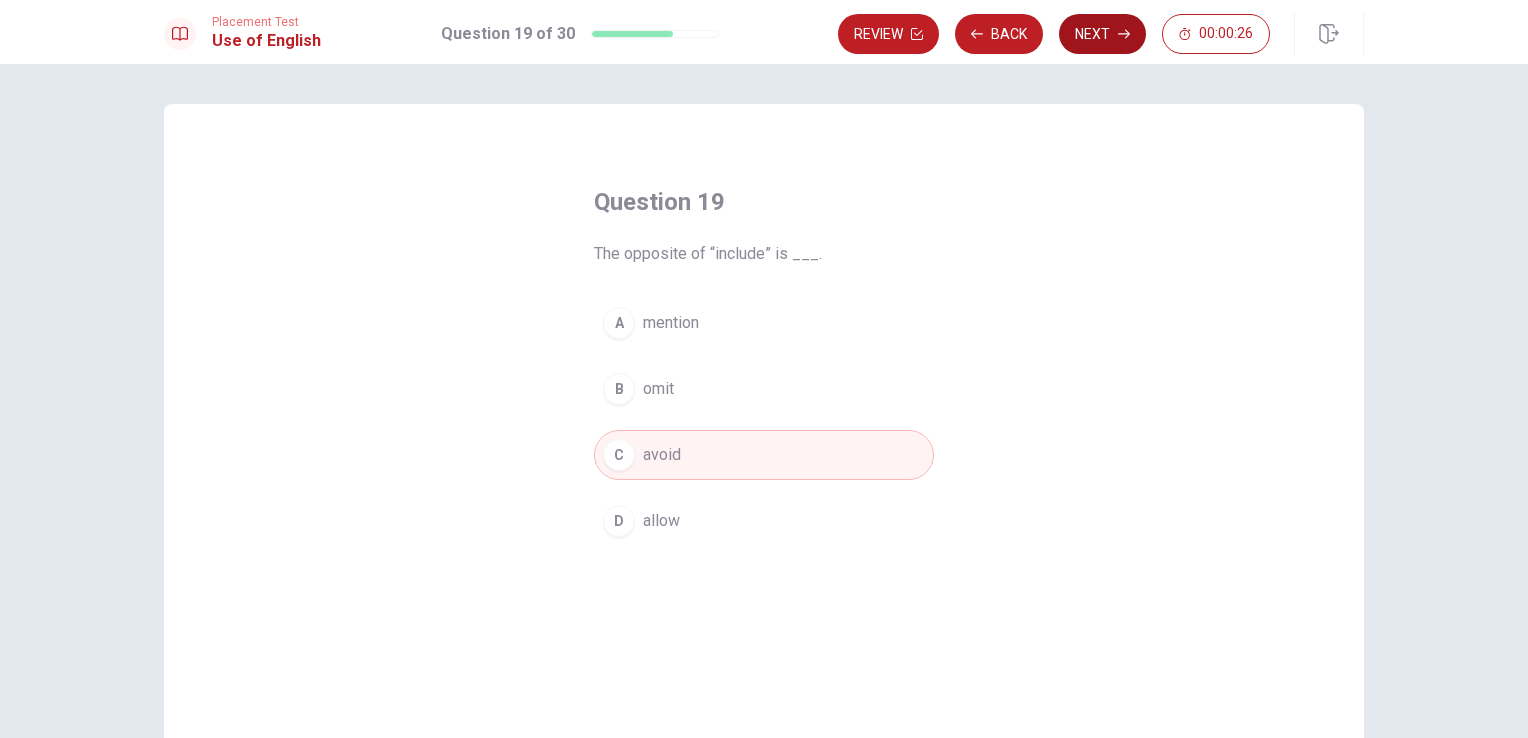 click on "Next" at bounding box center (1102, 34) 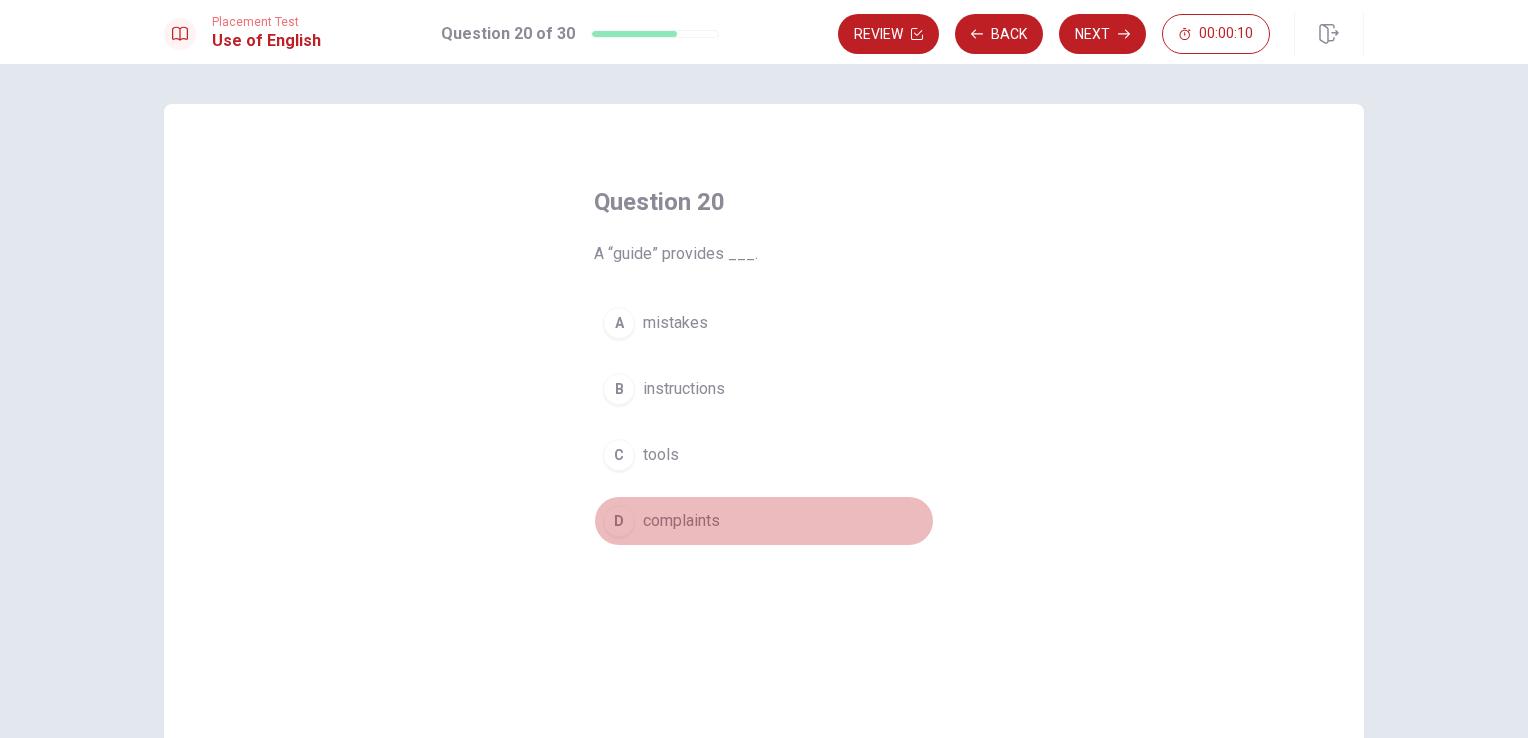 click on "D complaints" at bounding box center (764, 521) 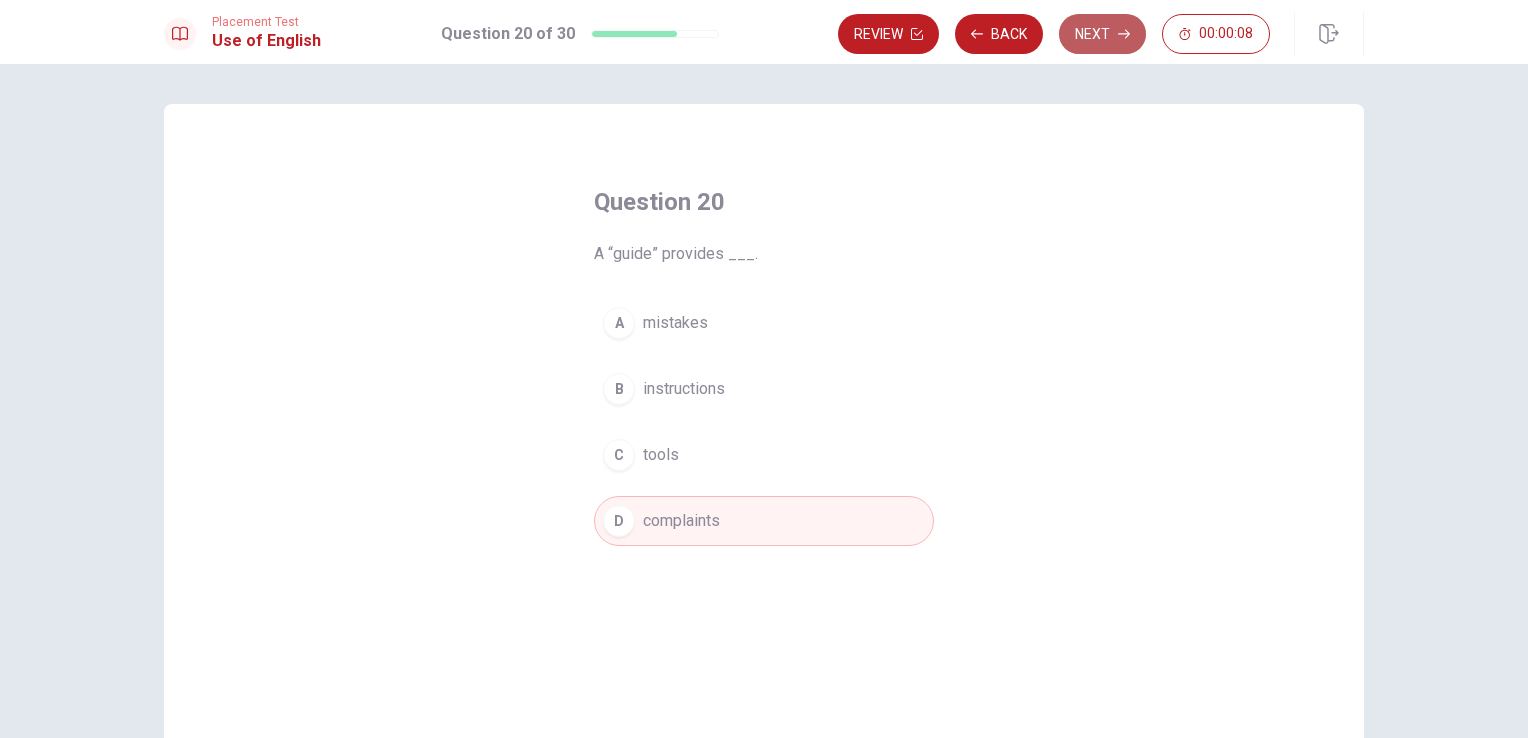 click on "Next" at bounding box center [1102, 34] 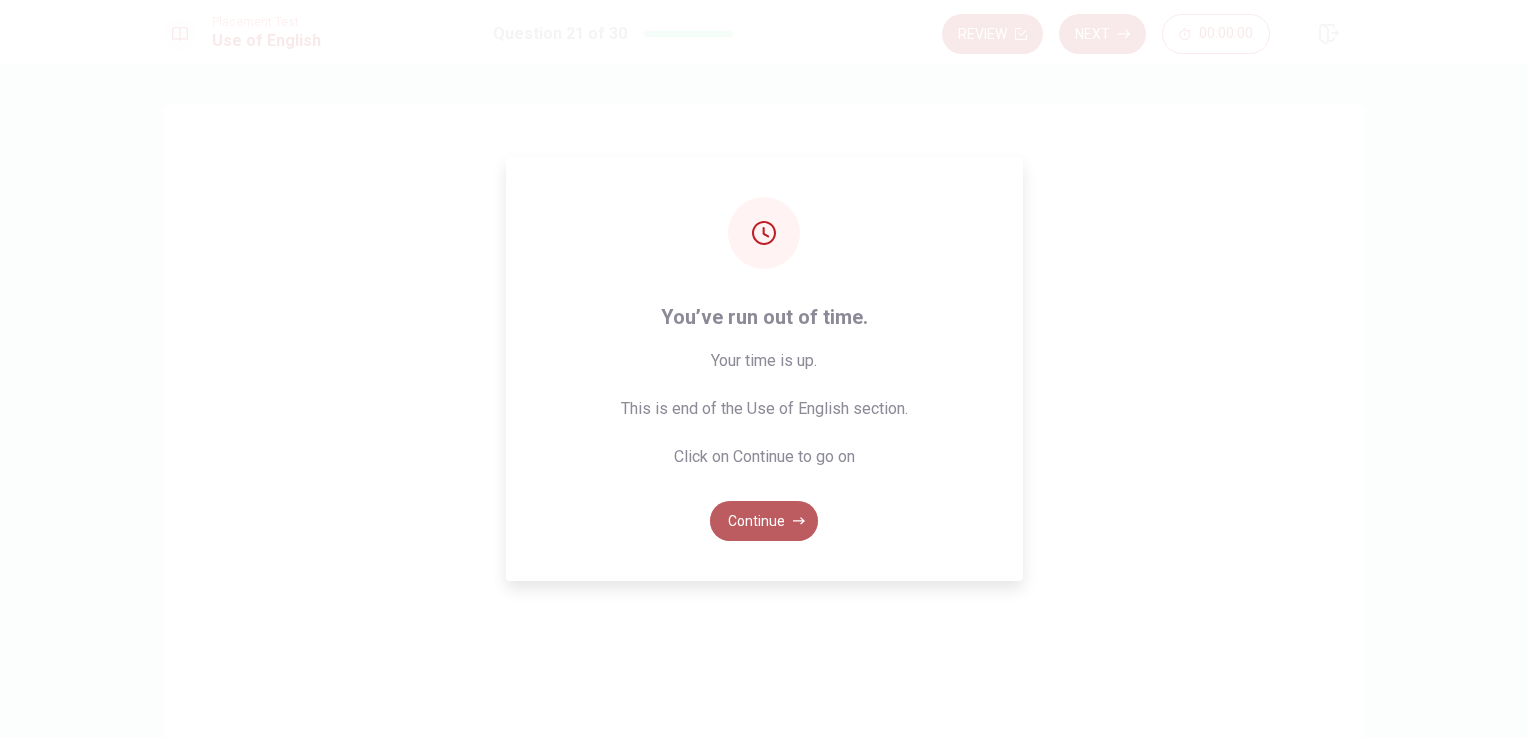 click on "Continue" at bounding box center [764, 521] 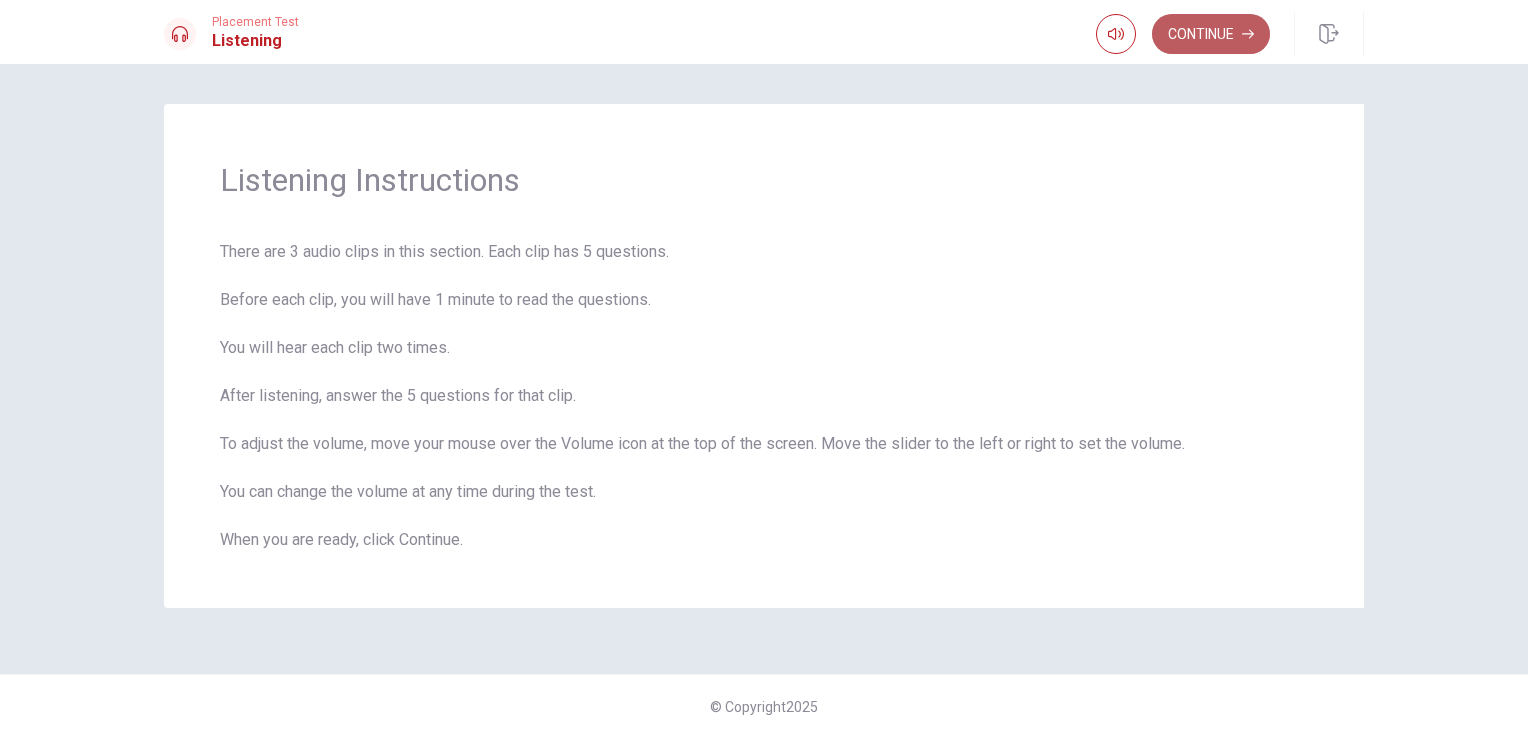 click on "Continue" at bounding box center (1211, 34) 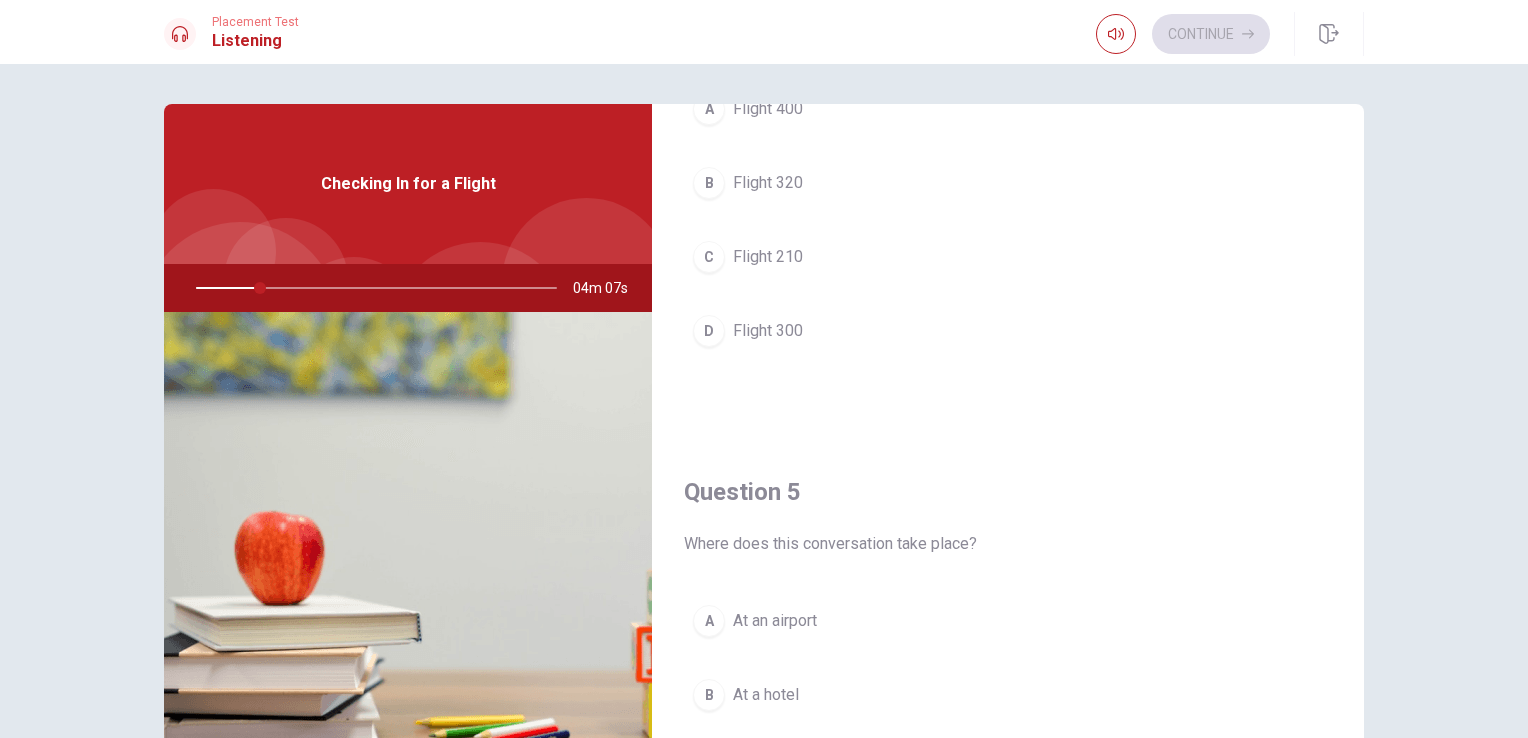 scroll, scrollTop: 1856, scrollLeft: 0, axis: vertical 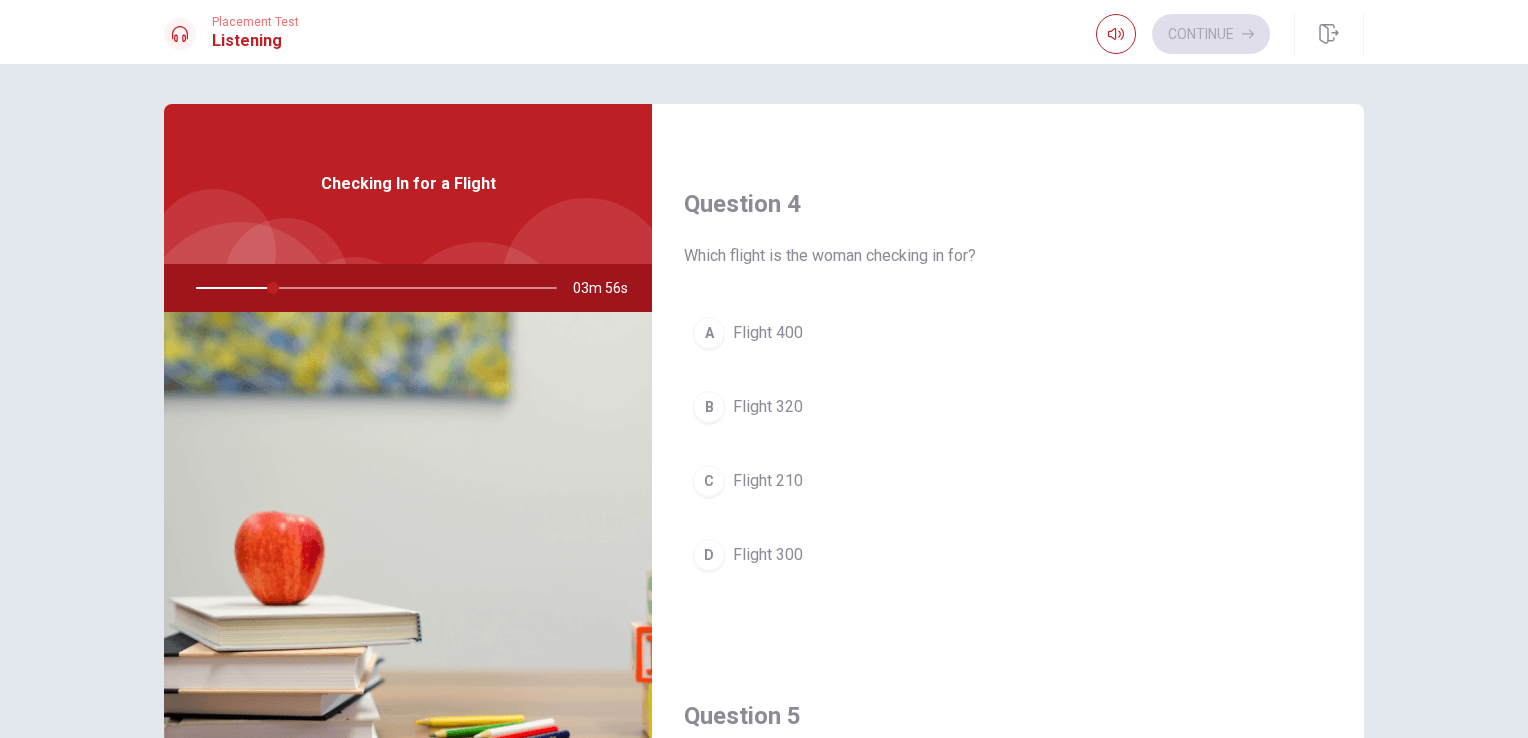 click at bounding box center [372, 288] 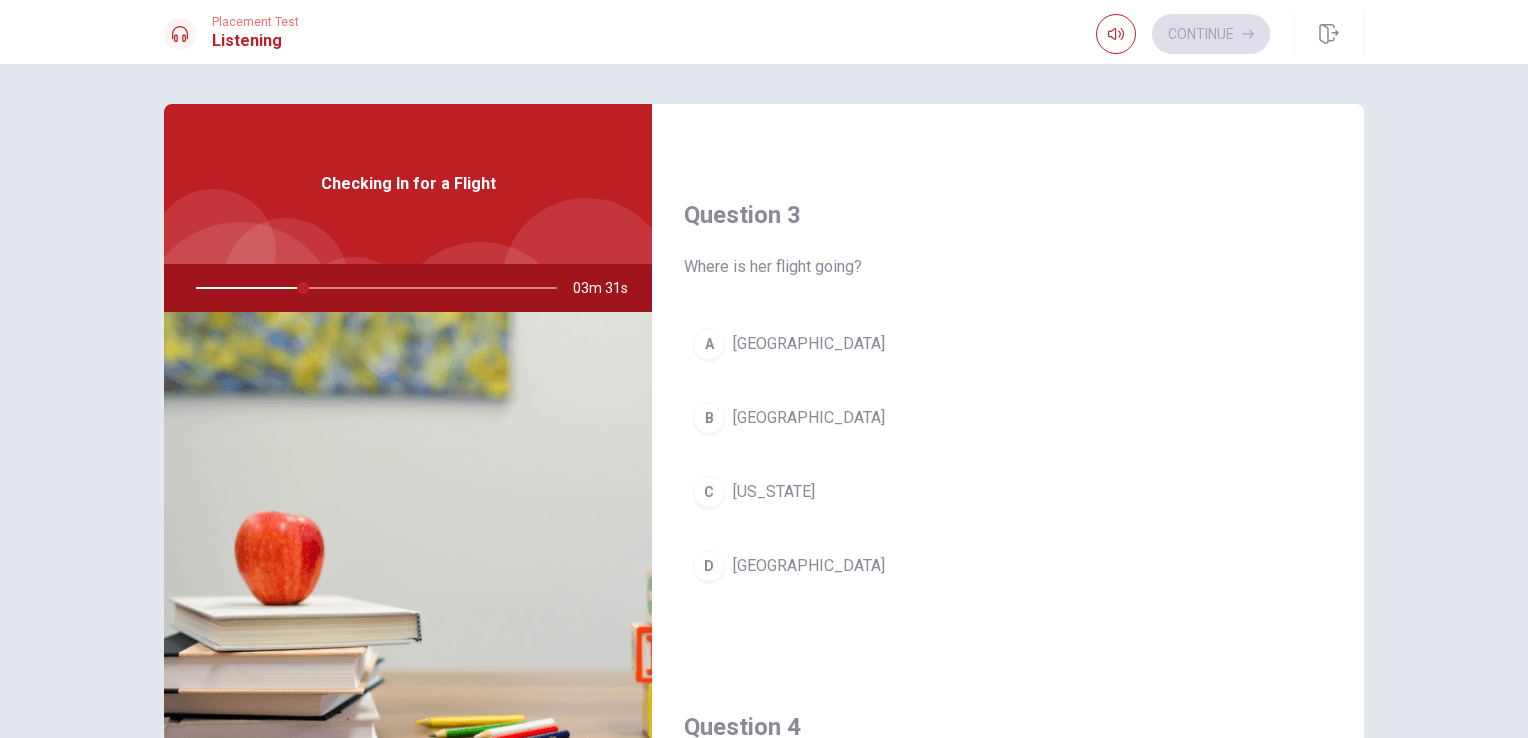 scroll, scrollTop: 976, scrollLeft: 0, axis: vertical 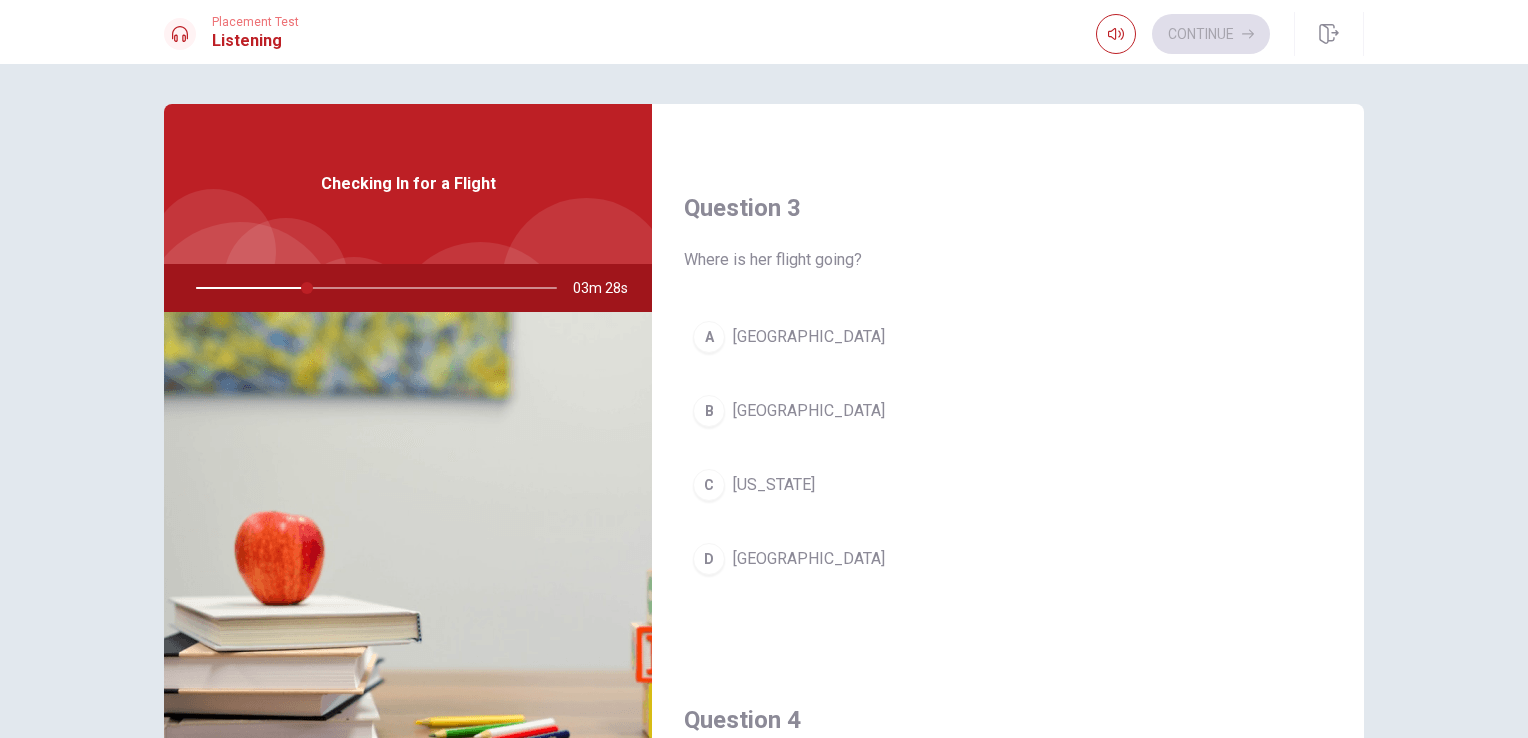 click on "B [GEOGRAPHIC_DATA]" at bounding box center (1008, 411) 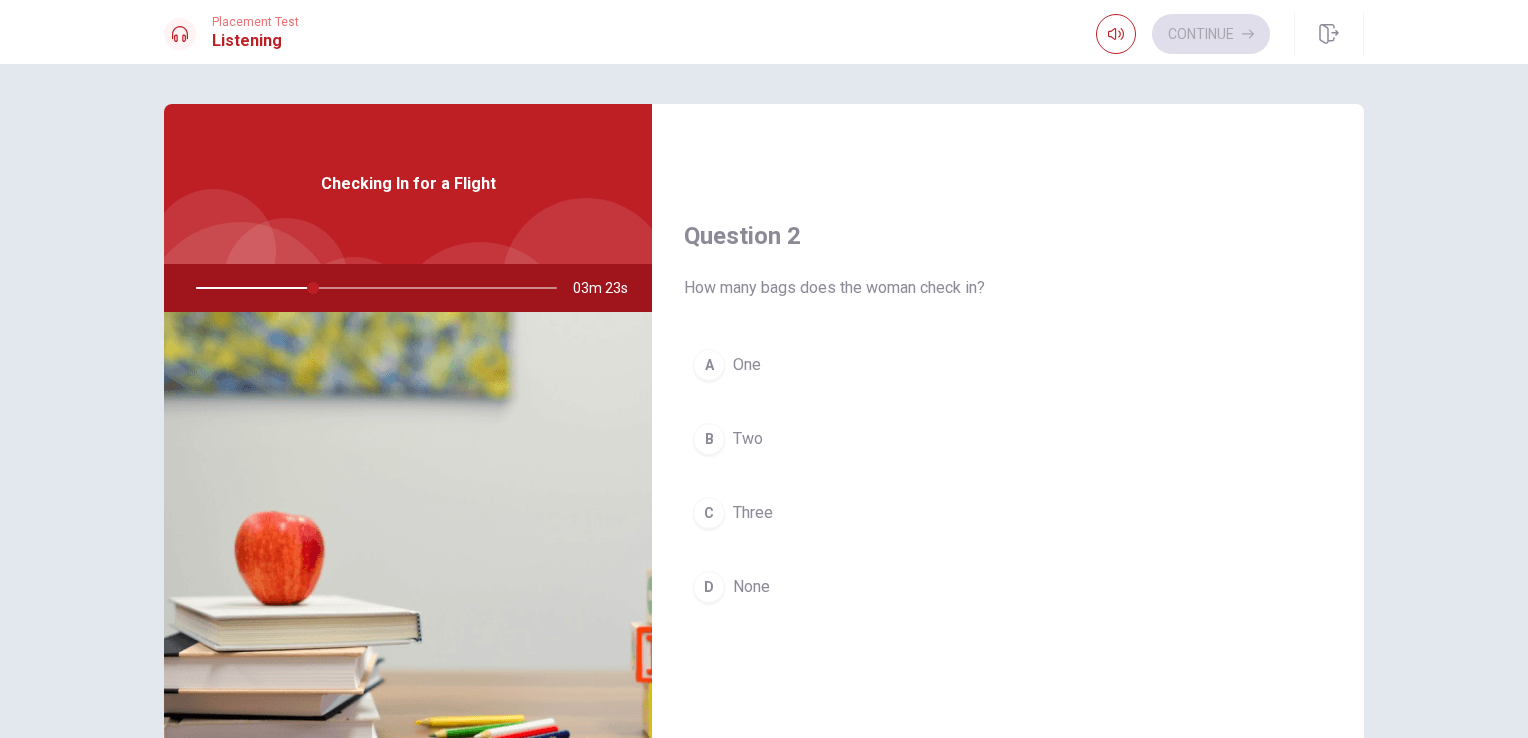 scroll, scrollTop: 432, scrollLeft: 0, axis: vertical 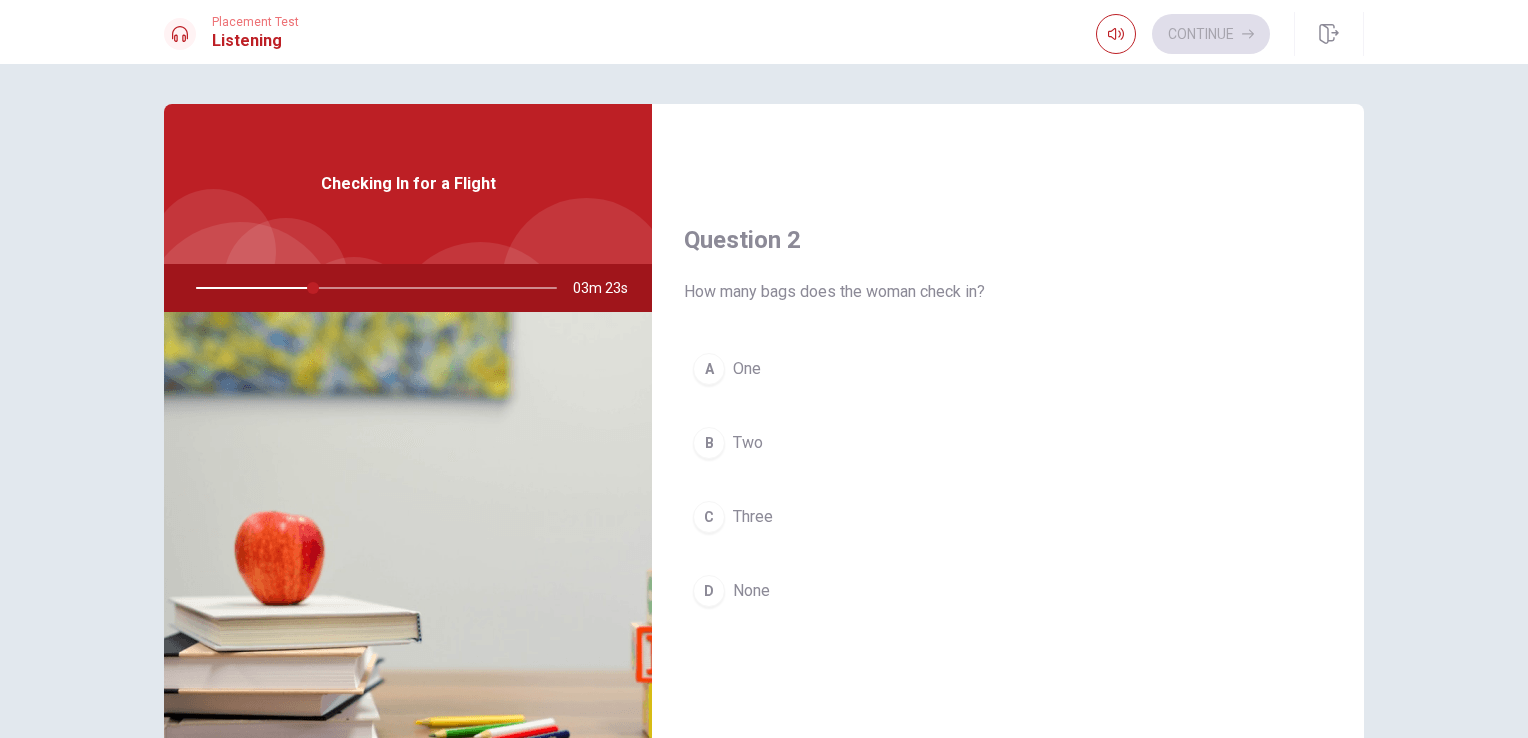 click on "A One" at bounding box center (1008, 369) 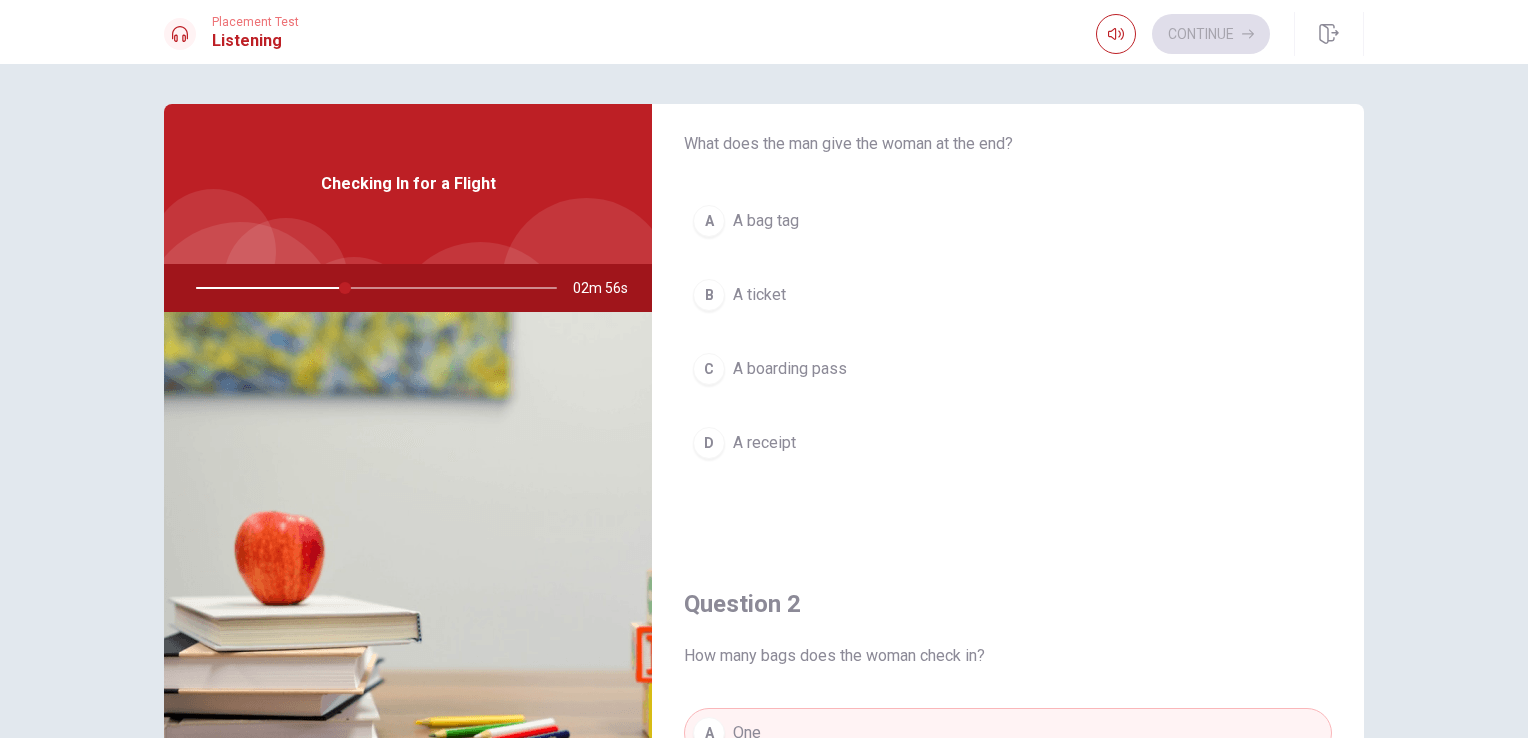 scroll, scrollTop: 58, scrollLeft: 0, axis: vertical 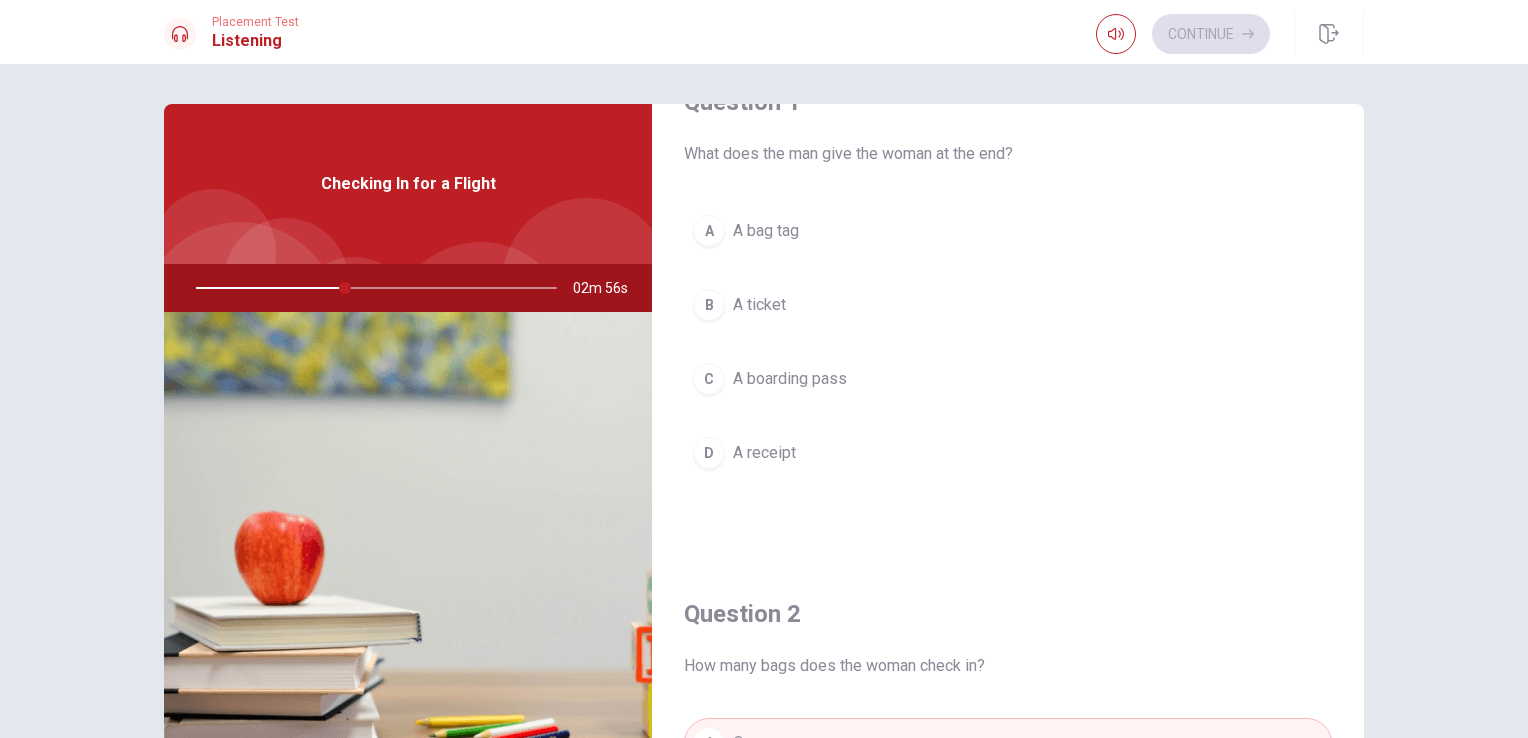 click on "C A boarding pass" at bounding box center [1008, 379] 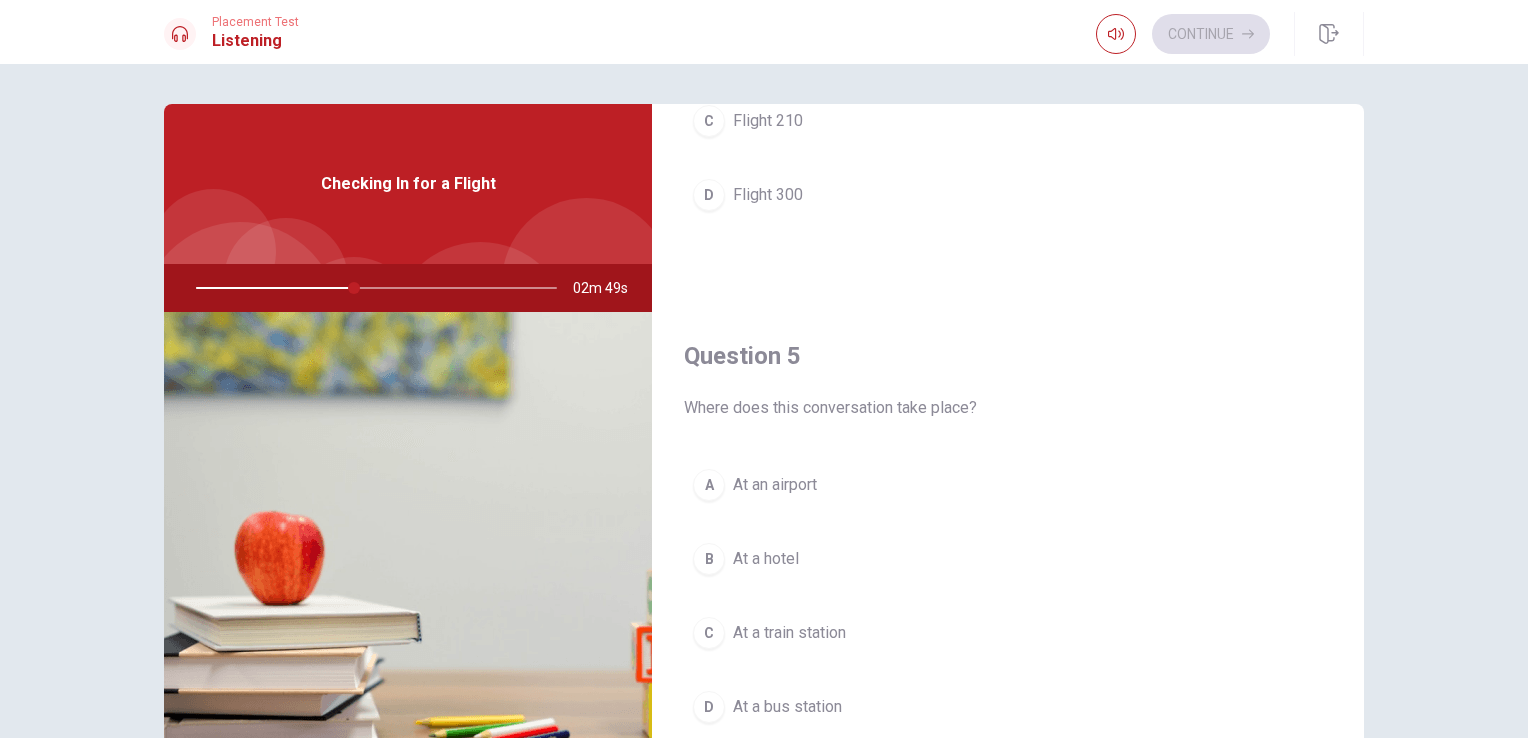 scroll, scrollTop: 1856, scrollLeft: 0, axis: vertical 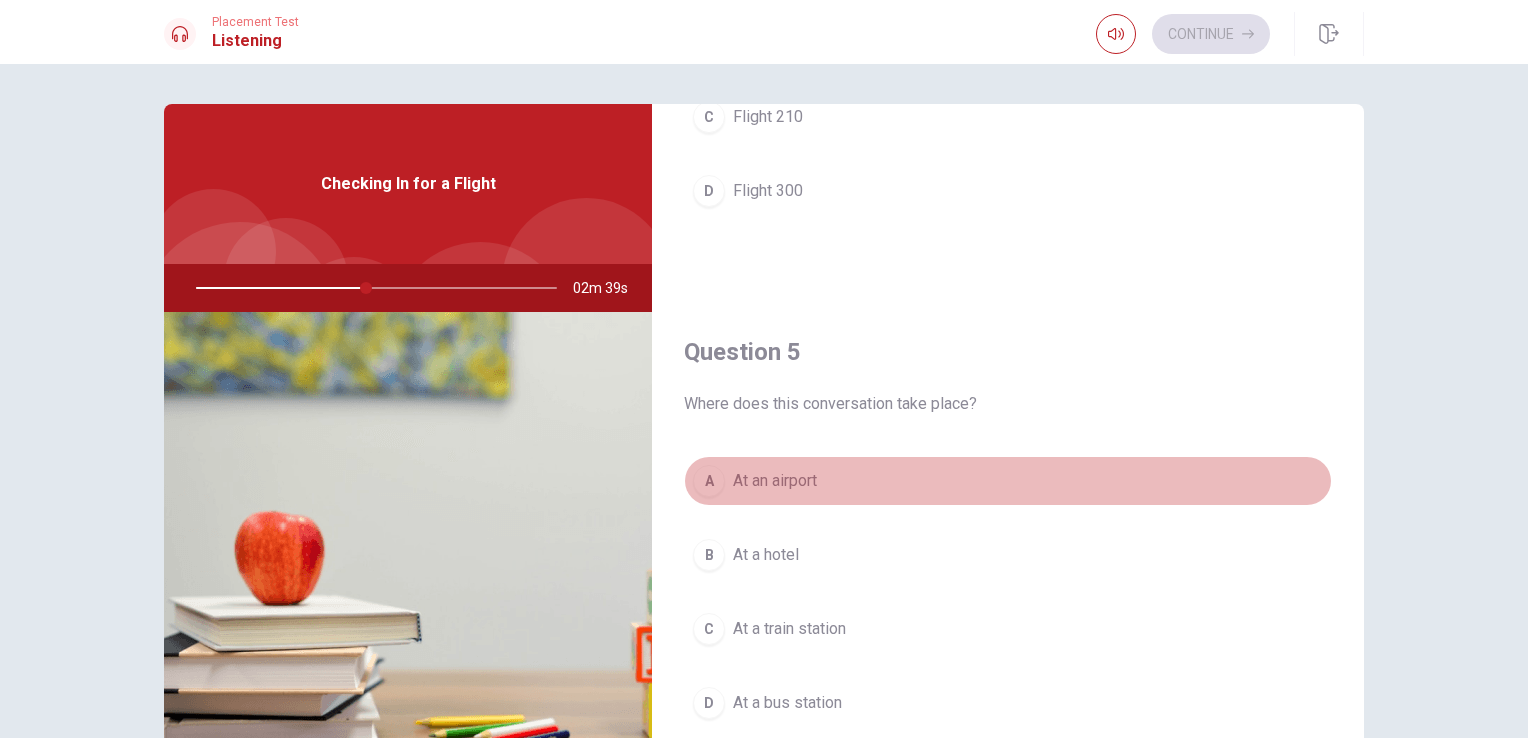 click on "A At an airport" at bounding box center [1008, 481] 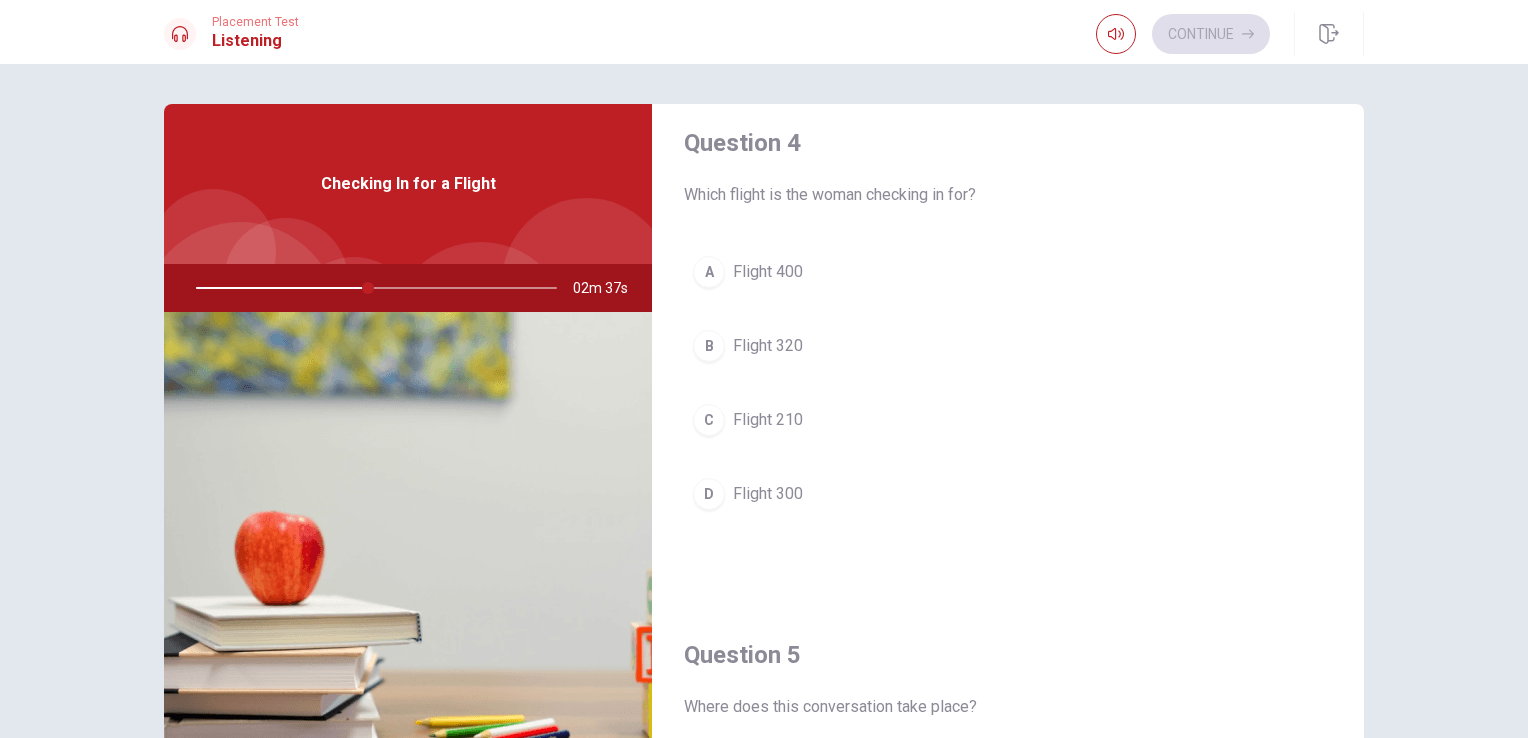scroll, scrollTop: 1552, scrollLeft: 0, axis: vertical 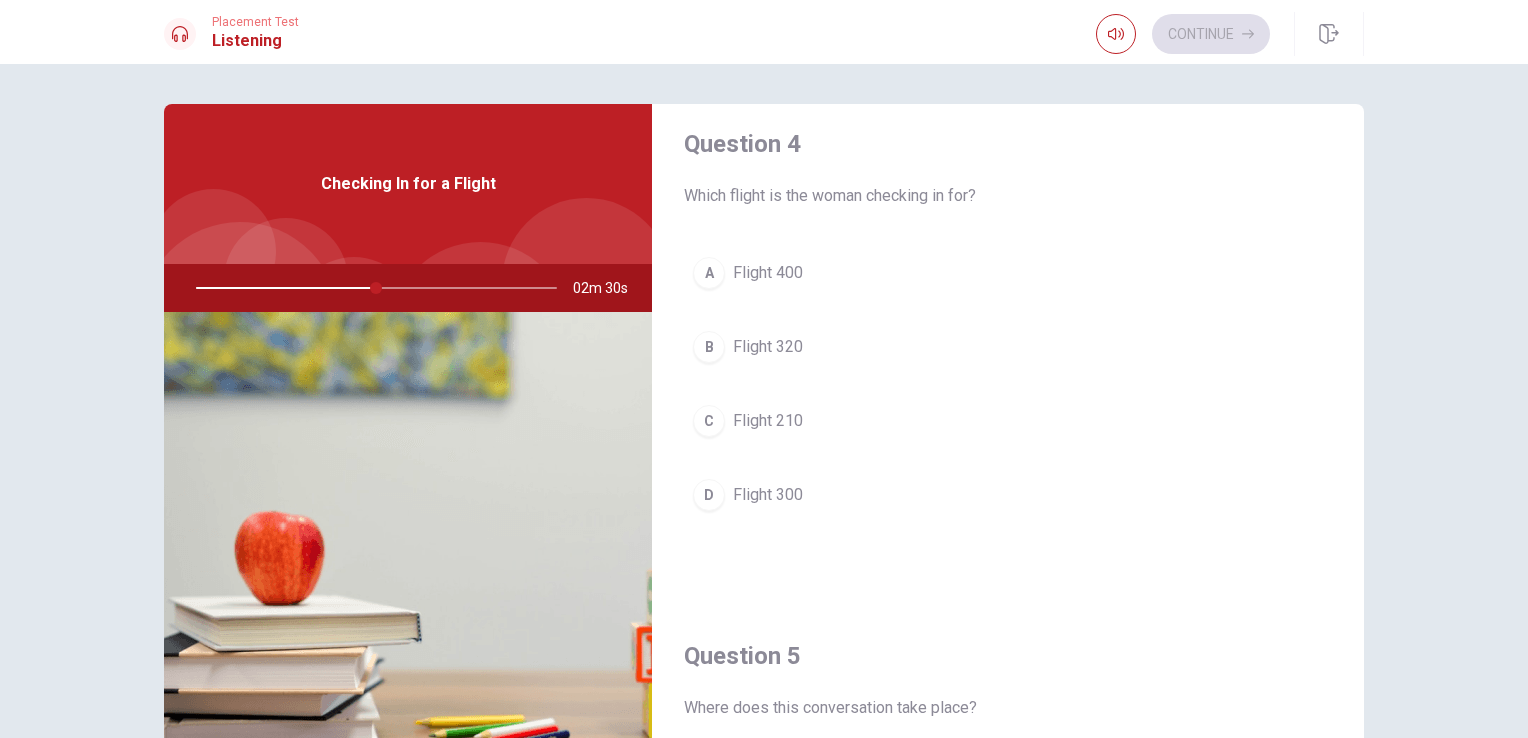 click at bounding box center (372, 288) 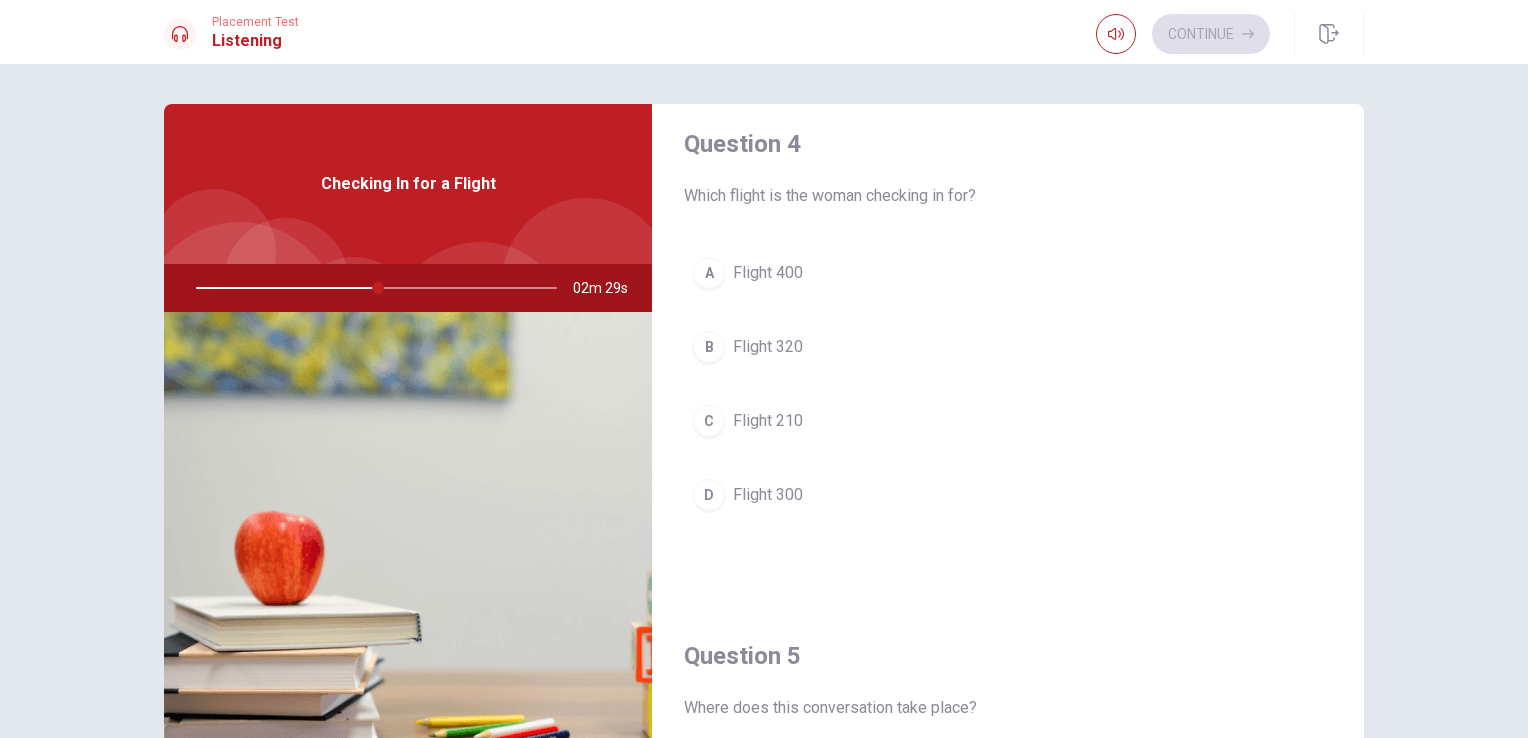 click at bounding box center (372, 288) 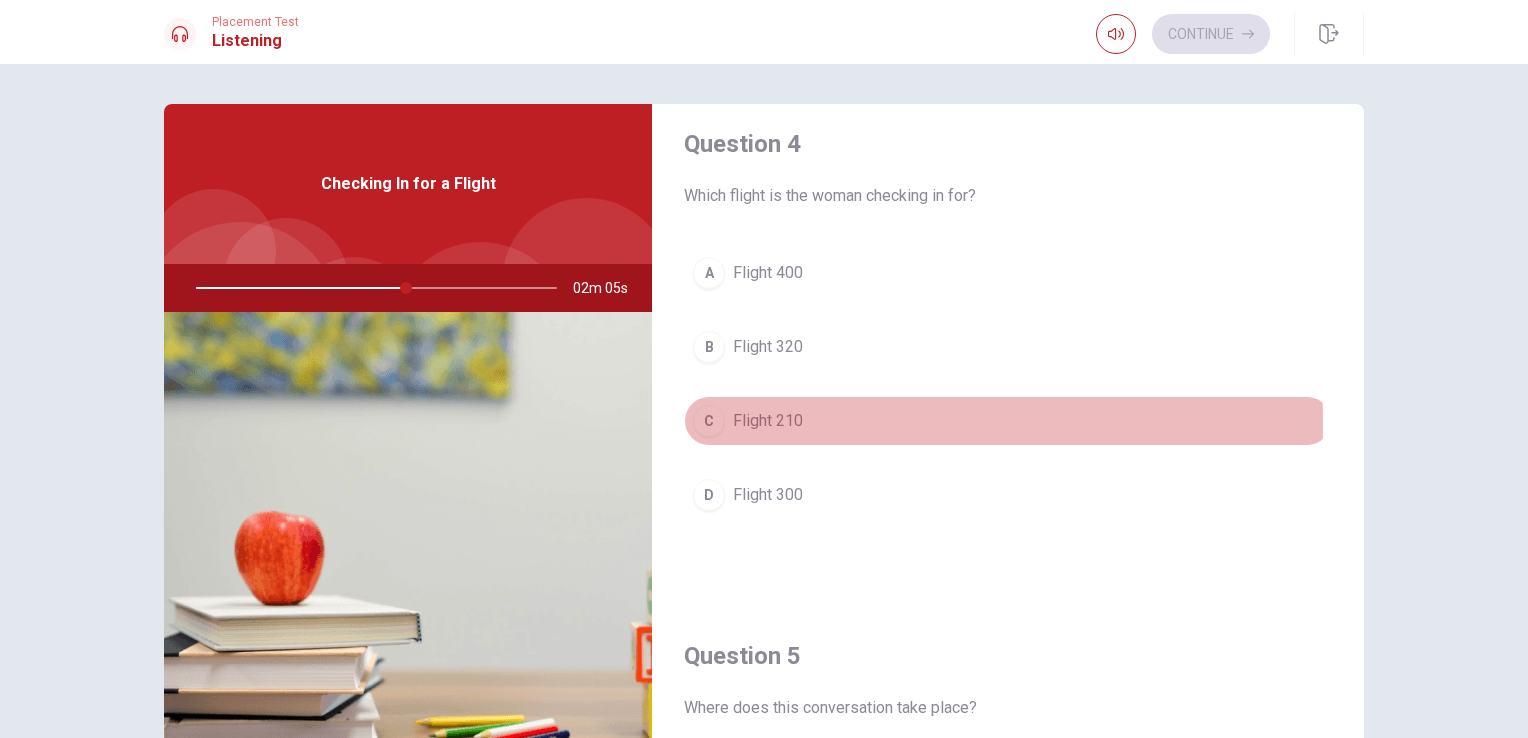 click on "Flight 210" at bounding box center [768, 421] 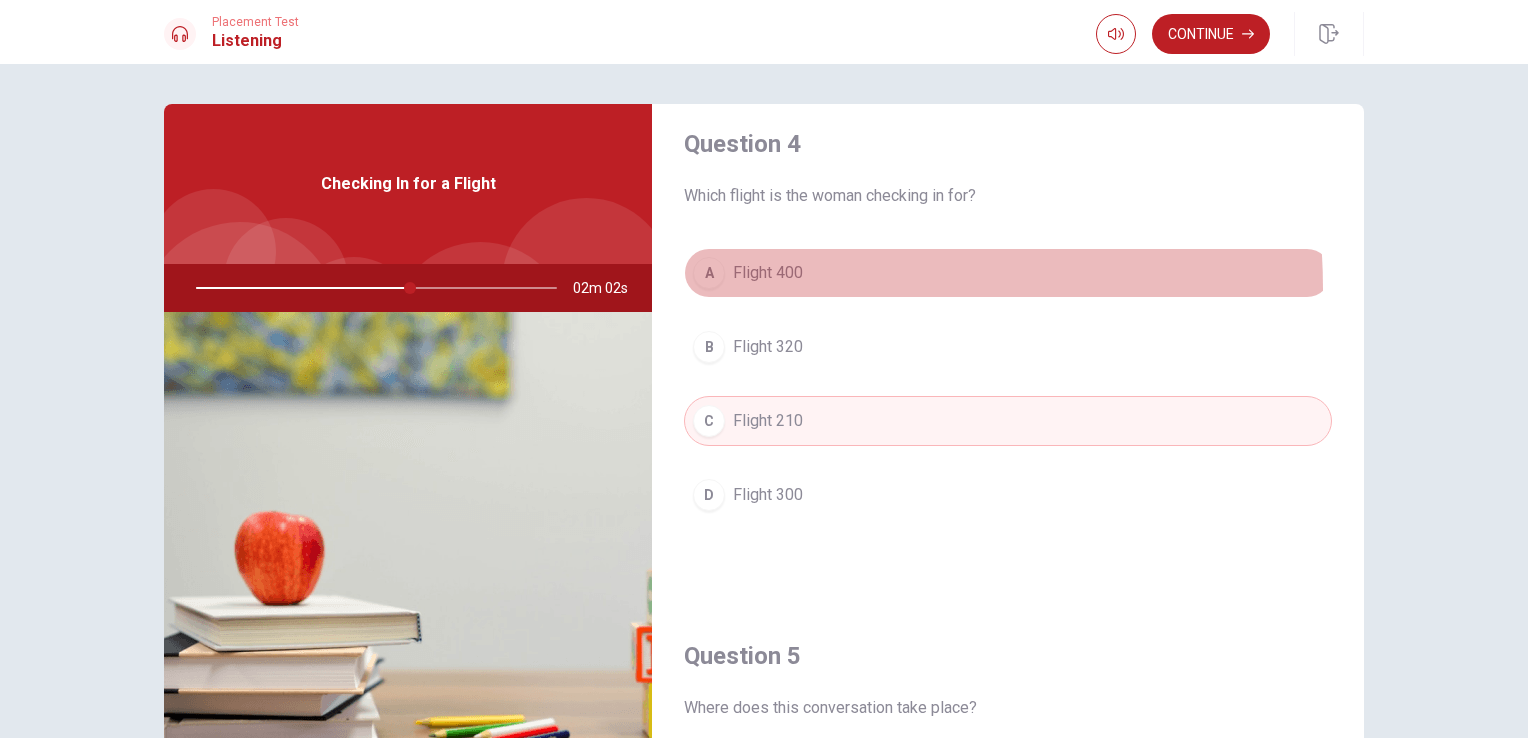 click on "A Flight 400" at bounding box center (1008, 273) 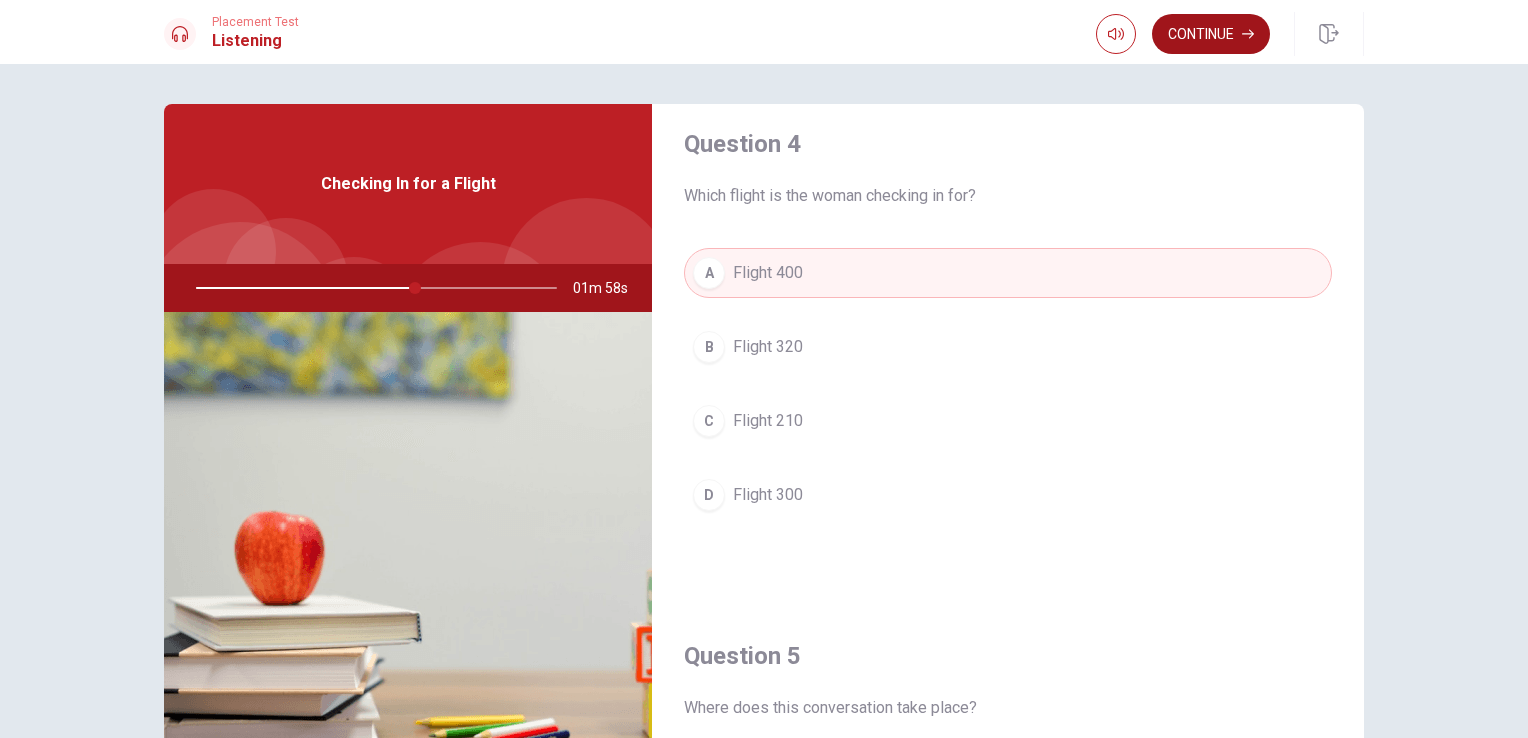 click on "Continue" at bounding box center [1211, 34] 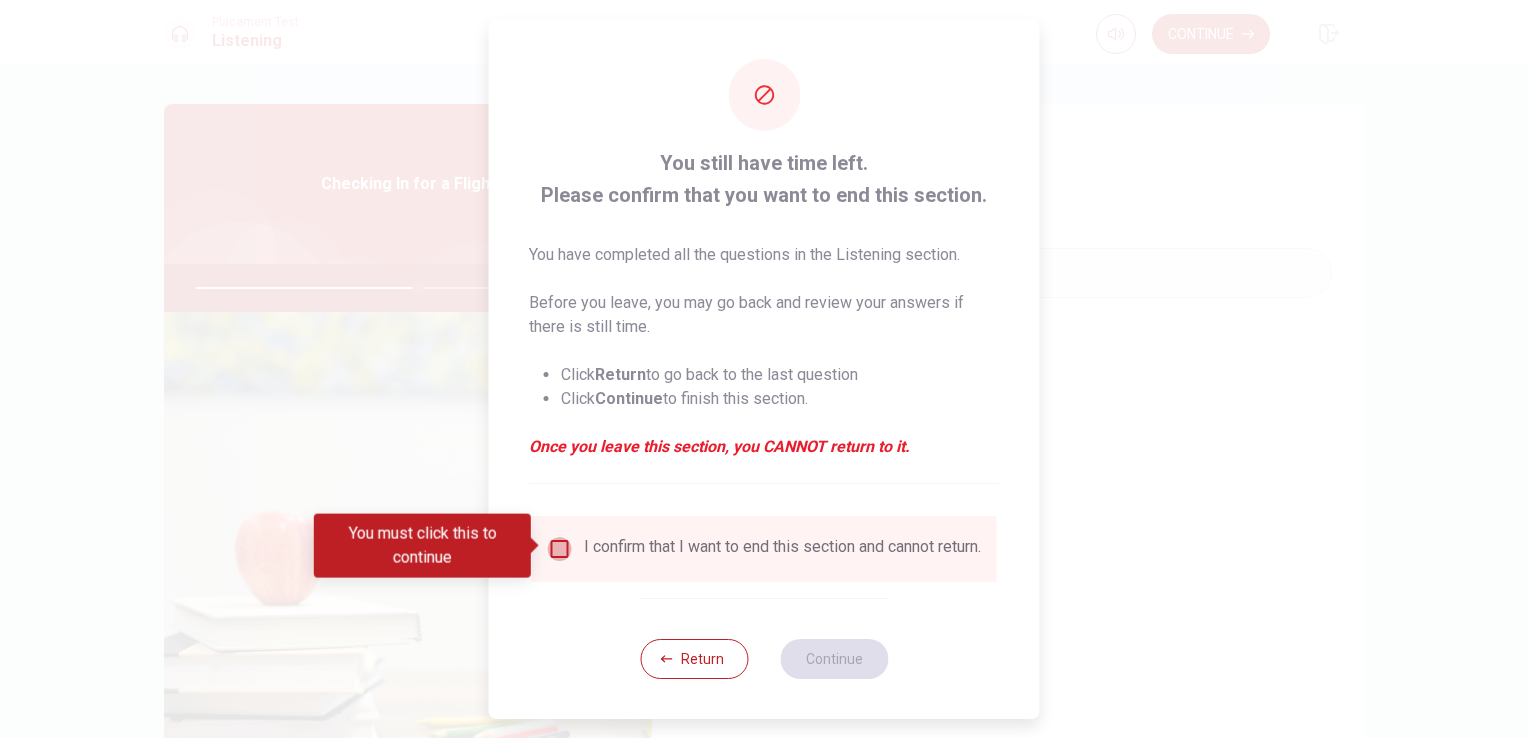 click at bounding box center (560, 549) 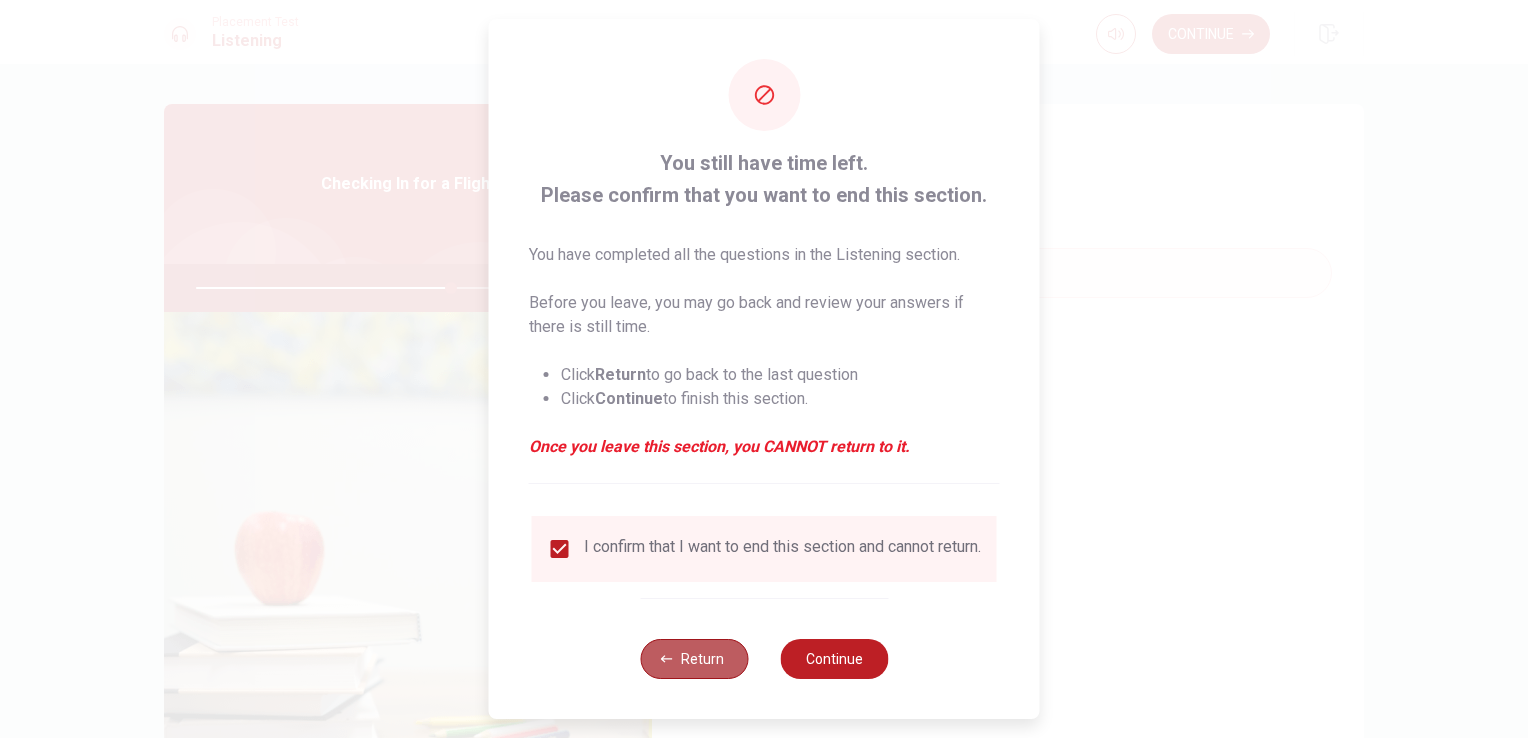 click on "Return" at bounding box center [694, 659] 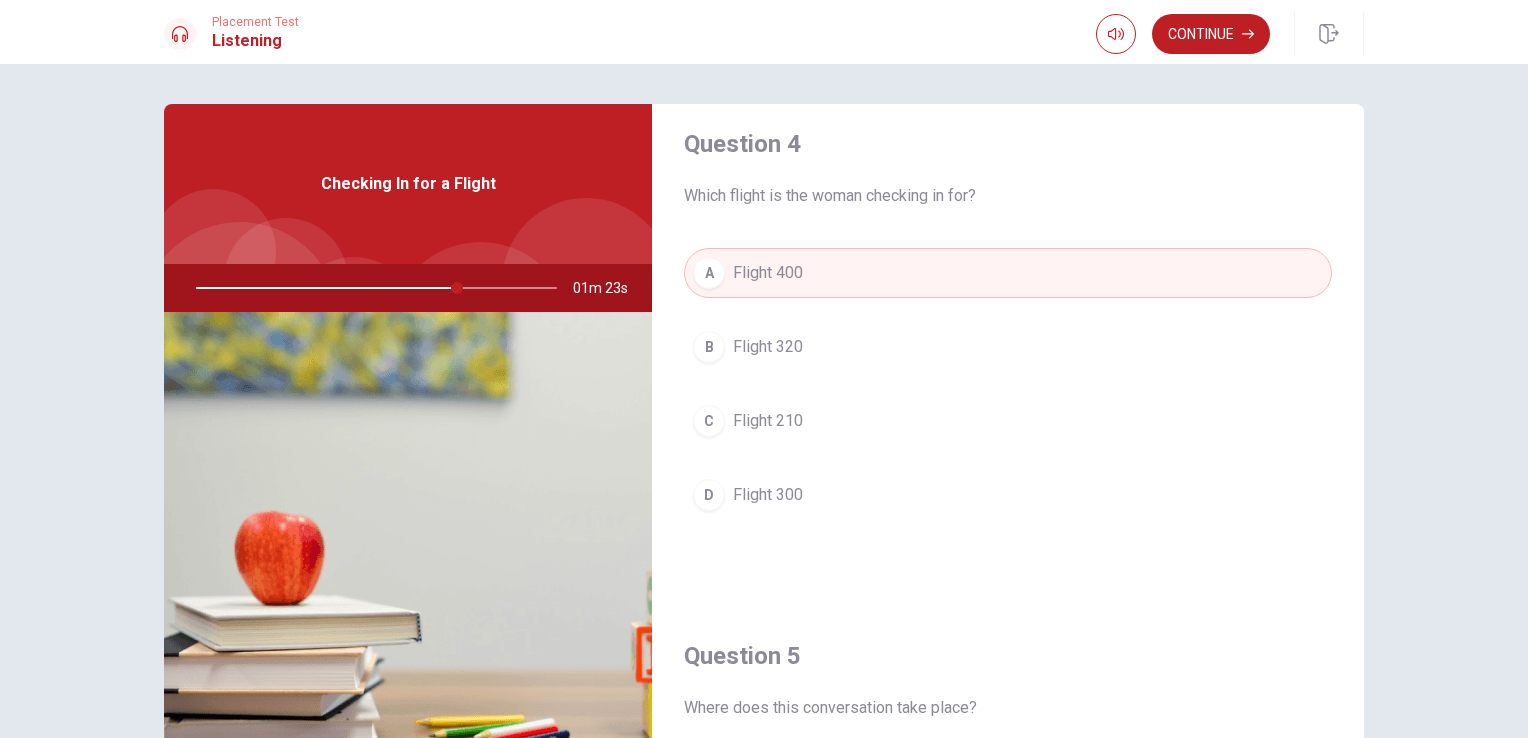 scroll, scrollTop: 164, scrollLeft: 0, axis: vertical 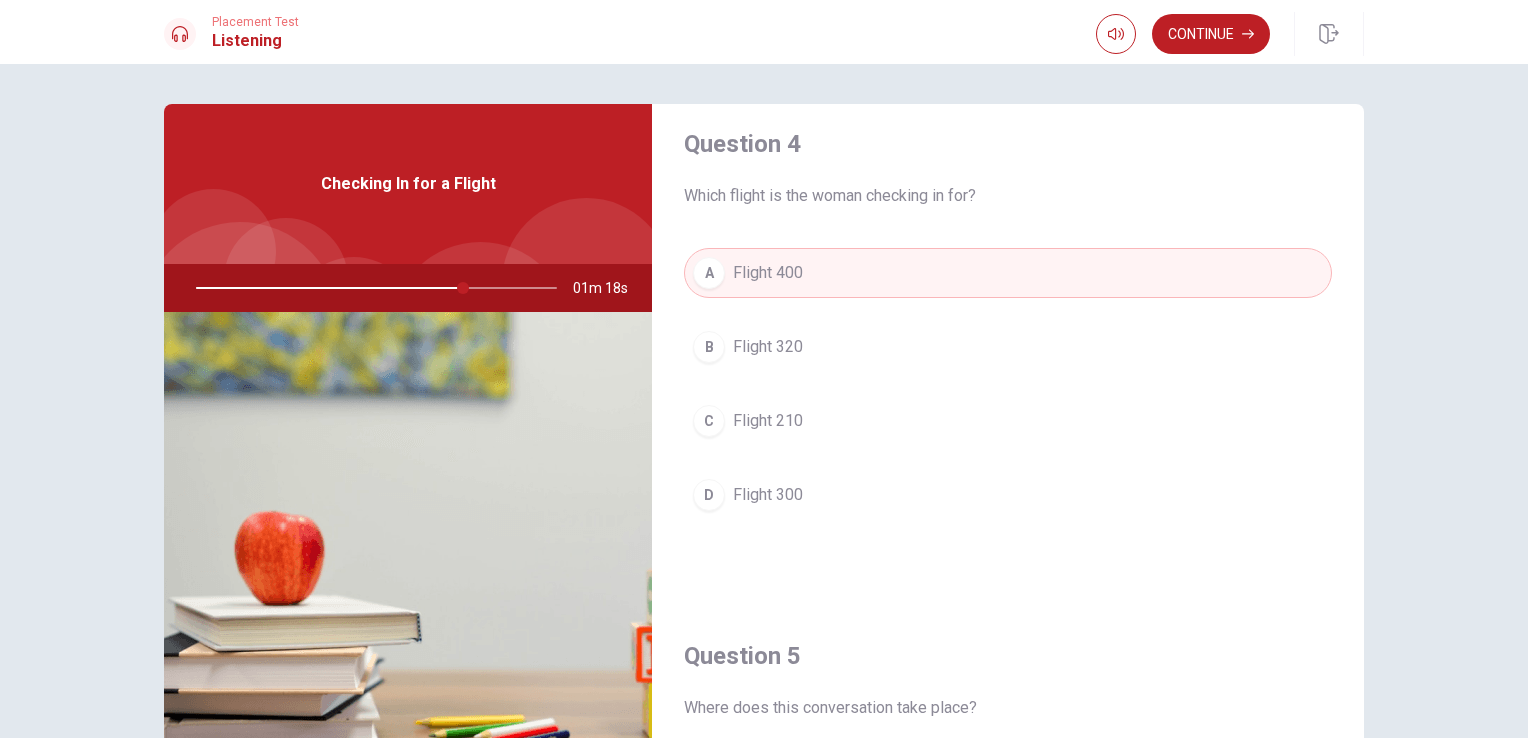 click on "Question 4 Which flight is the woman checking in for? A Flight 400 B Flight 320 C Flight 210 D Flight 300" at bounding box center [1008, 344] 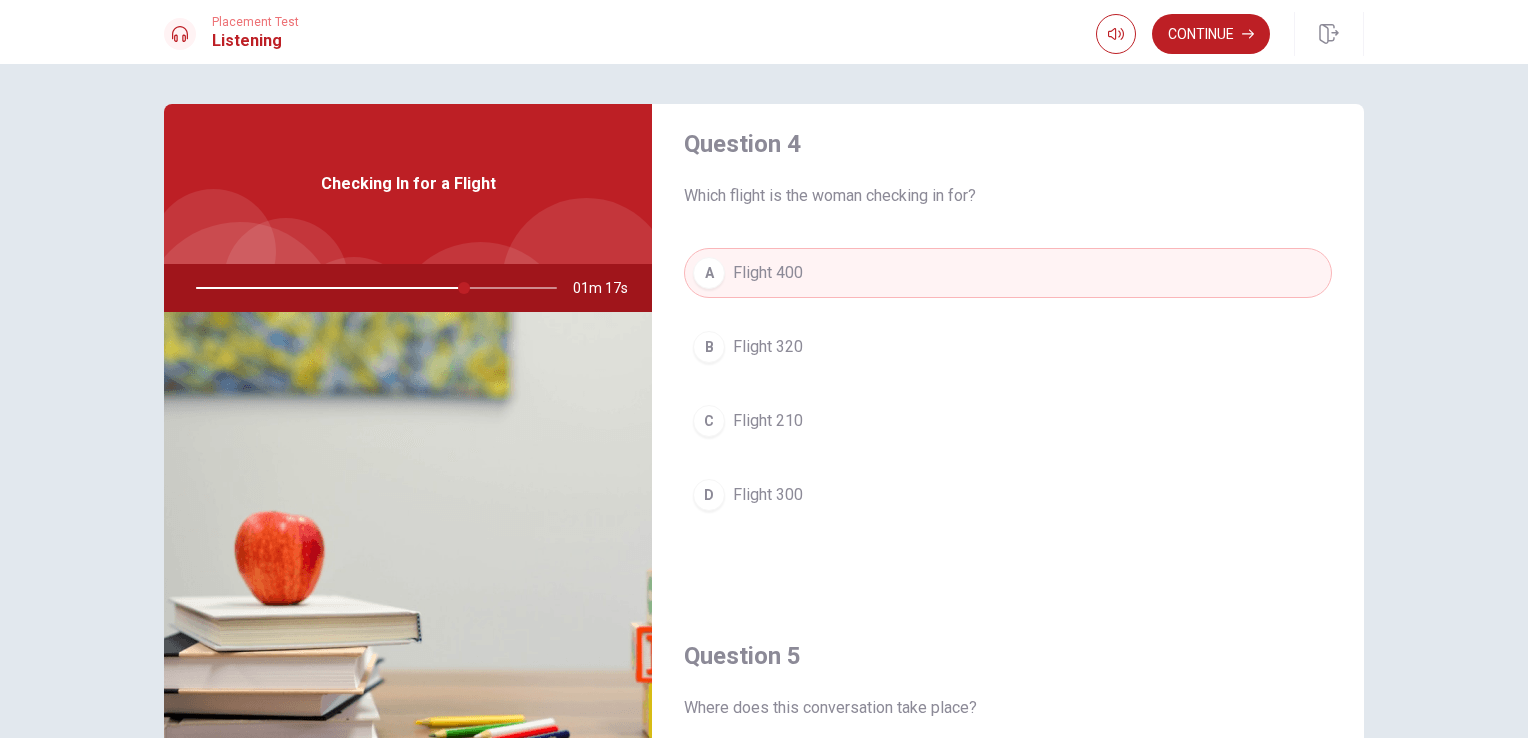 click on "Question 1 What does the man give the woman at the end? A A bag tag B A ticket C A boarding pass D A receipt Question 2 How many bags does the woman check in? A One B Two C Three D None Question 3 Where is her flight going? A Boston B Chicago C [US_STATE] D [GEOGRAPHIC_DATA] Question 4 Which flight is the woman checking in for? A Flight 400 B Flight 320 C Flight 210 D Flight 300 Question 5 Where does this conversation take place? A At an airport B At a hotel C At a train station D At a bus station Checking In for a Flight 01m 17s" at bounding box center (764, 451) 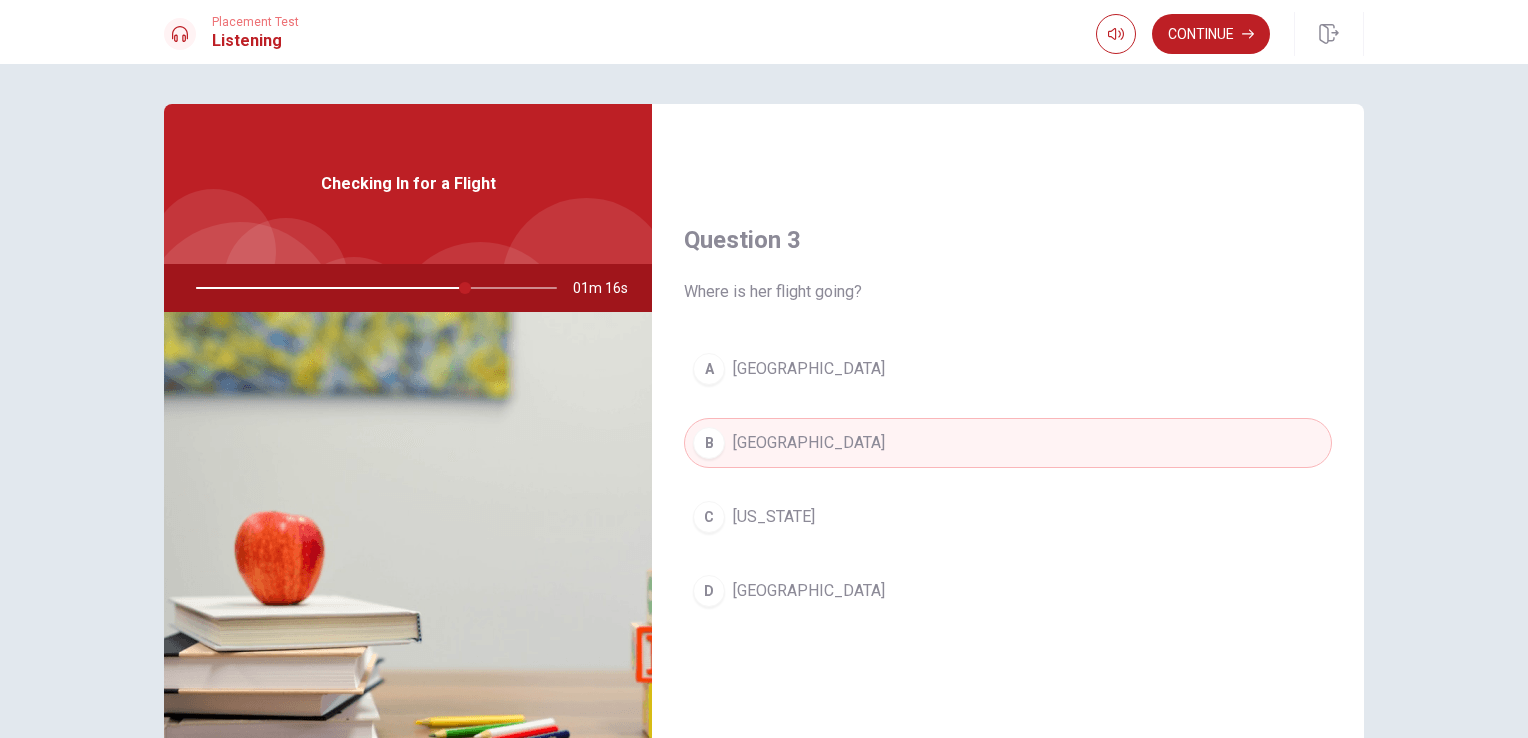 scroll, scrollTop: 336, scrollLeft: 0, axis: vertical 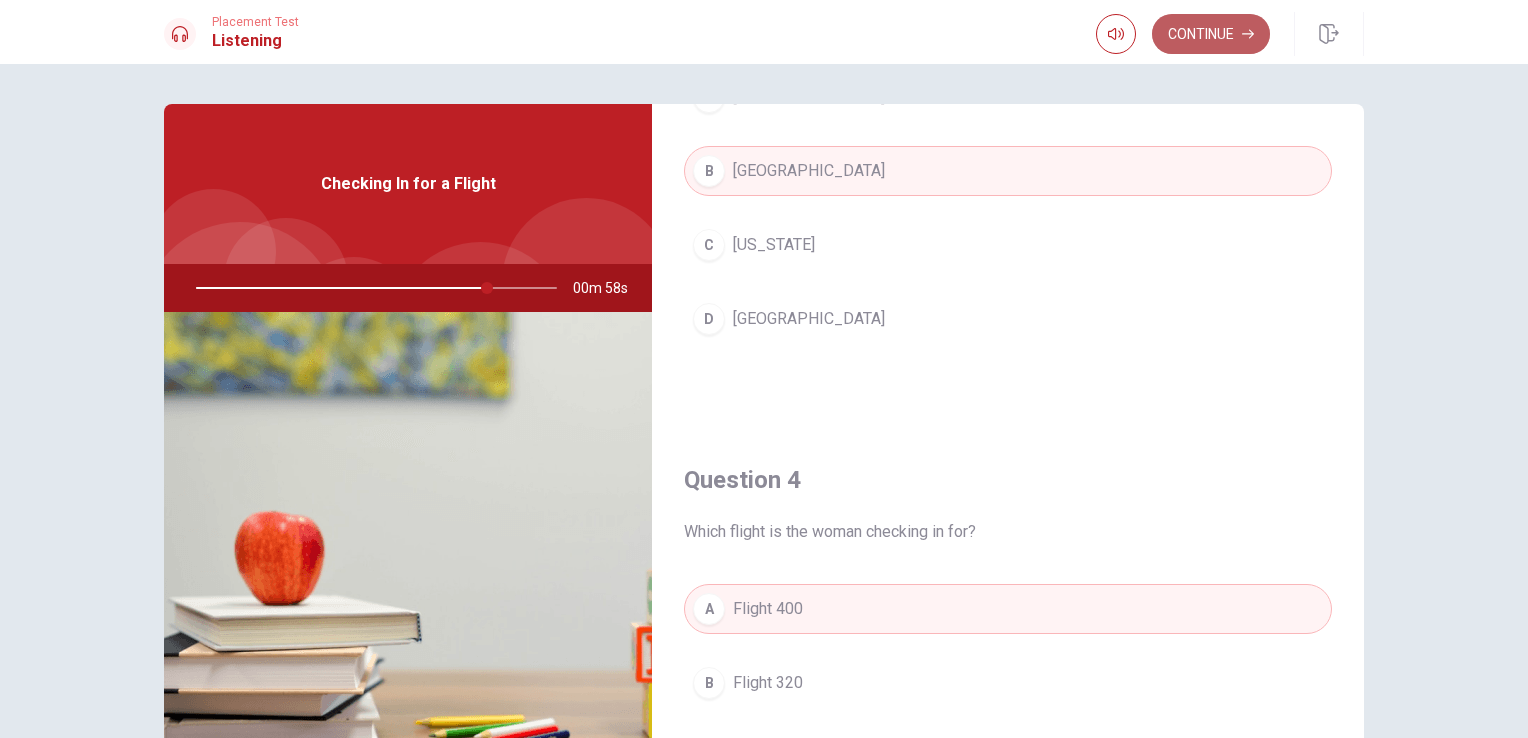 click on "Continue" at bounding box center [1211, 34] 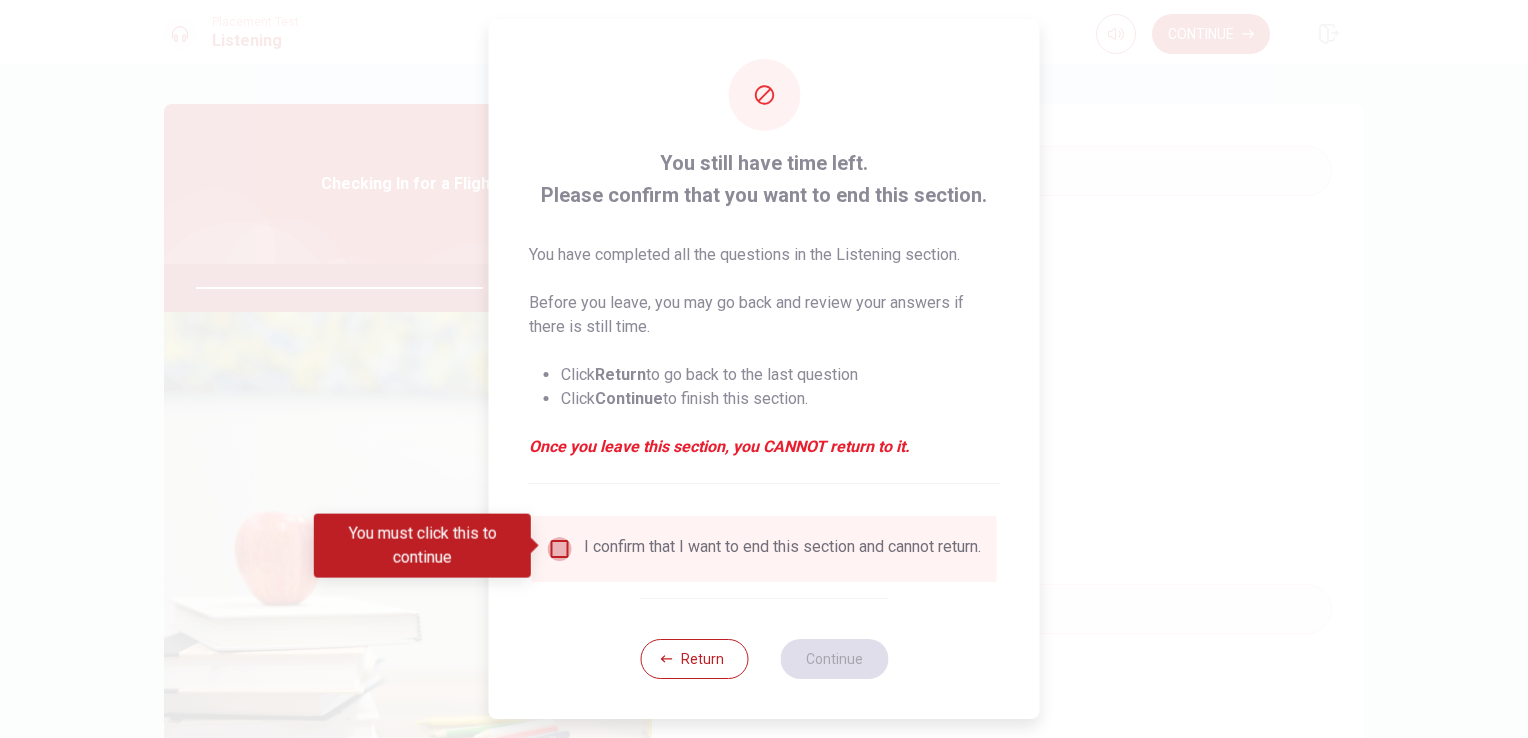 click at bounding box center (560, 549) 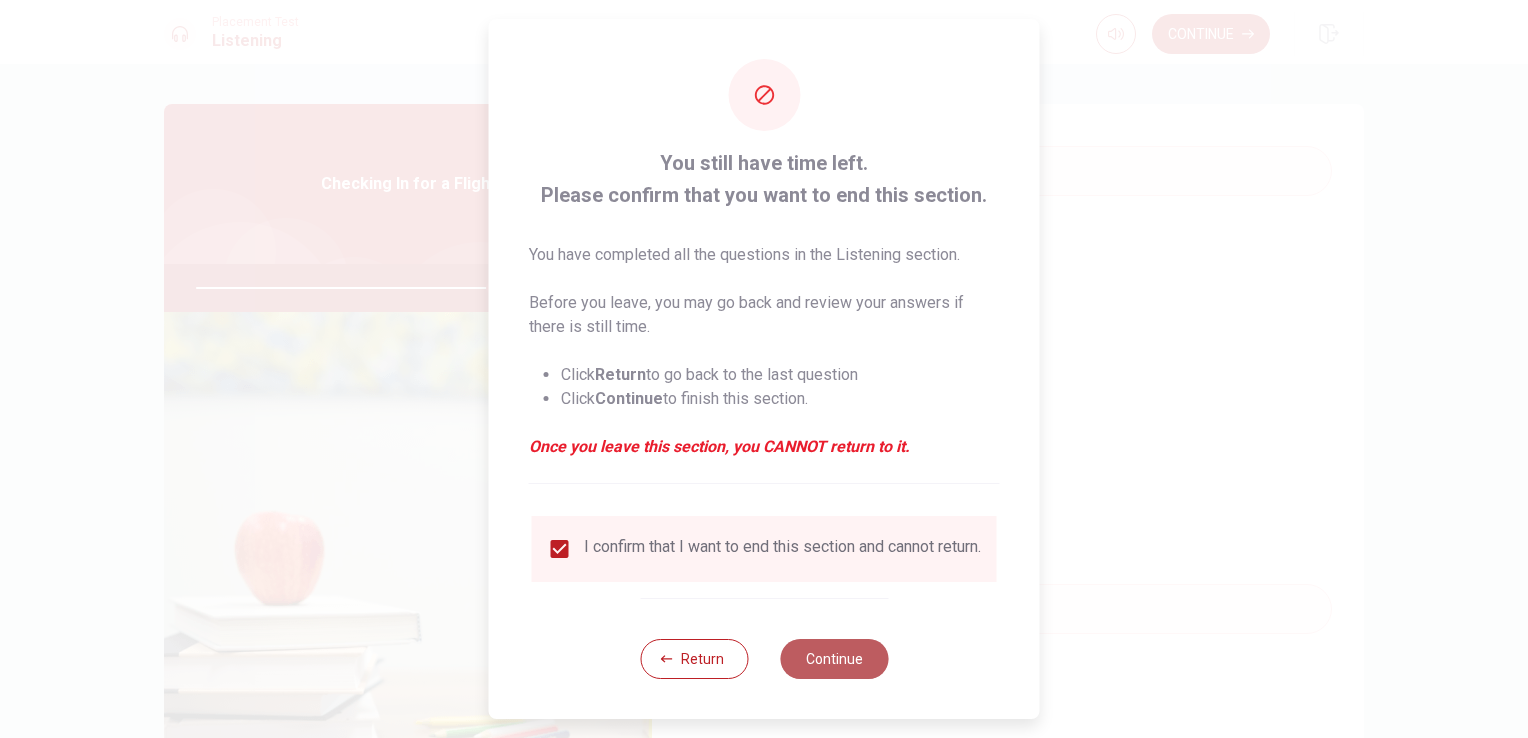 click on "Continue" at bounding box center (834, 659) 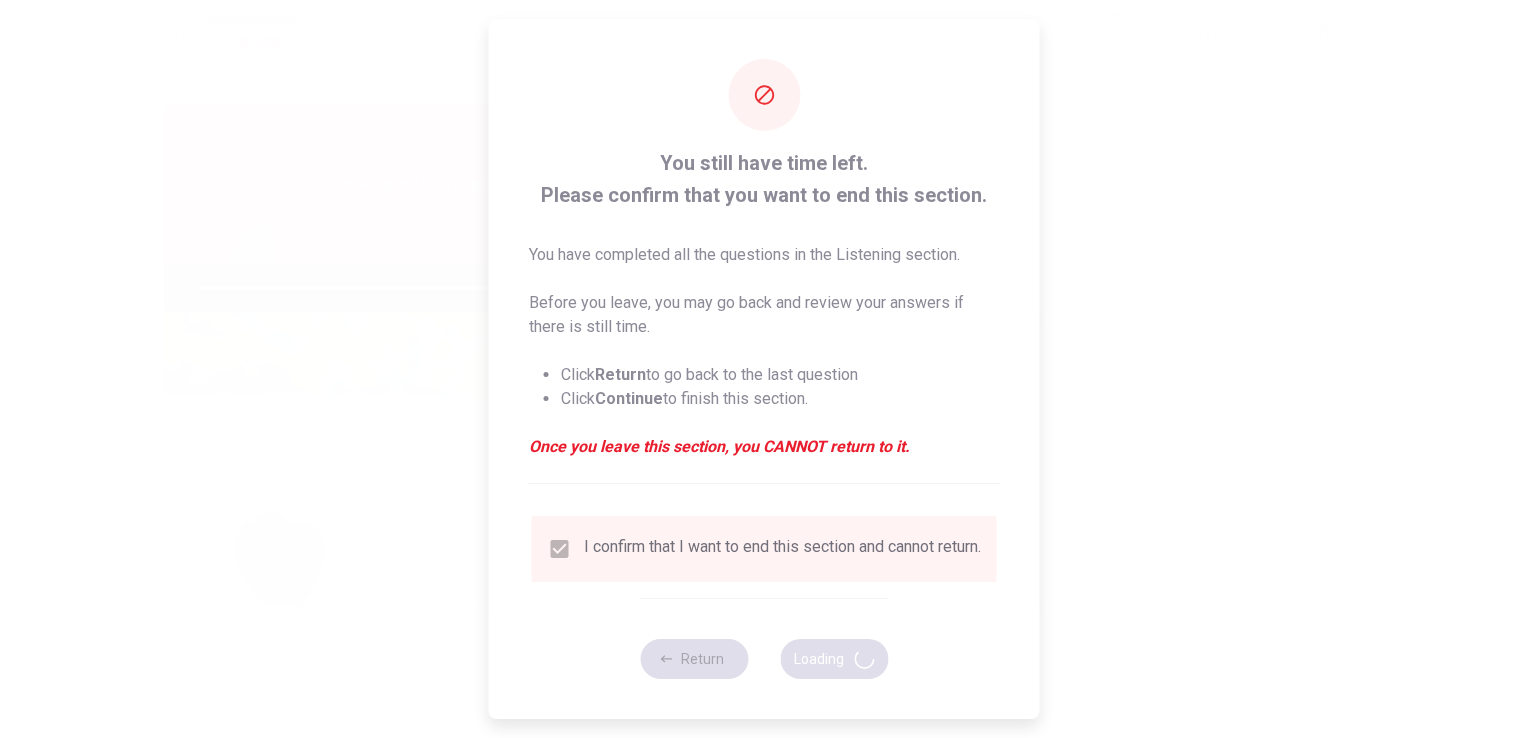 type on "83" 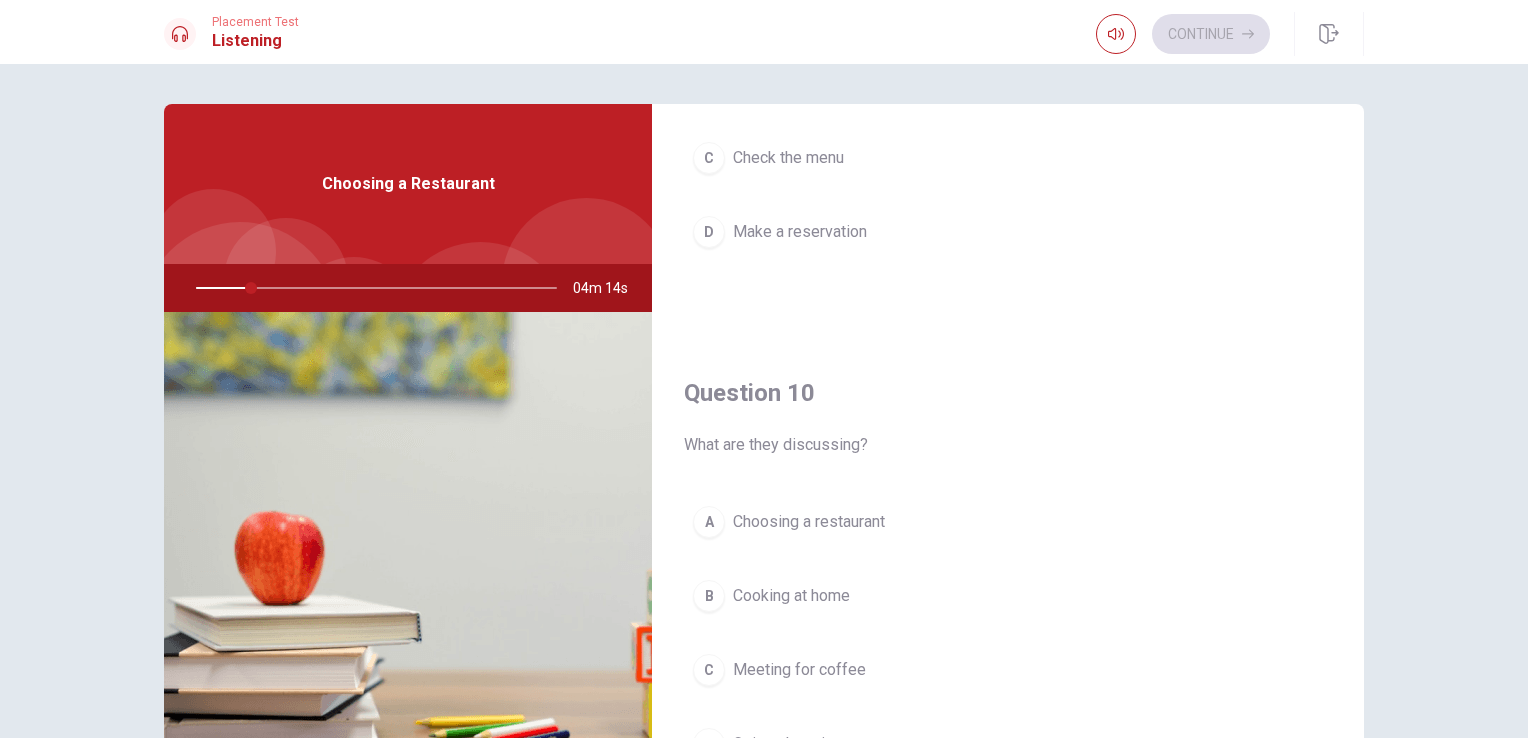 scroll, scrollTop: 1856, scrollLeft: 0, axis: vertical 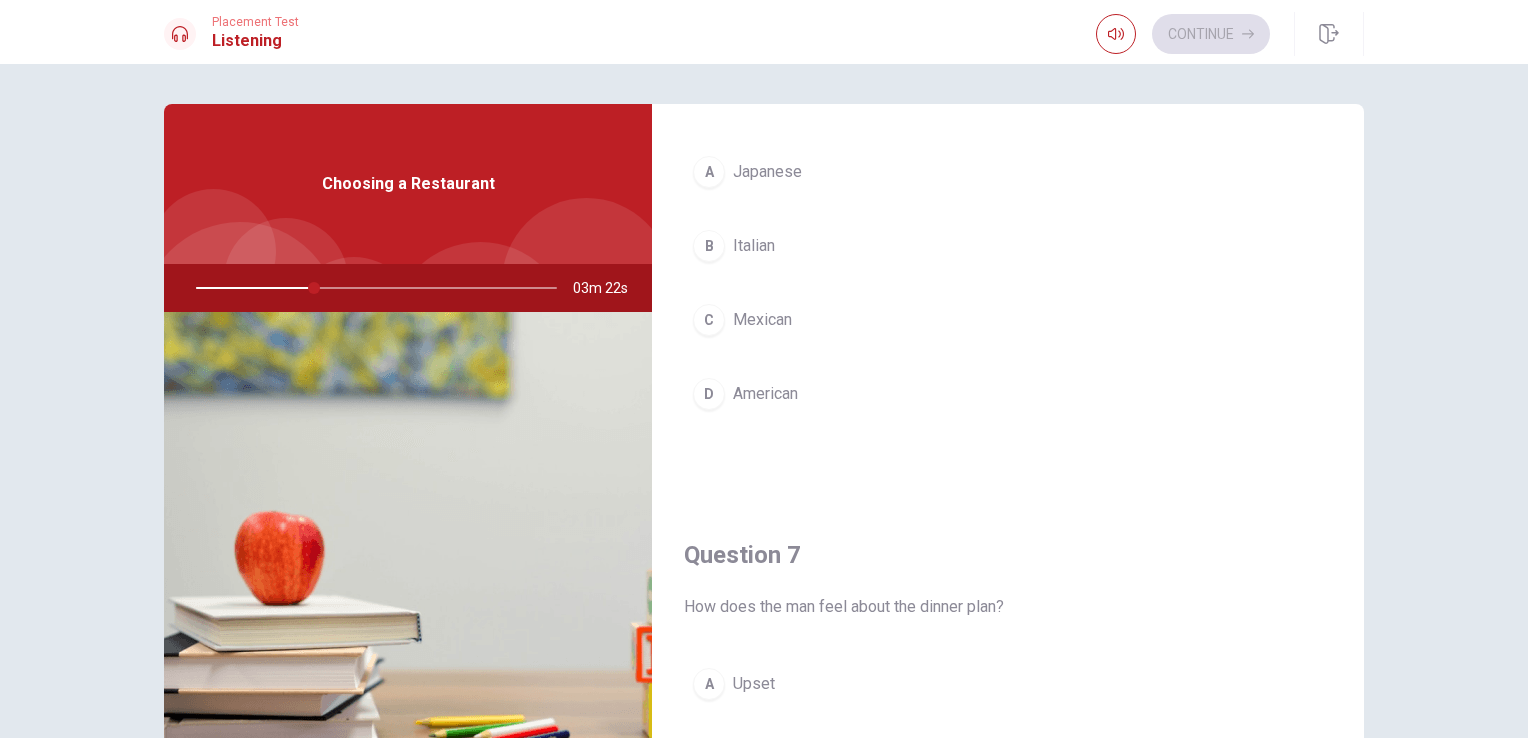 click on "B" at bounding box center (709, 246) 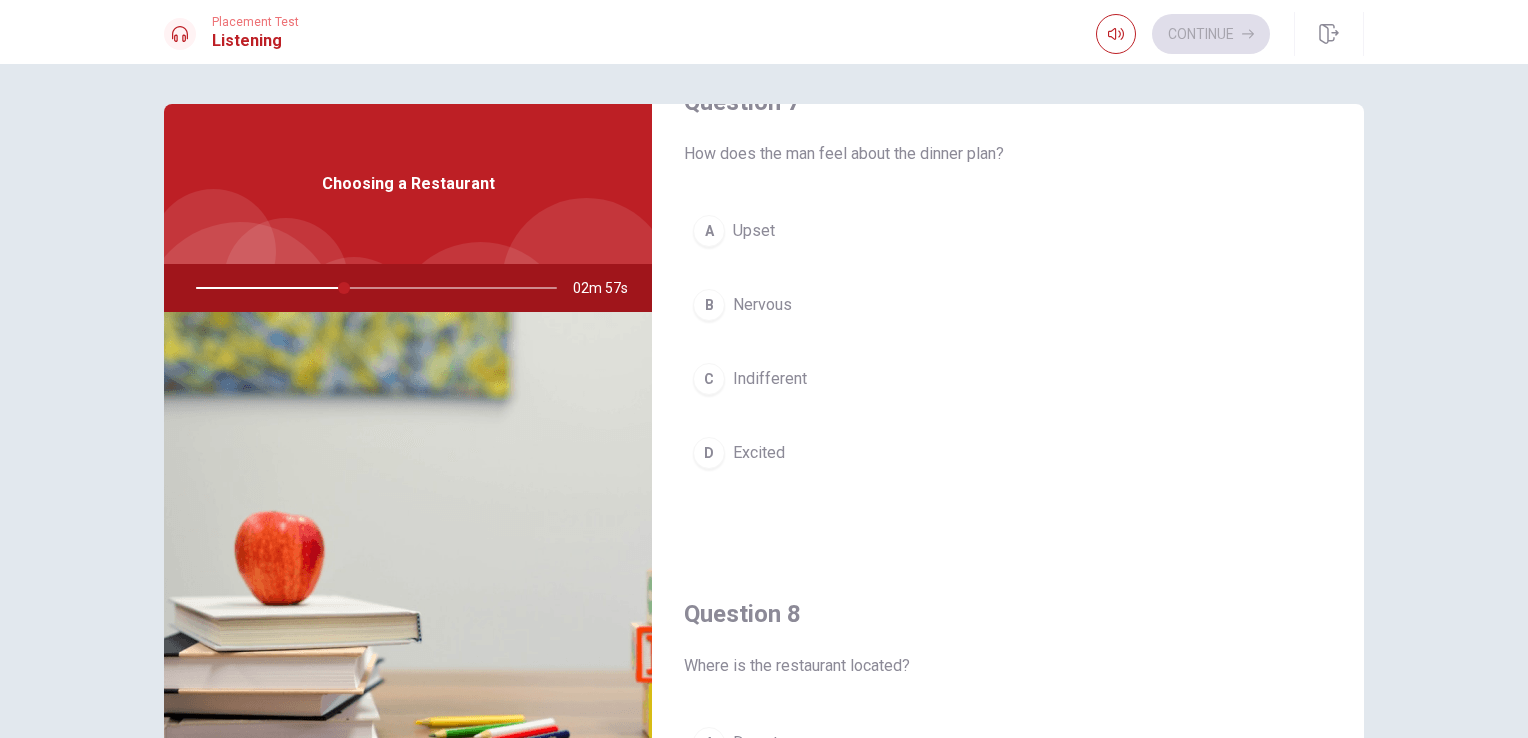 scroll, scrollTop: 576, scrollLeft: 0, axis: vertical 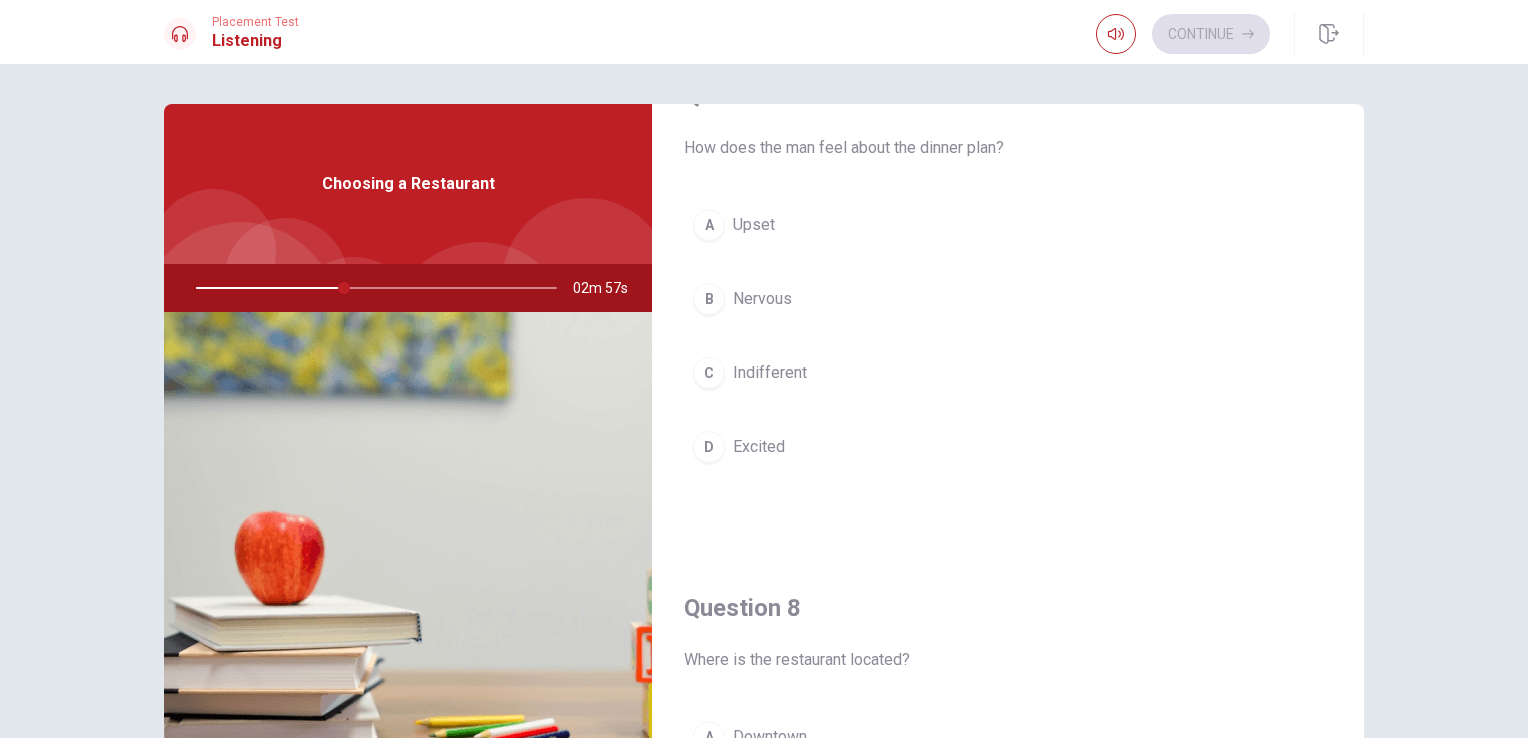 click on "C Indifferent" at bounding box center (1008, 373) 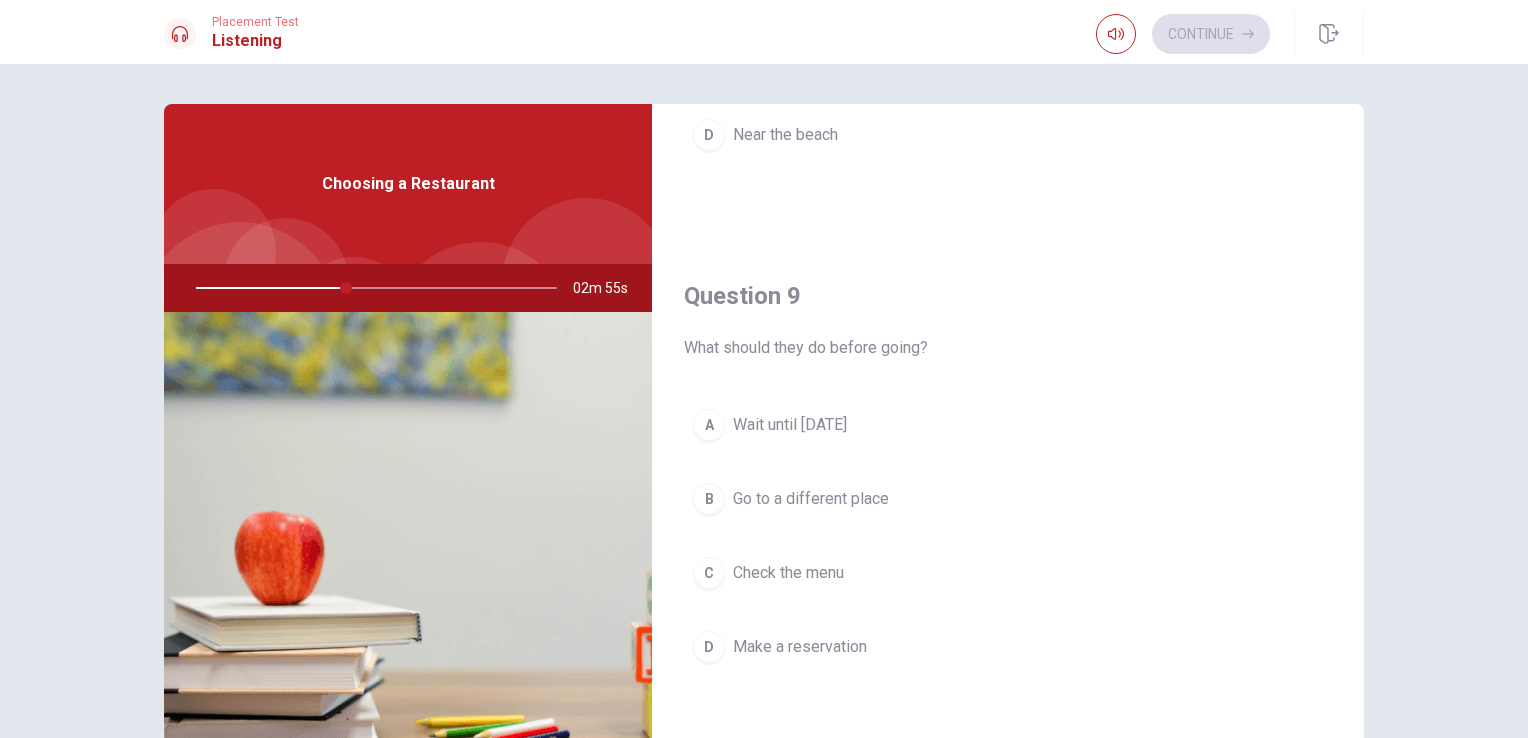 scroll, scrollTop: 1409, scrollLeft: 0, axis: vertical 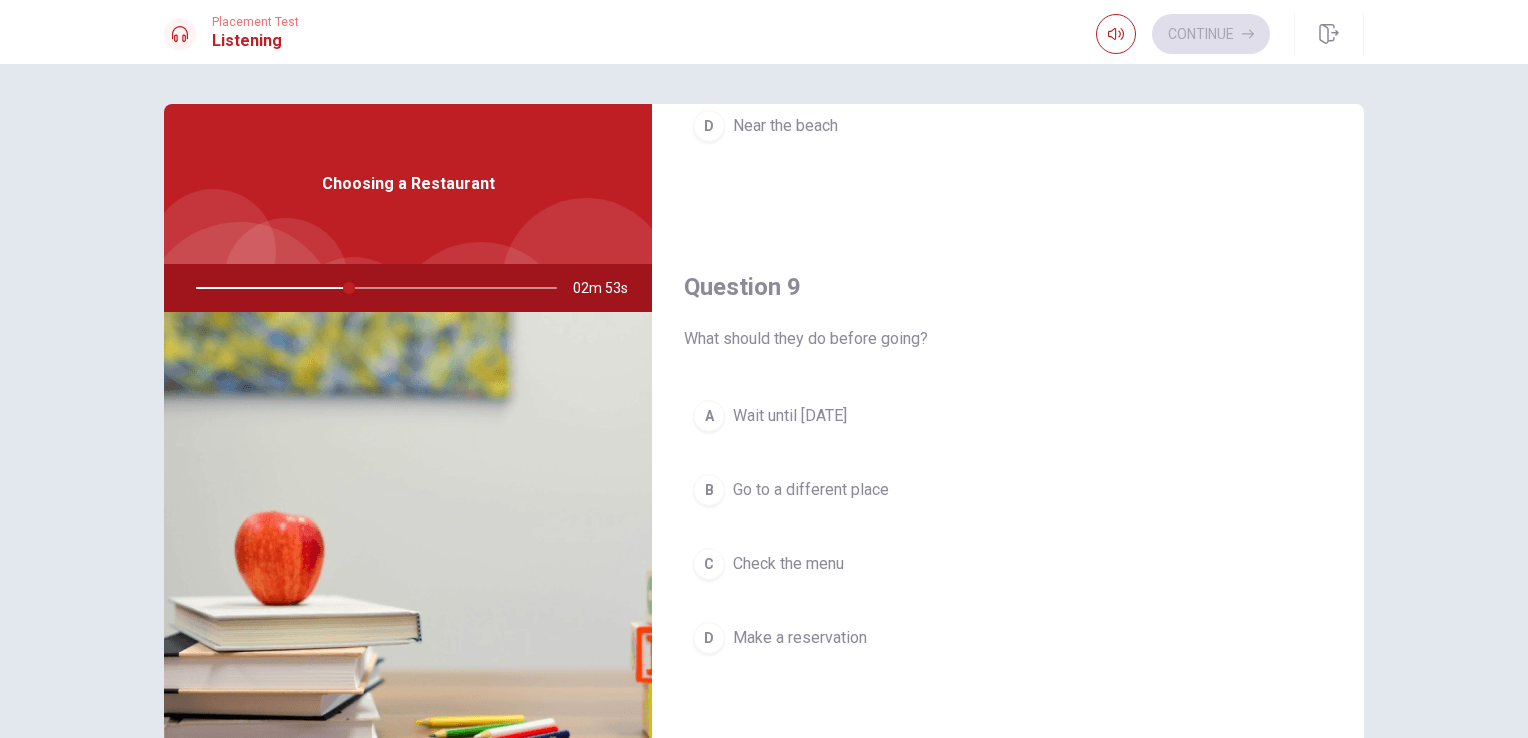 click on "Make a reservation" at bounding box center [800, 638] 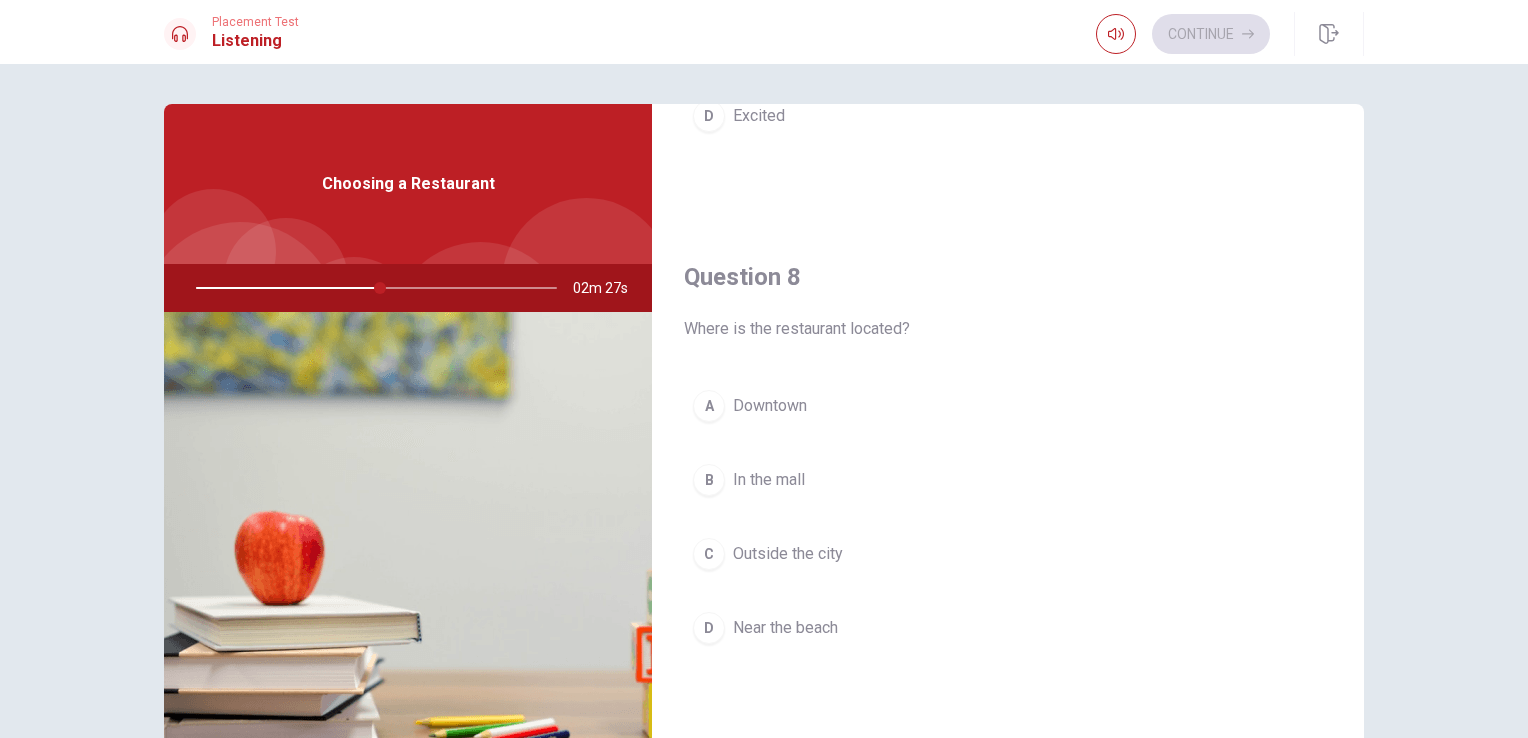 scroll, scrollTop: 930, scrollLeft: 0, axis: vertical 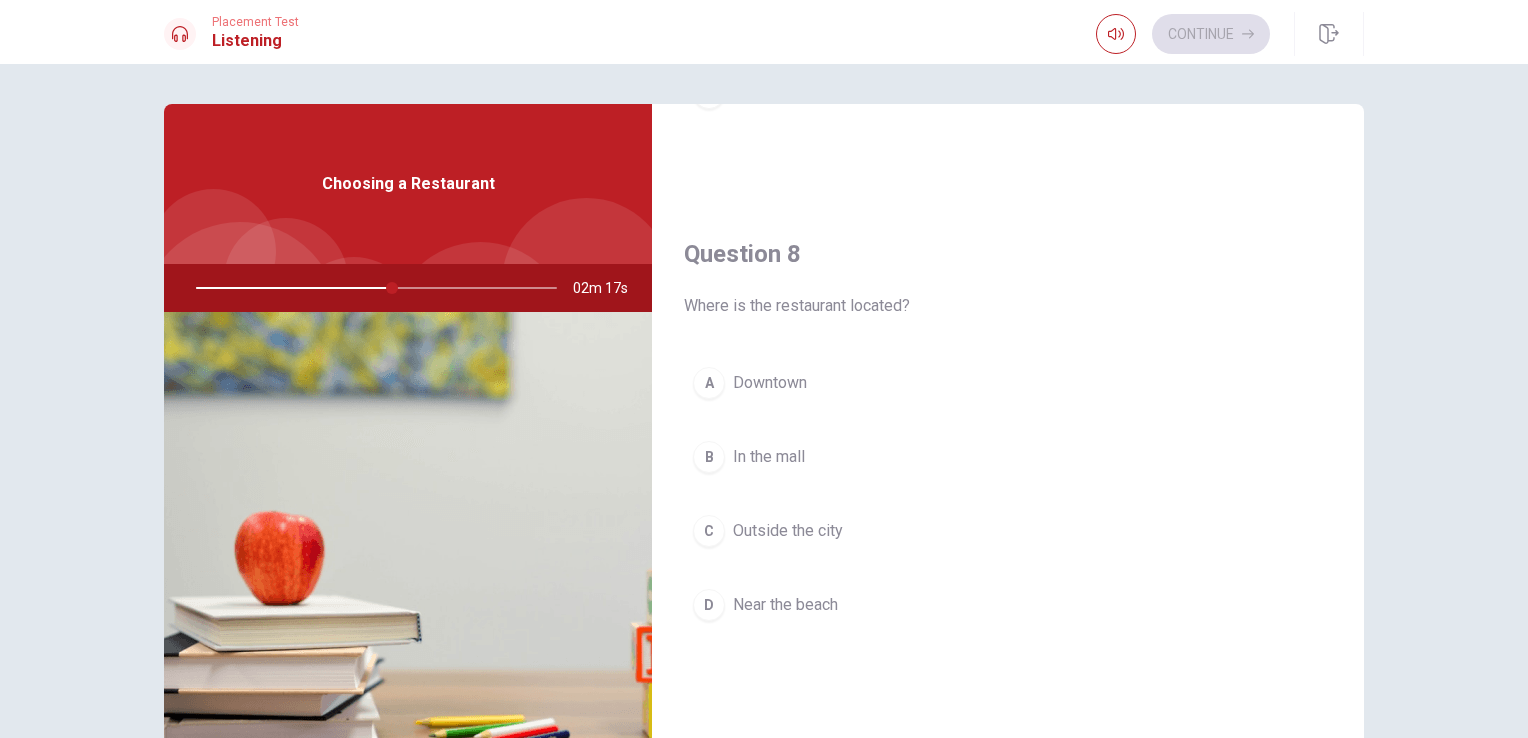 click on "B In the mall" at bounding box center [1008, 457] 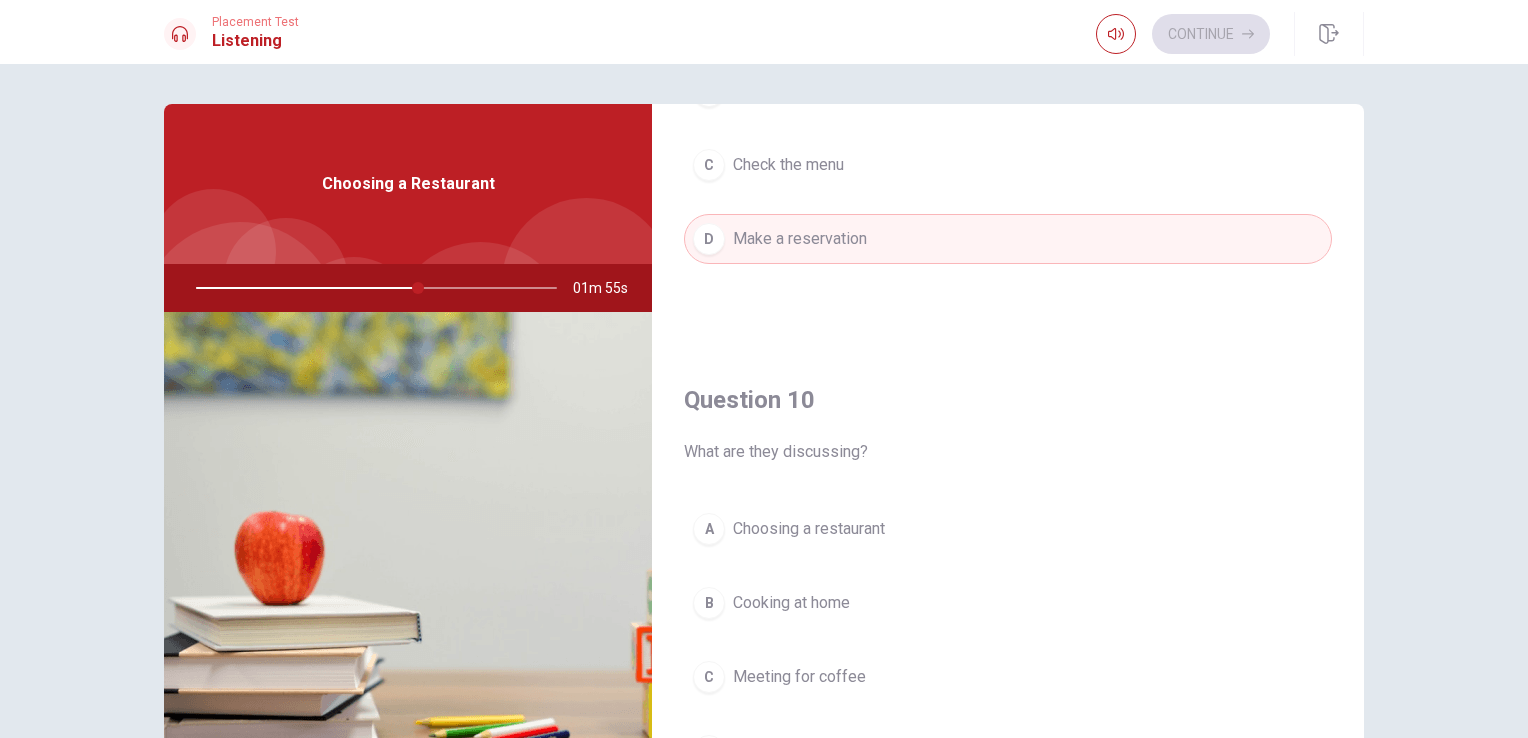 scroll, scrollTop: 1856, scrollLeft: 0, axis: vertical 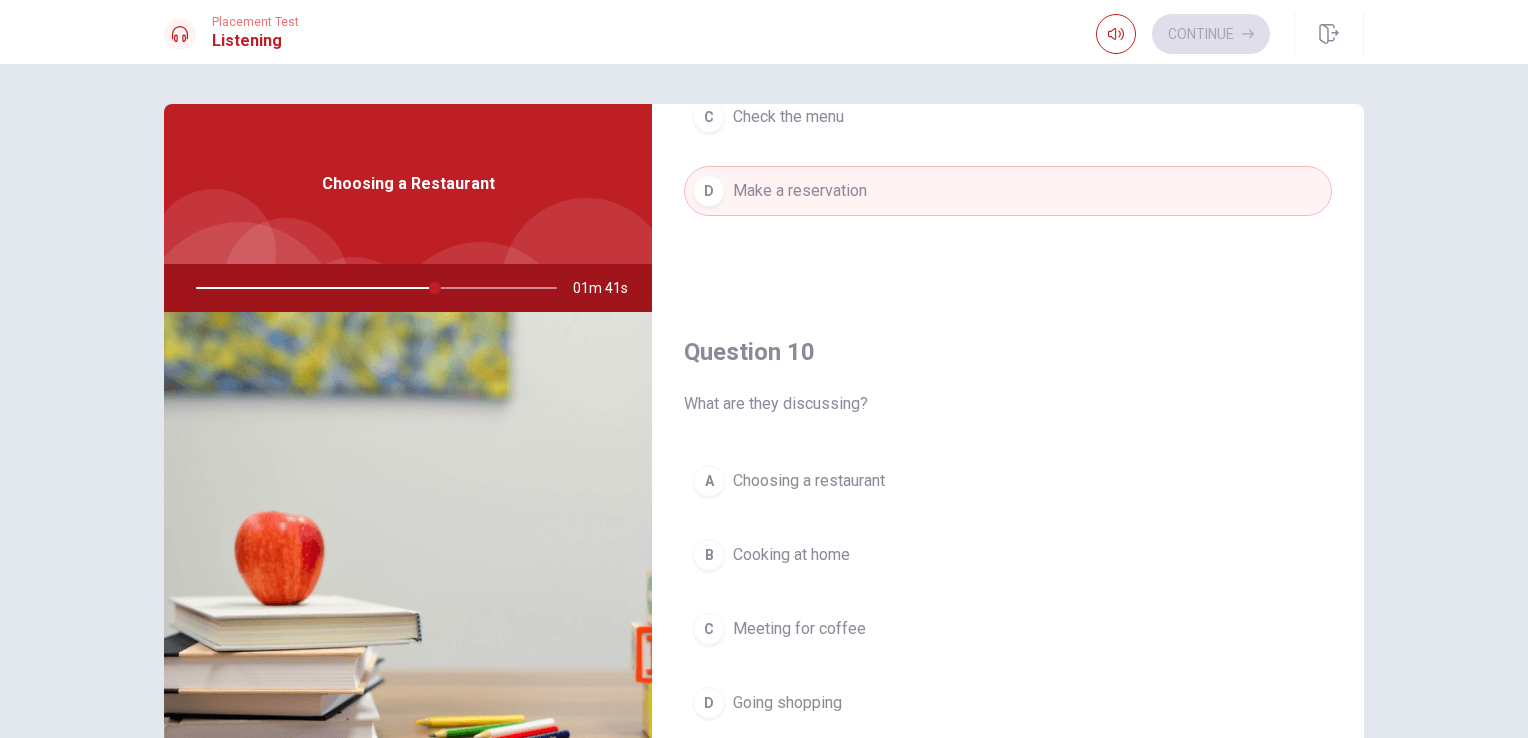 click on "Choosing a restaurant" at bounding box center (809, 481) 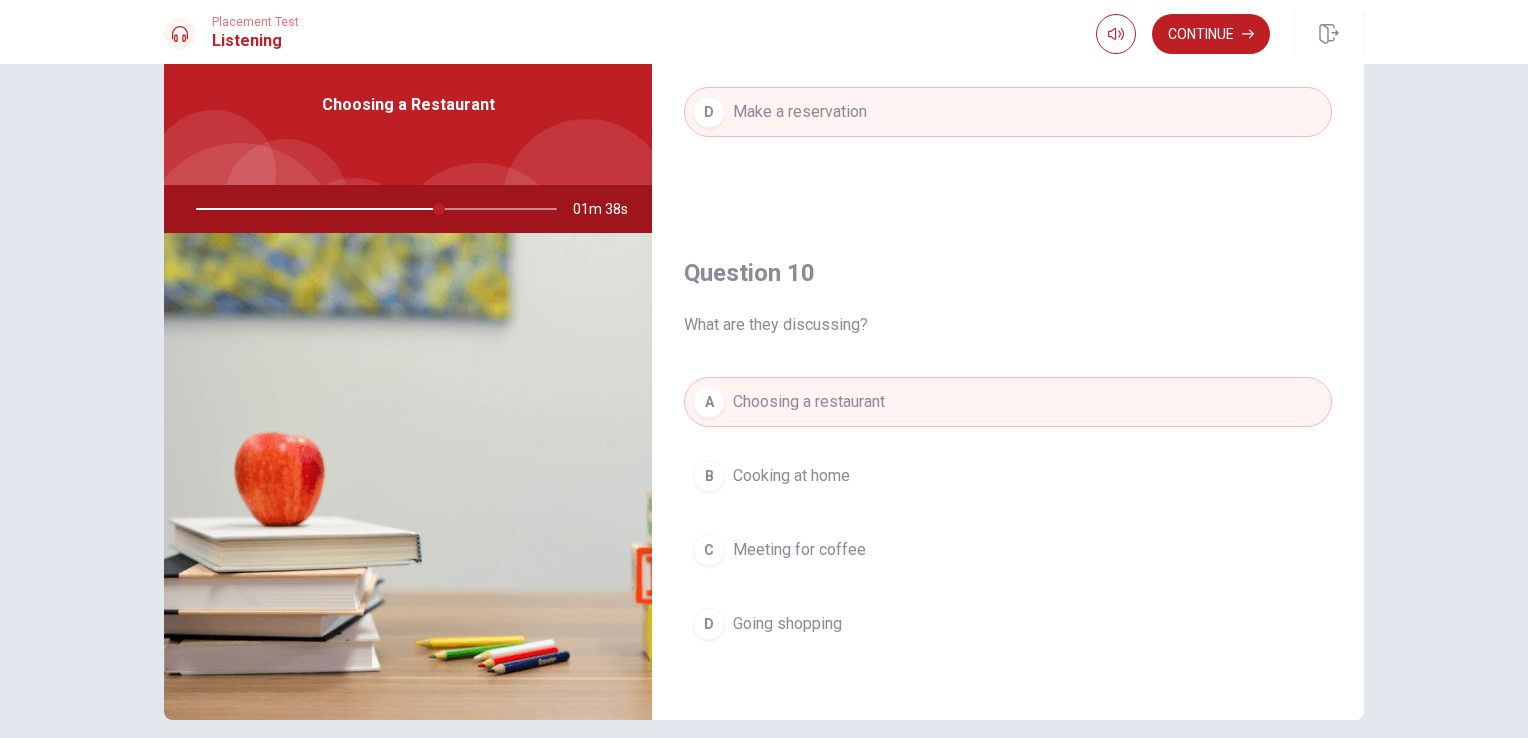 scroll, scrollTop: 0, scrollLeft: 0, axis: both 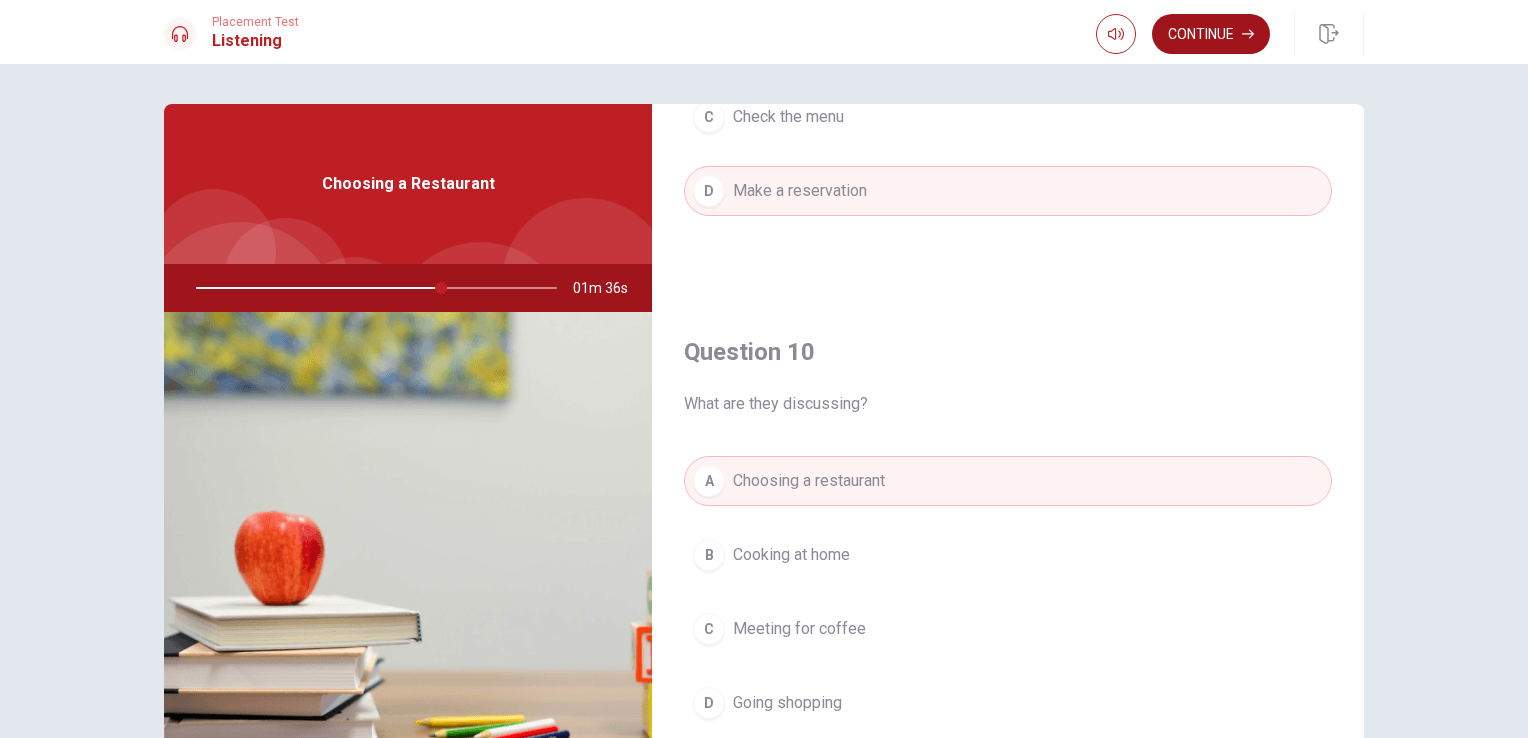 click 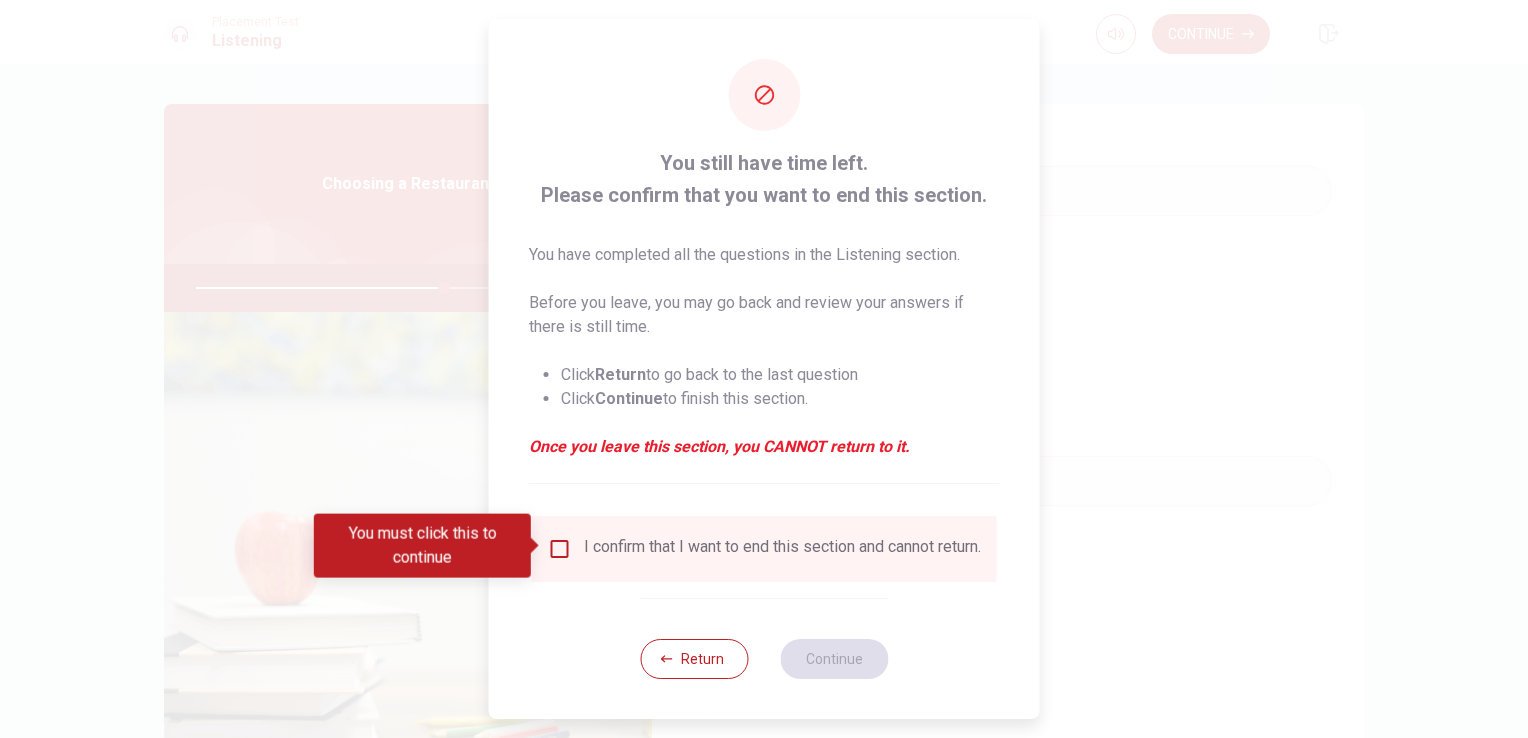 click at bounding box center [560, 549] 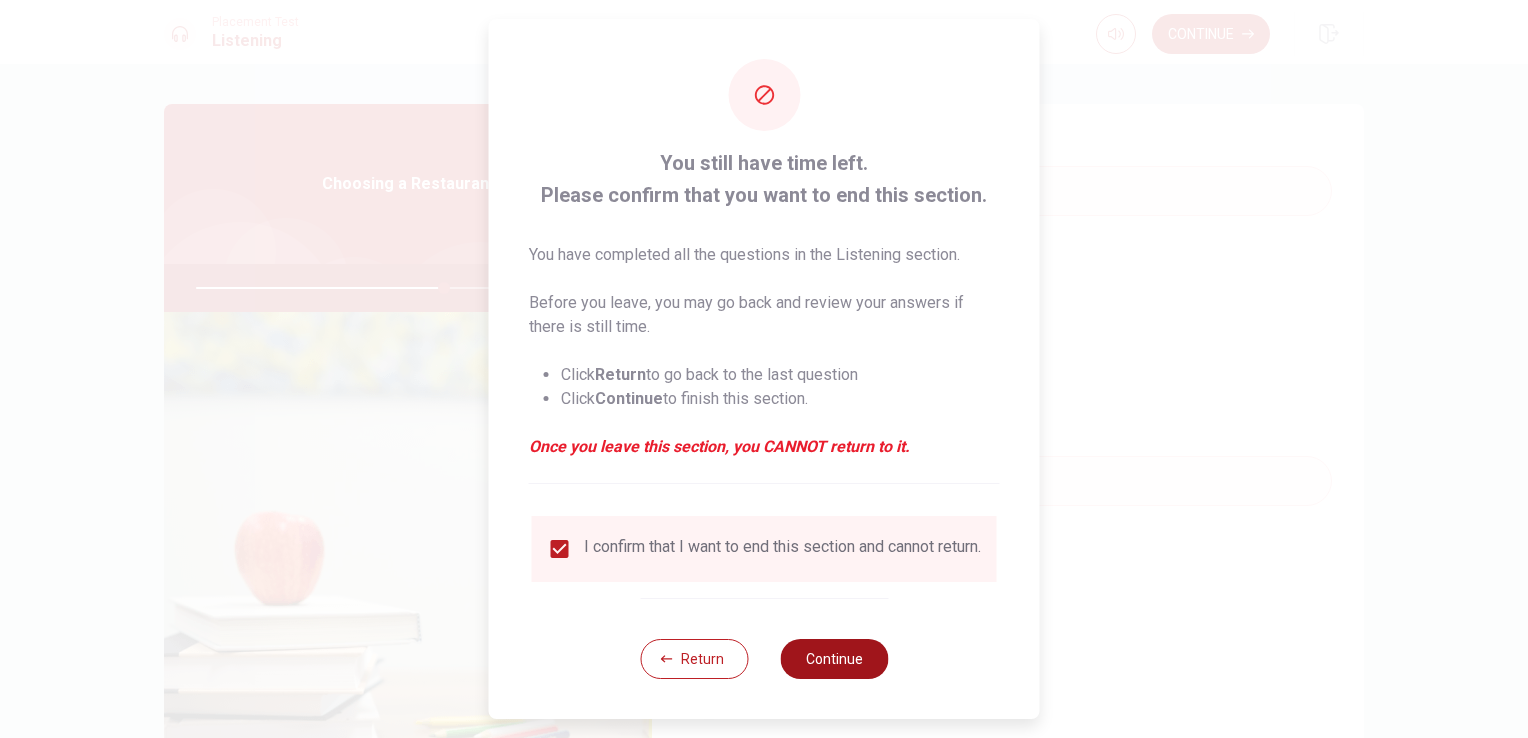 click on "Continue" at bounding box center [834, 659] 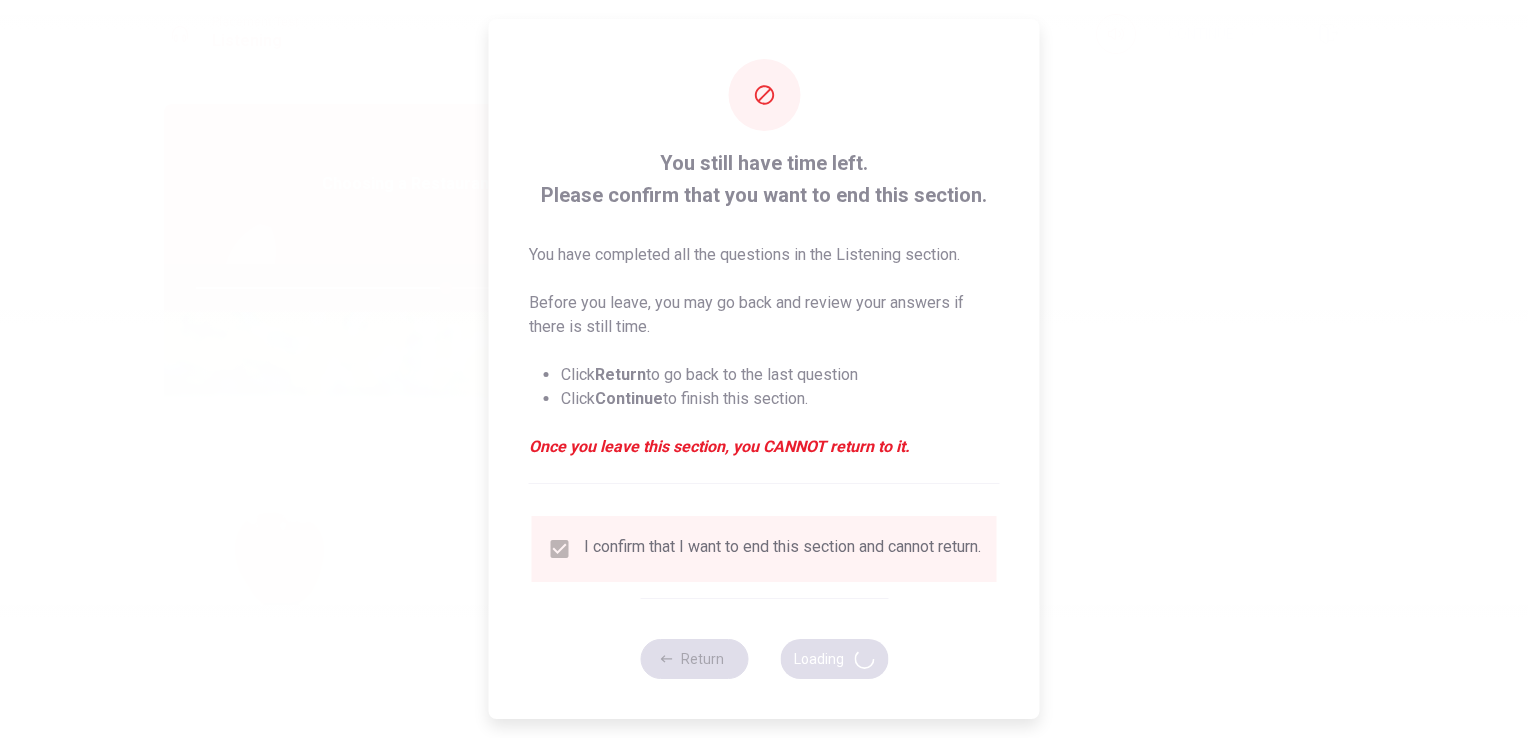type on "70" 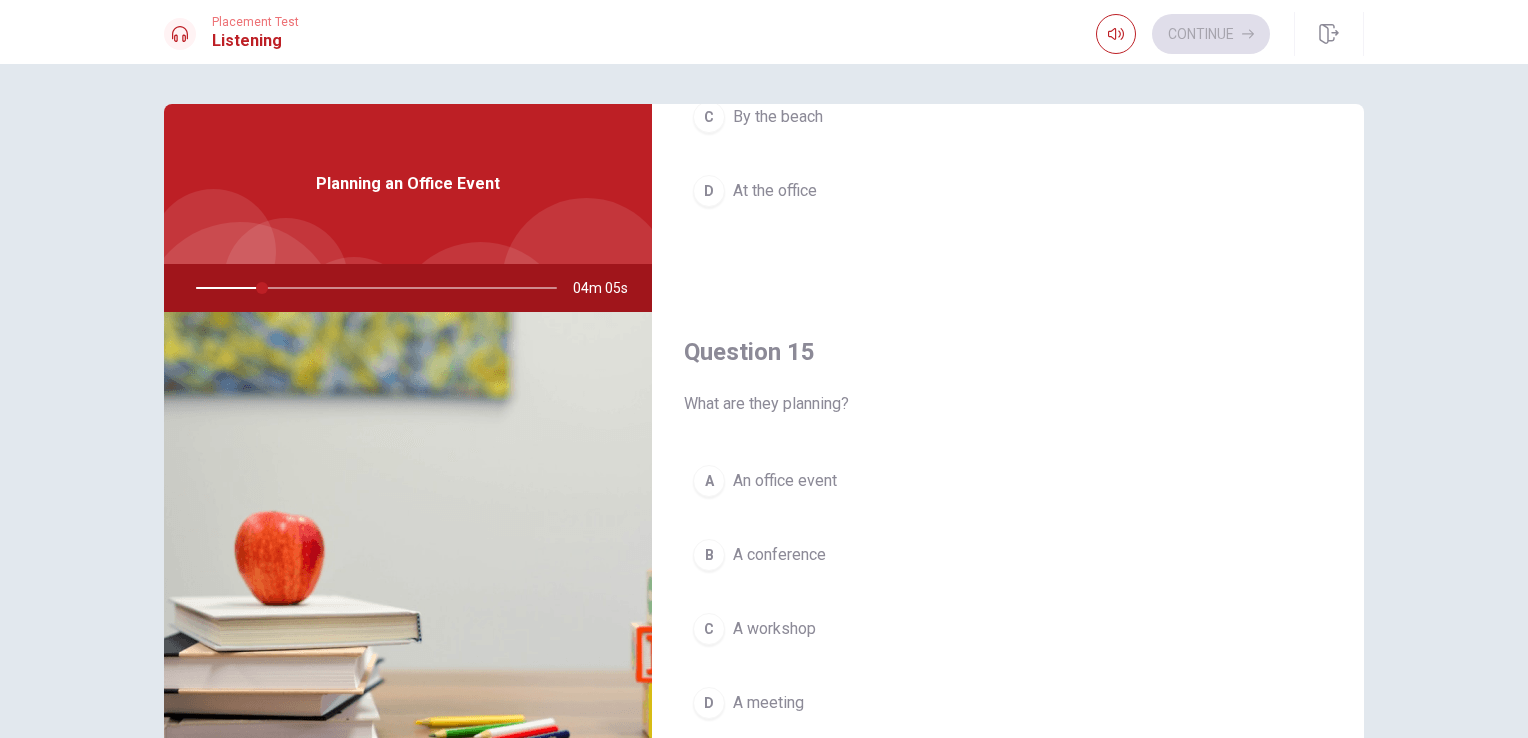 scroll, scrollTop: 1856, scrollLeft: 0, axis: vertical 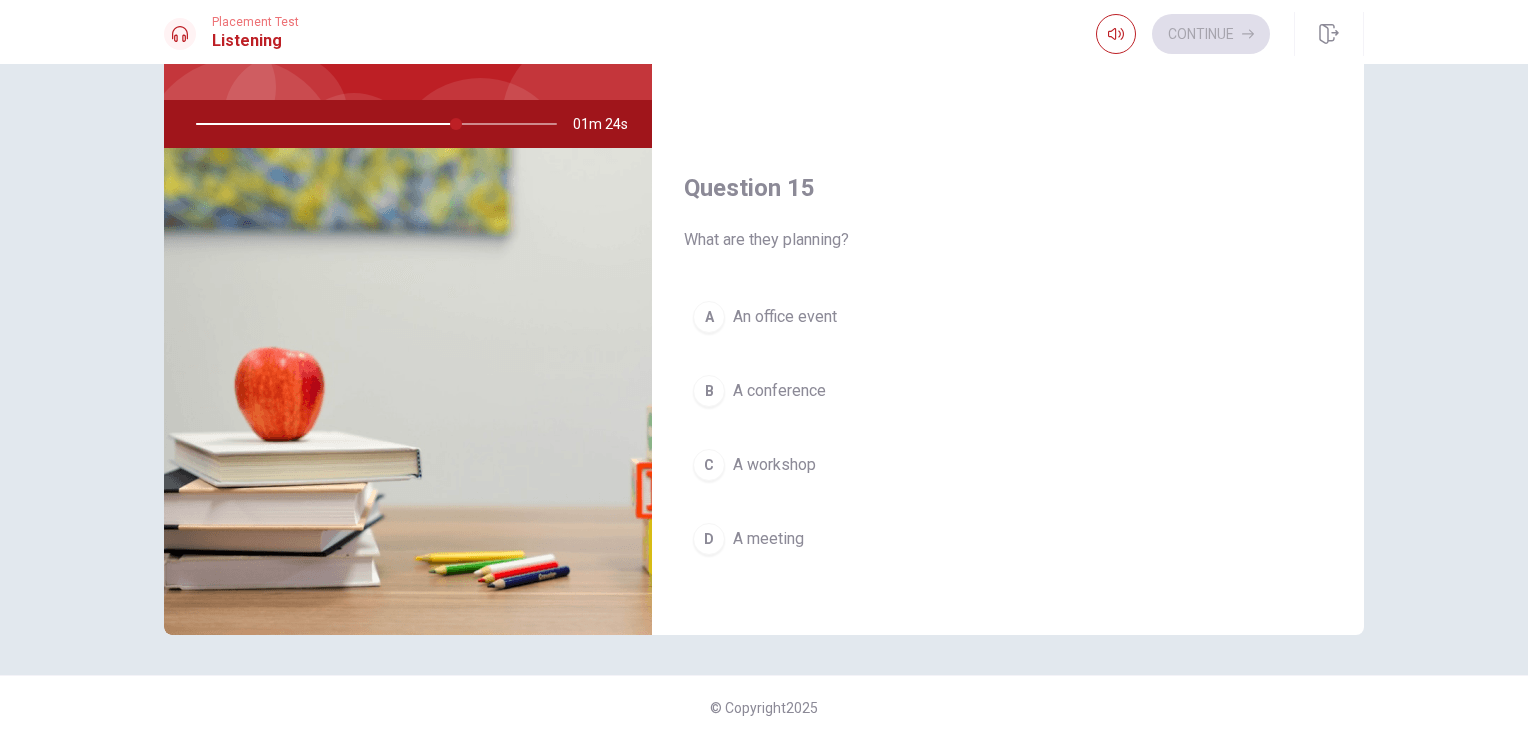 click on "An office event" at bounding box center (785, 317) 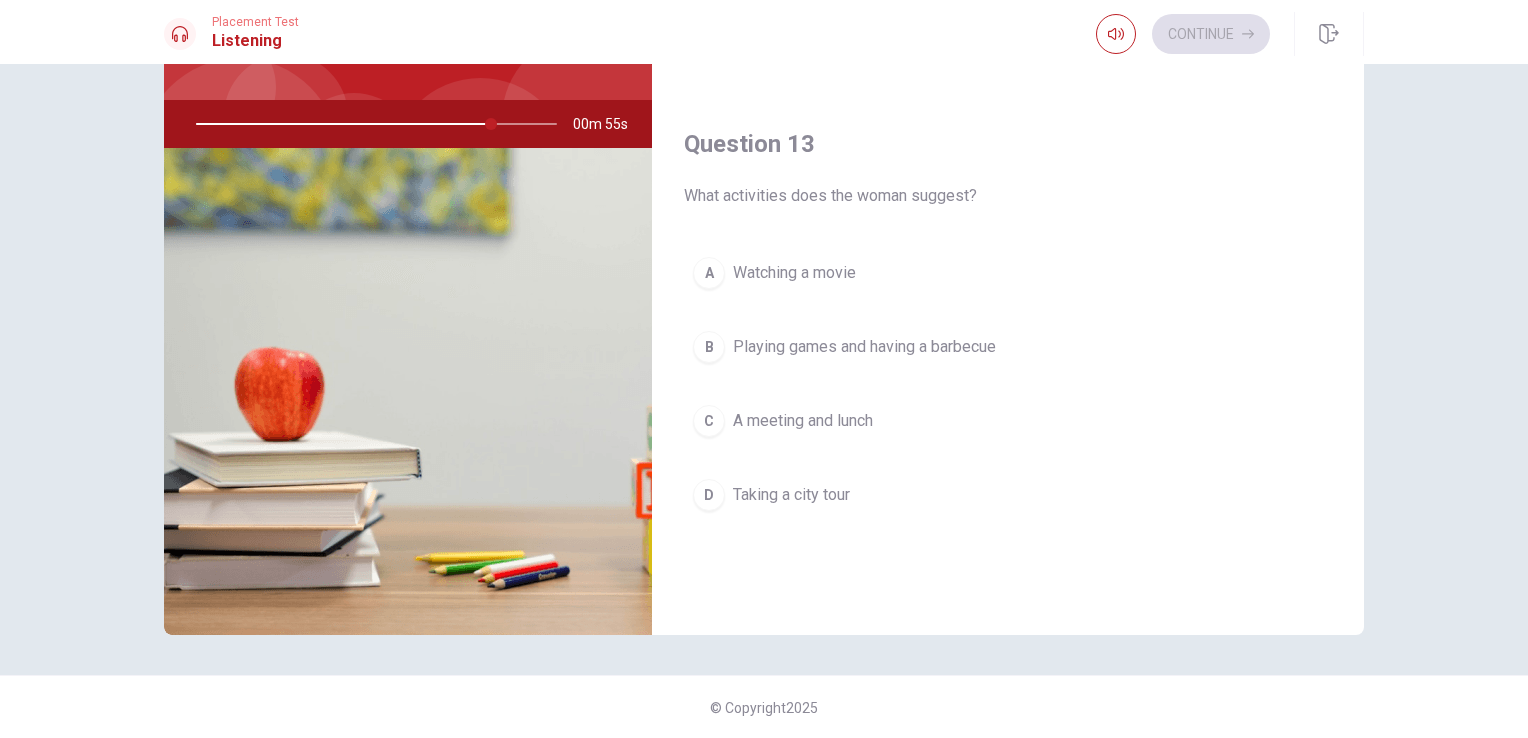 scroll, scrollTop: 874, scrollLeft: 0, axis: vertical 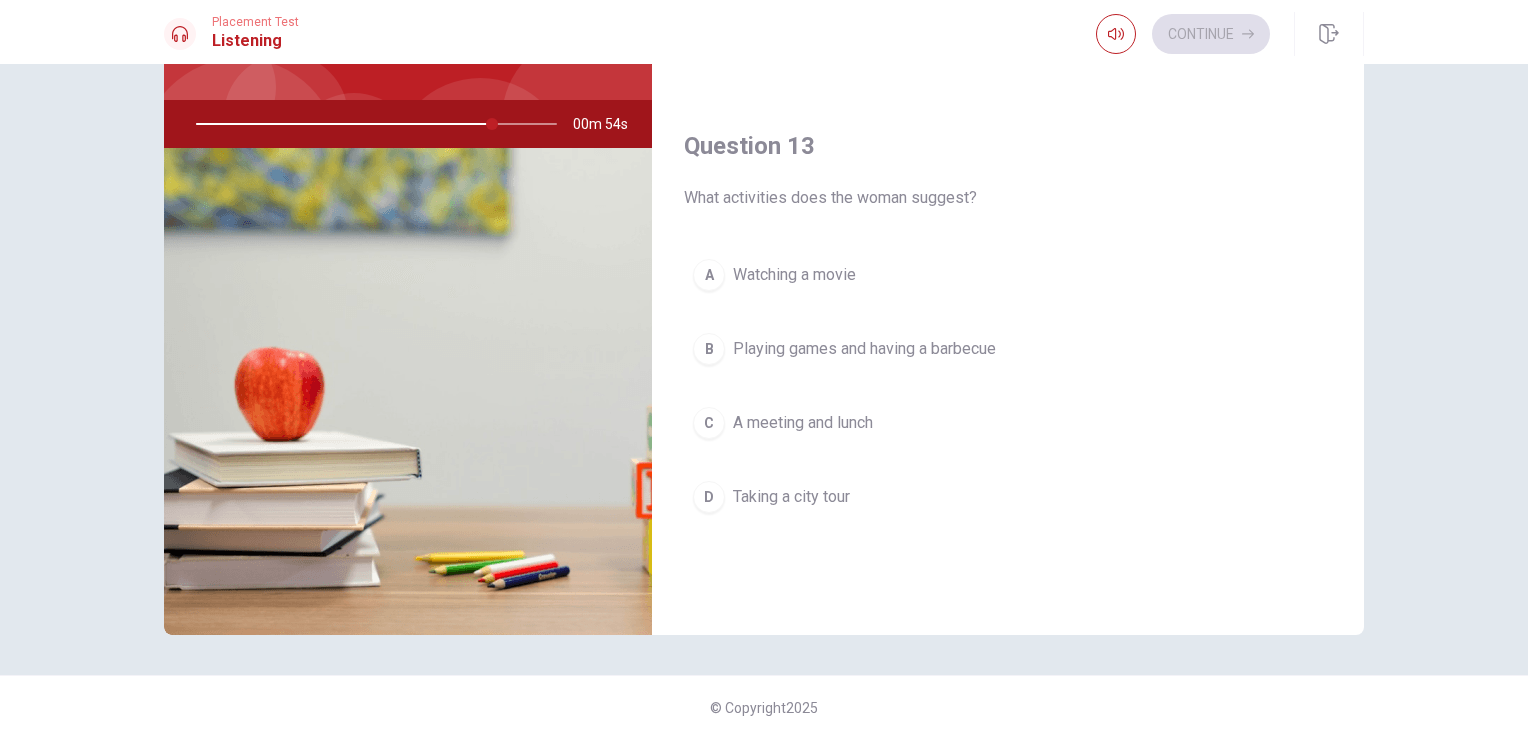 click on "Taking a city tour" at bounding box center [791, 497] 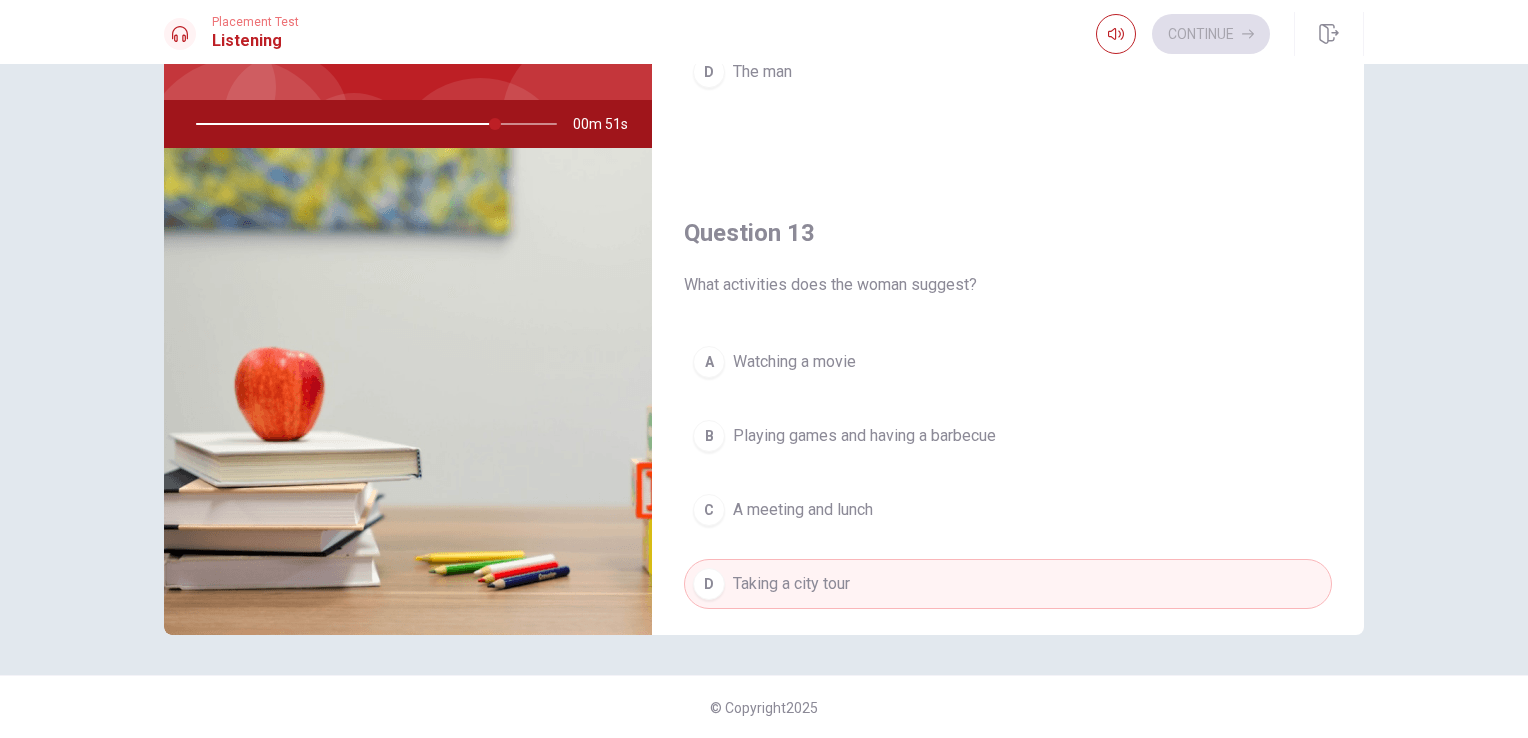scroll, scrollTop: 788, scrollLeft: 0, axis: vertical 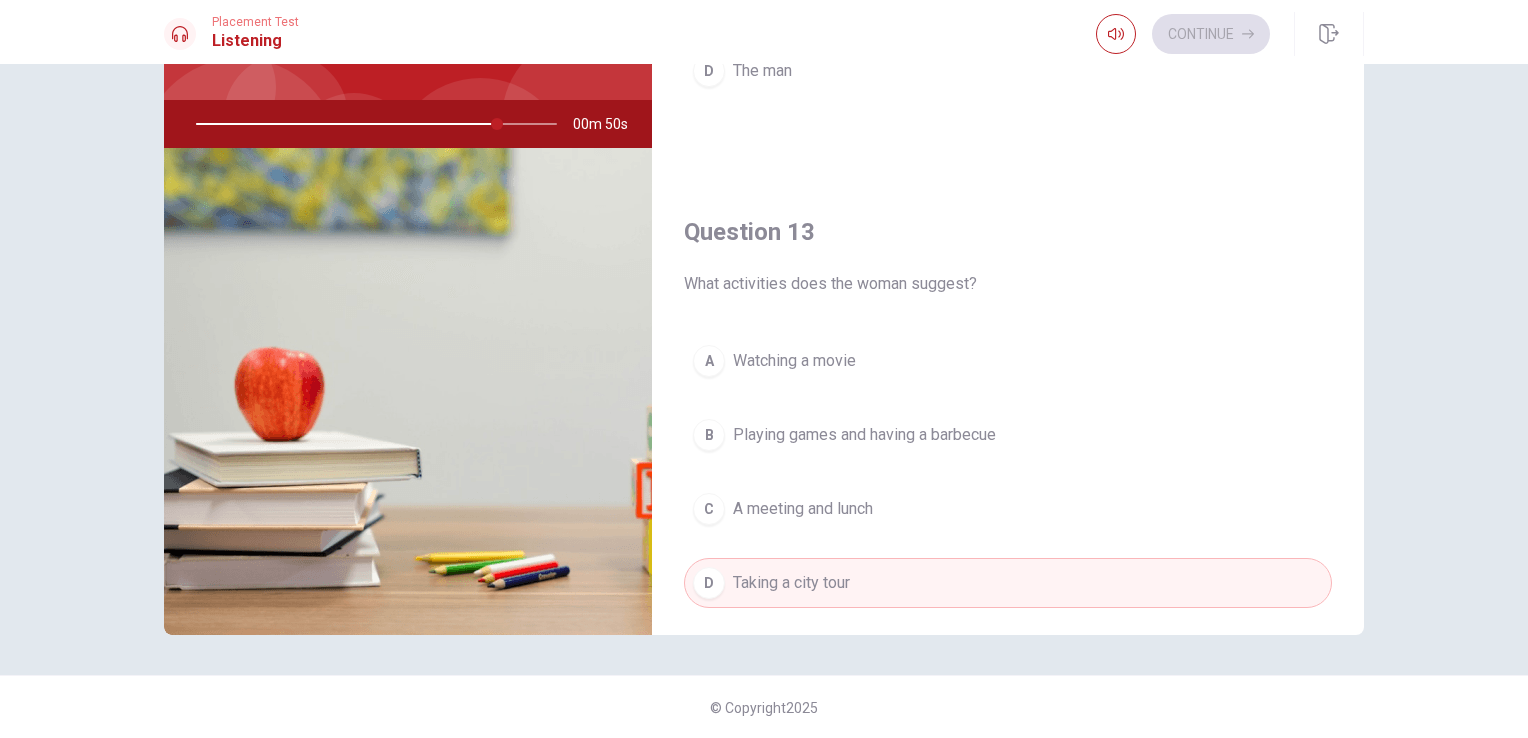 click on "A meeting and lunch" at bounding box center (803, 509) 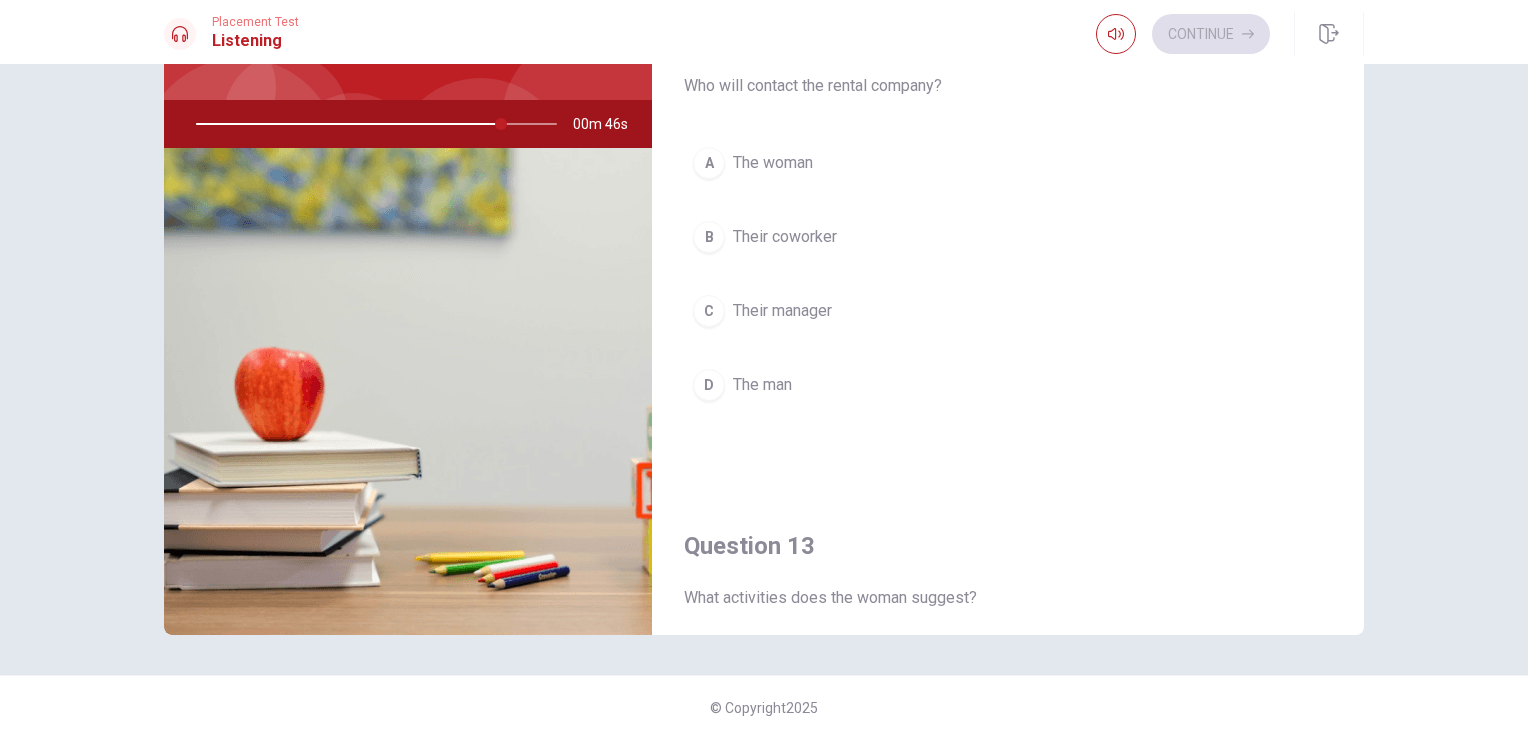 scroll, scrollTop: 468, scrollLeft: 0, axis: vertical 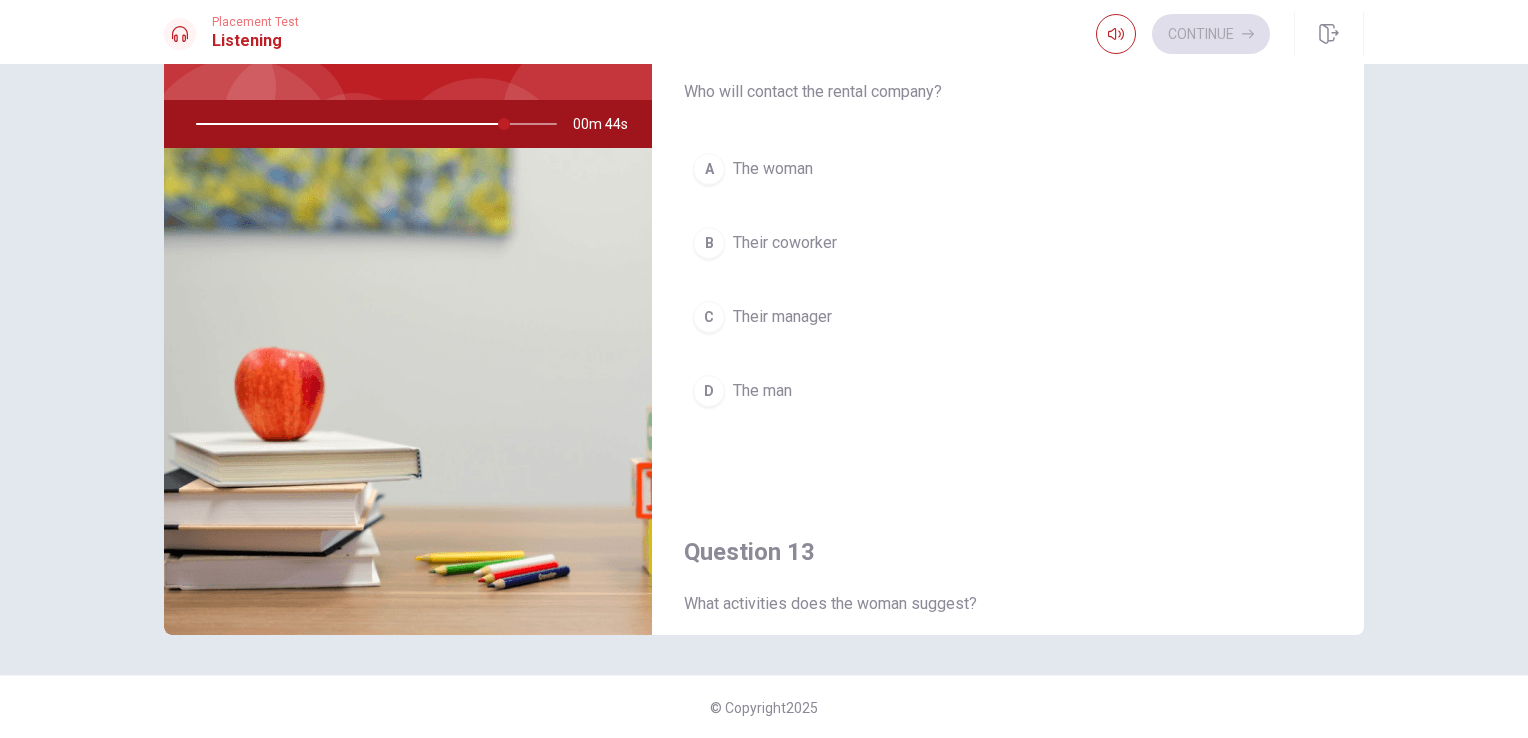 click on "D The man" at bounding box center (1008, 391) 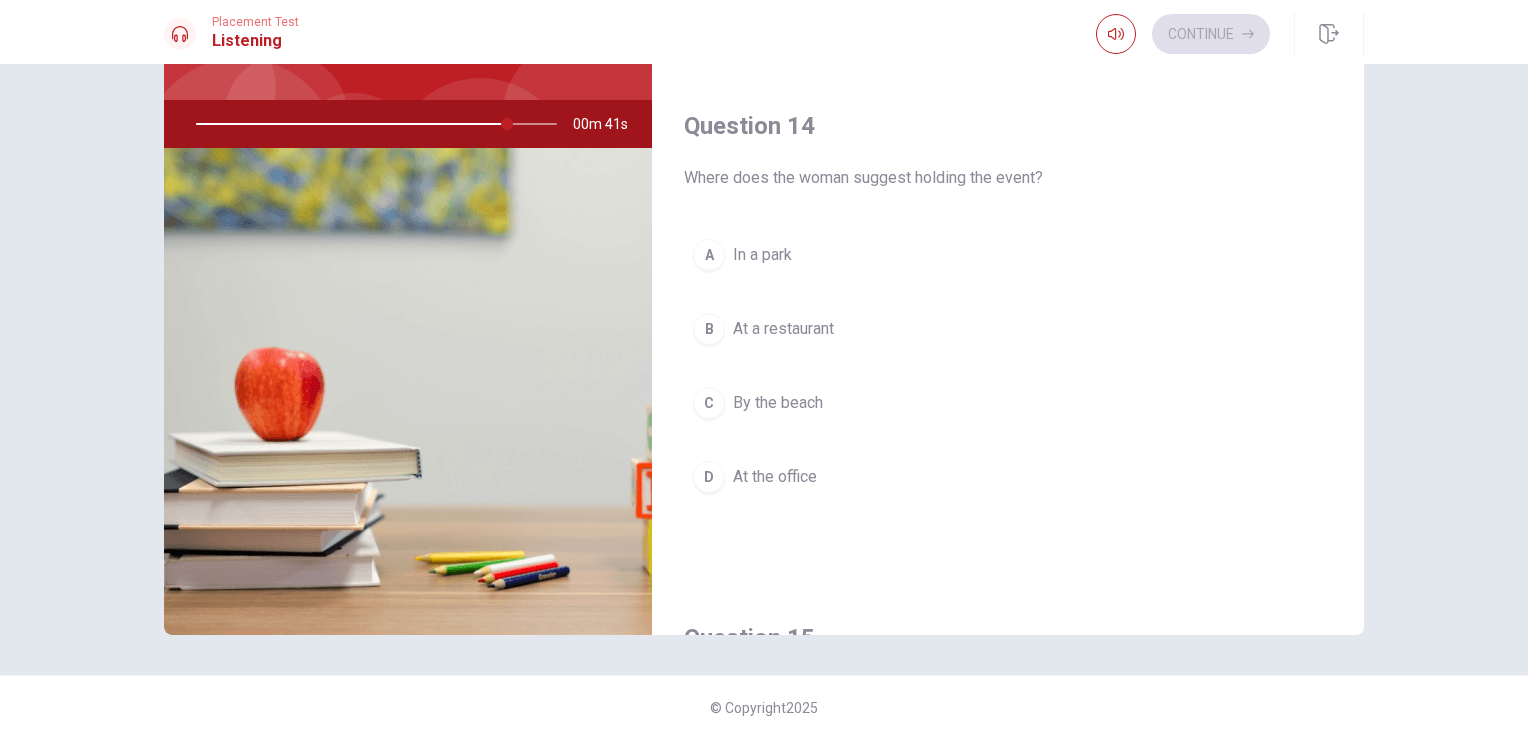 scroll, scrollTop: 1411, scrollLeft: 0, axis: vertical 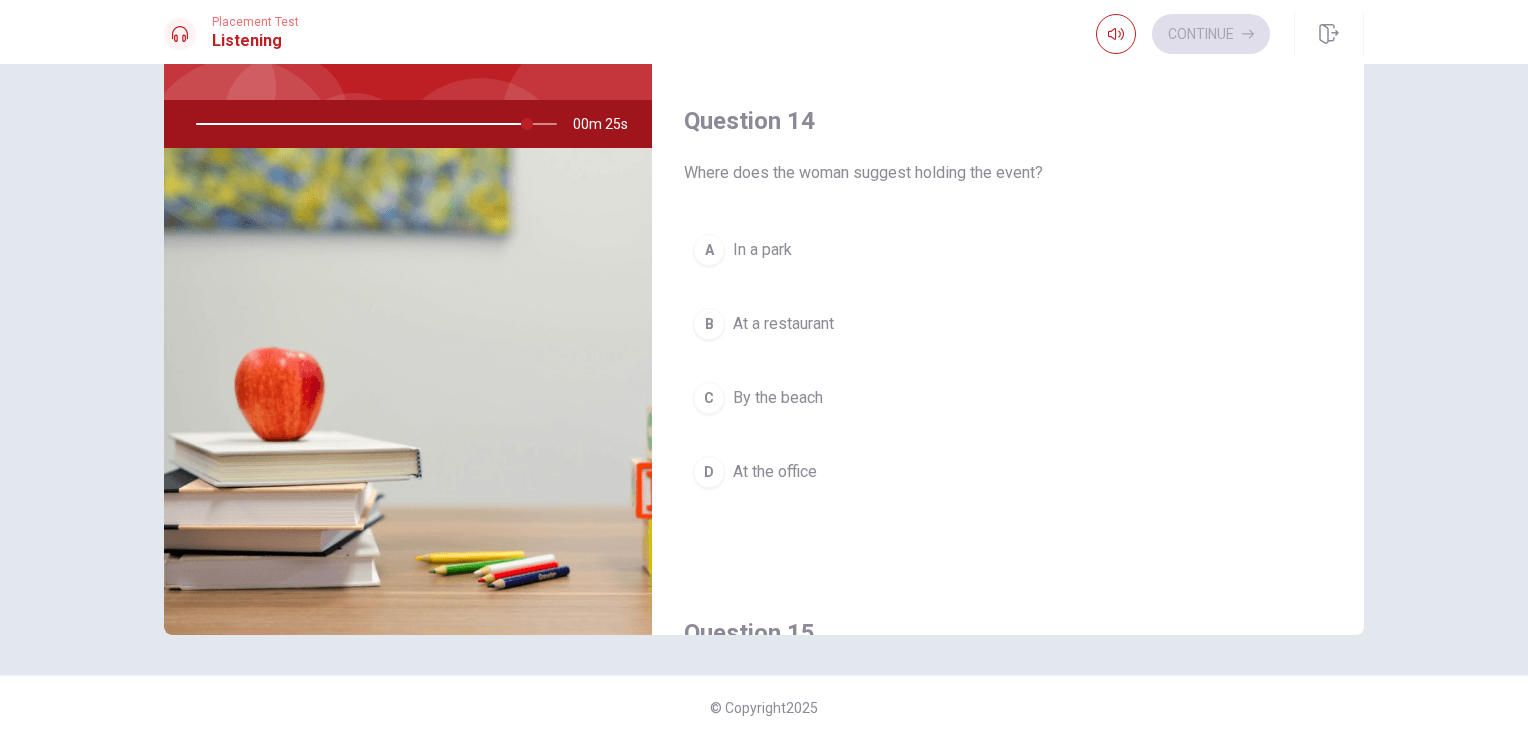 click on "A" at bounding box center [709, 250] 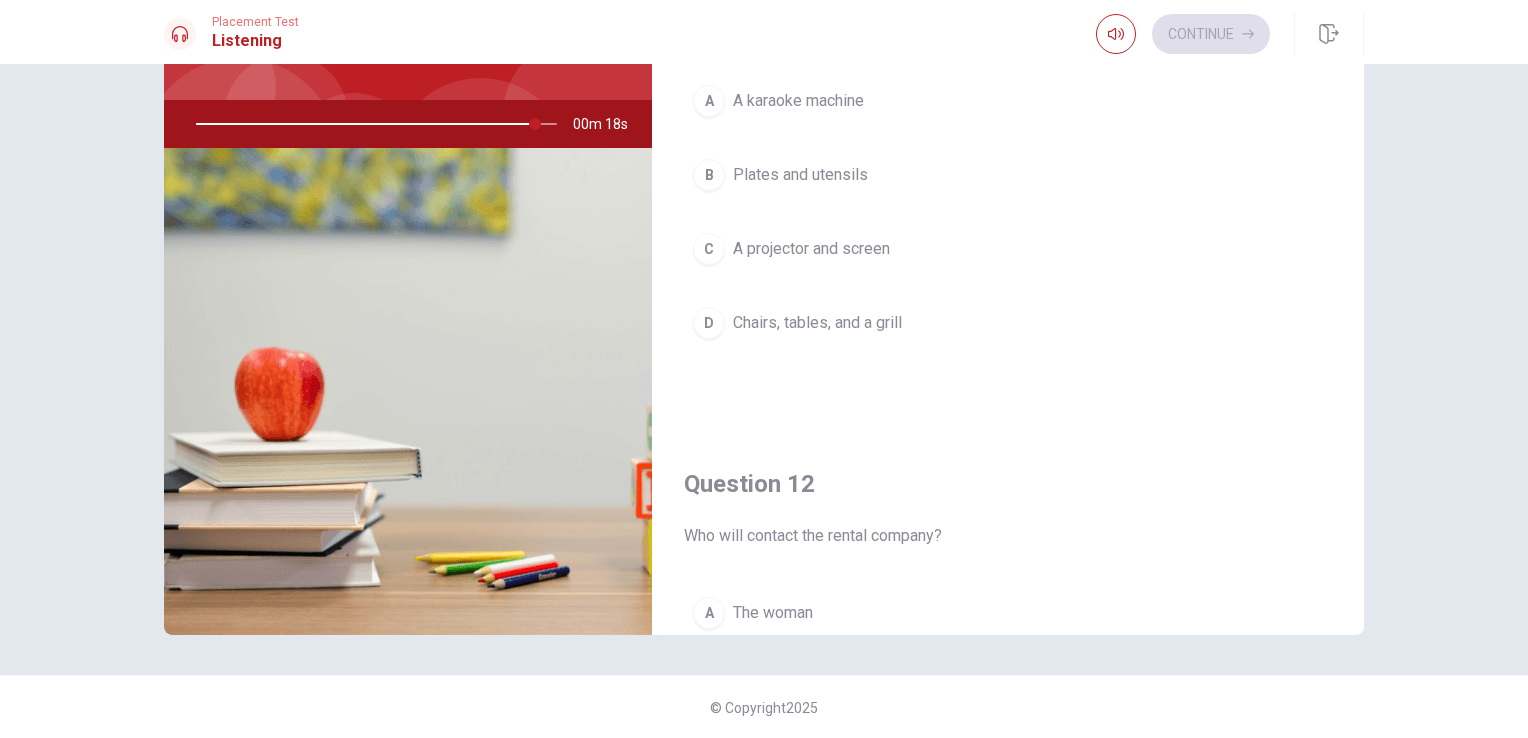 scroll, scrollTop: 0, scrollLeft: 0, axis: both 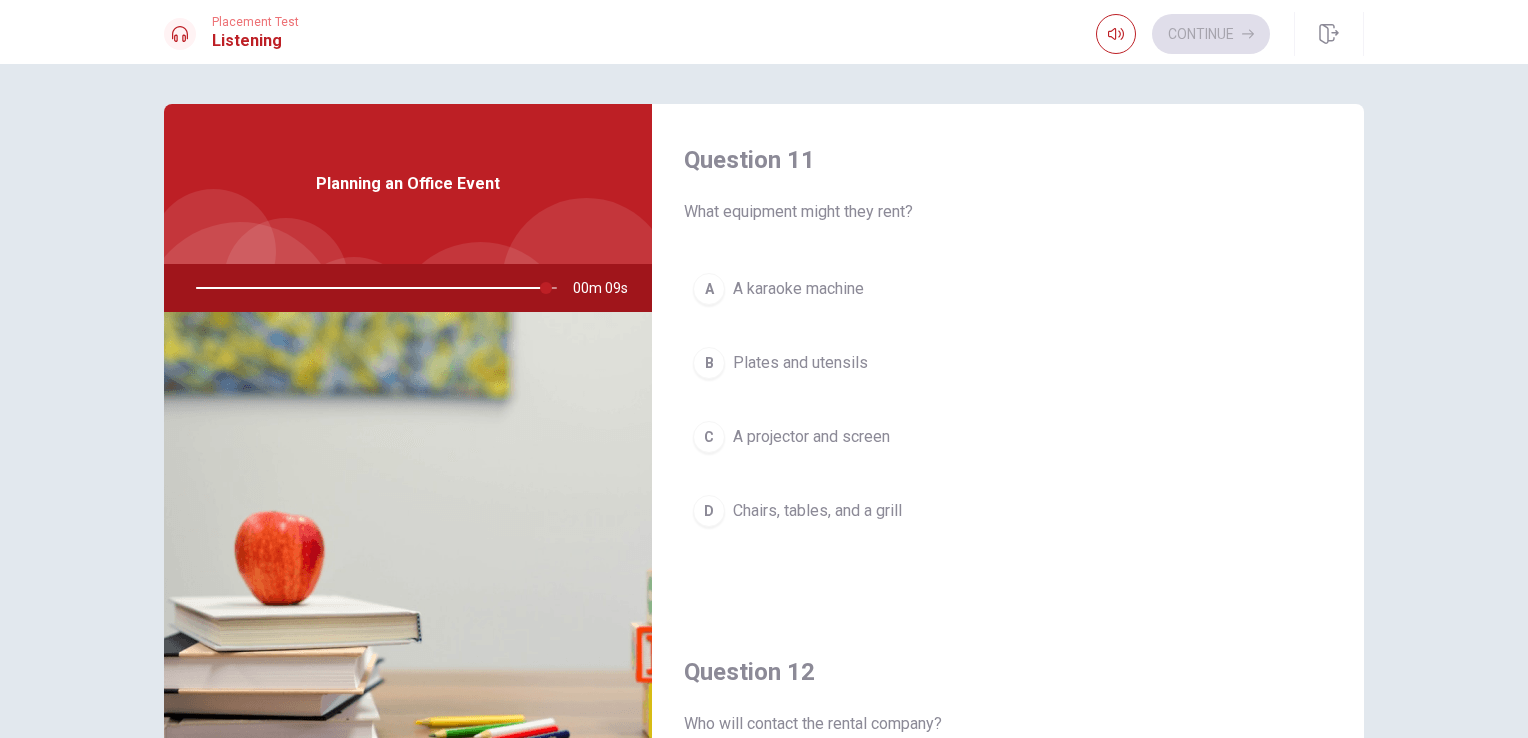 click on "D Chairs, tables, and a grill" at bounding box center [1008, 511] 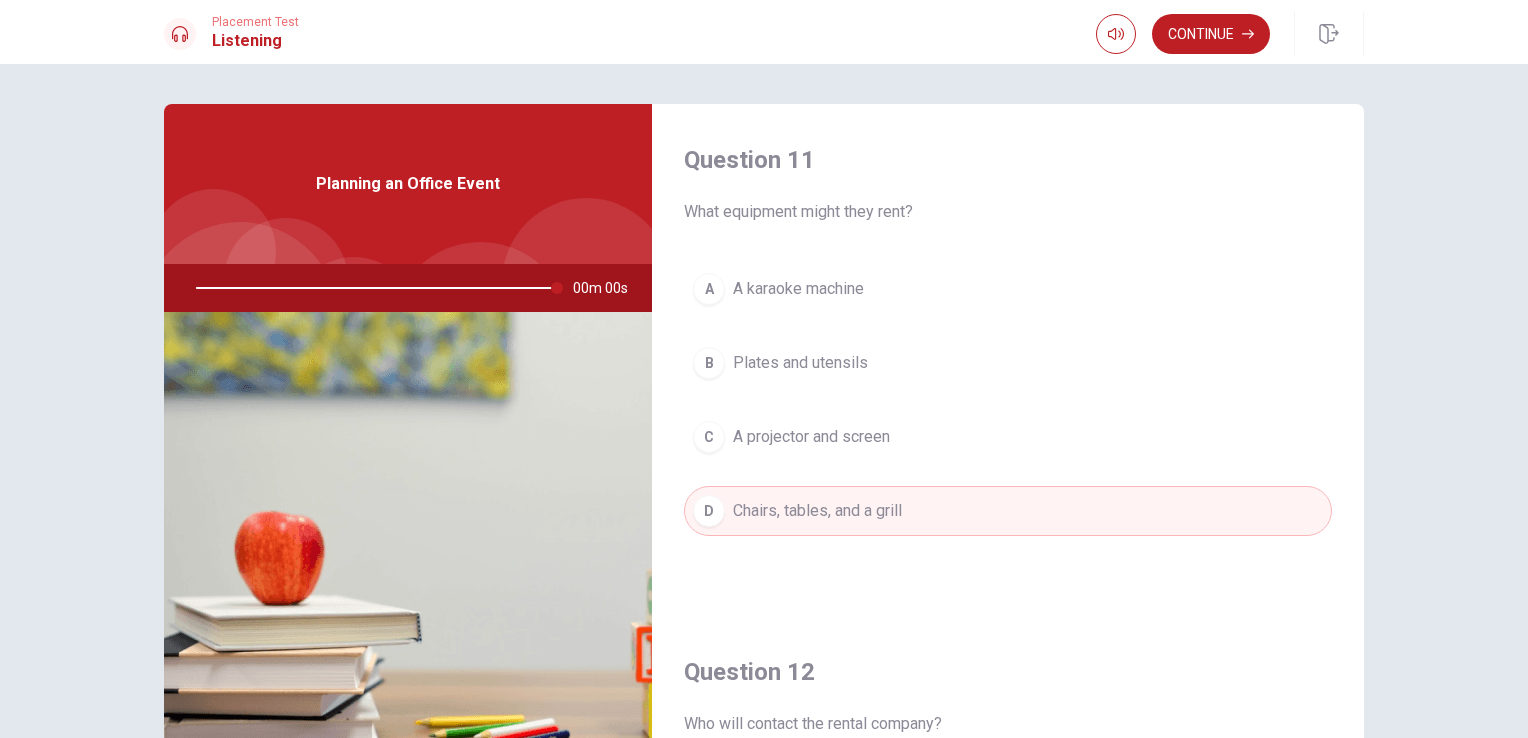 type on "0" 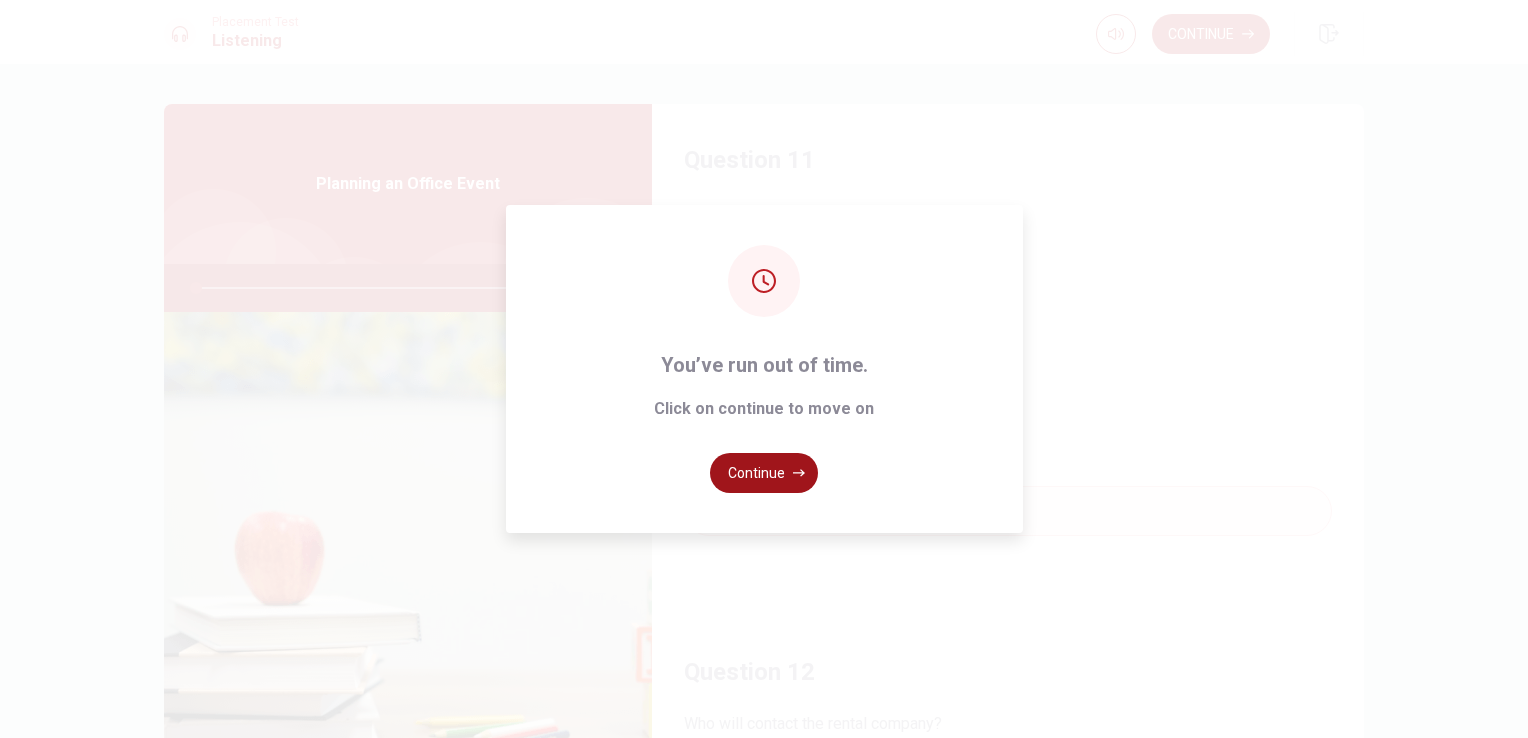 click 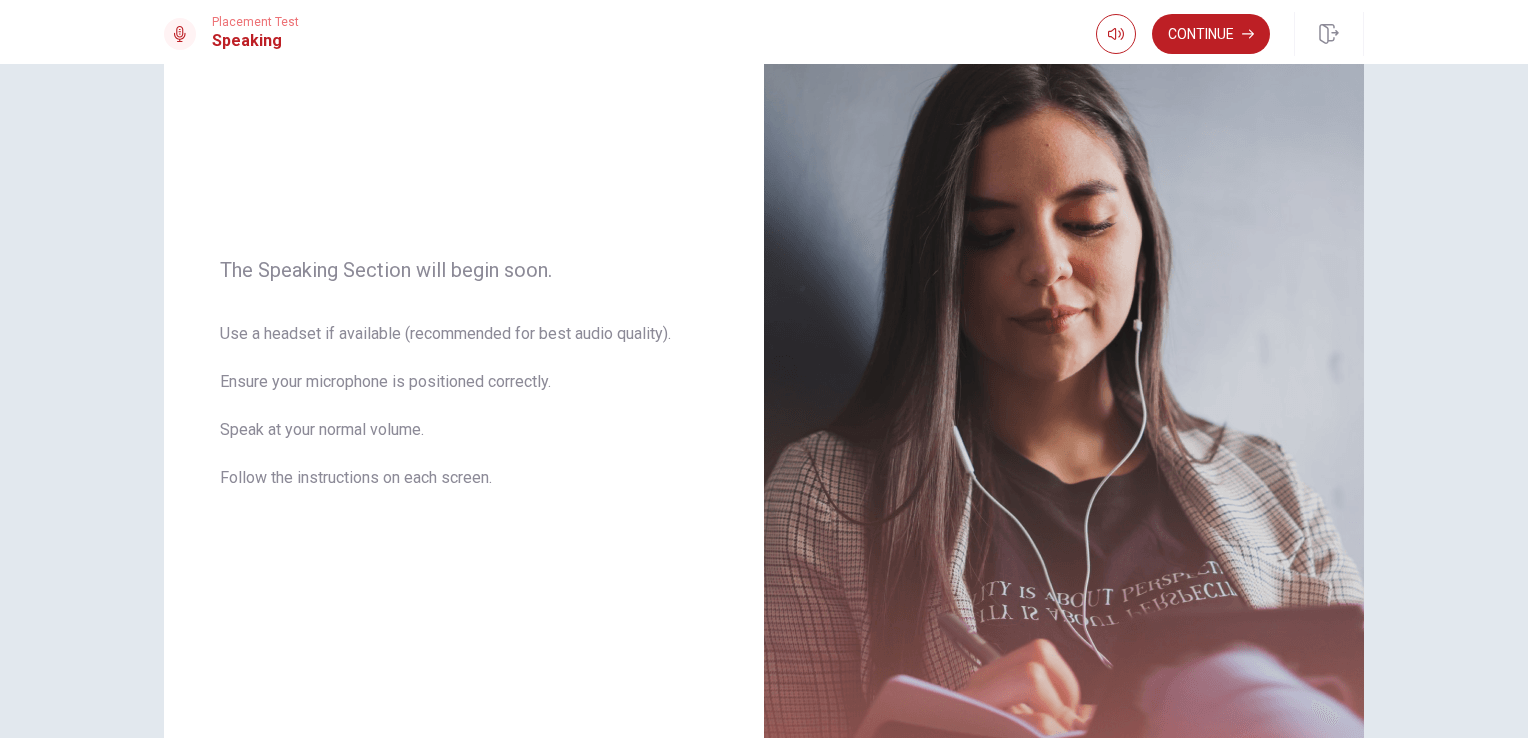 scroll, scrollTop: 150, scrollLeft: 0, axis: vertical 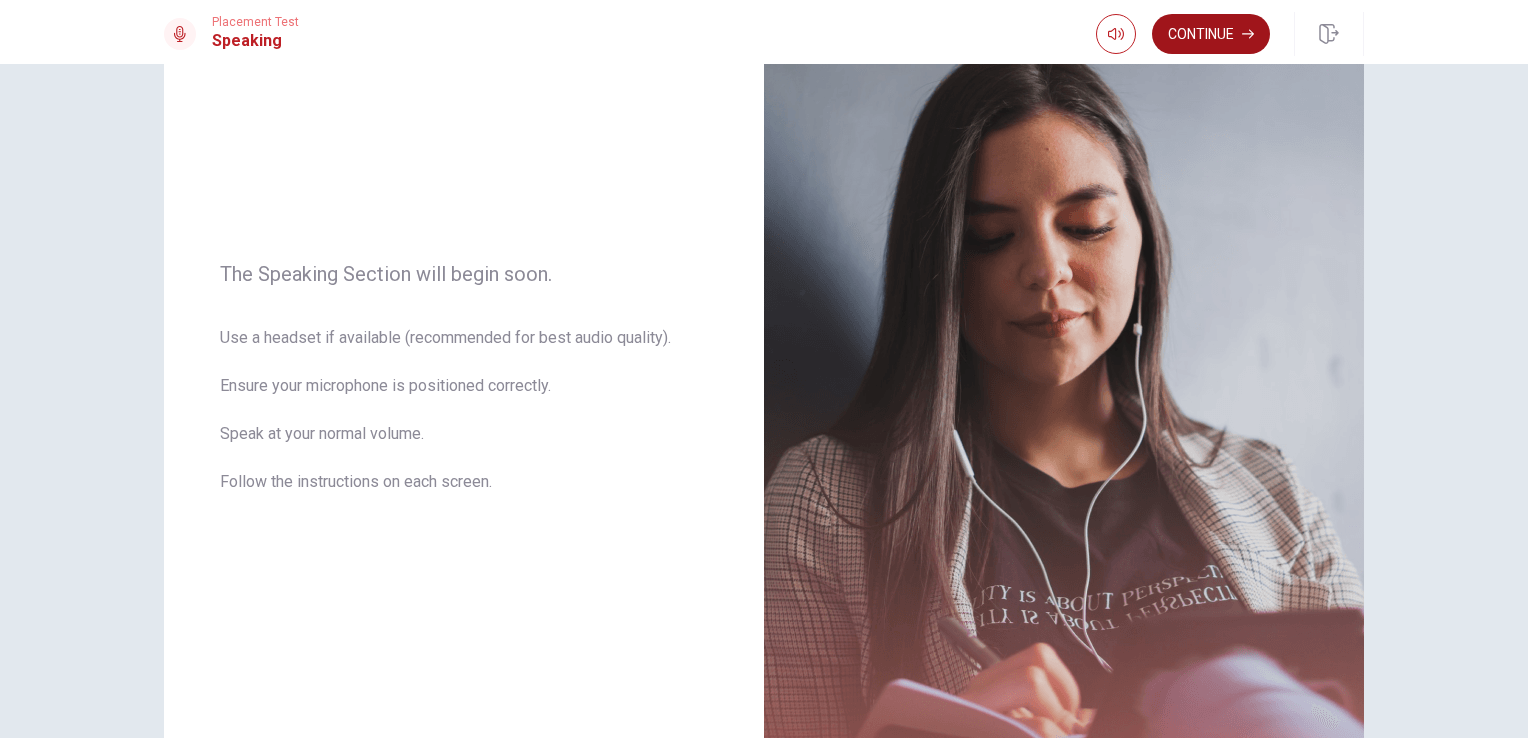 click on "Continue" at bounding box center (1211, 34) 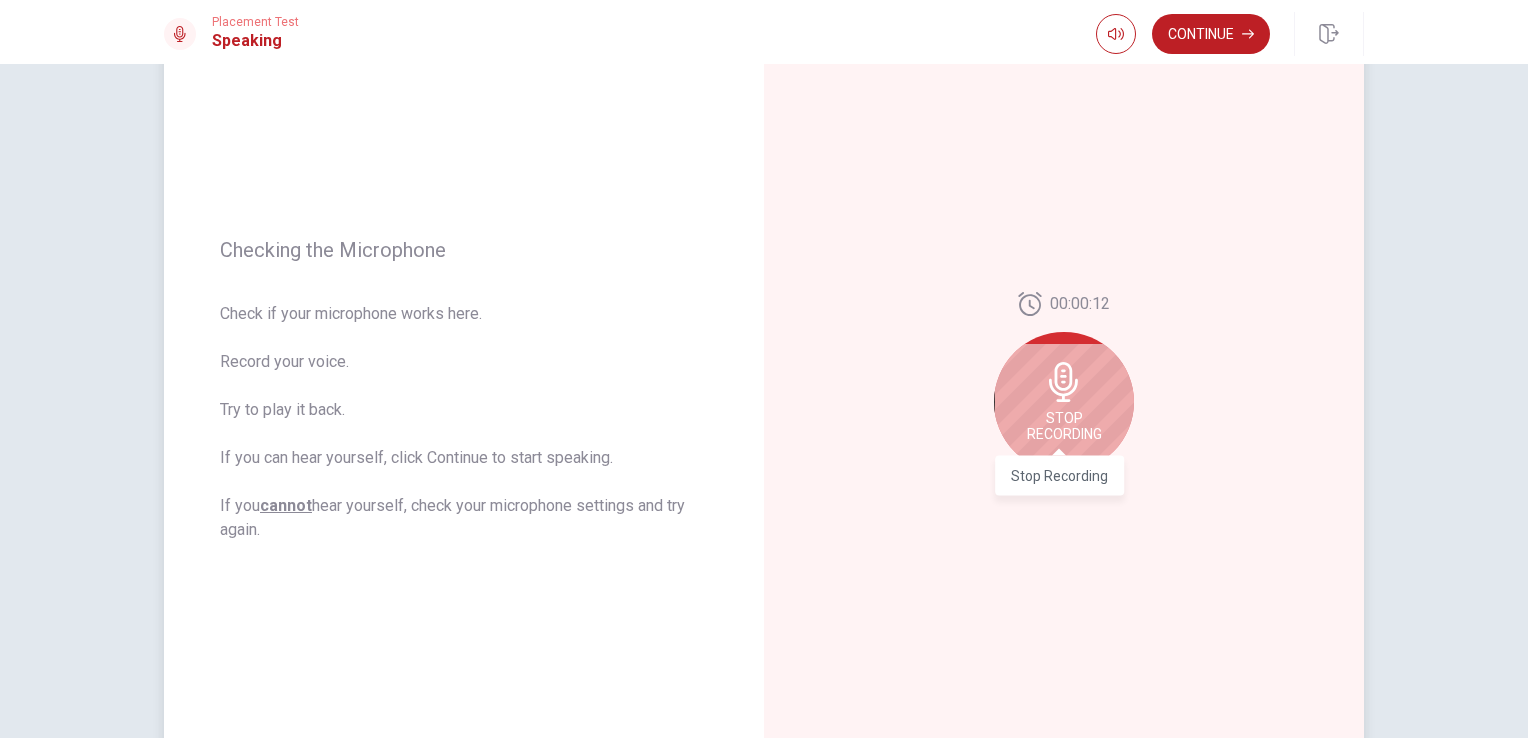 click on "Stop   Recording" at bounding box center [1064, 426] 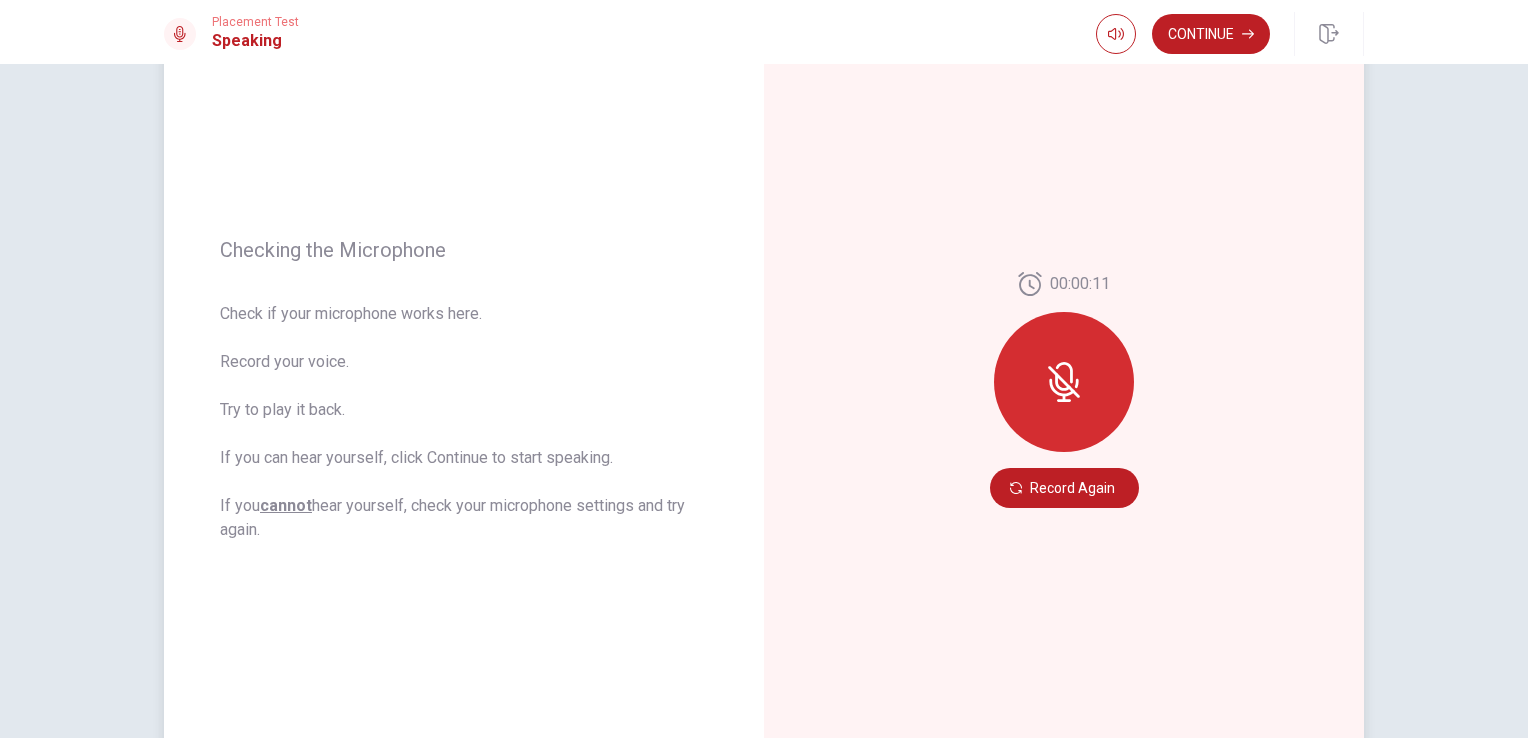 click at bounding box center [1064, 382] 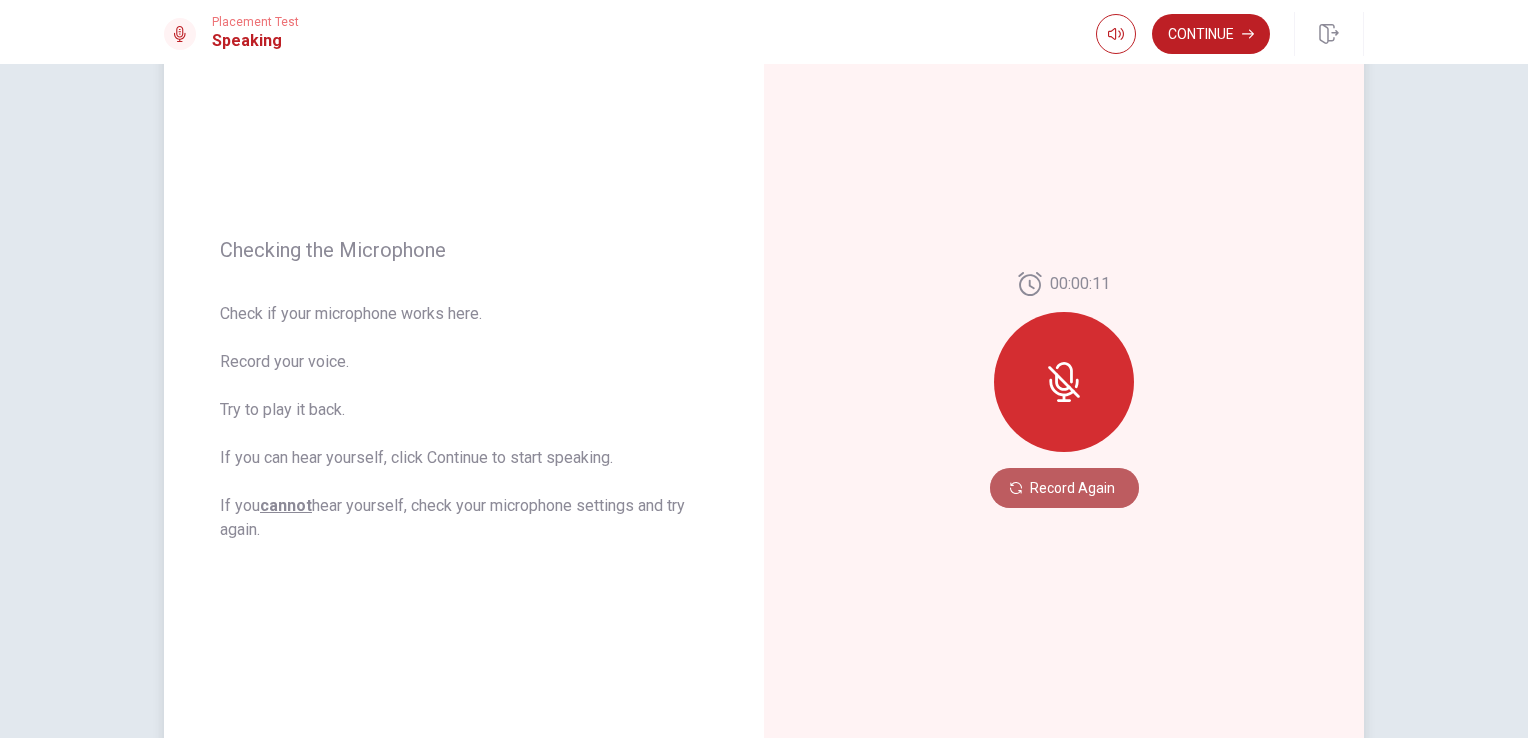 click on "Record Again" at bounding box center [1064, 488] 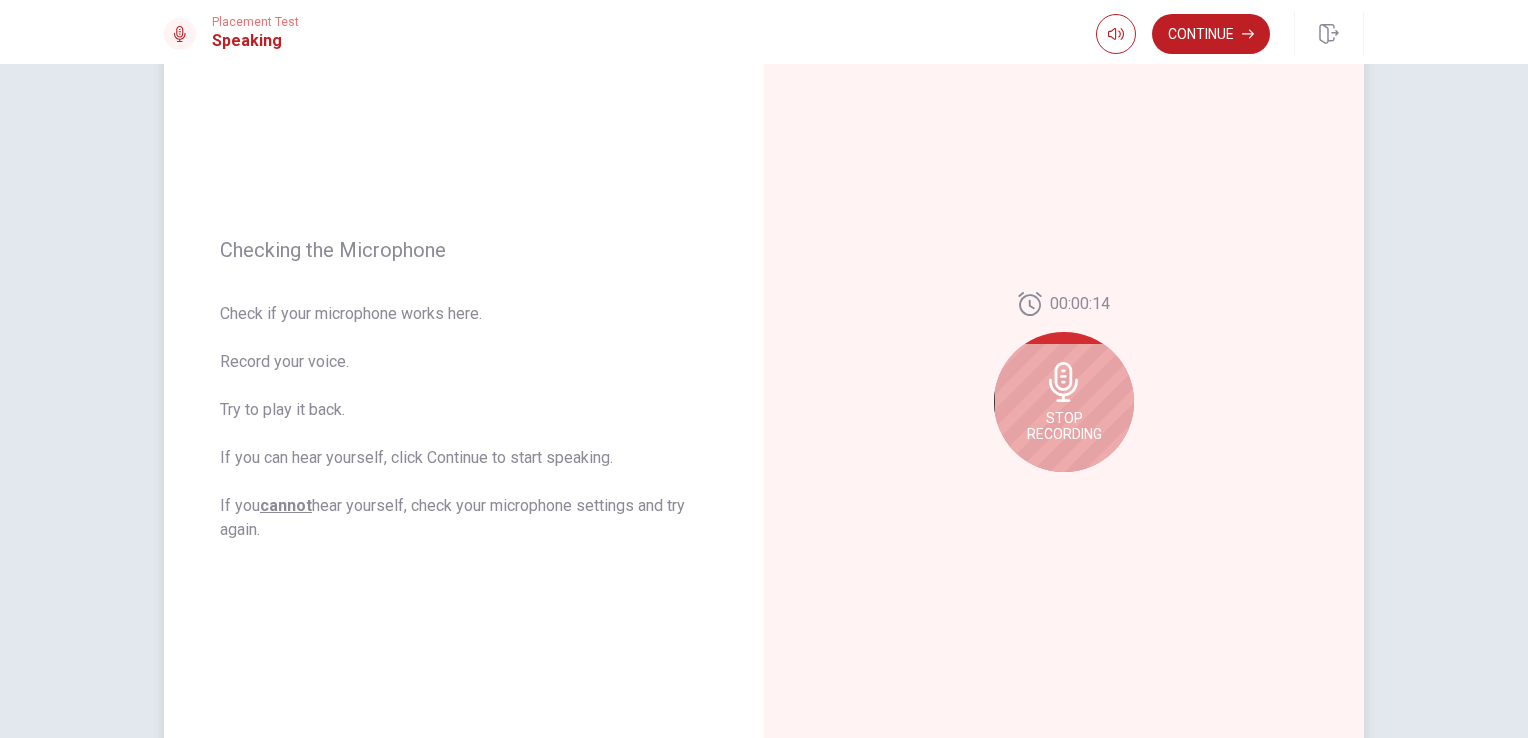 click on "Stop   Recording" at bounding box center (1064, 426) 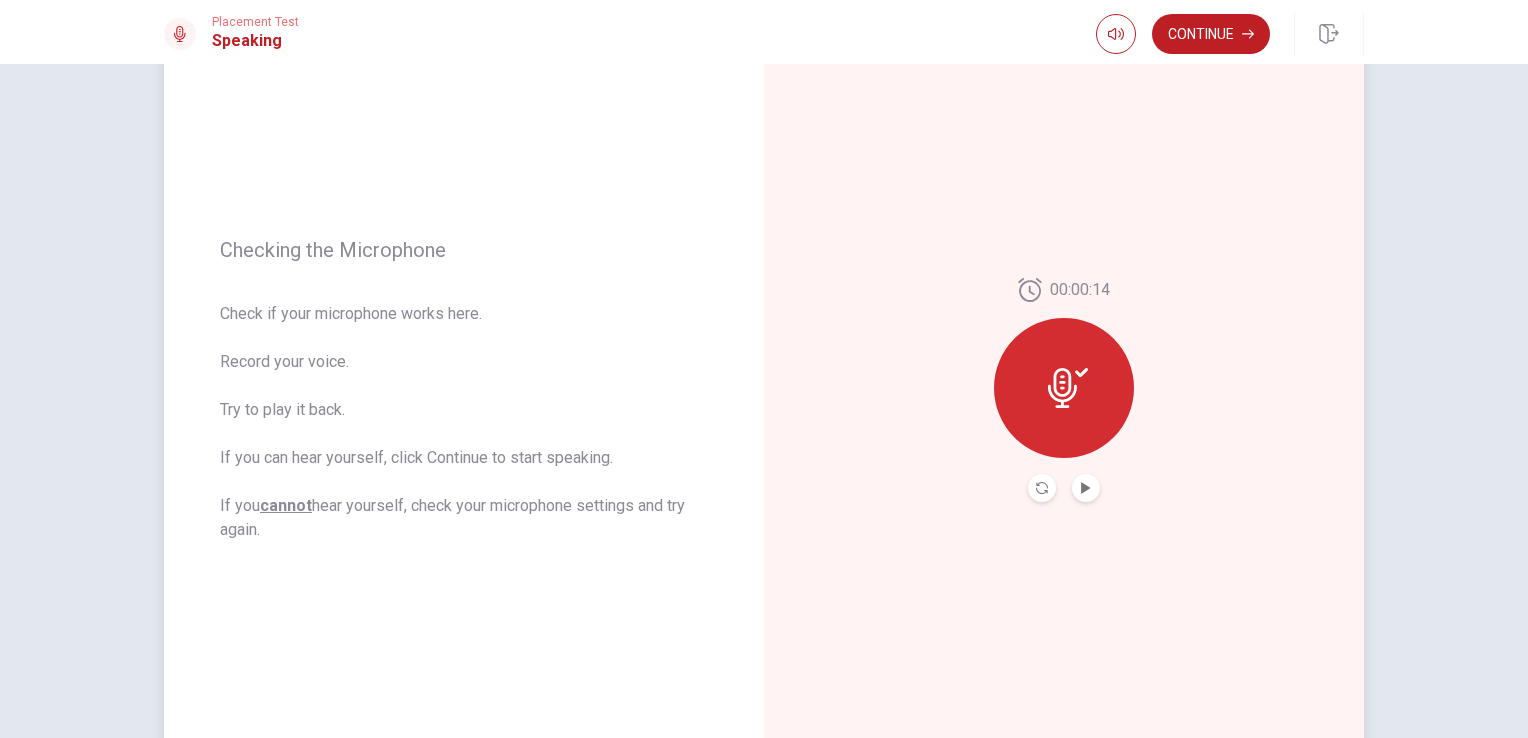click 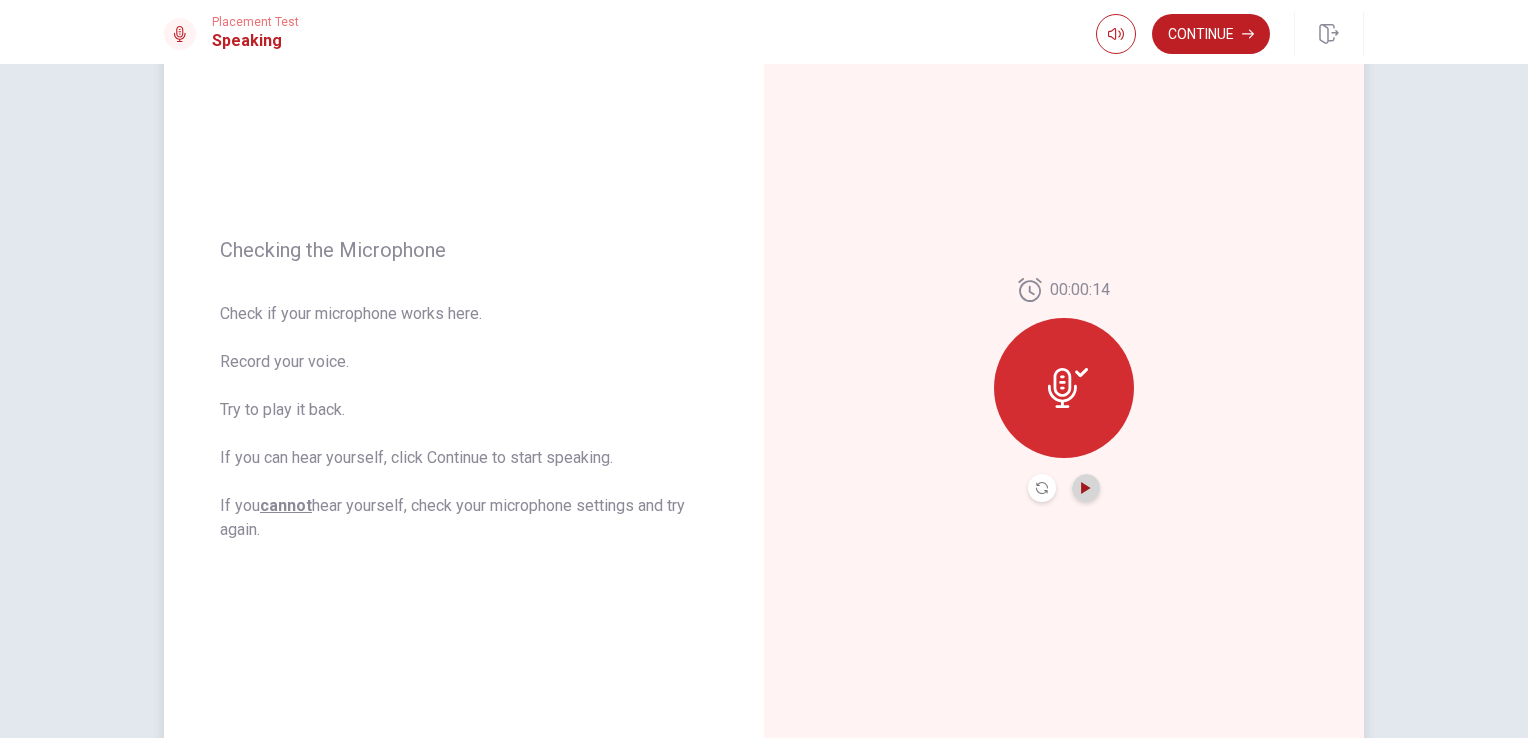 click 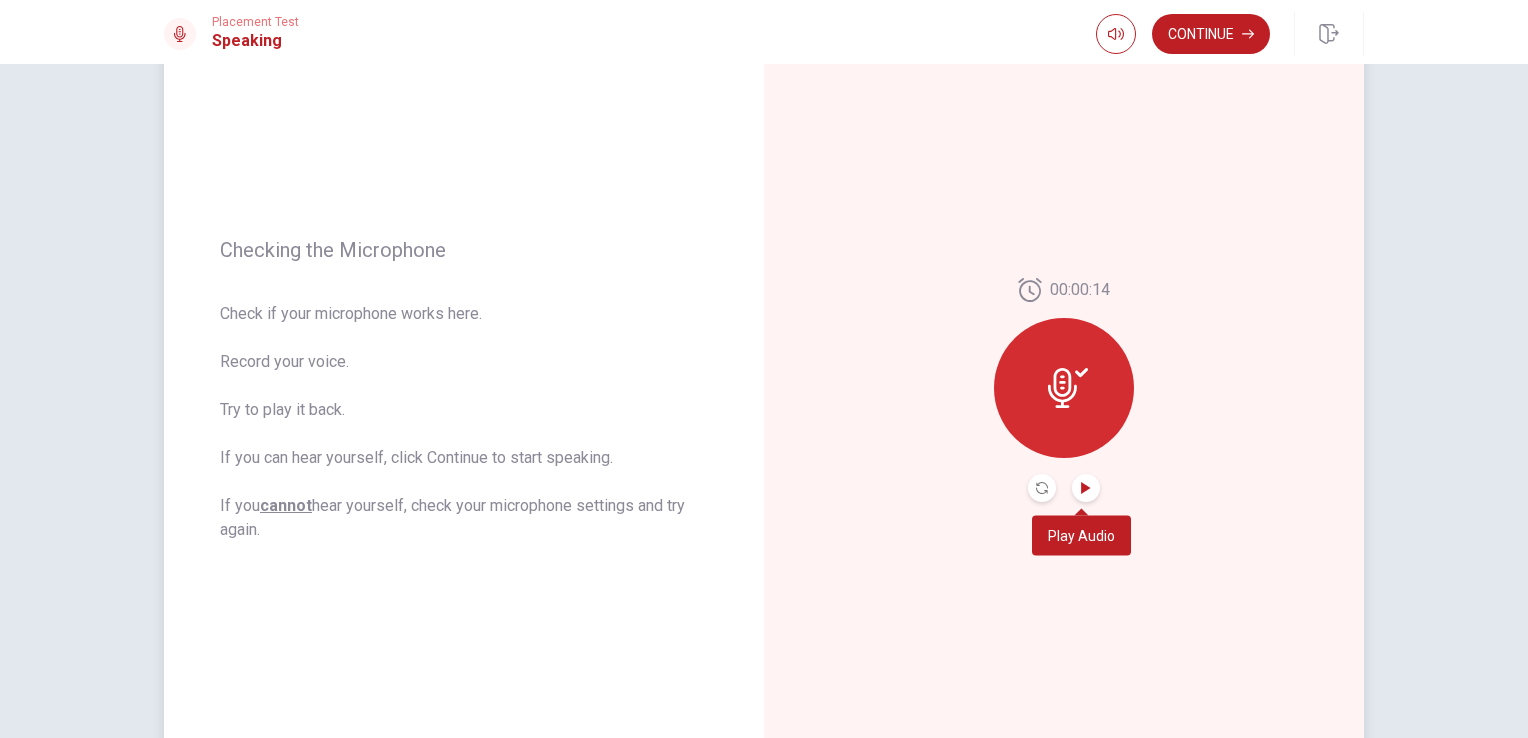 click 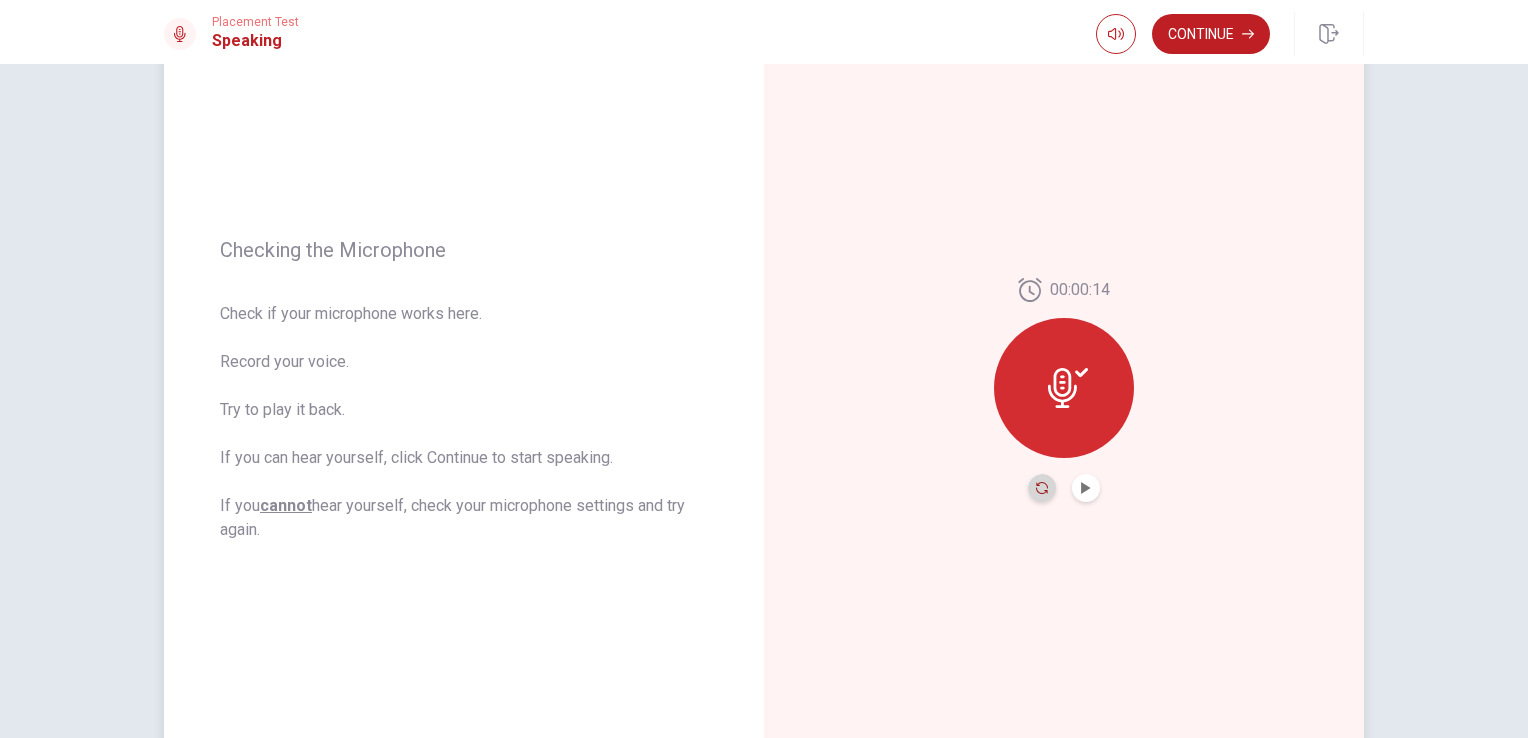 click 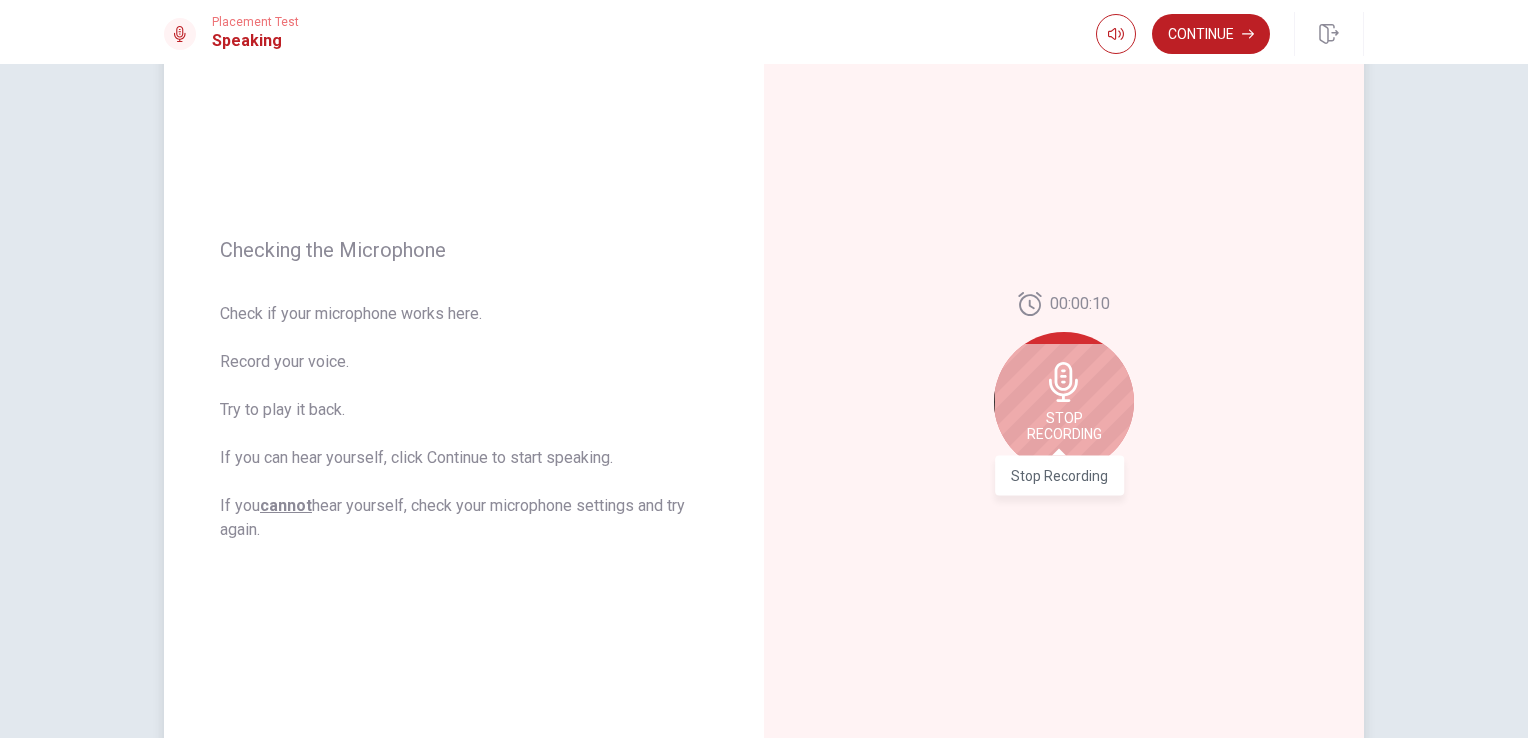 click on "Stop   Recording" at bounding box center [1064, 426] 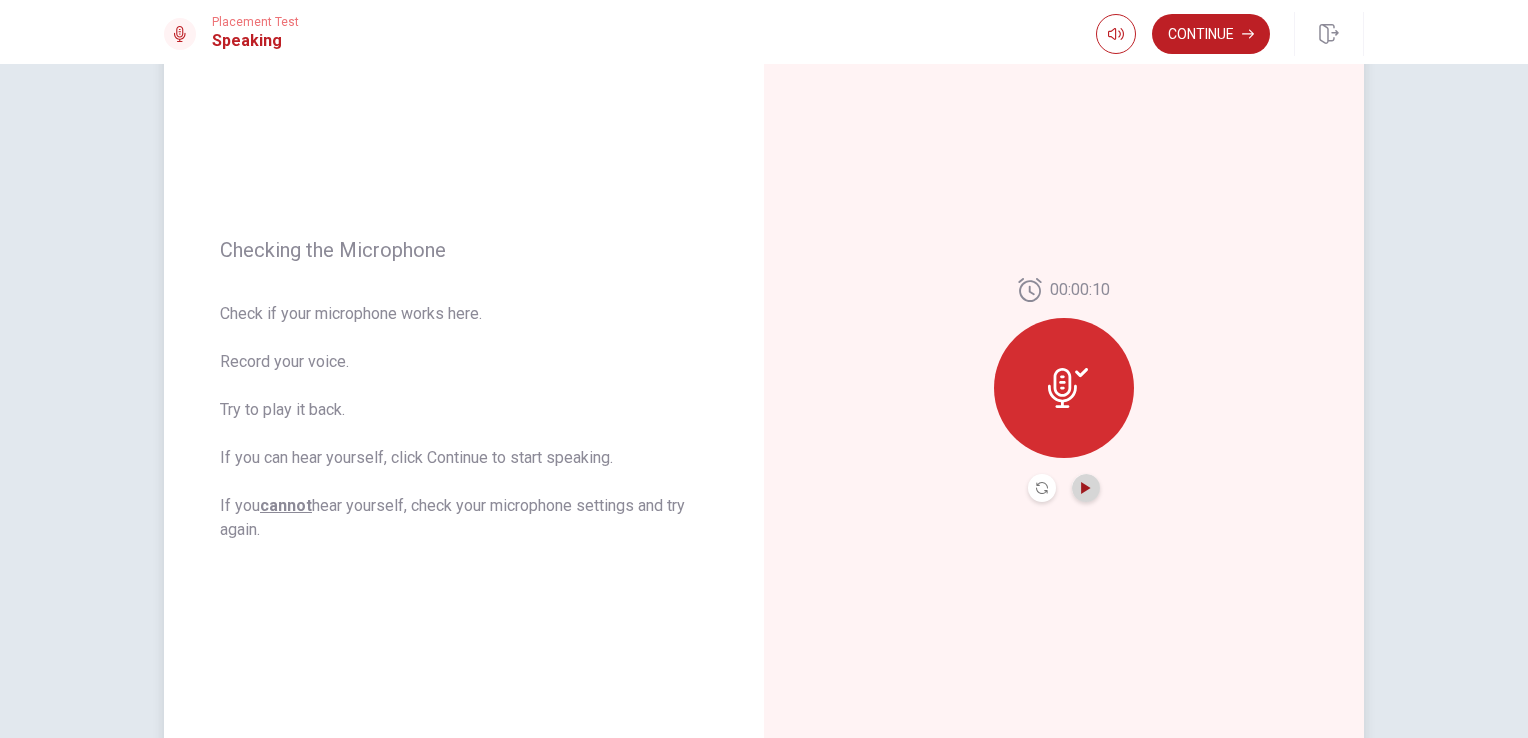 click 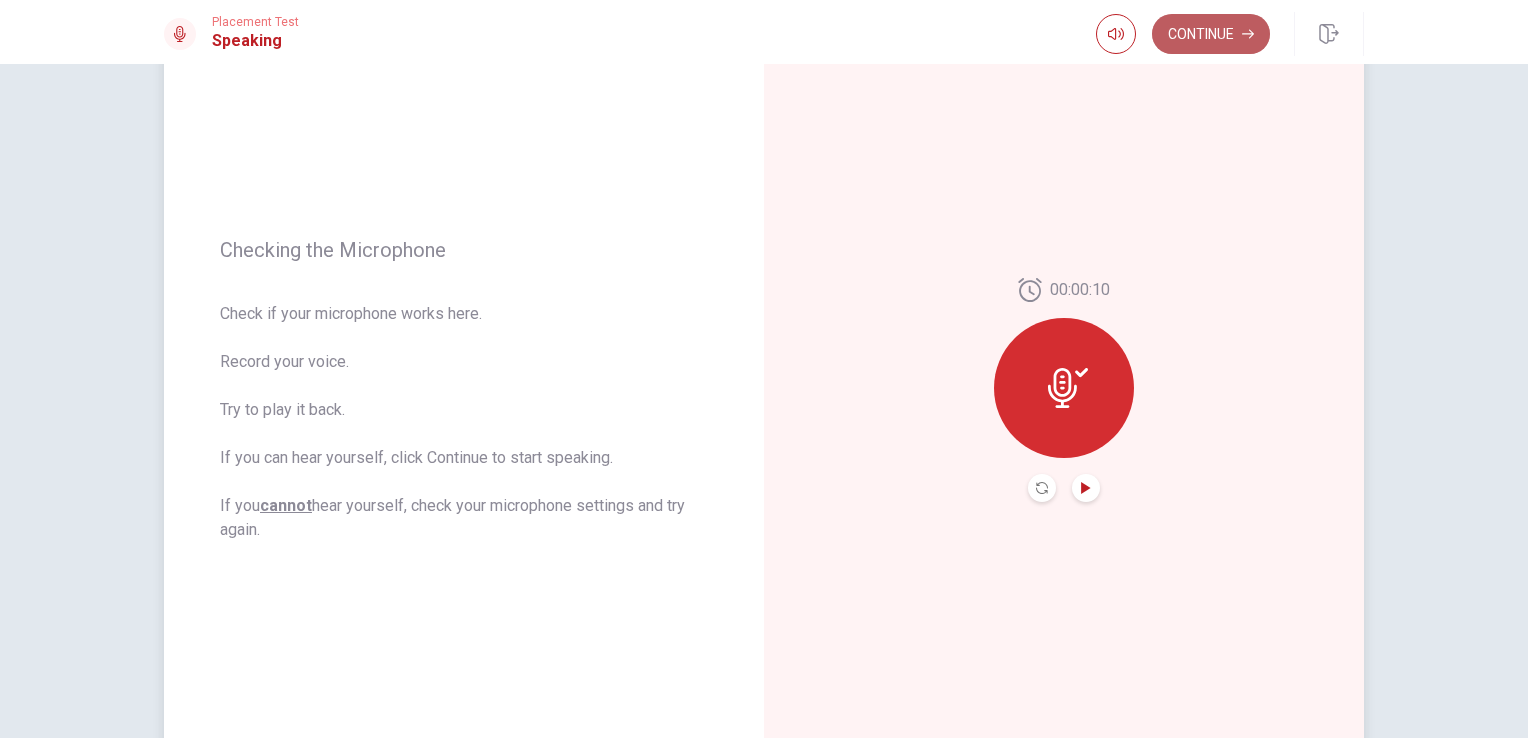 click on "Continue" at bounding box center [1211, 34] 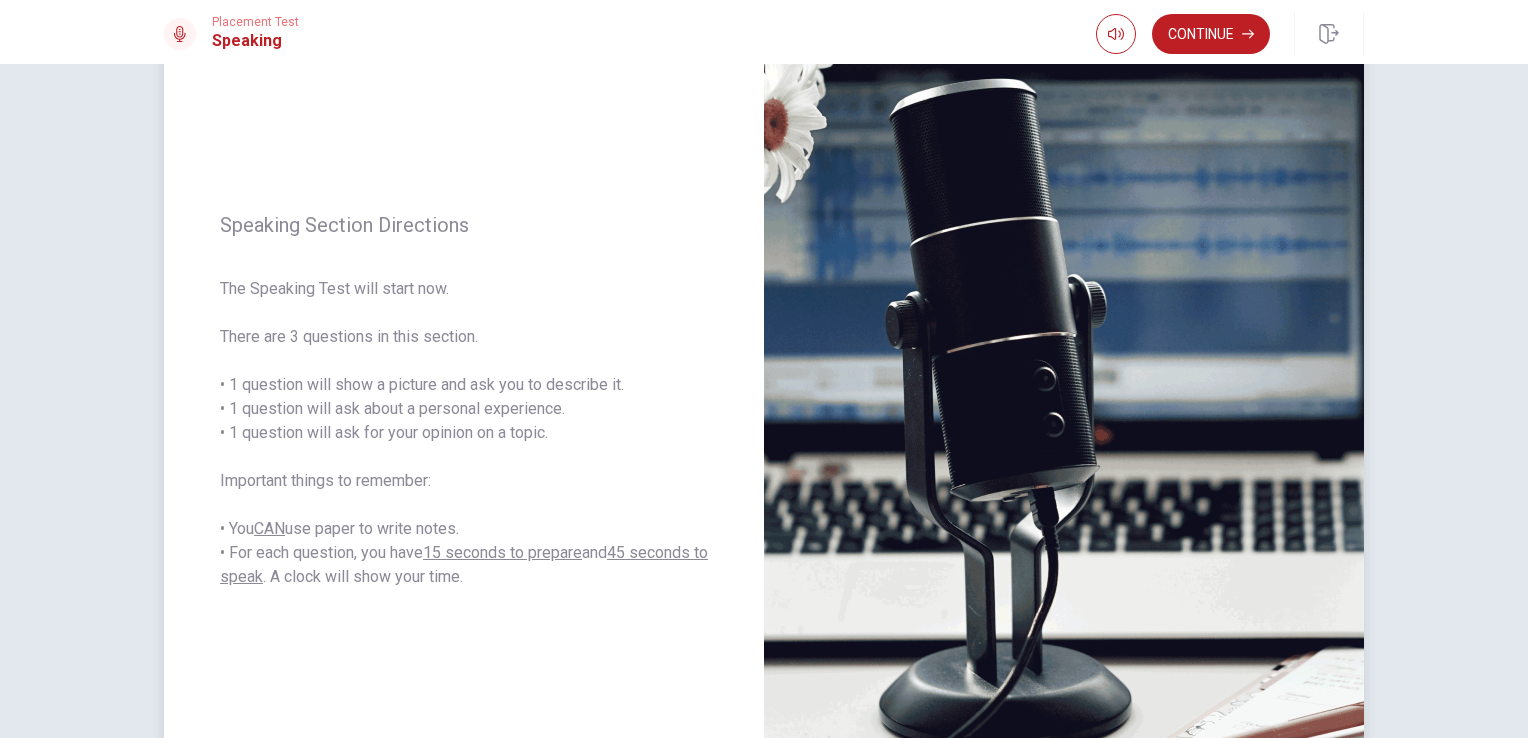 scroll, scrollTop: 134, scrollLeft: 0, axis: vertical 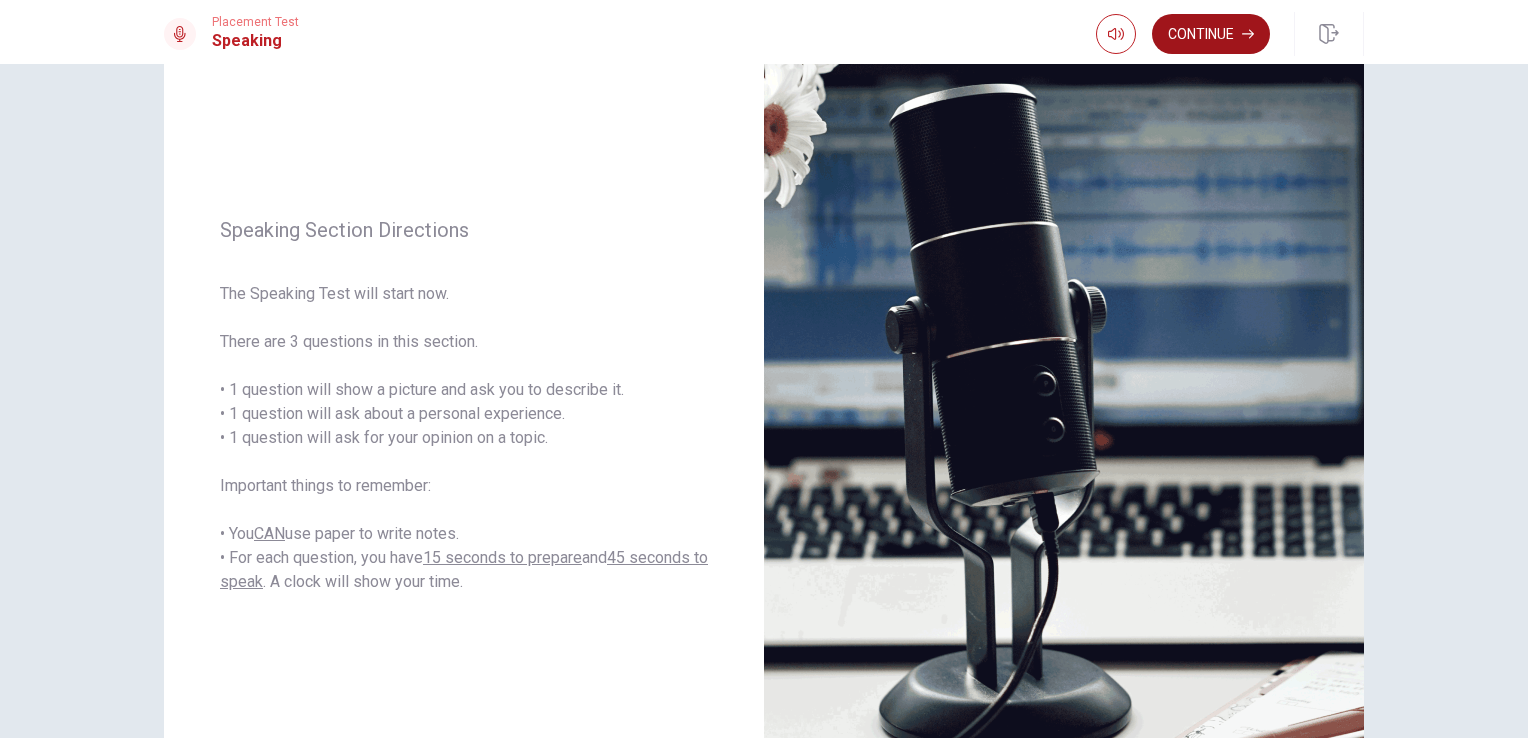 click 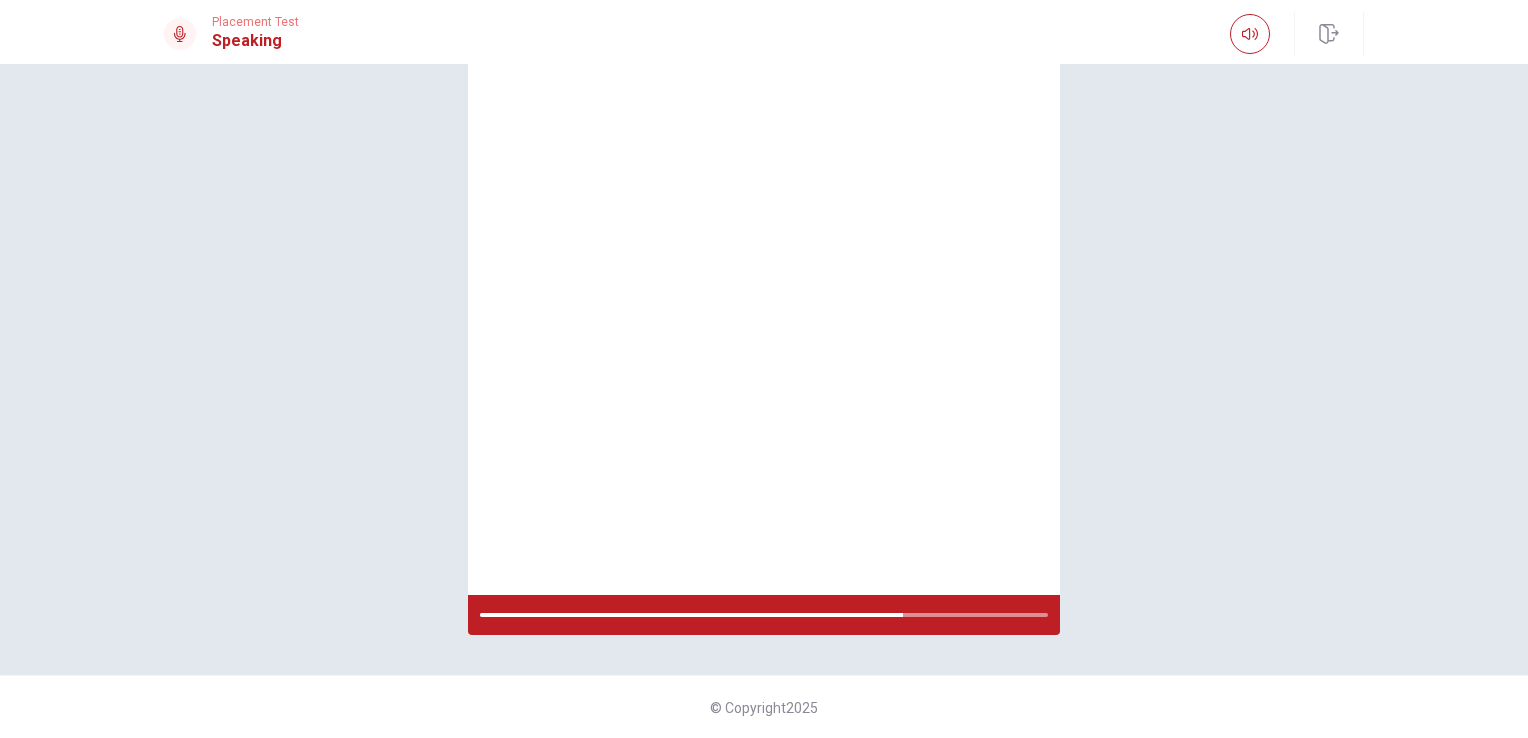 scroll, scrollTop: 137, scrollLeft: 0, axis: vertical 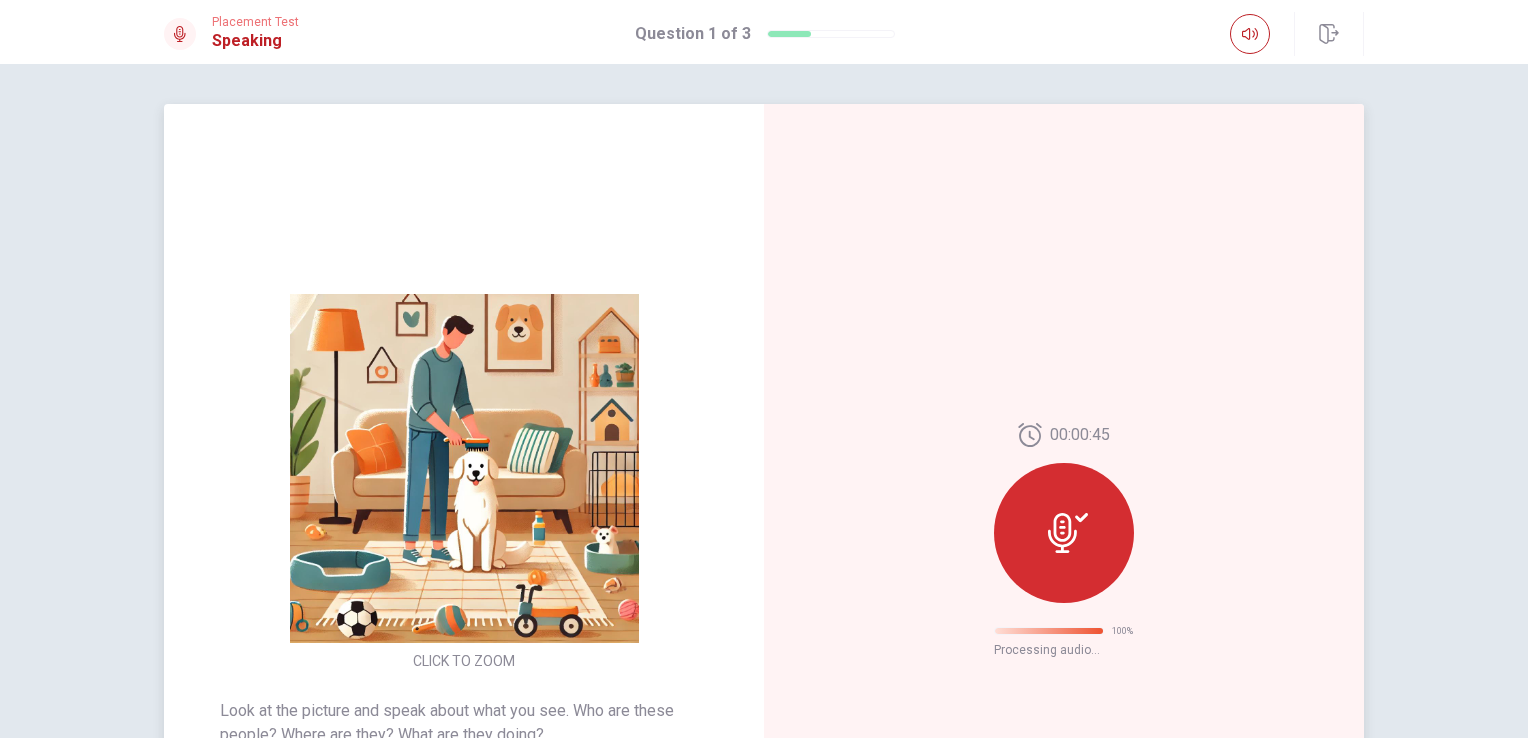 click at bounding box center (1064, 533) 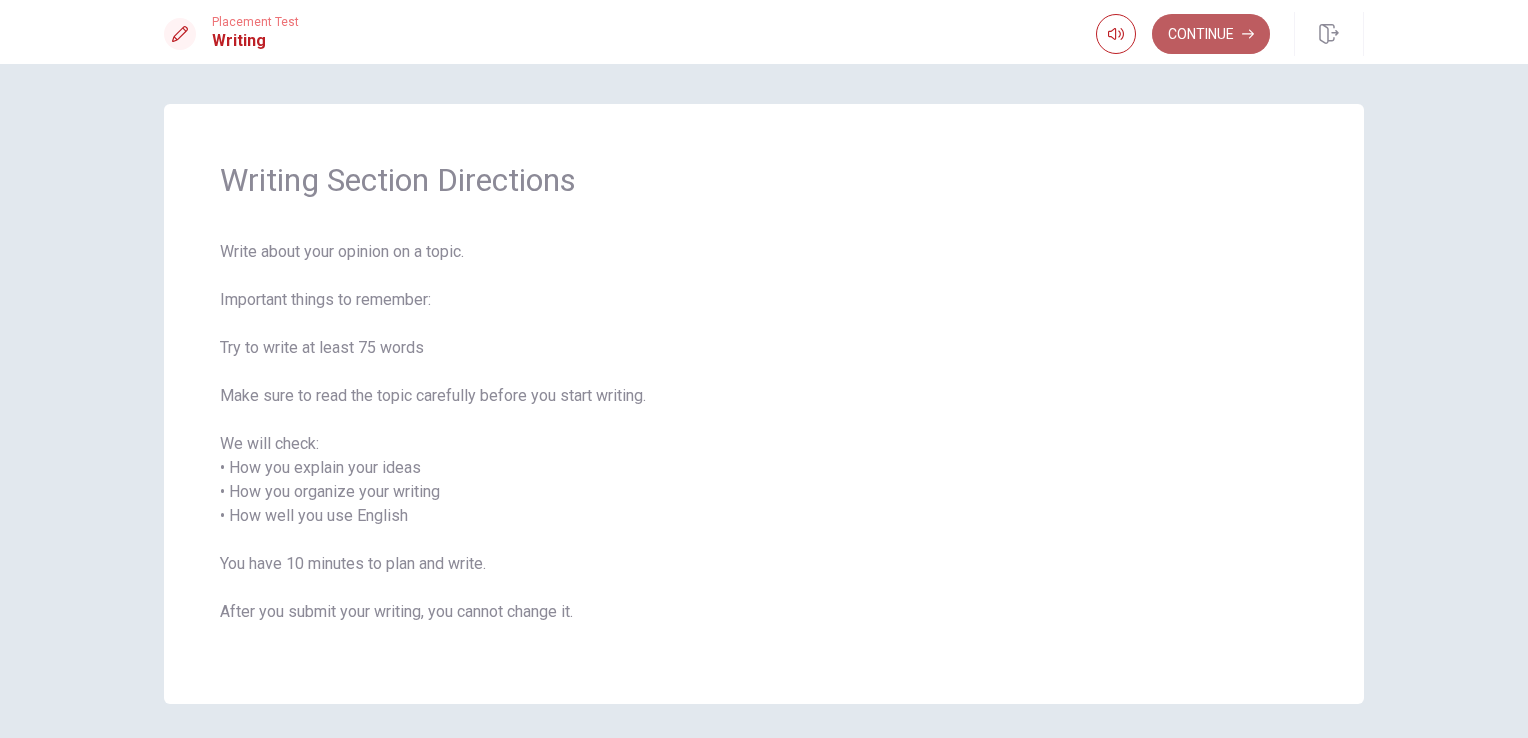 click on "Continue" at bounding box center (1211, 34) 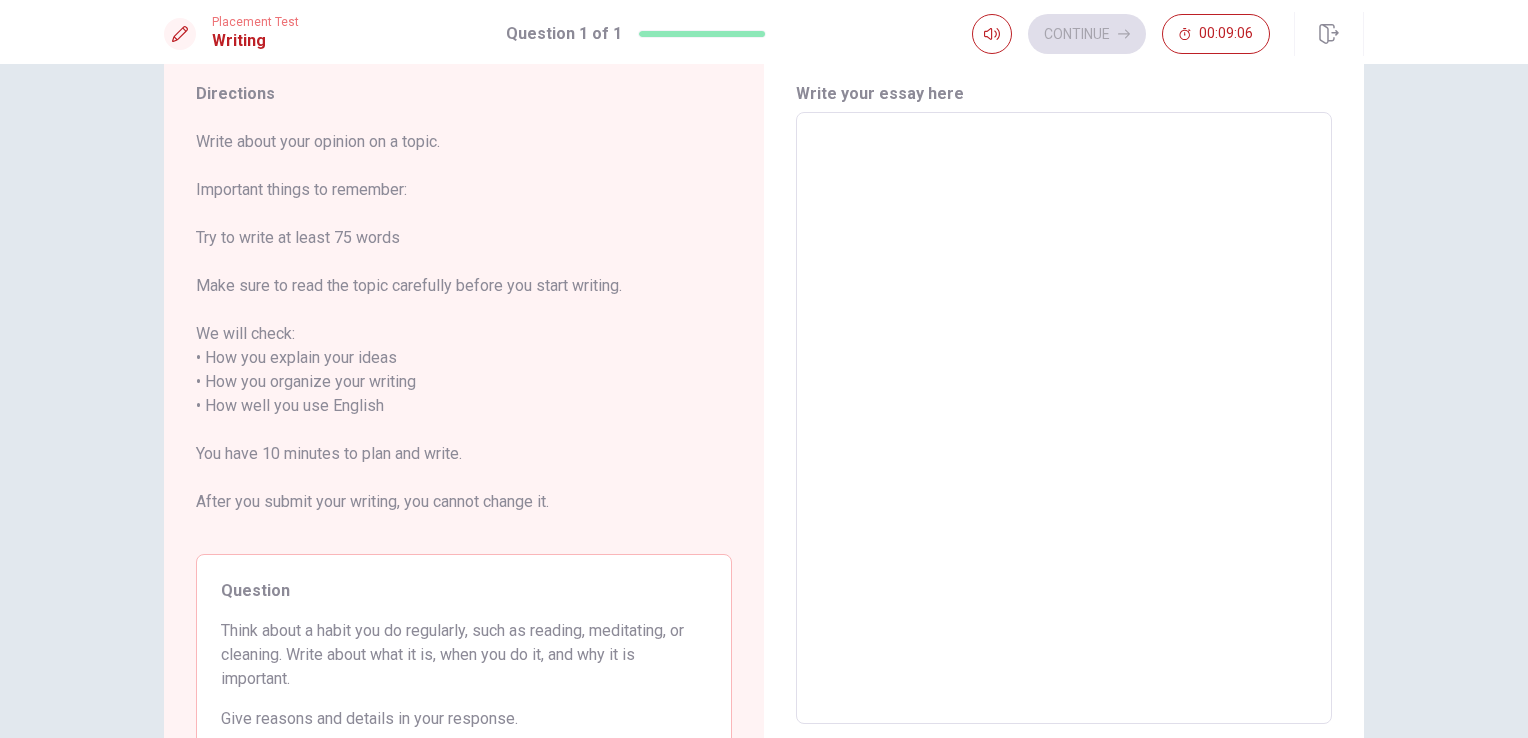 scroll, scrollTop: 56, scrollLeft: 0, axis: vertical 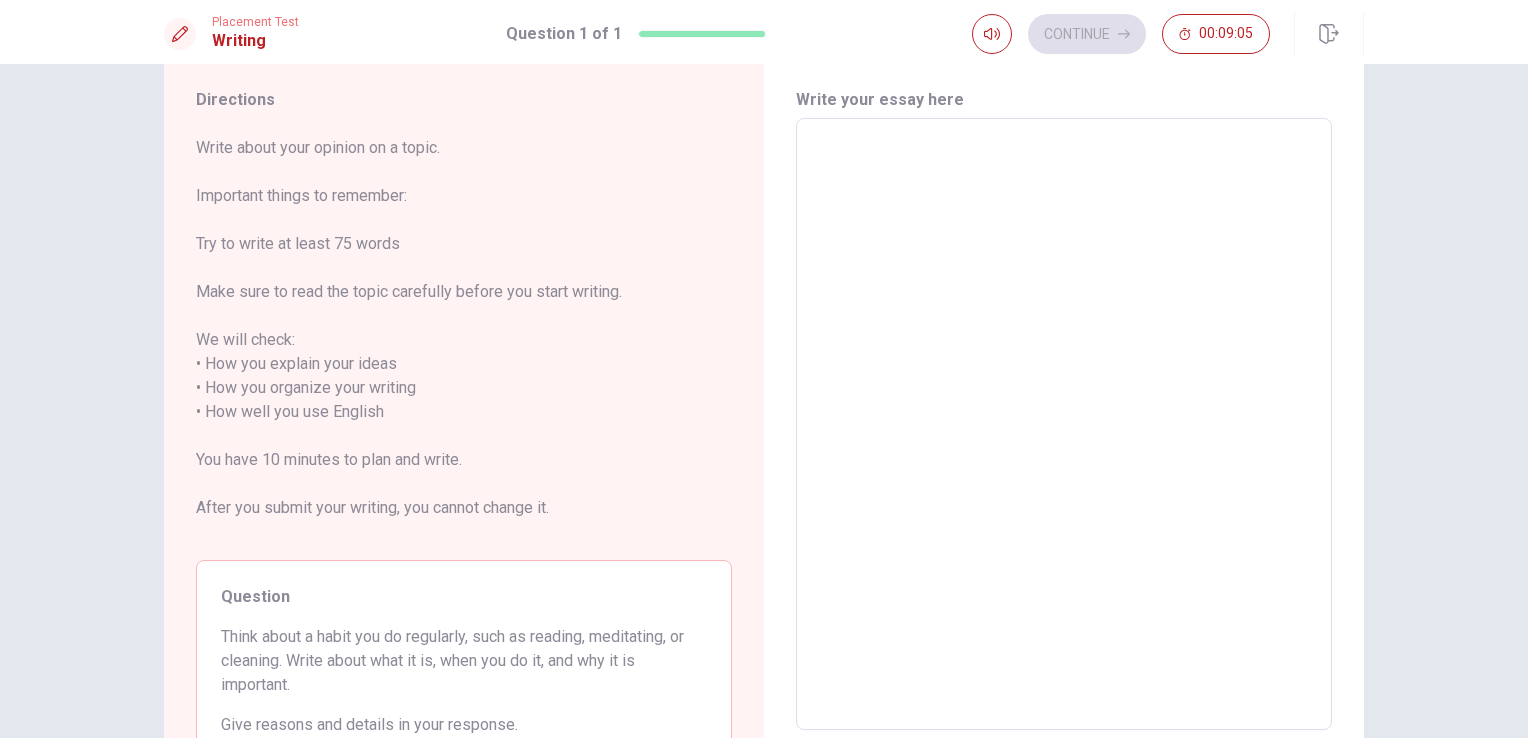 click at bounding box center (1064, 424) 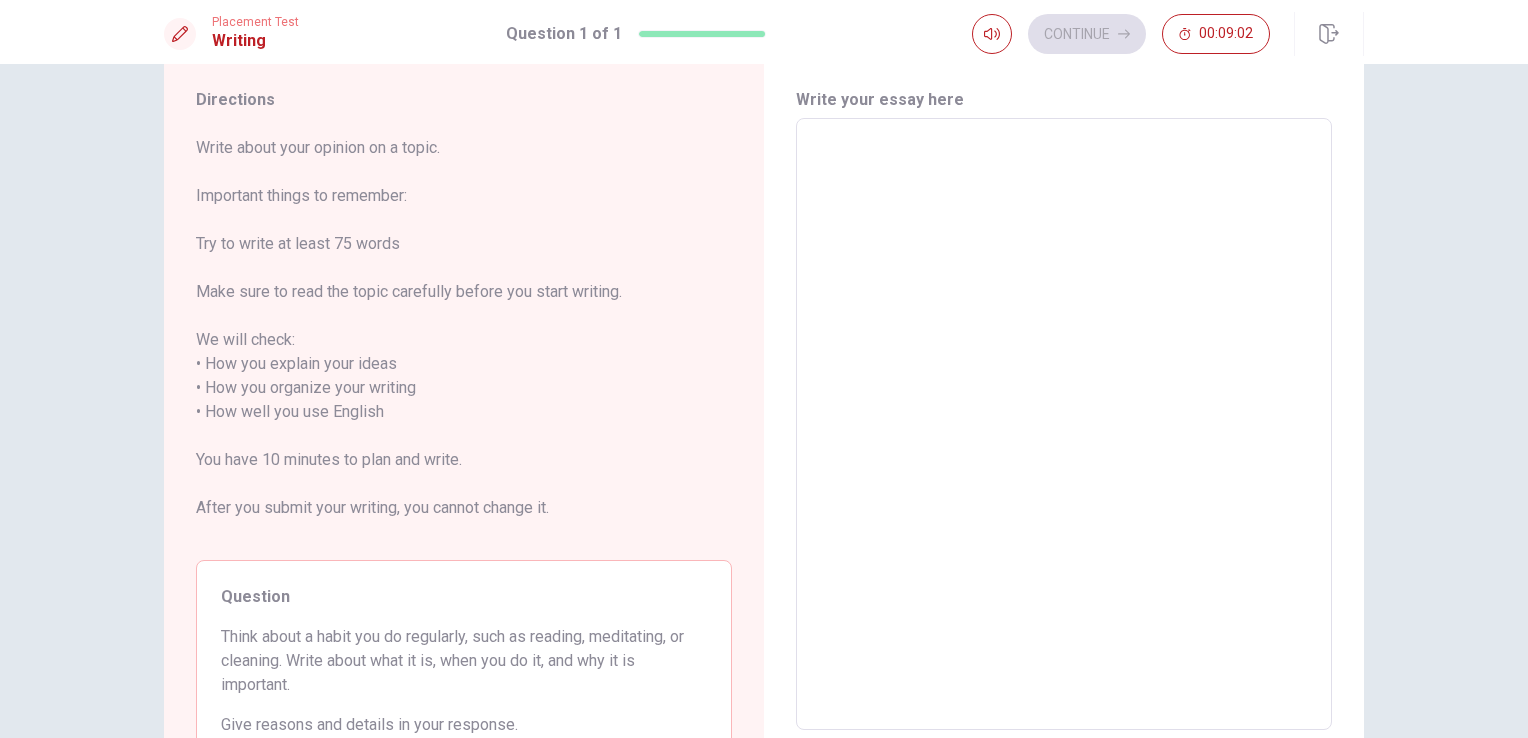 type on "i" 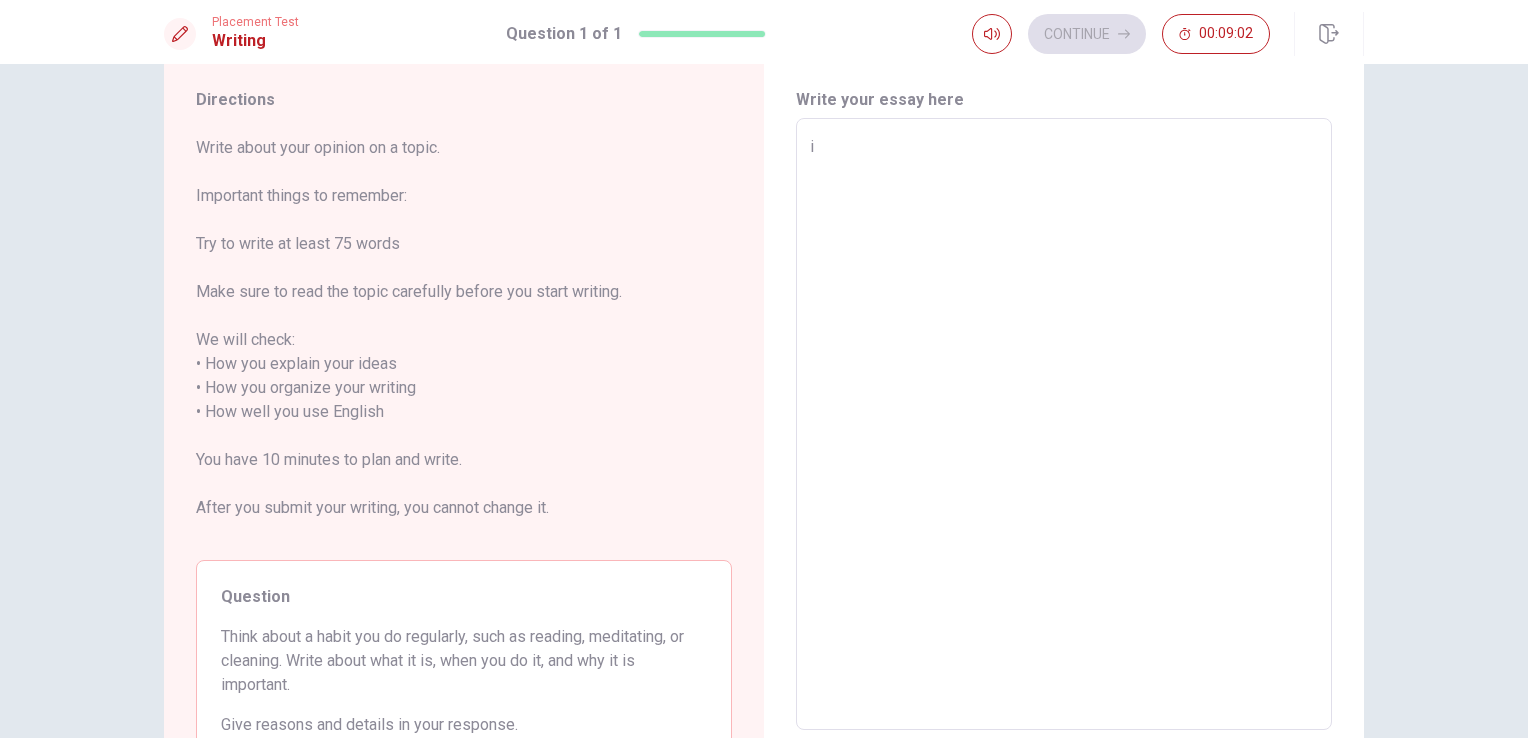 type on "x" 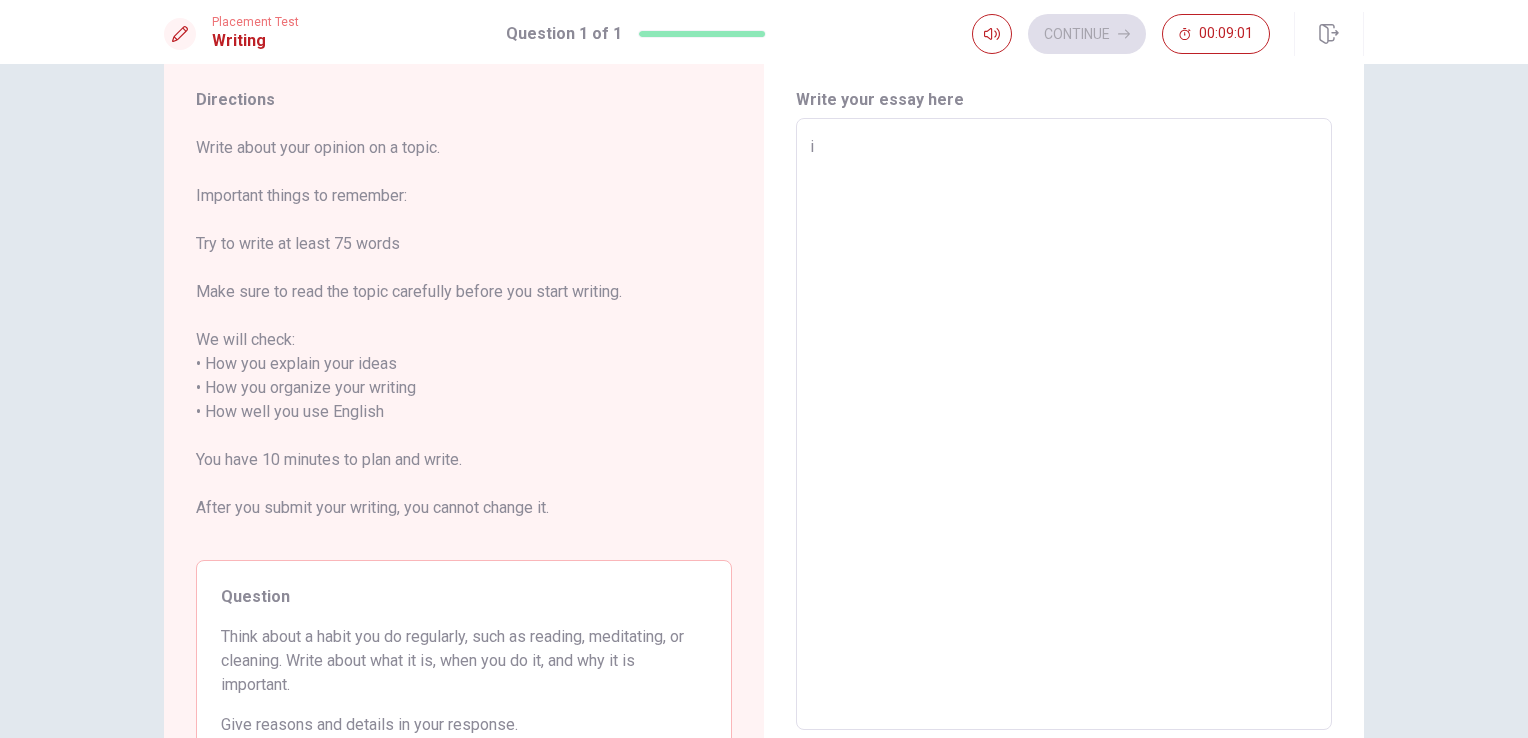 type on "i r" 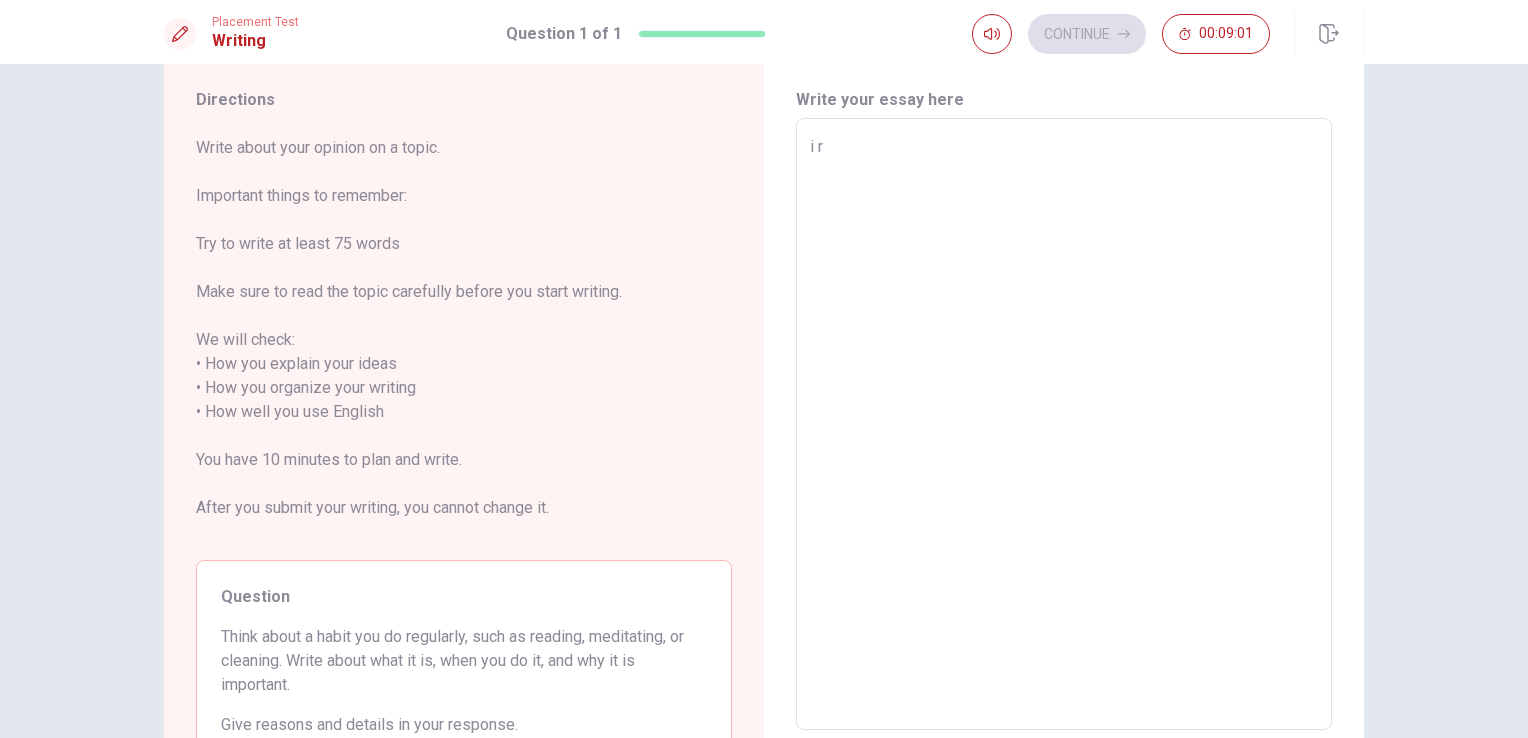 type on "x" 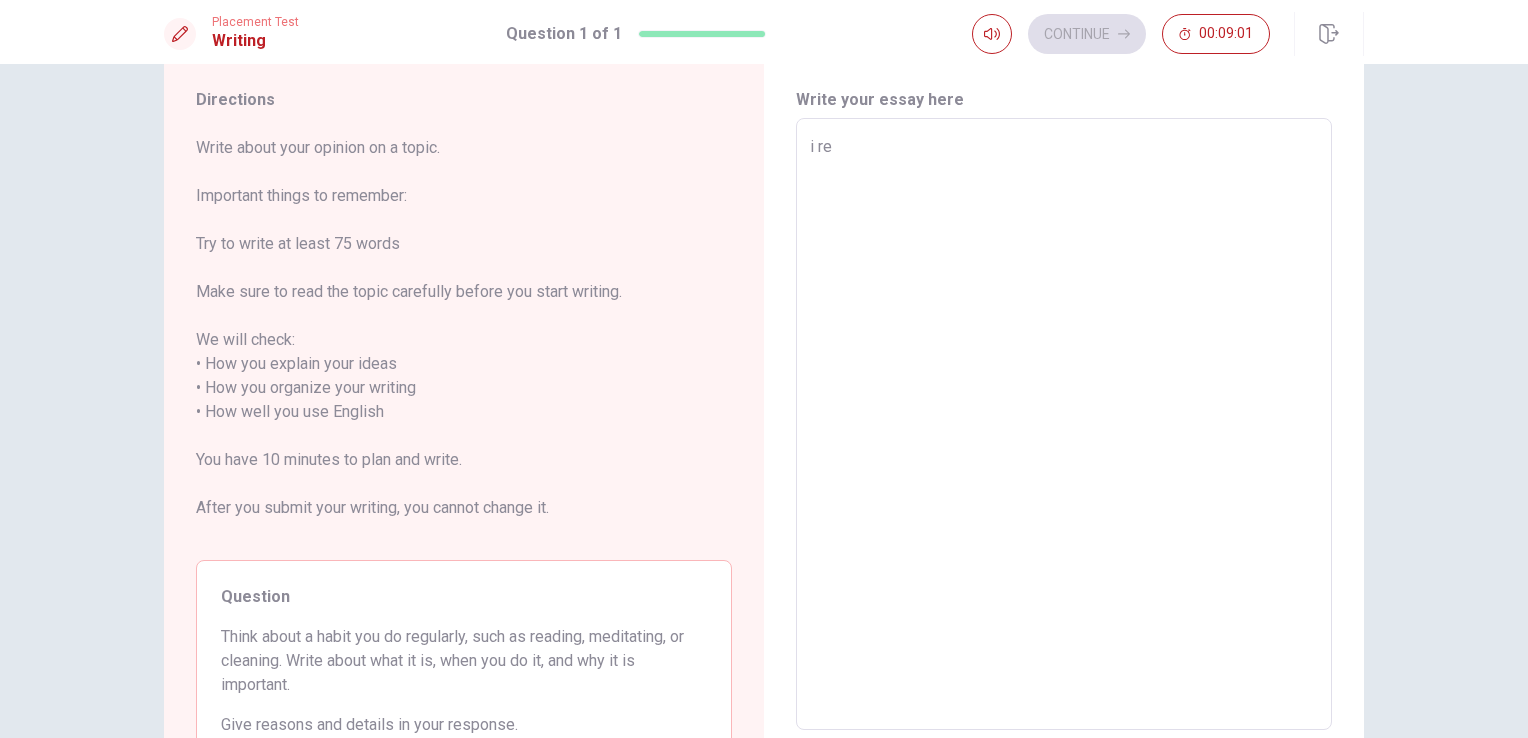 type on "x" 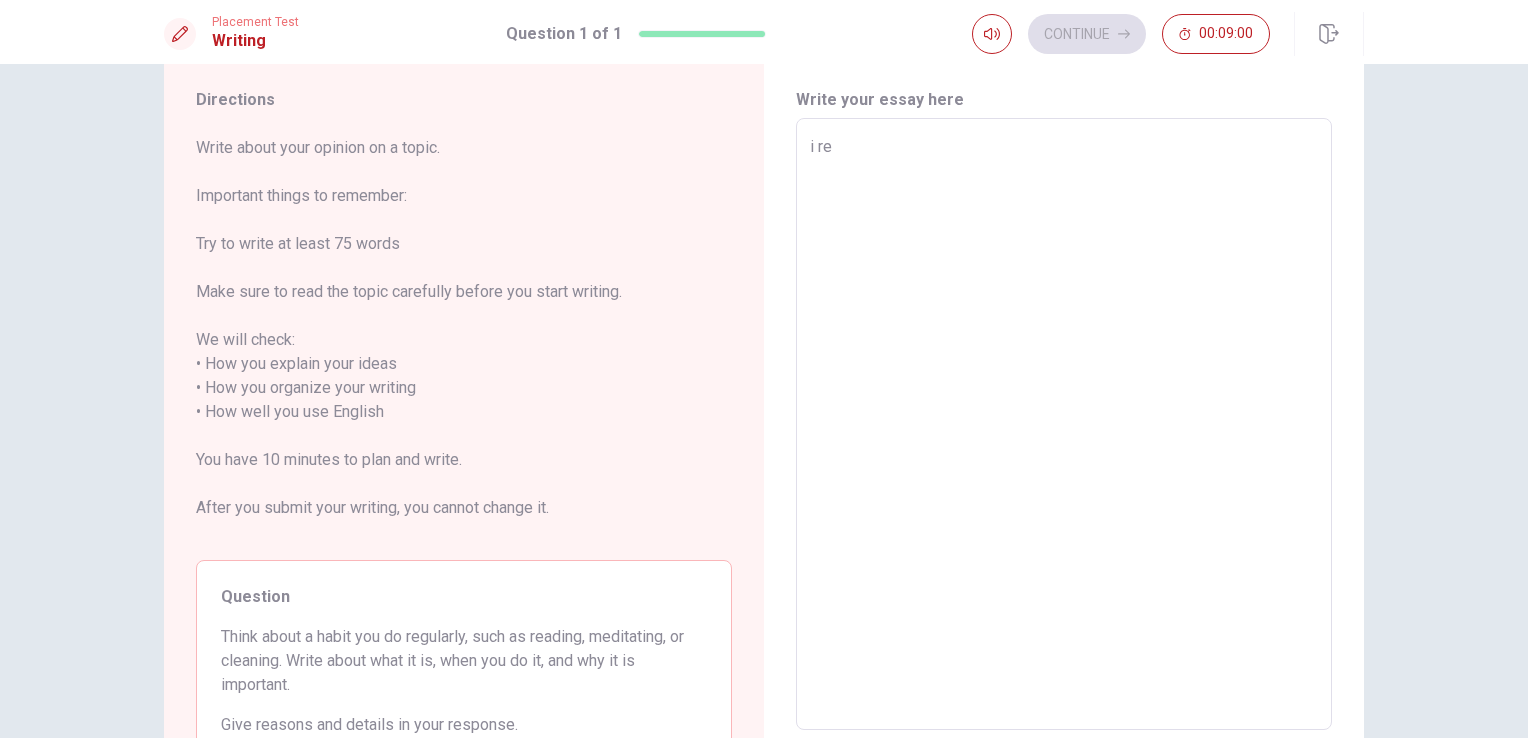 type on "i rea" 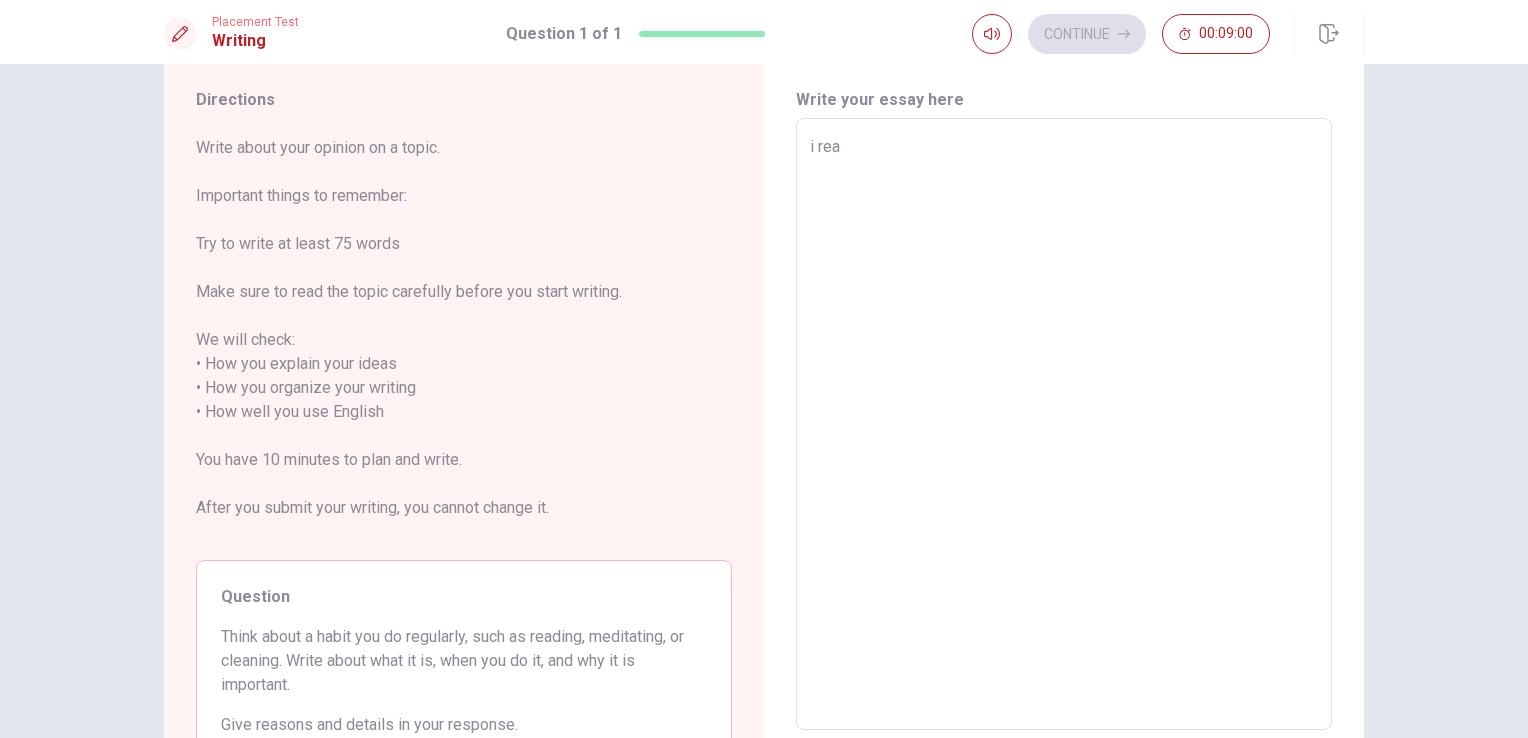 type on "x" 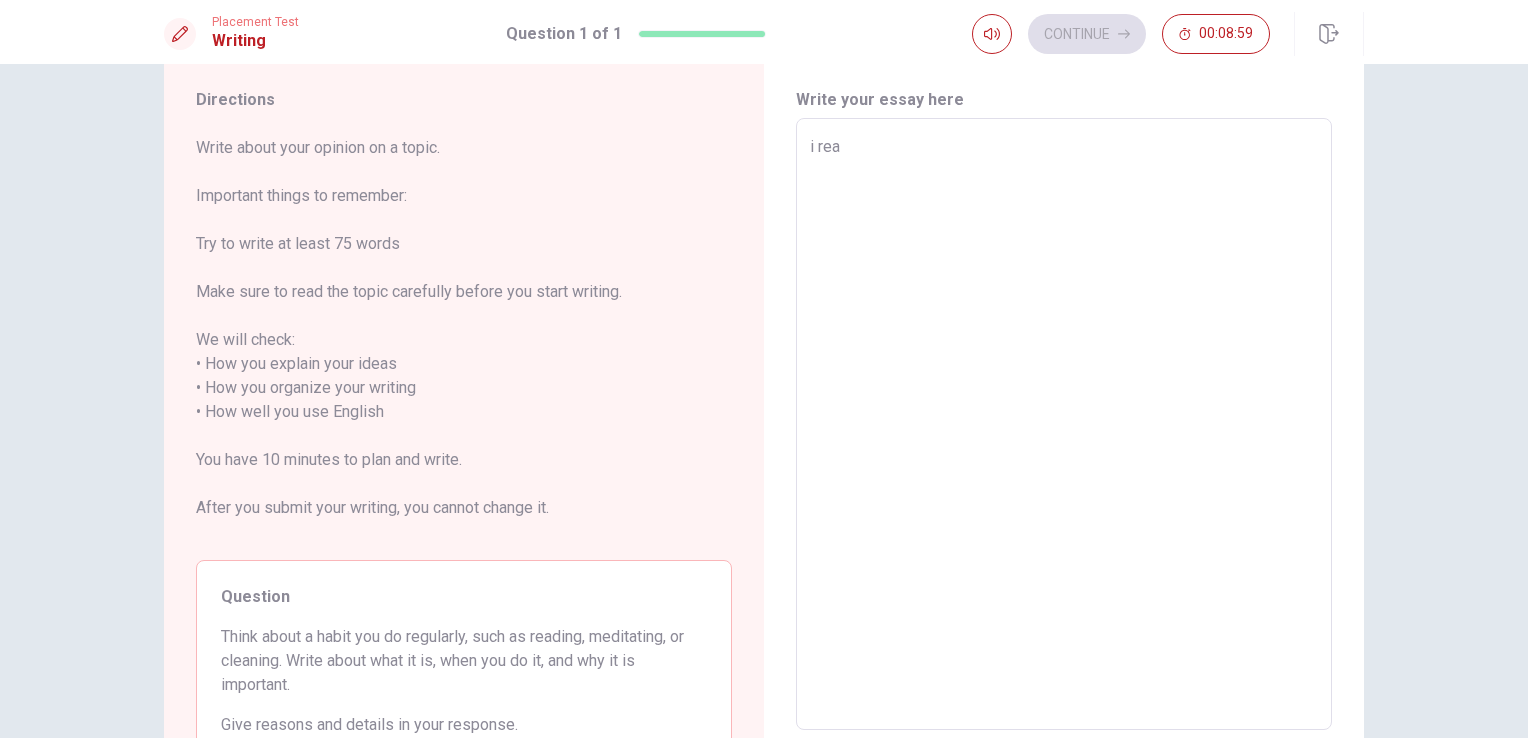 type on "i read" 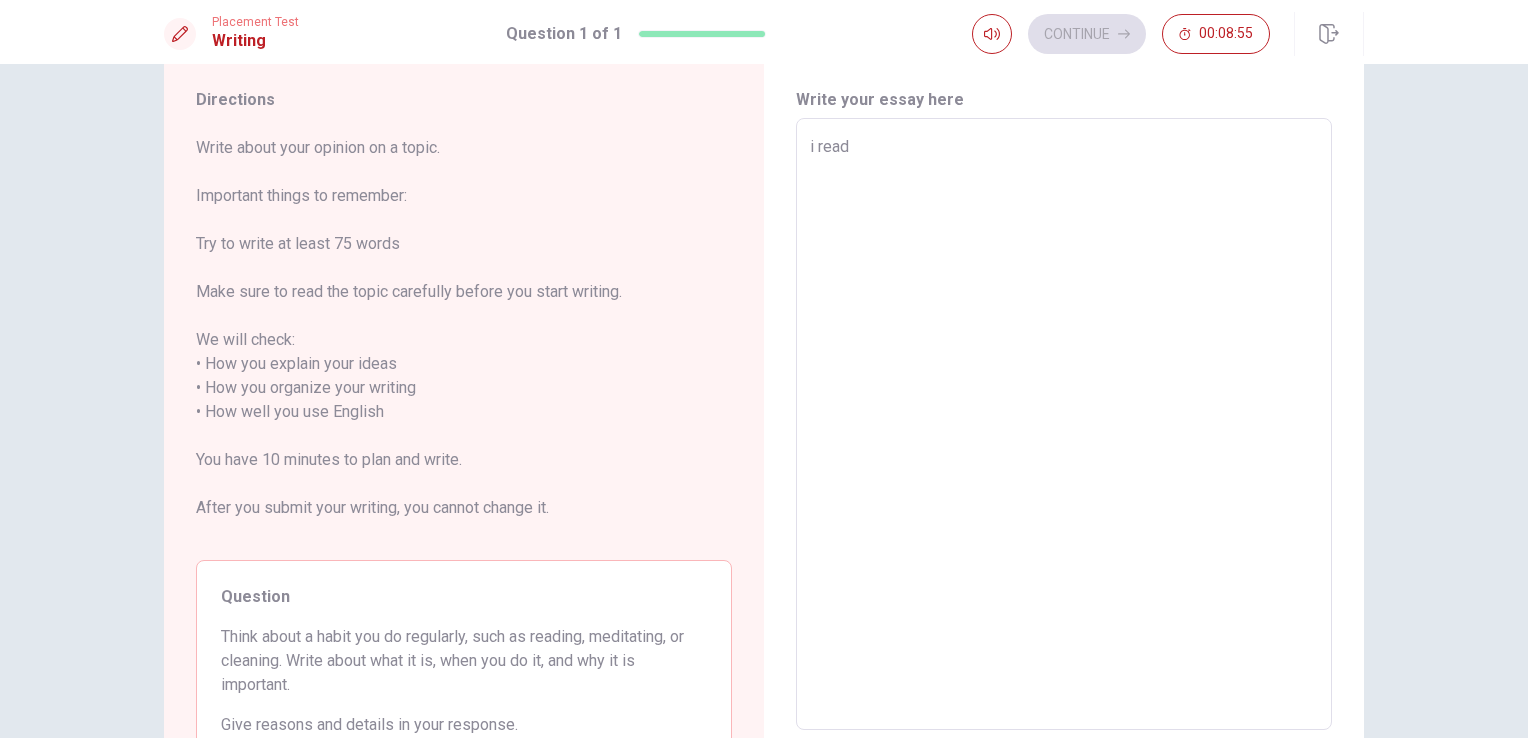 type on "x" 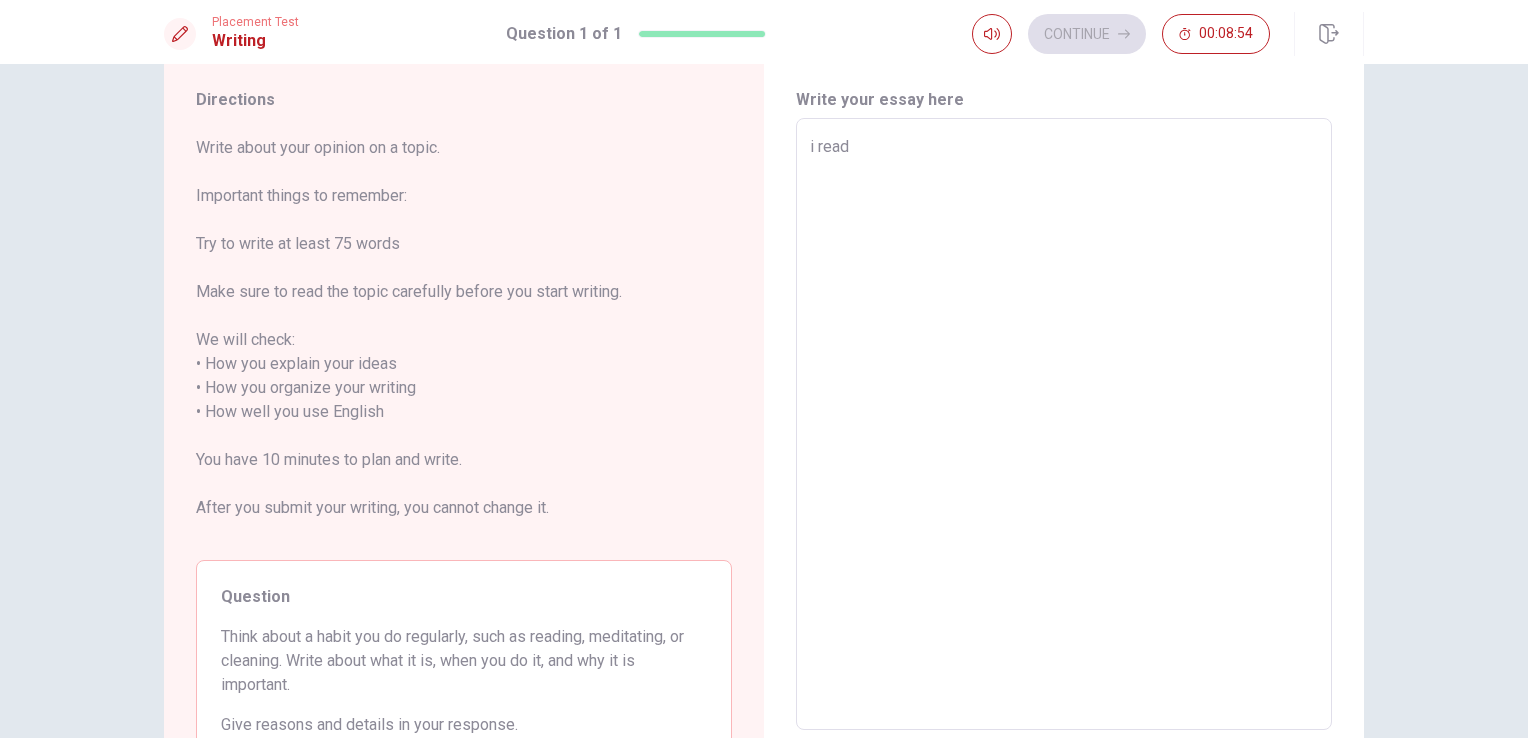 type on "i read" 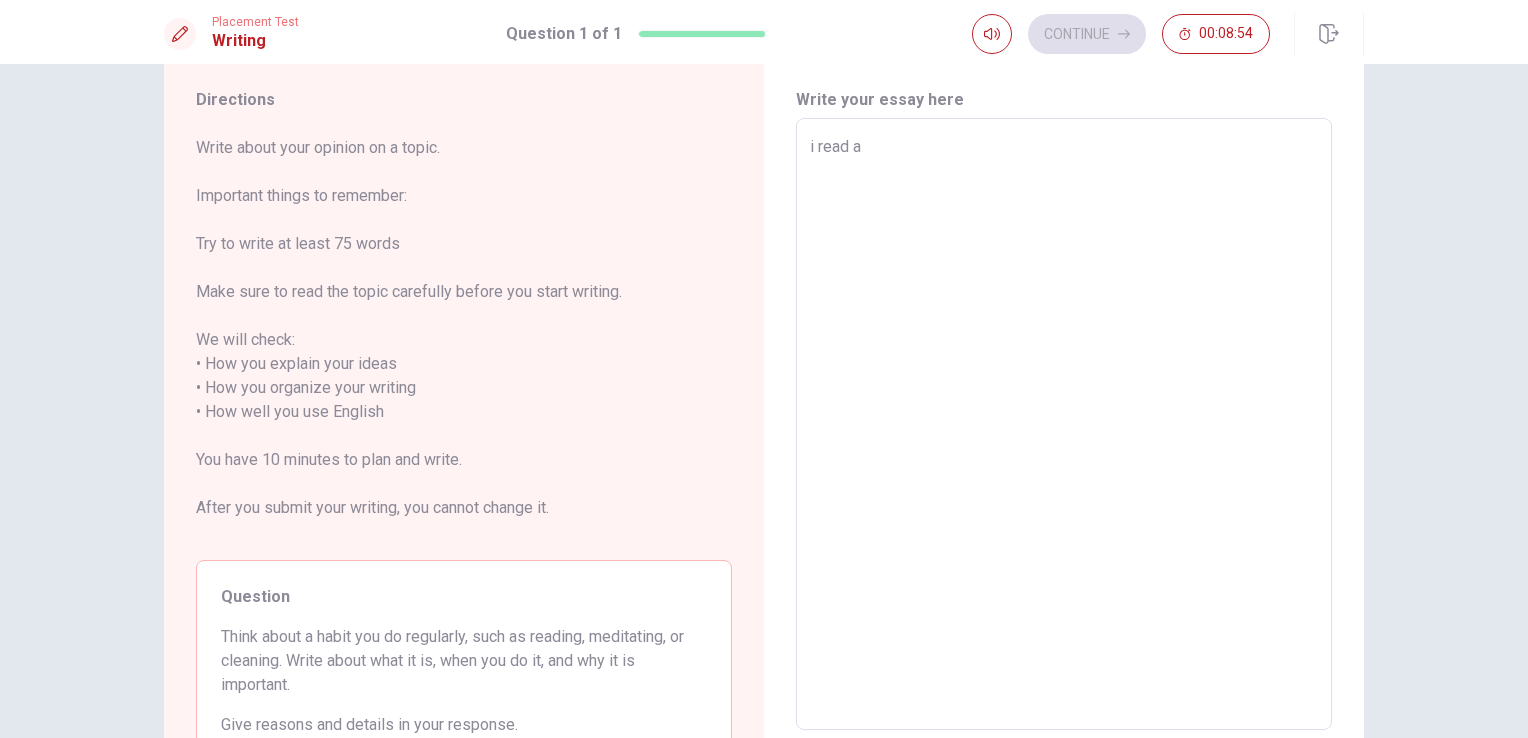 type on "x" 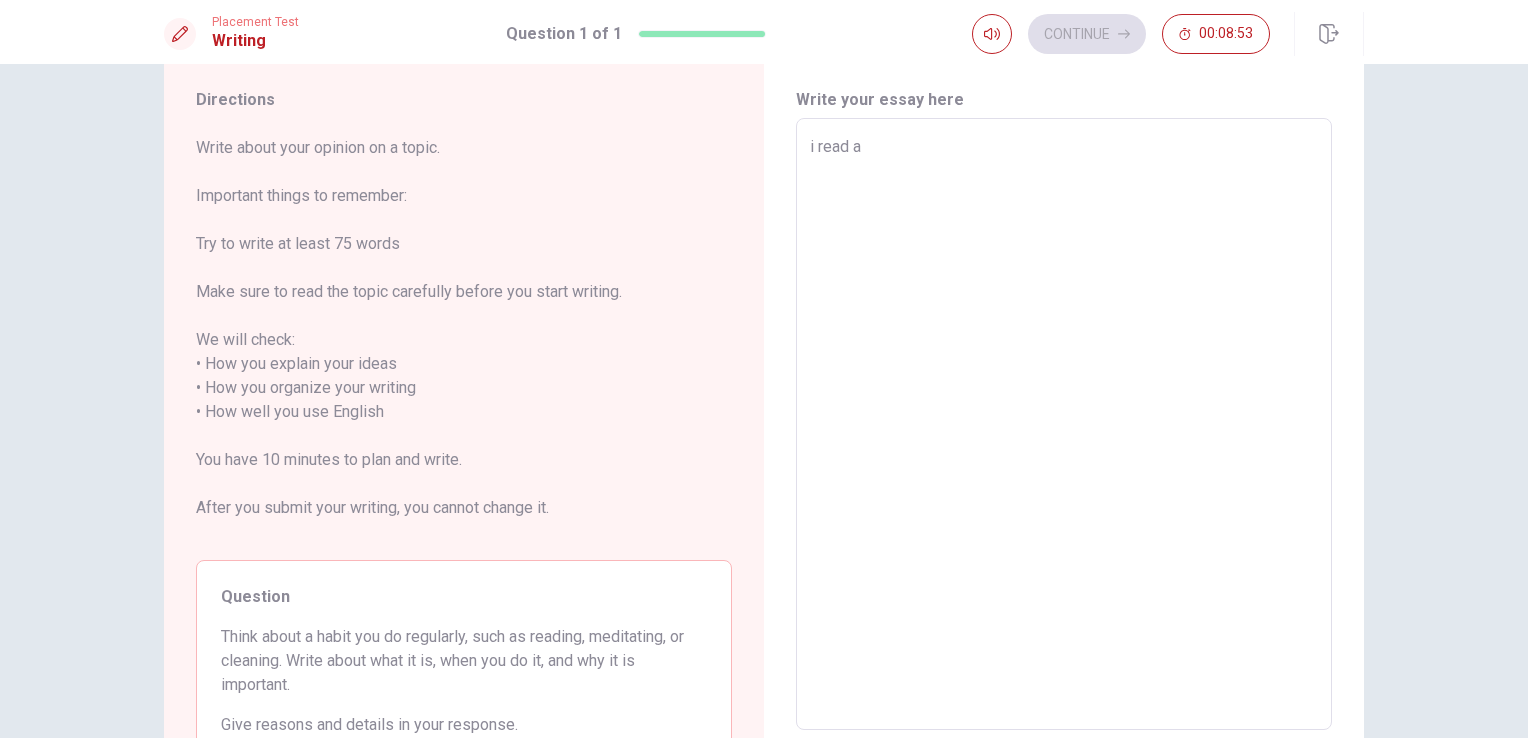 type on "i read a l" 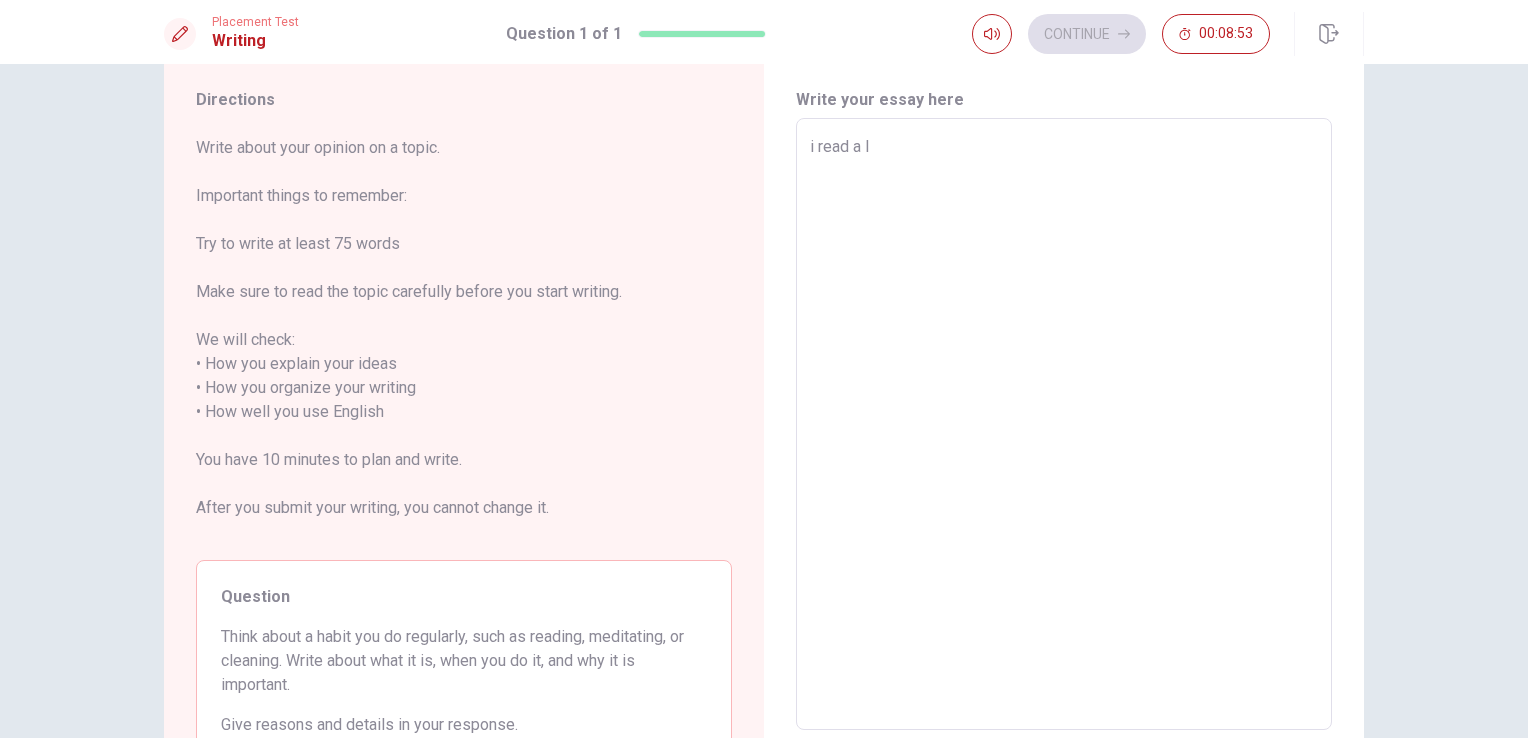 type on "x" 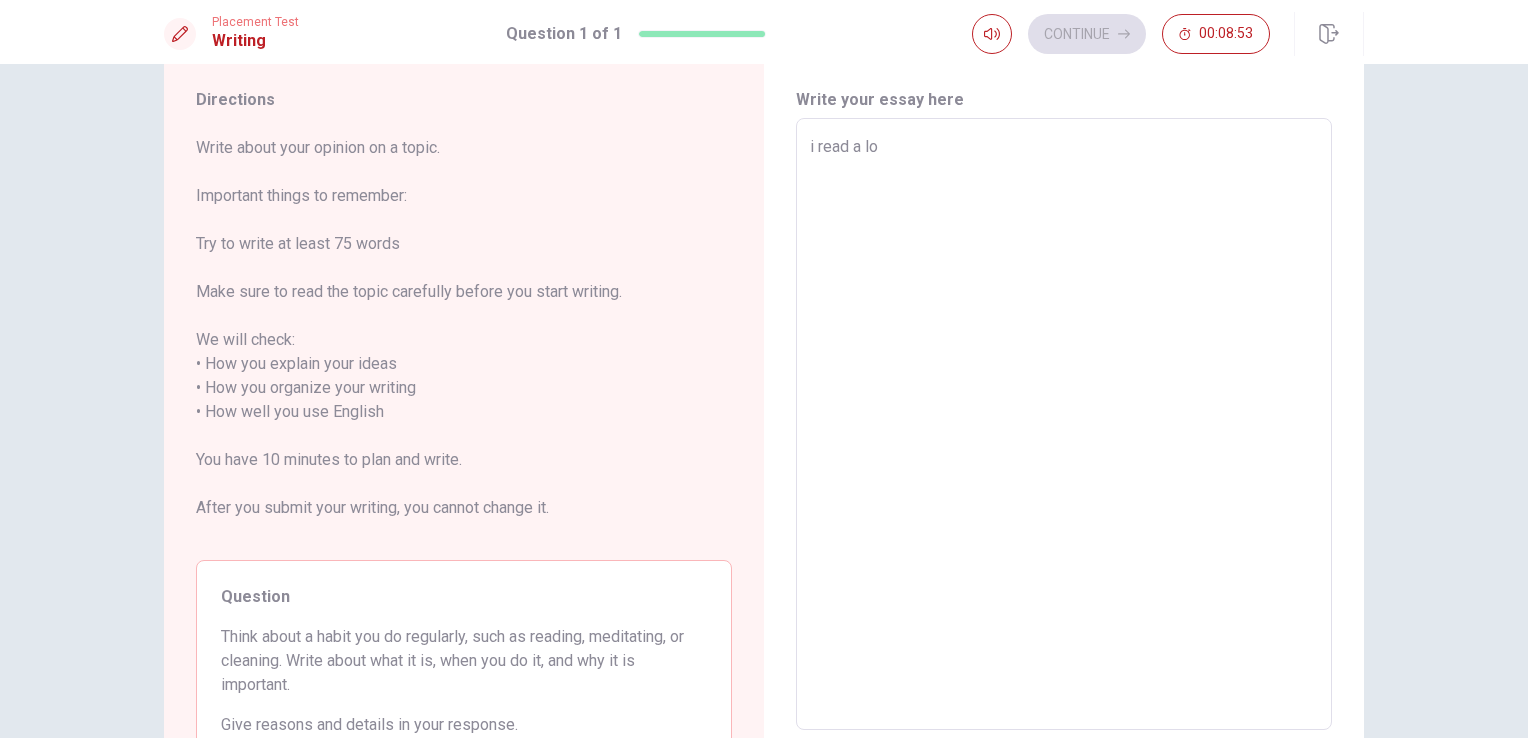 type on "x" 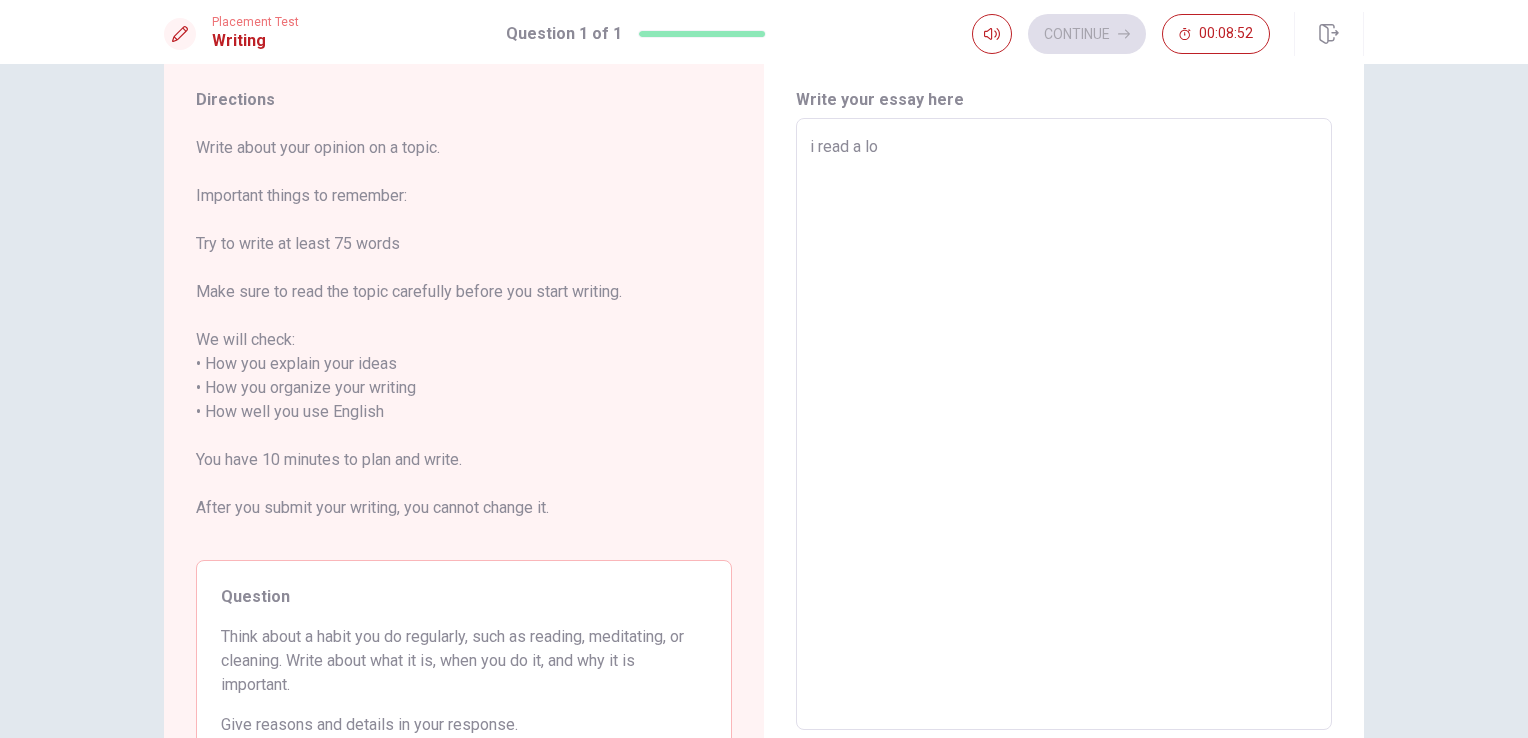 type on "i read a lot" 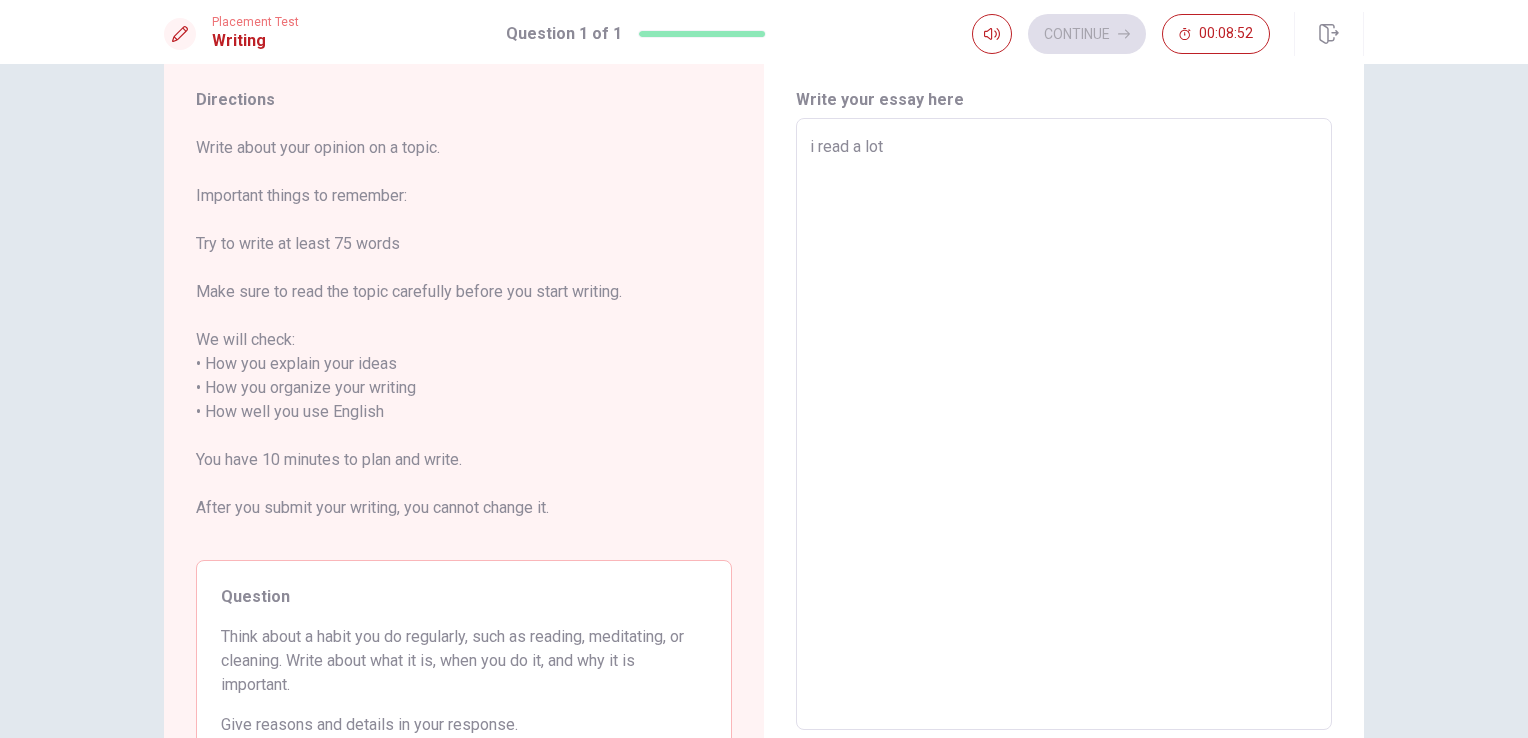 type on "x" 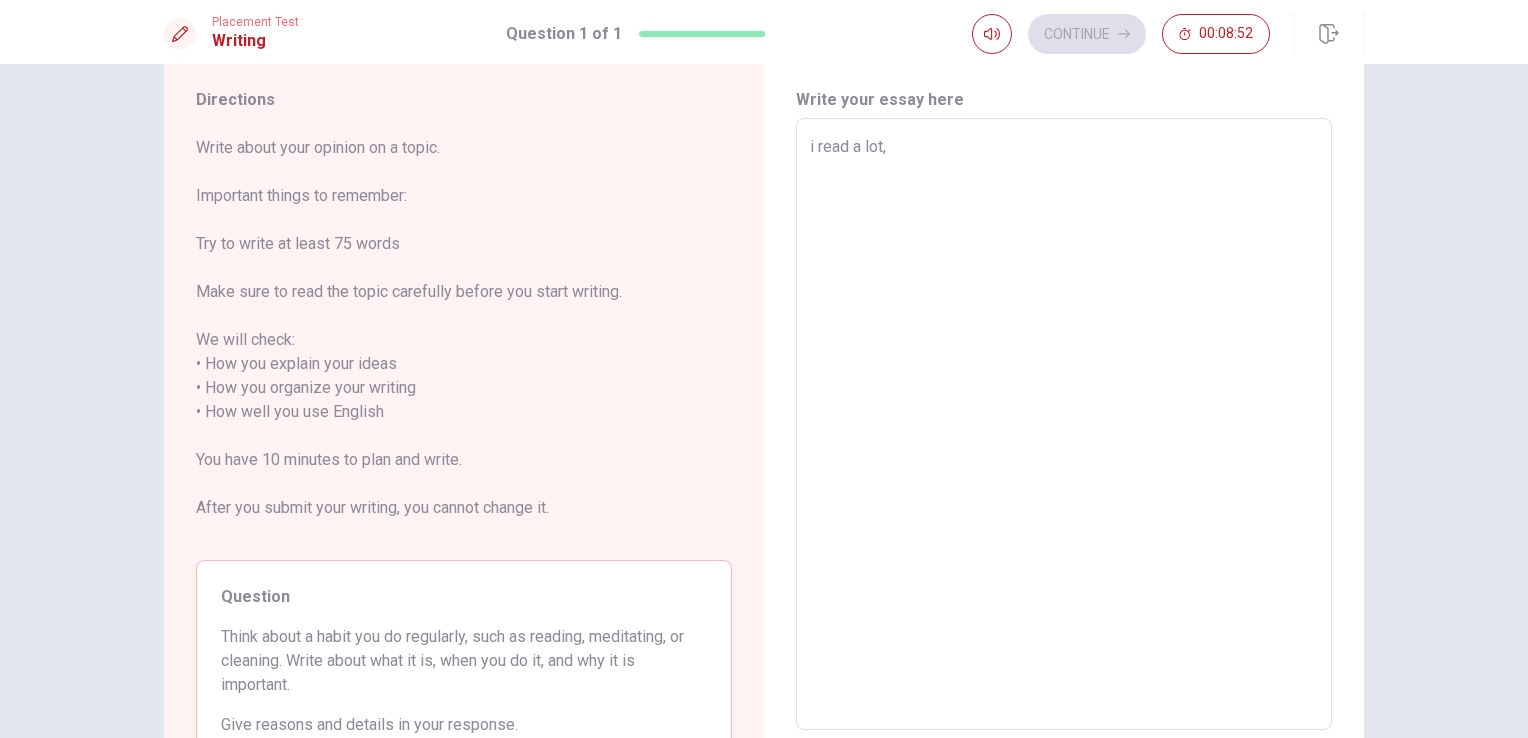 type on "x" 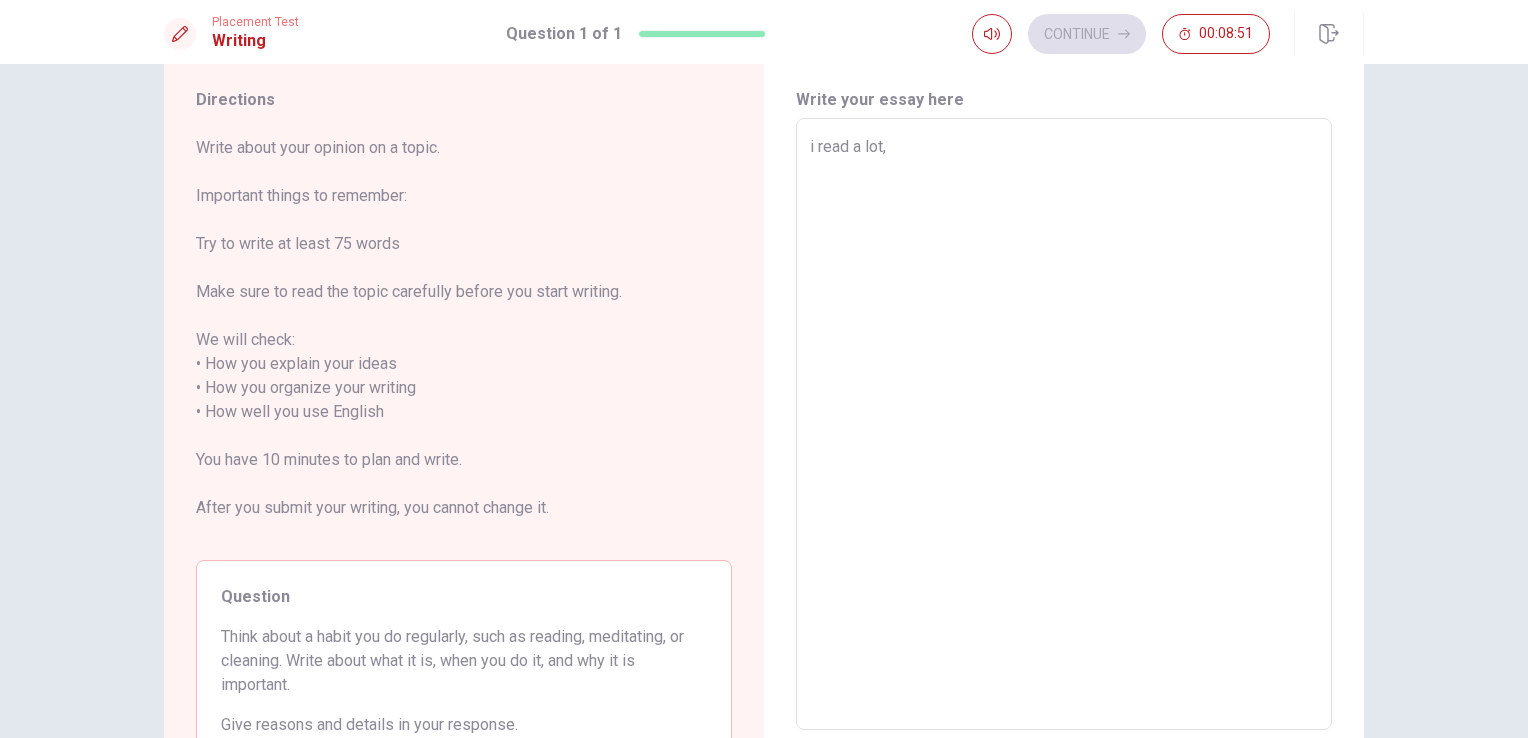 type on "i read a lot," 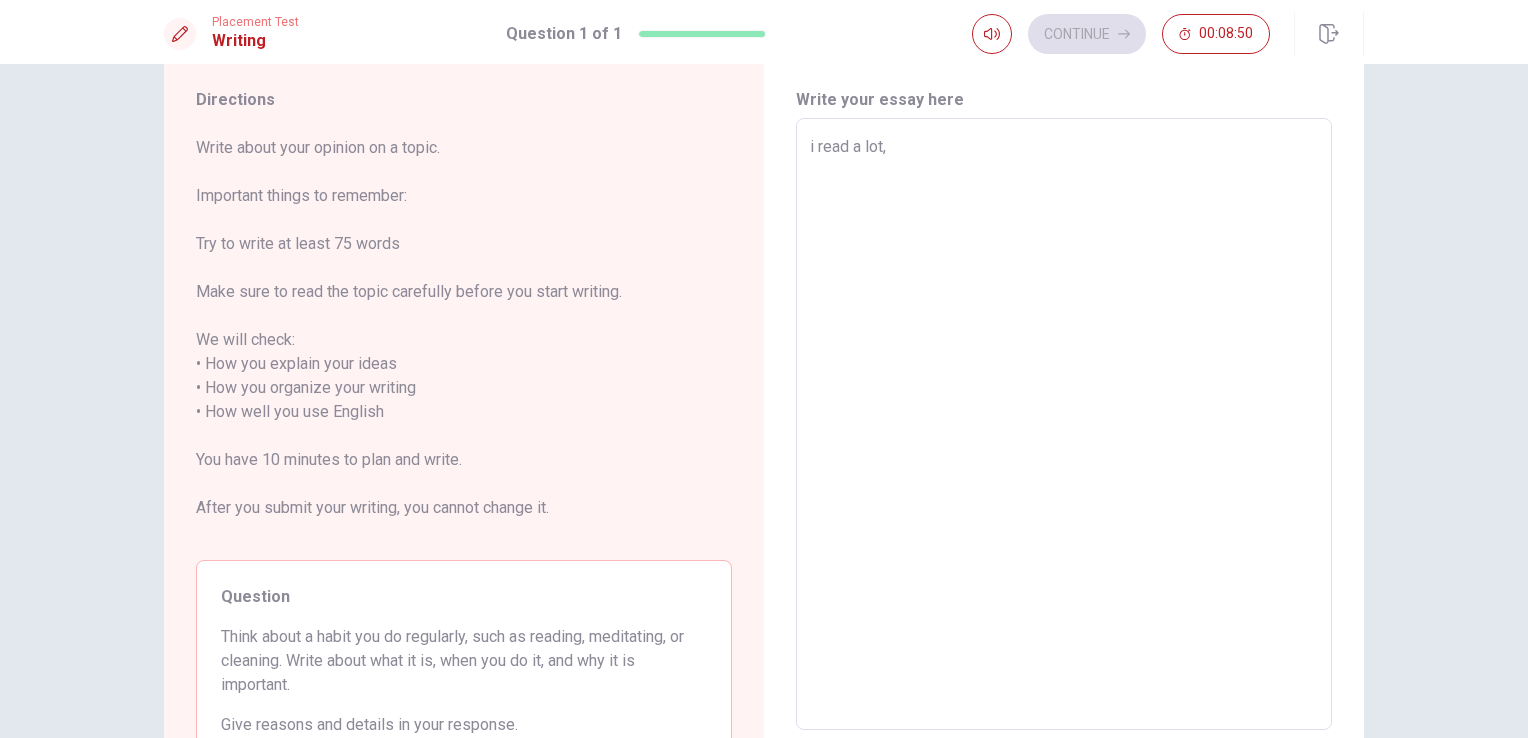 type on "i read a lot, i" 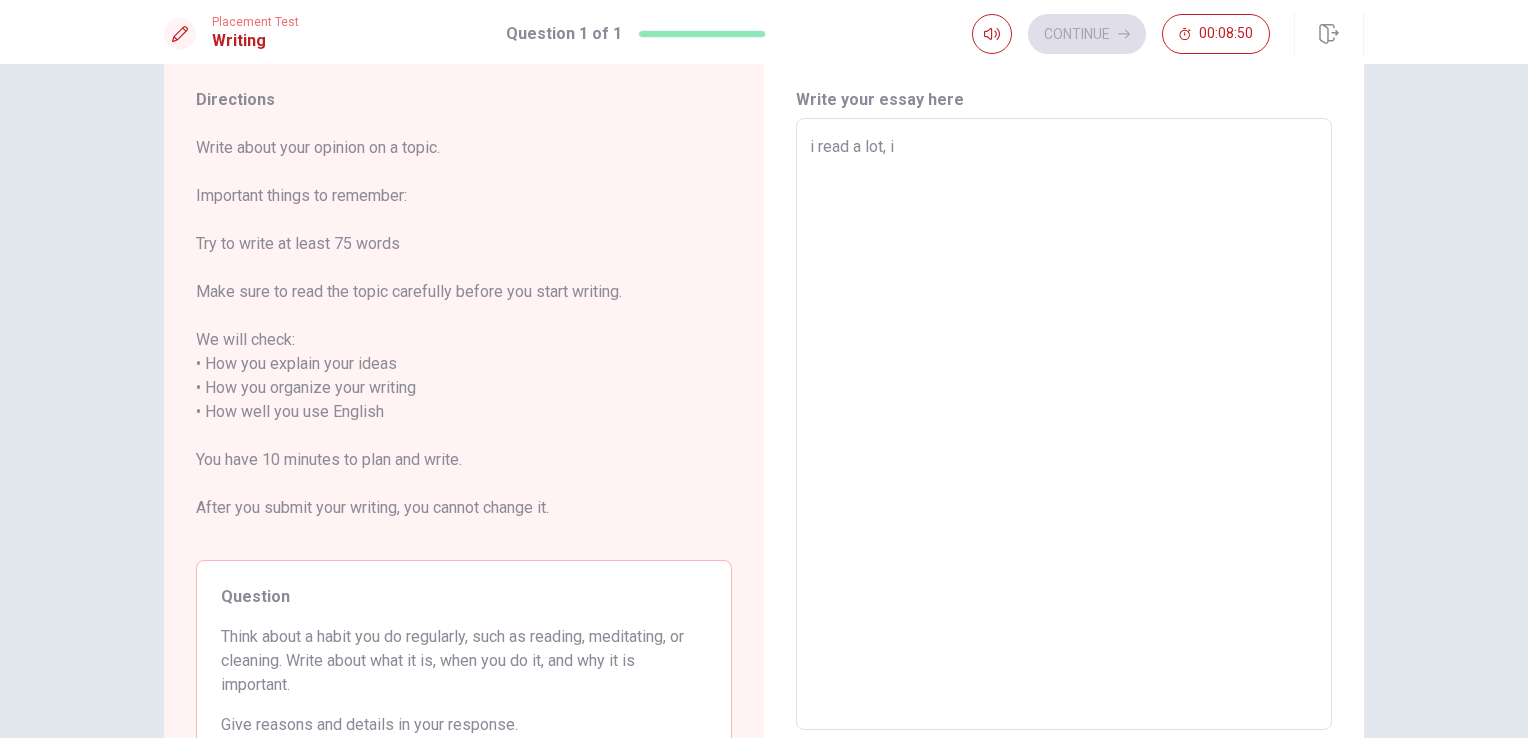 type on "x" 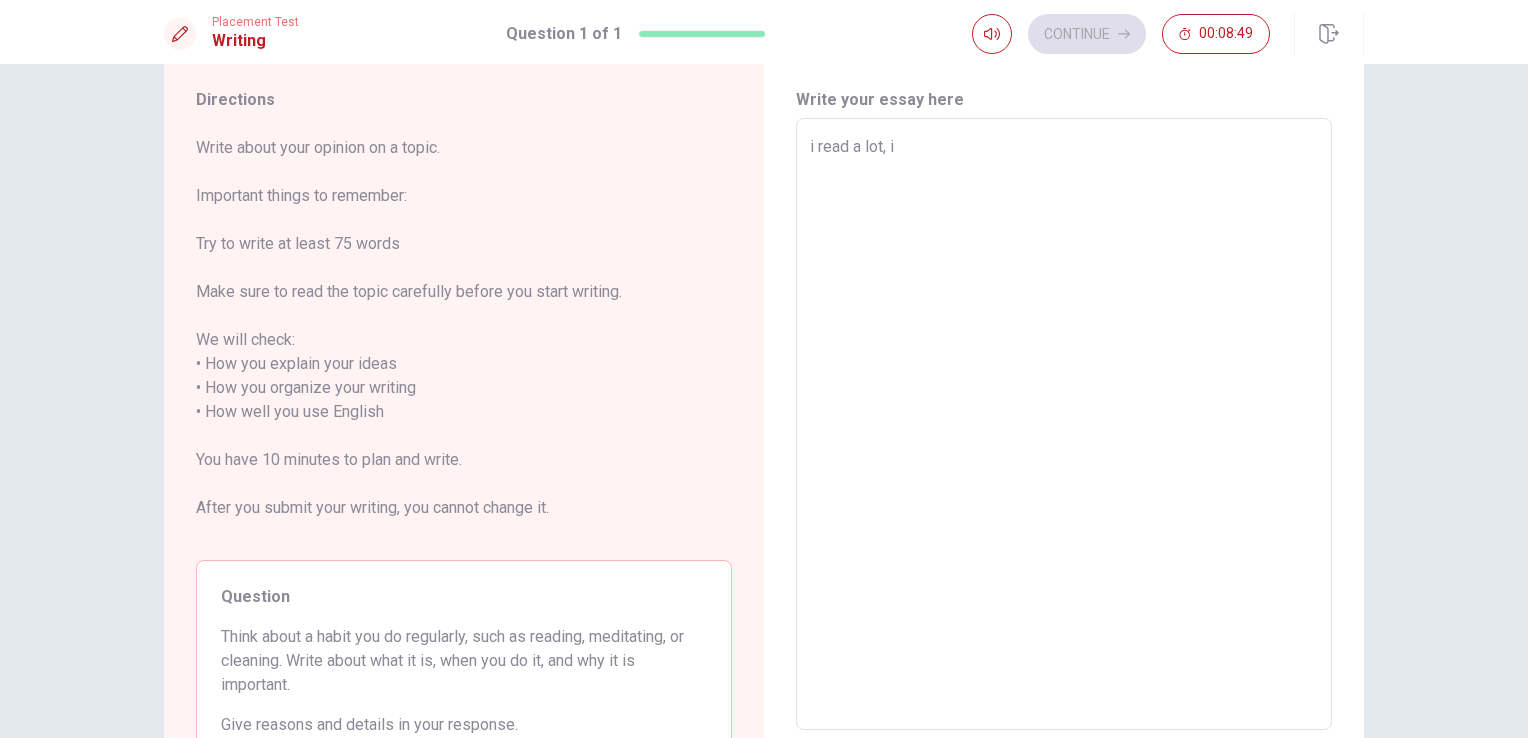 type on "i read a lot, it" 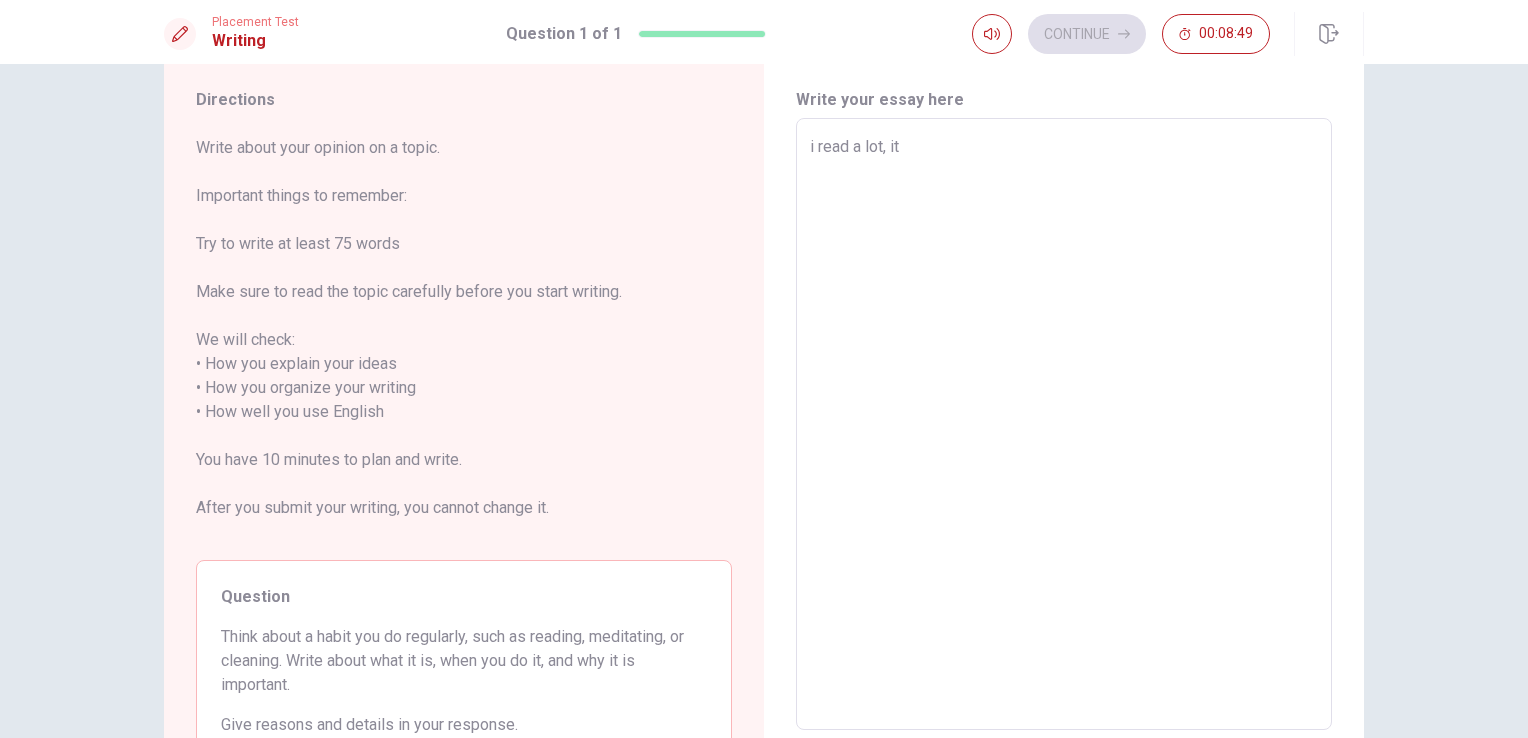 type on "x" 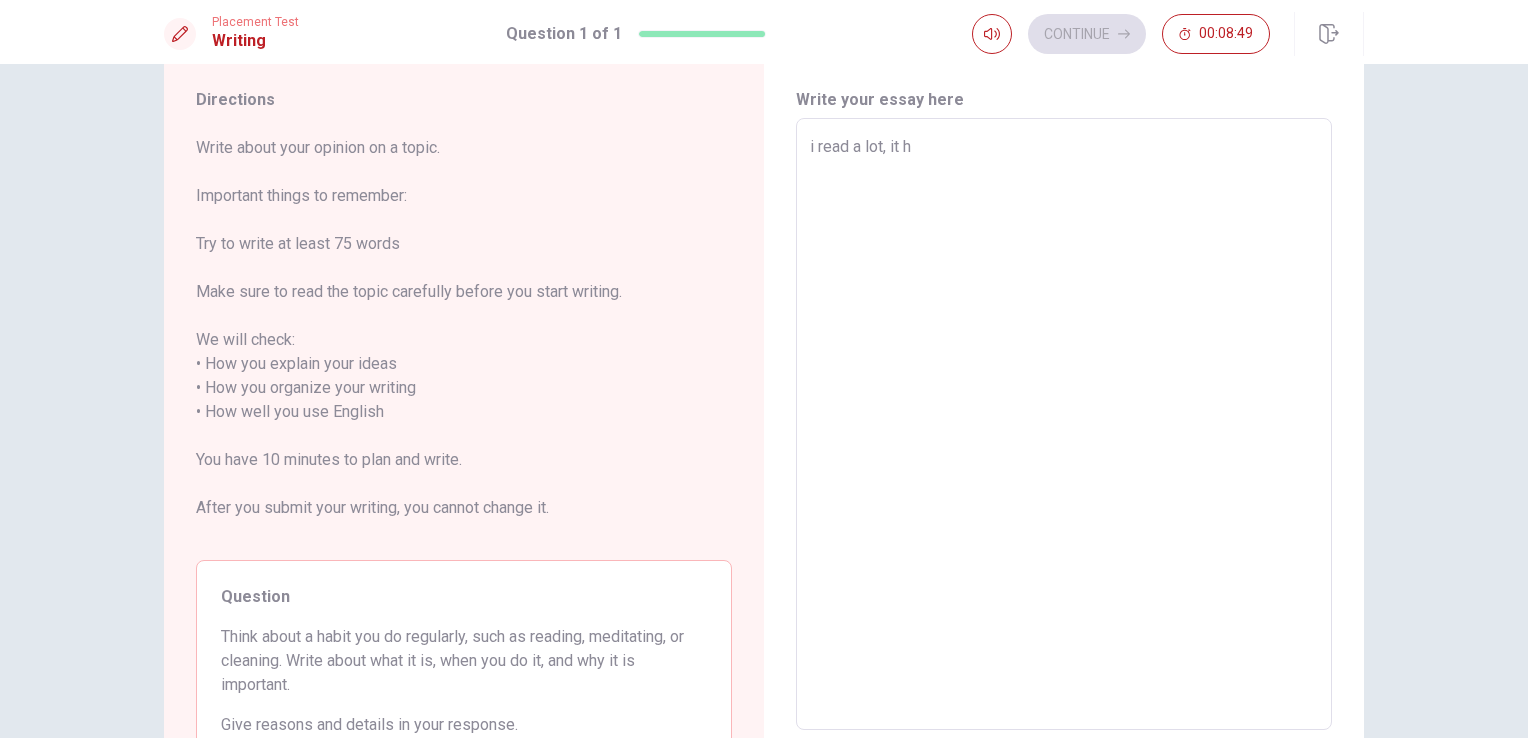 type on "x" 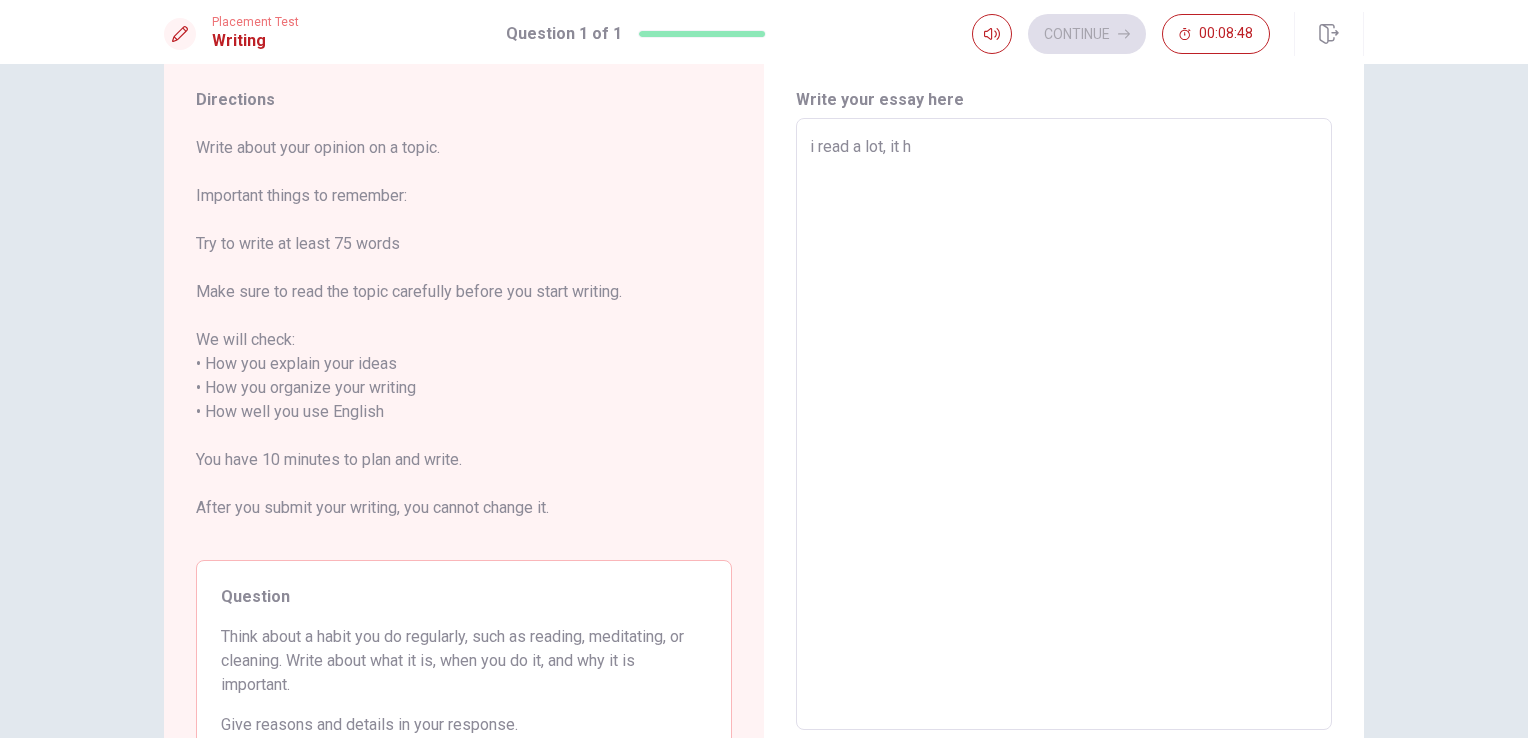 type on "i read a lot, it he" 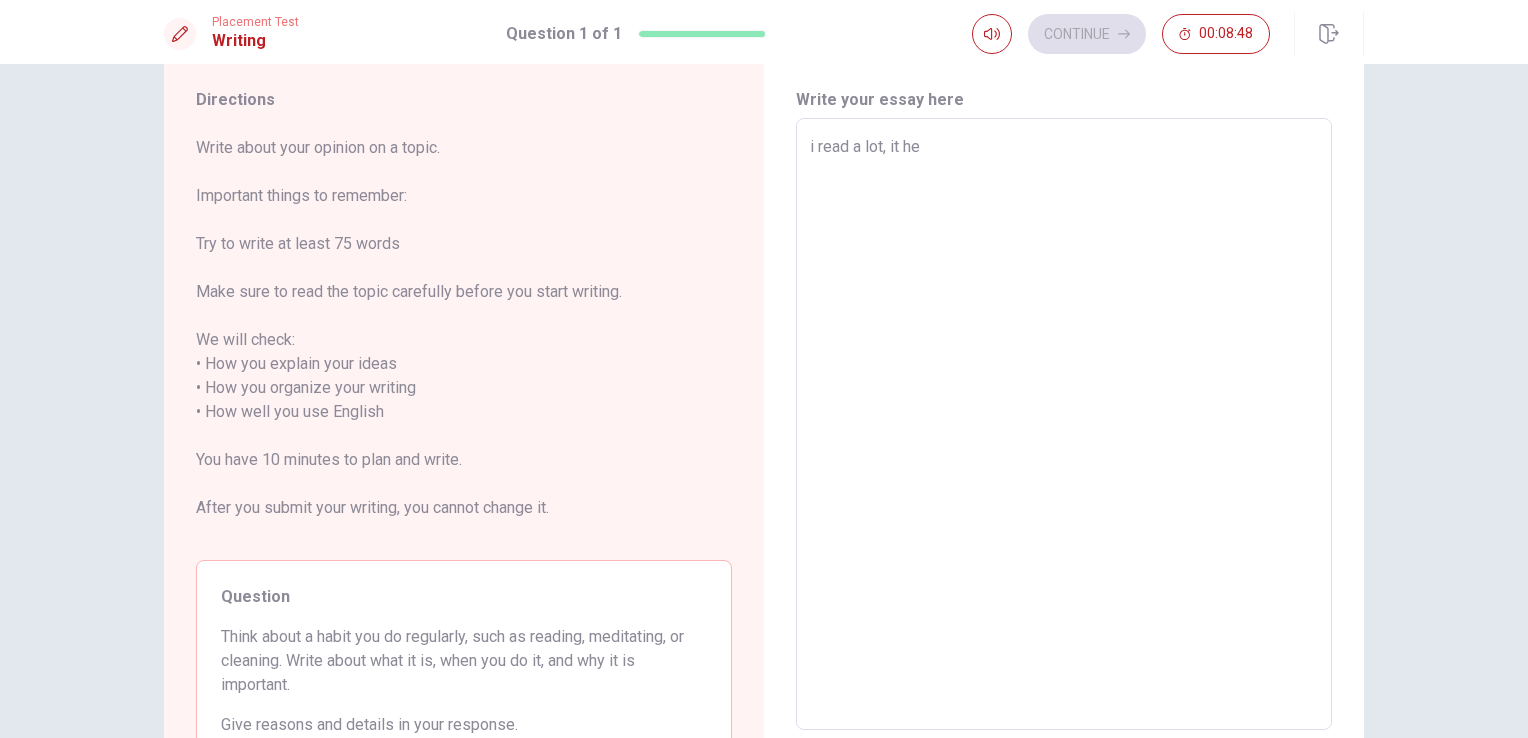type on "x" 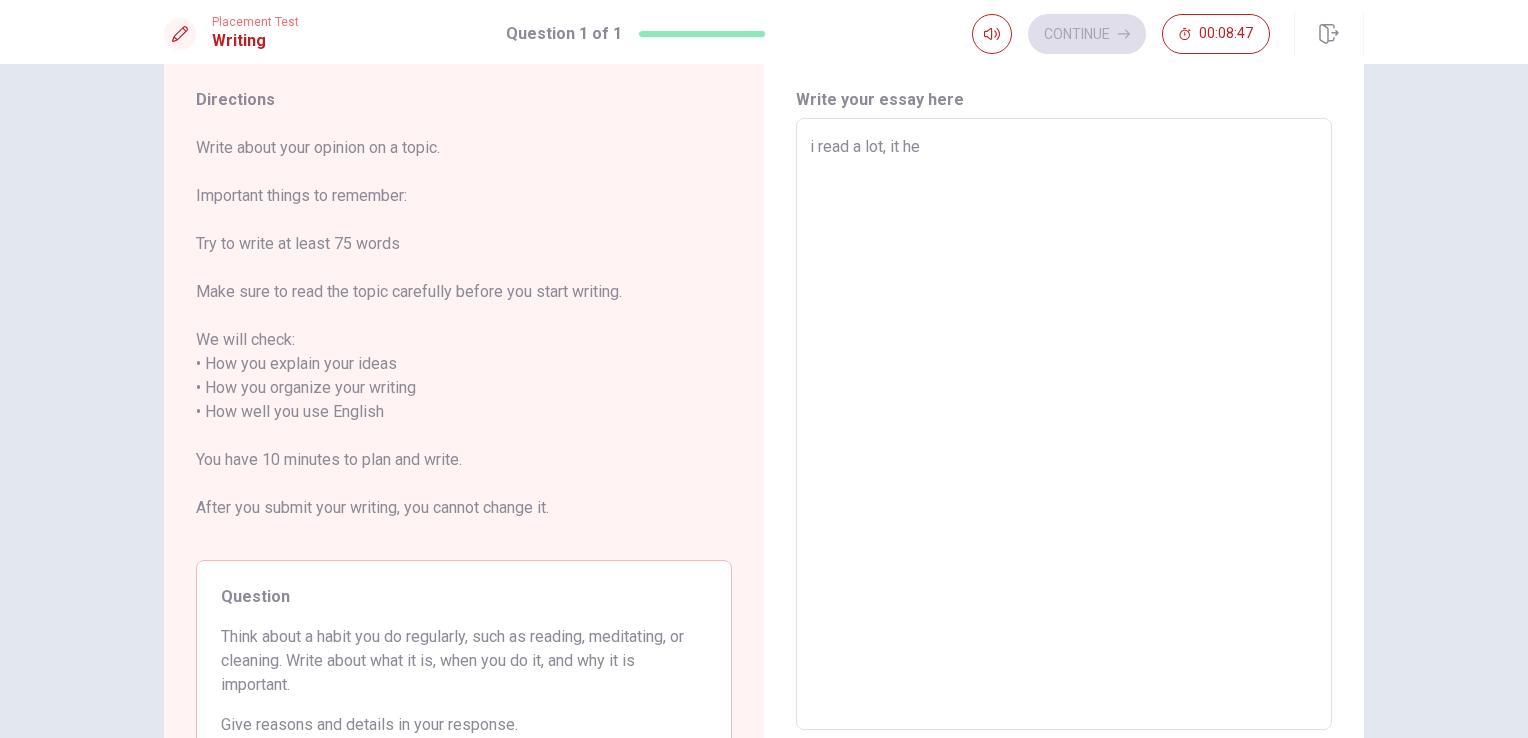 type on "i read a lot, it hel" 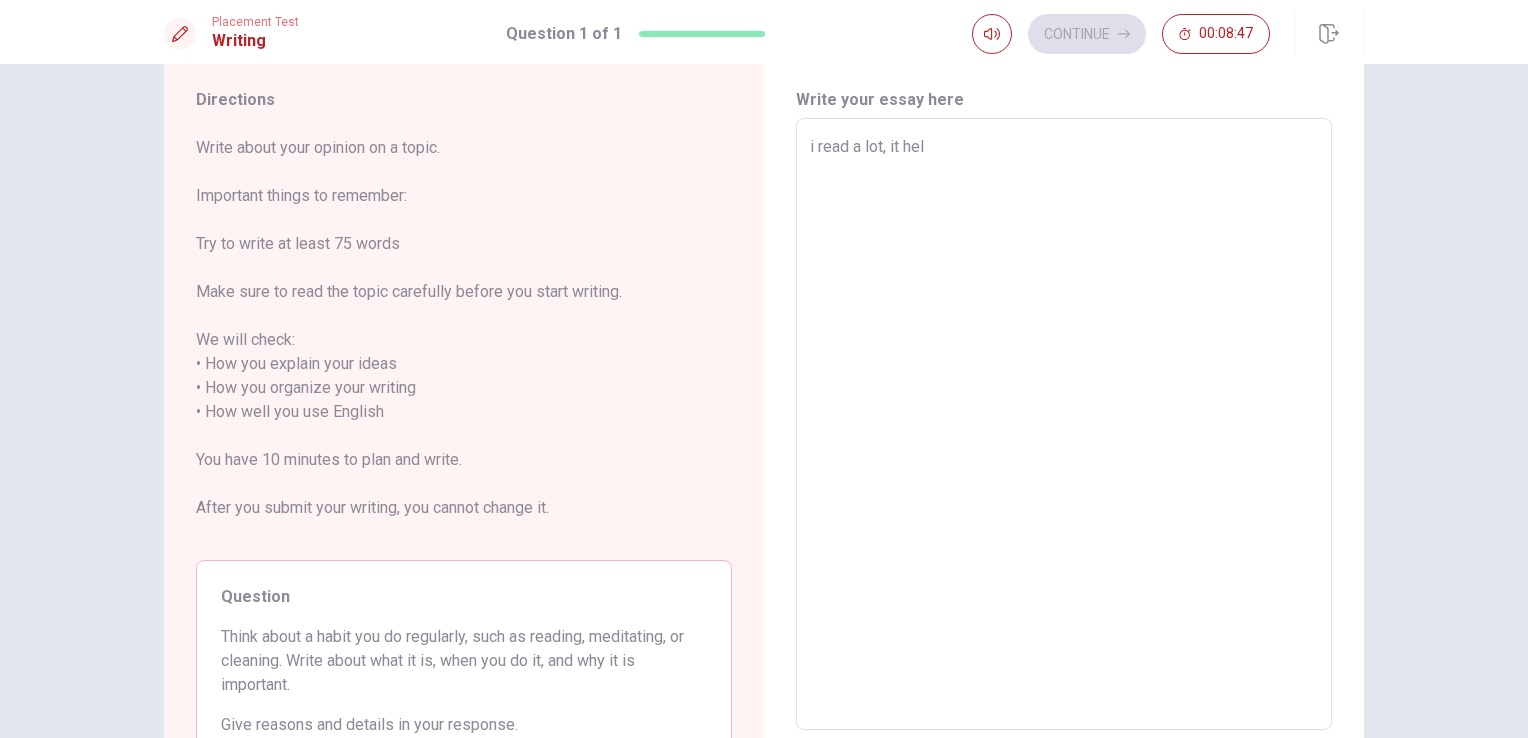 type on "x" 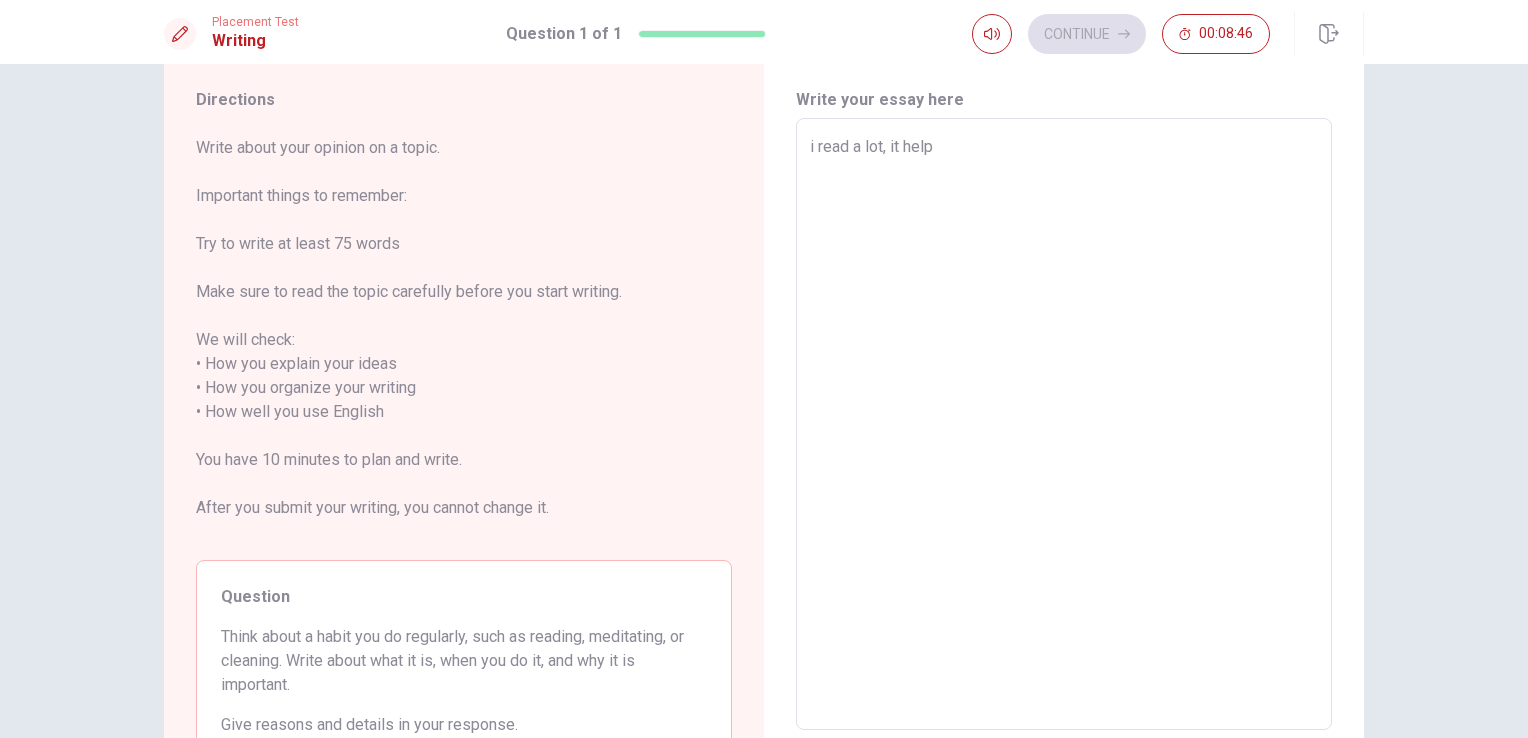type on "x" 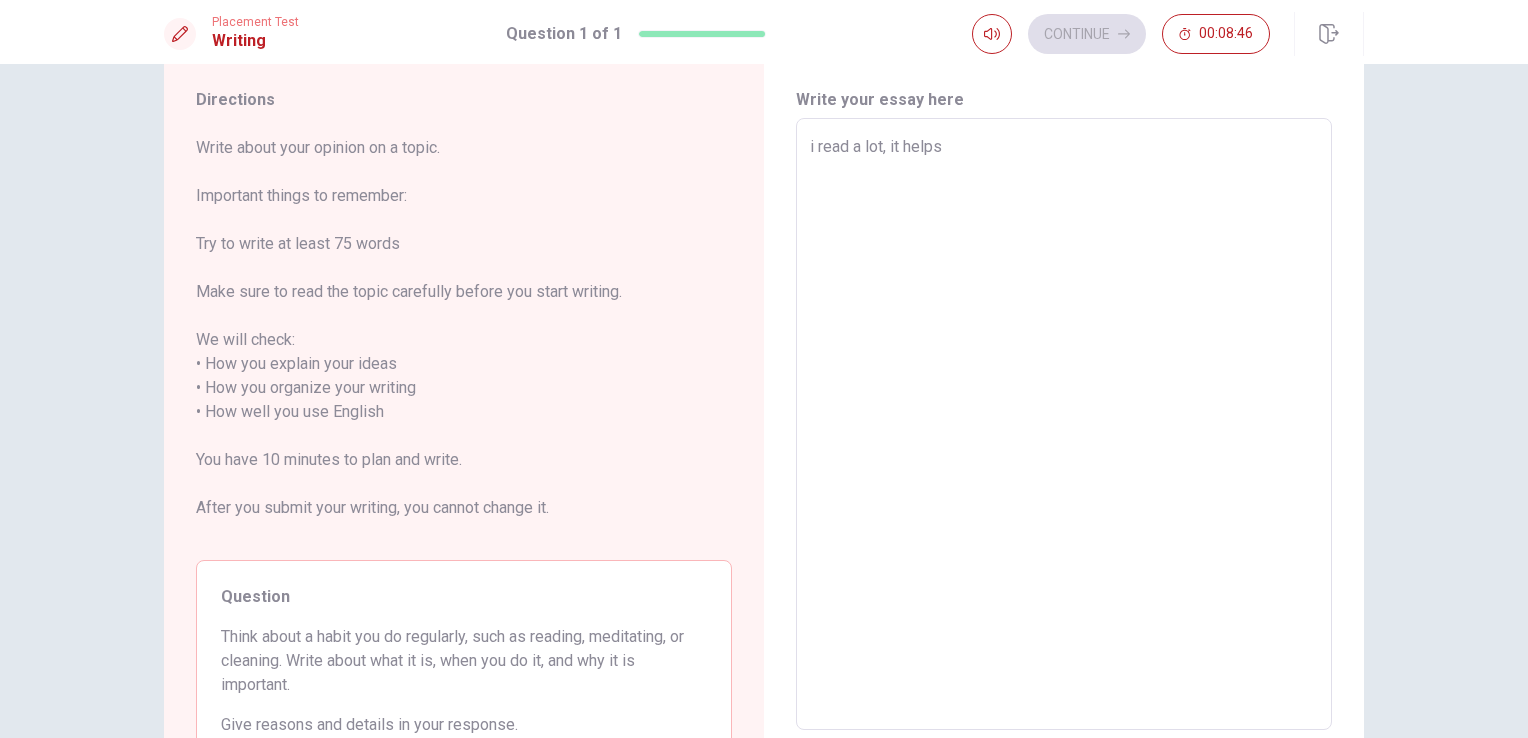 type on "x" 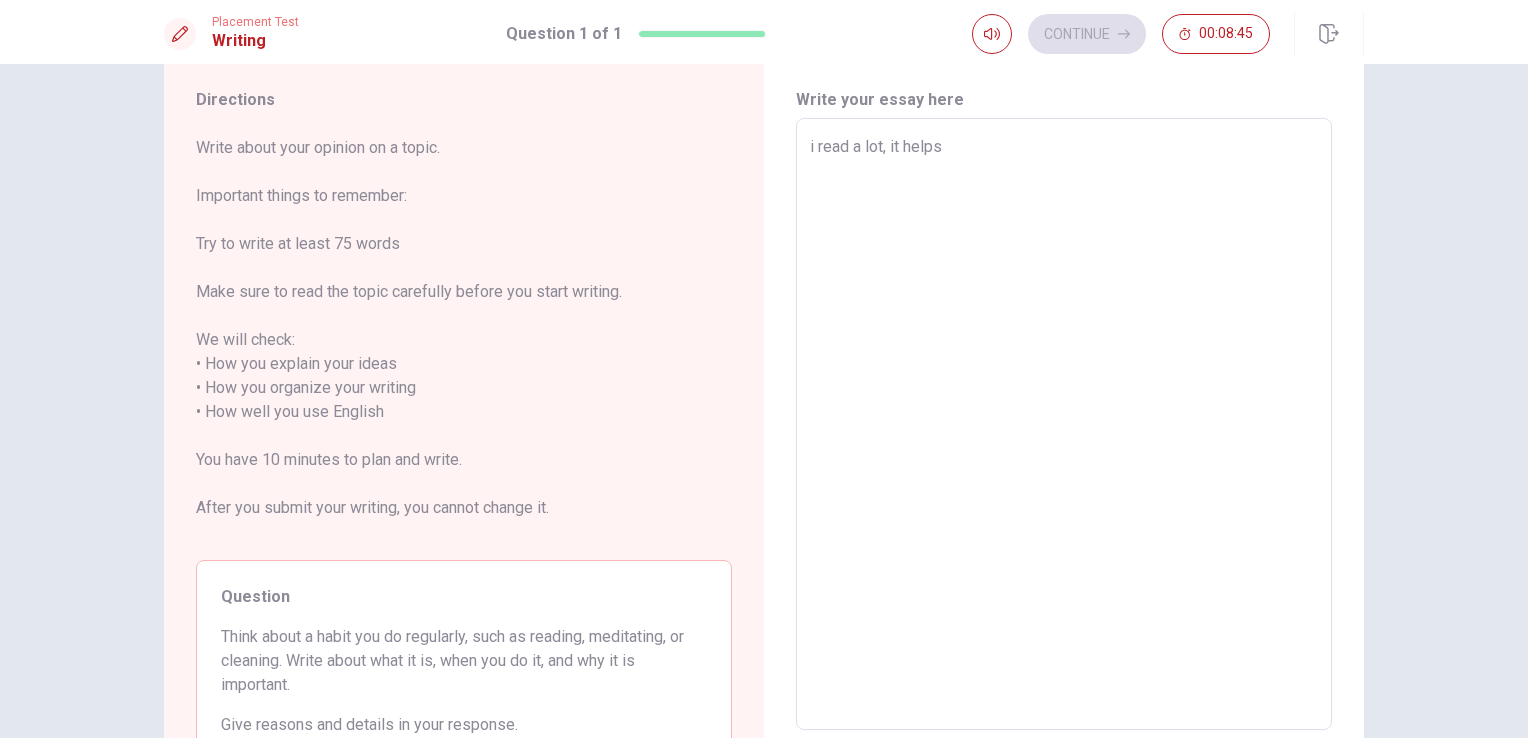 type on "x" 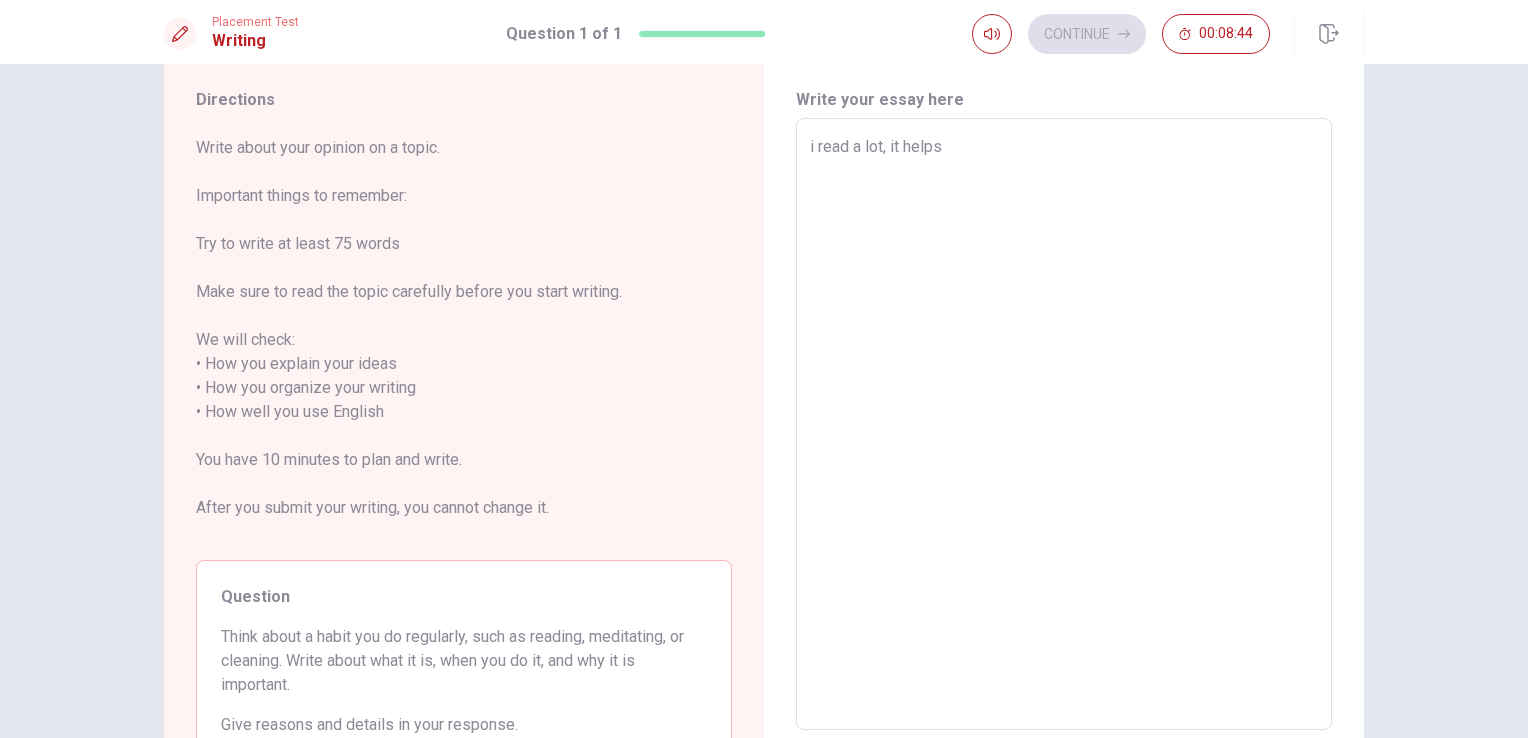 type on "i read a lot, it helps m" 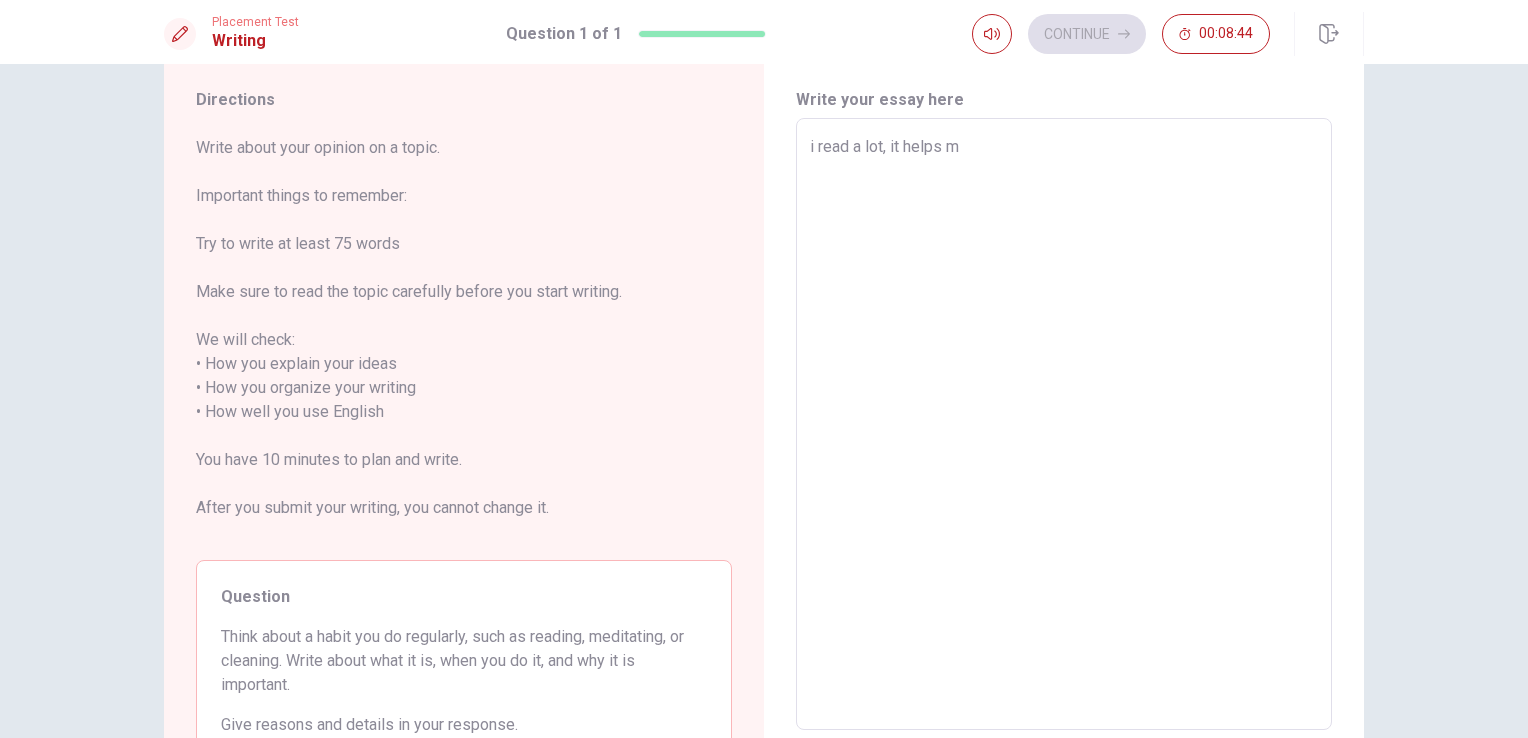 type on "x" 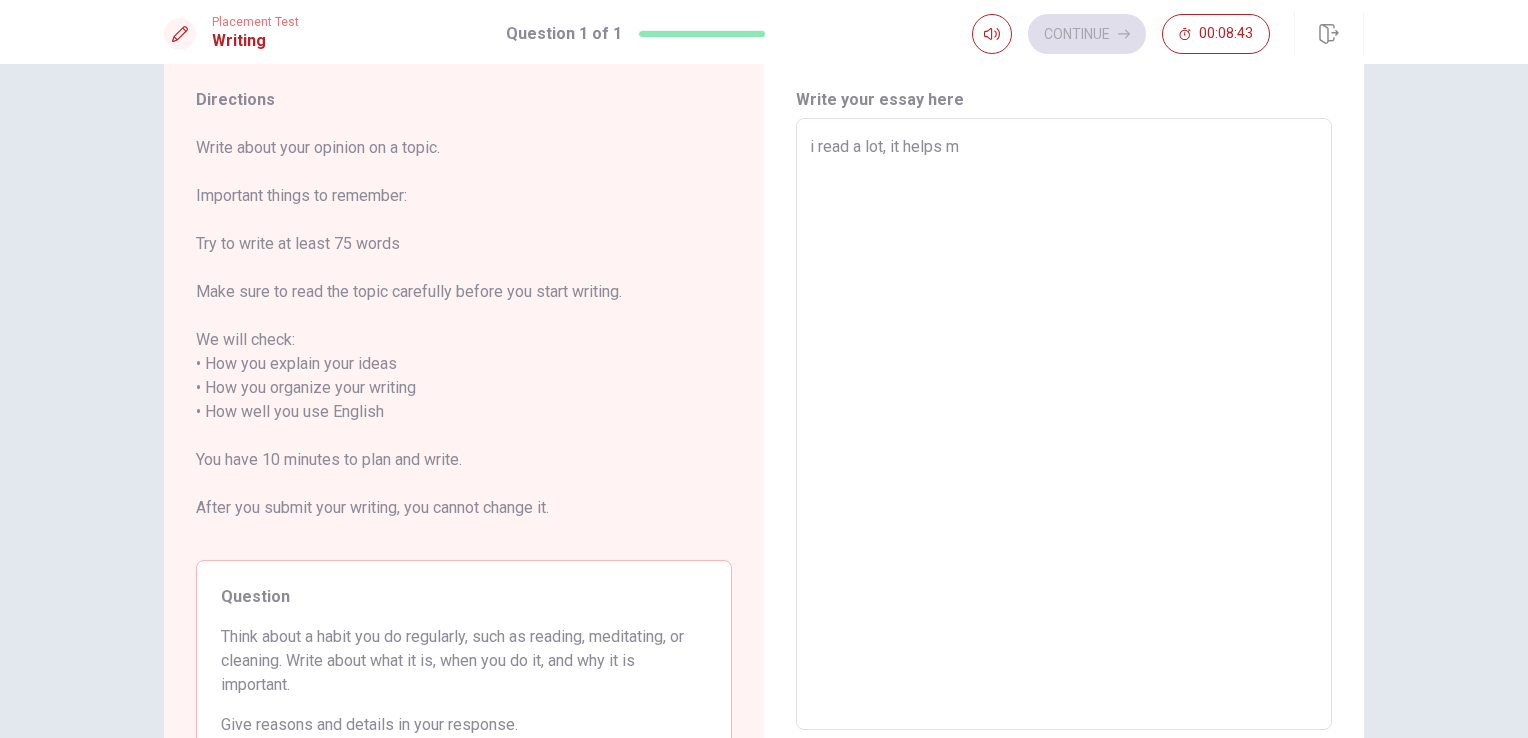 type on "i read a lot, it helps me" 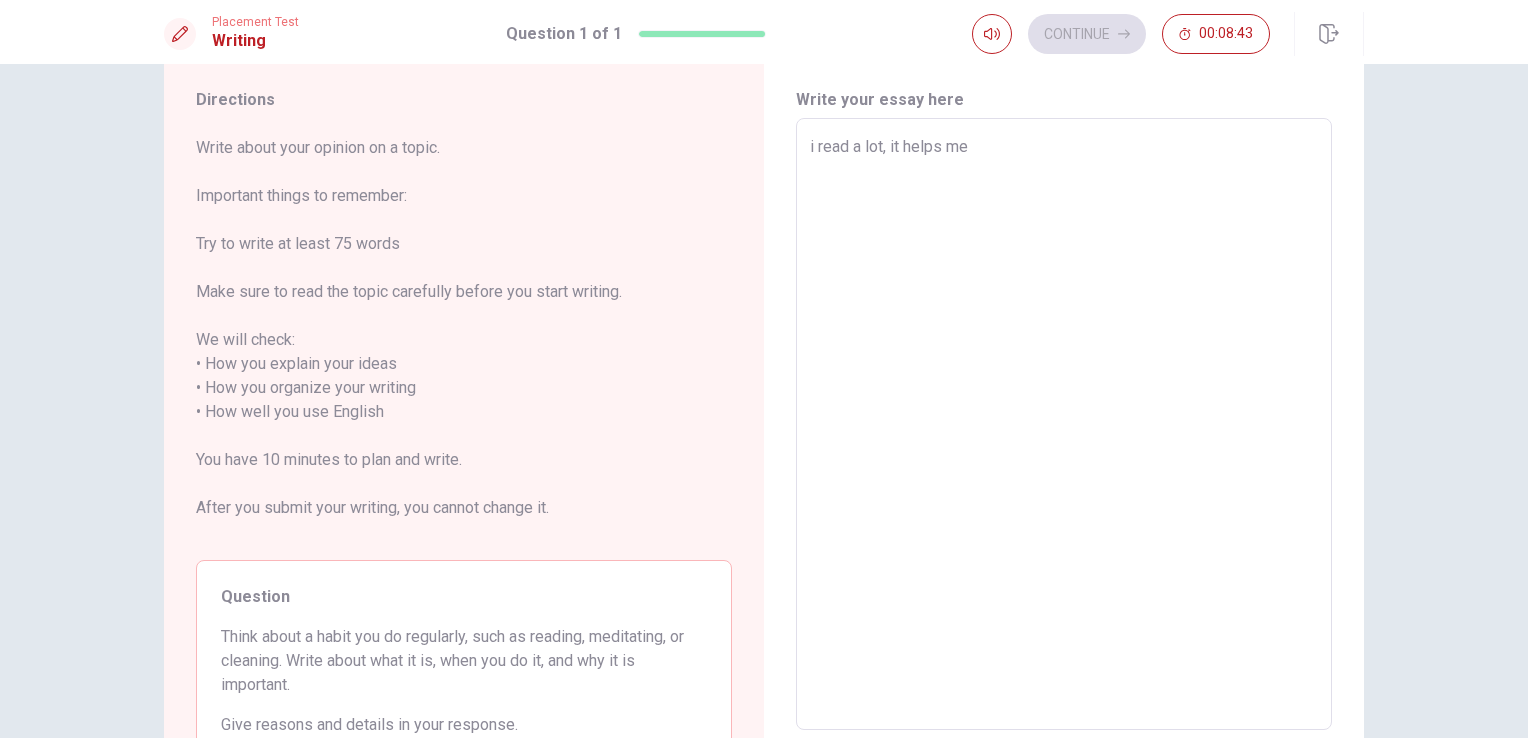 type on "x" 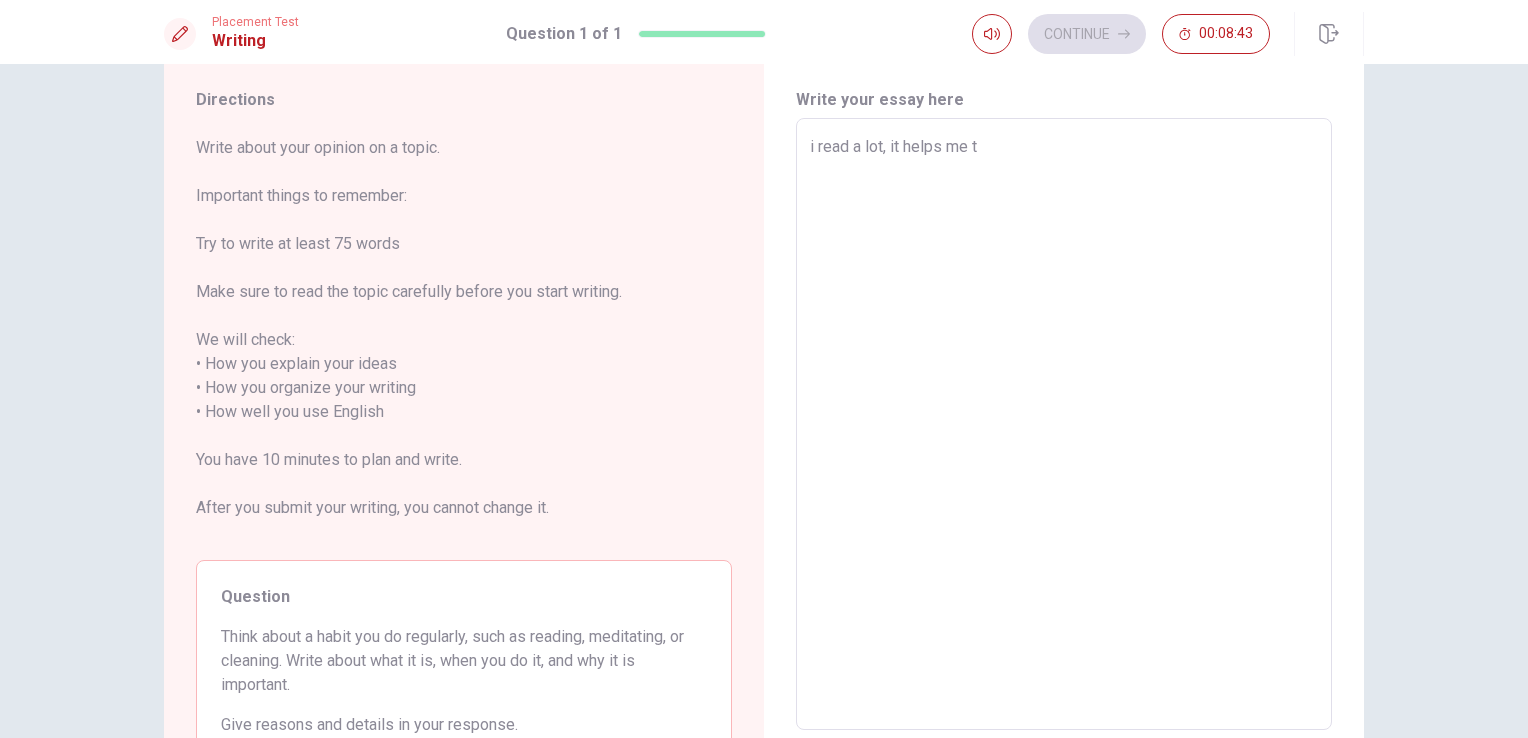 type on "x" 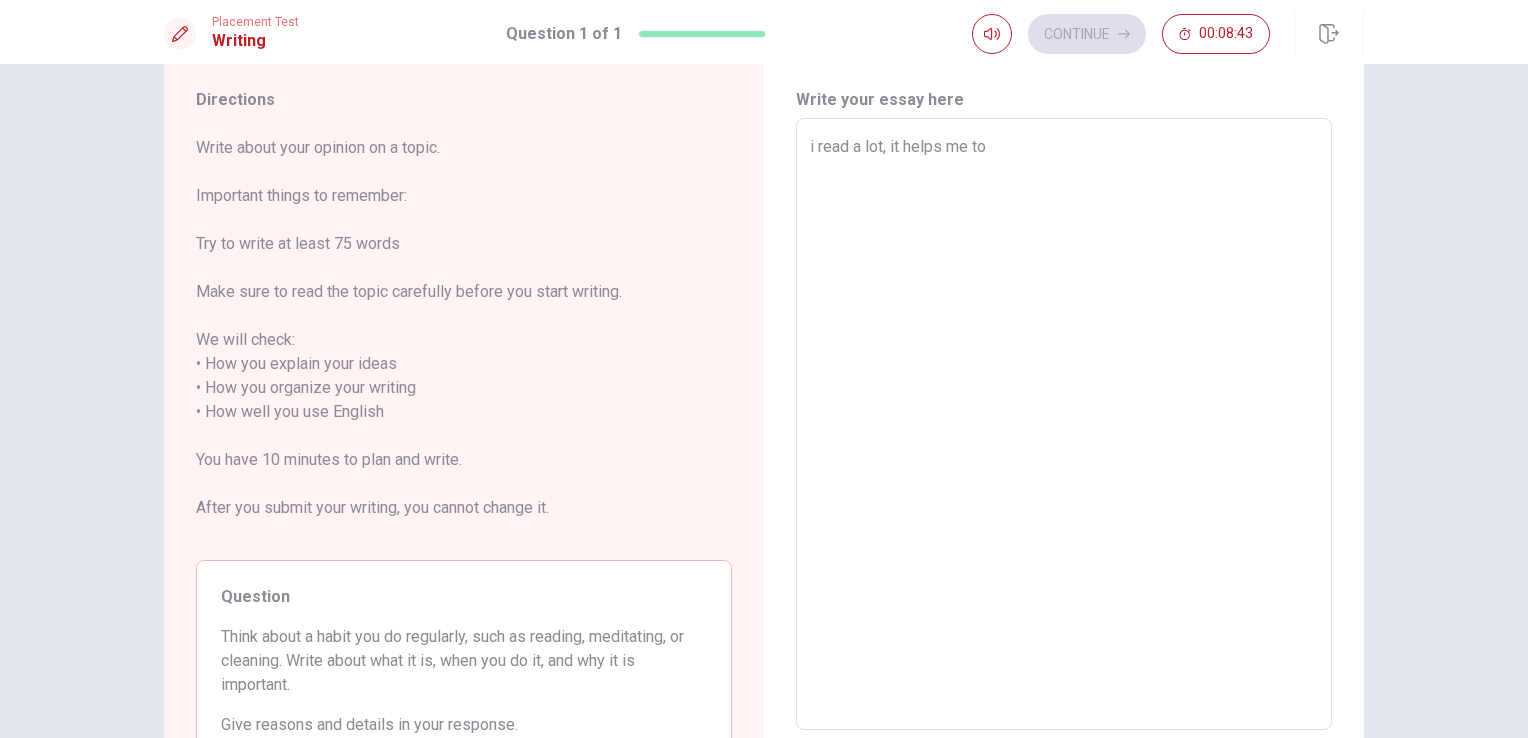 type on "x" 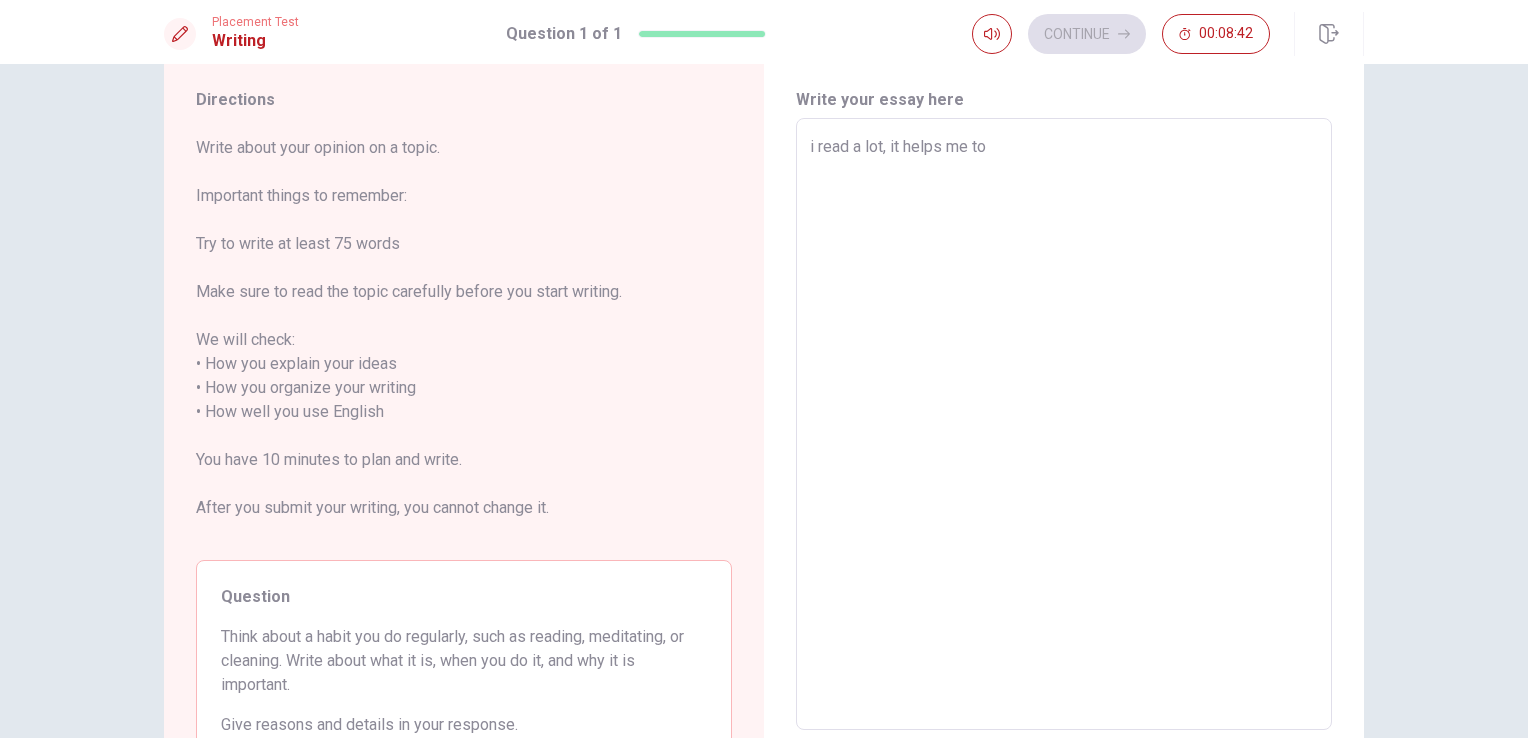 type on "i read a lot, it helps me to" 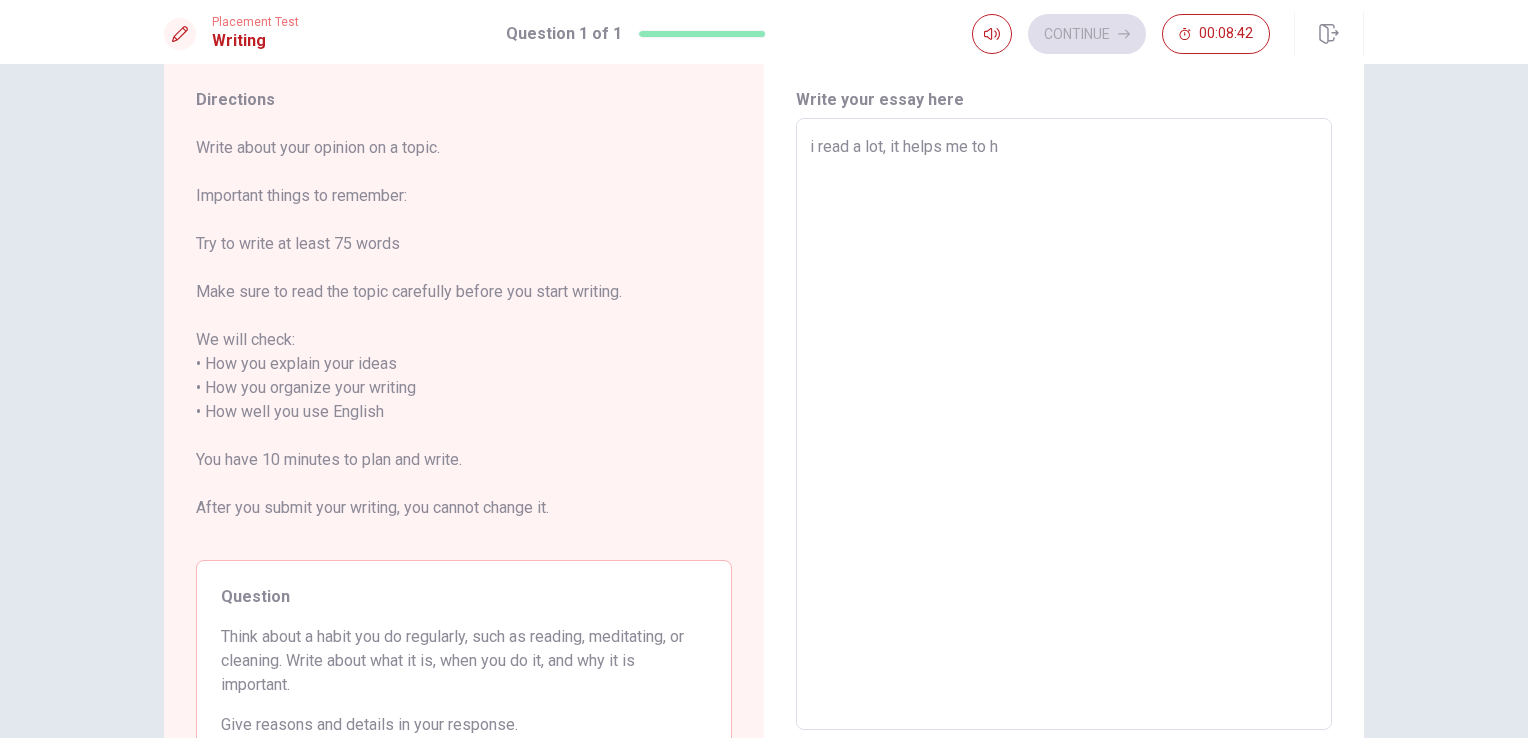 type on "x" 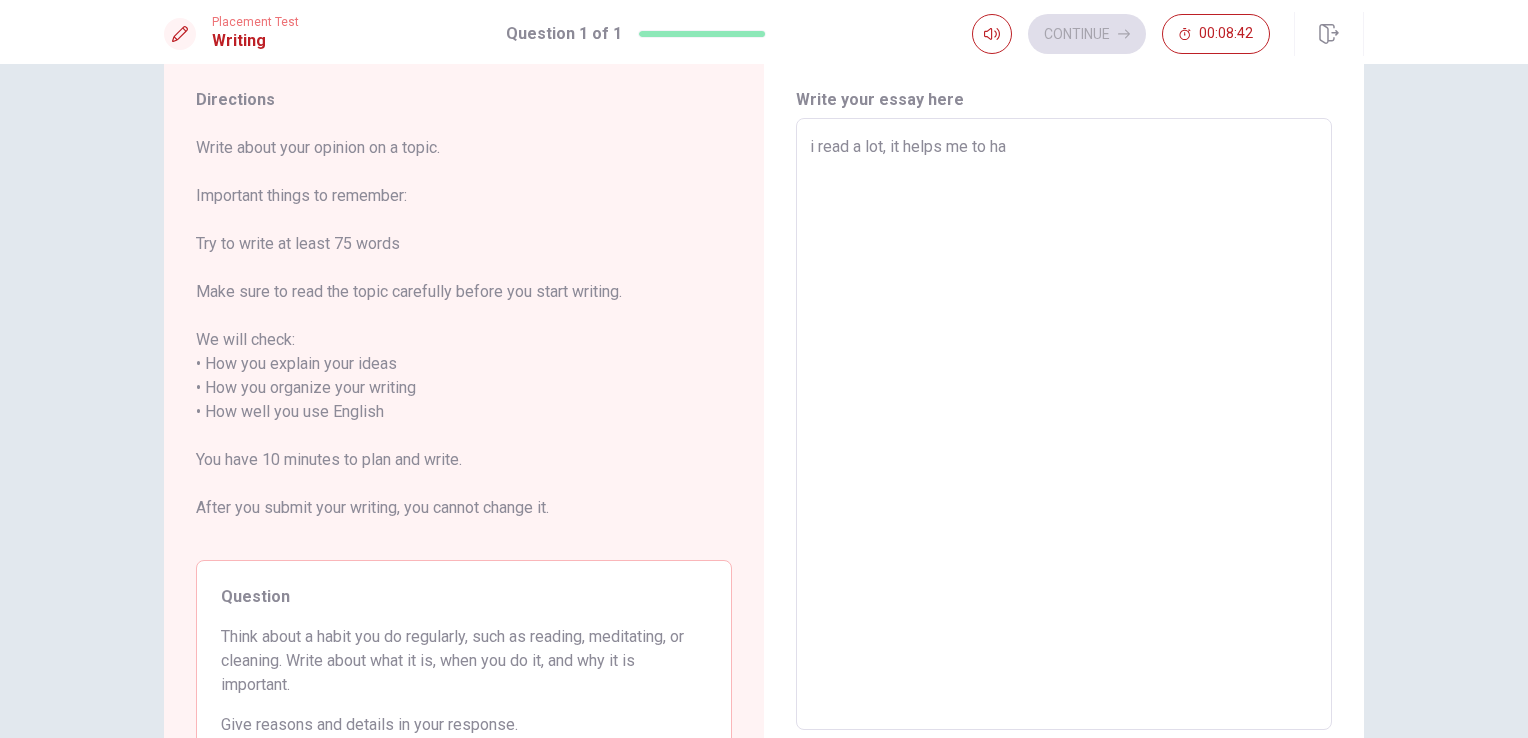 type on "x" 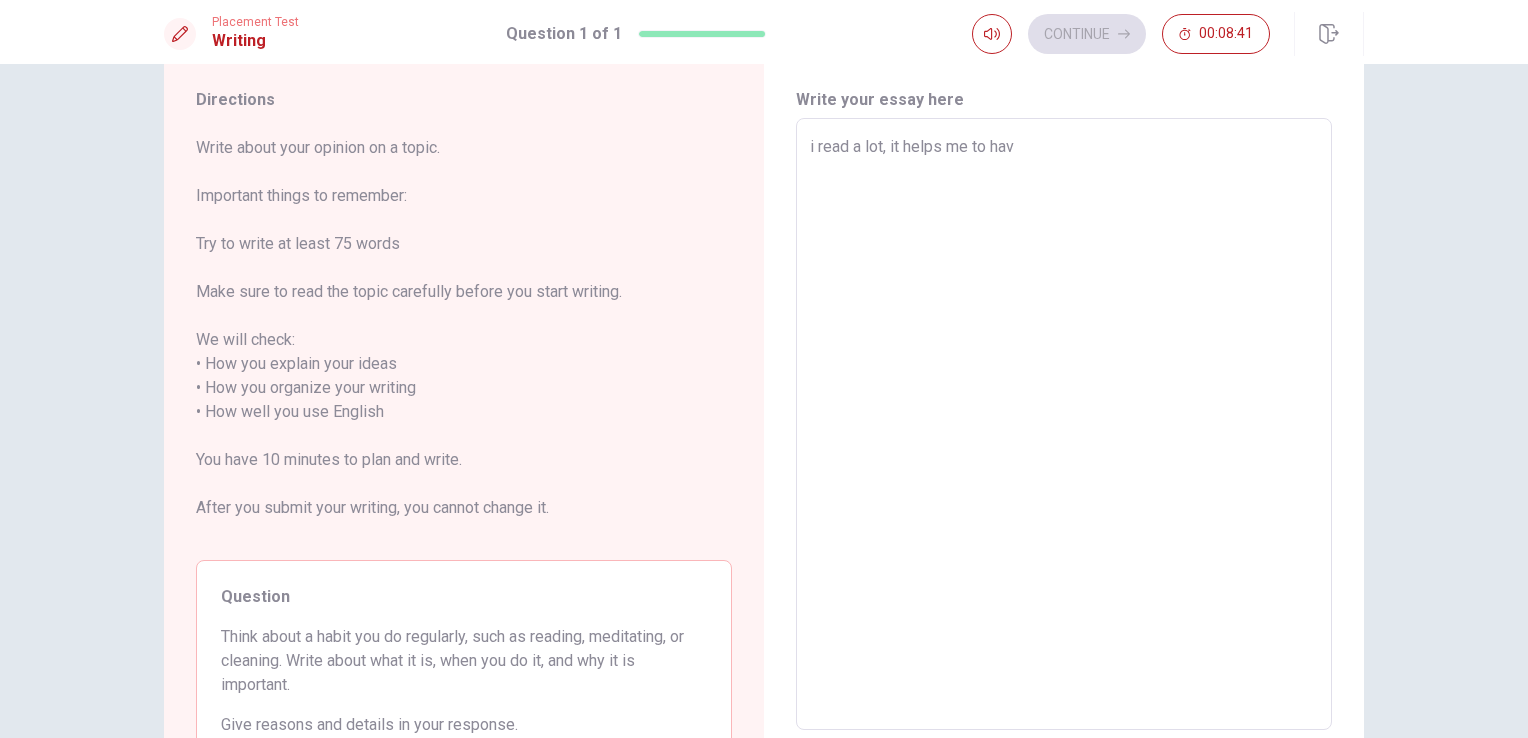 type on "x" 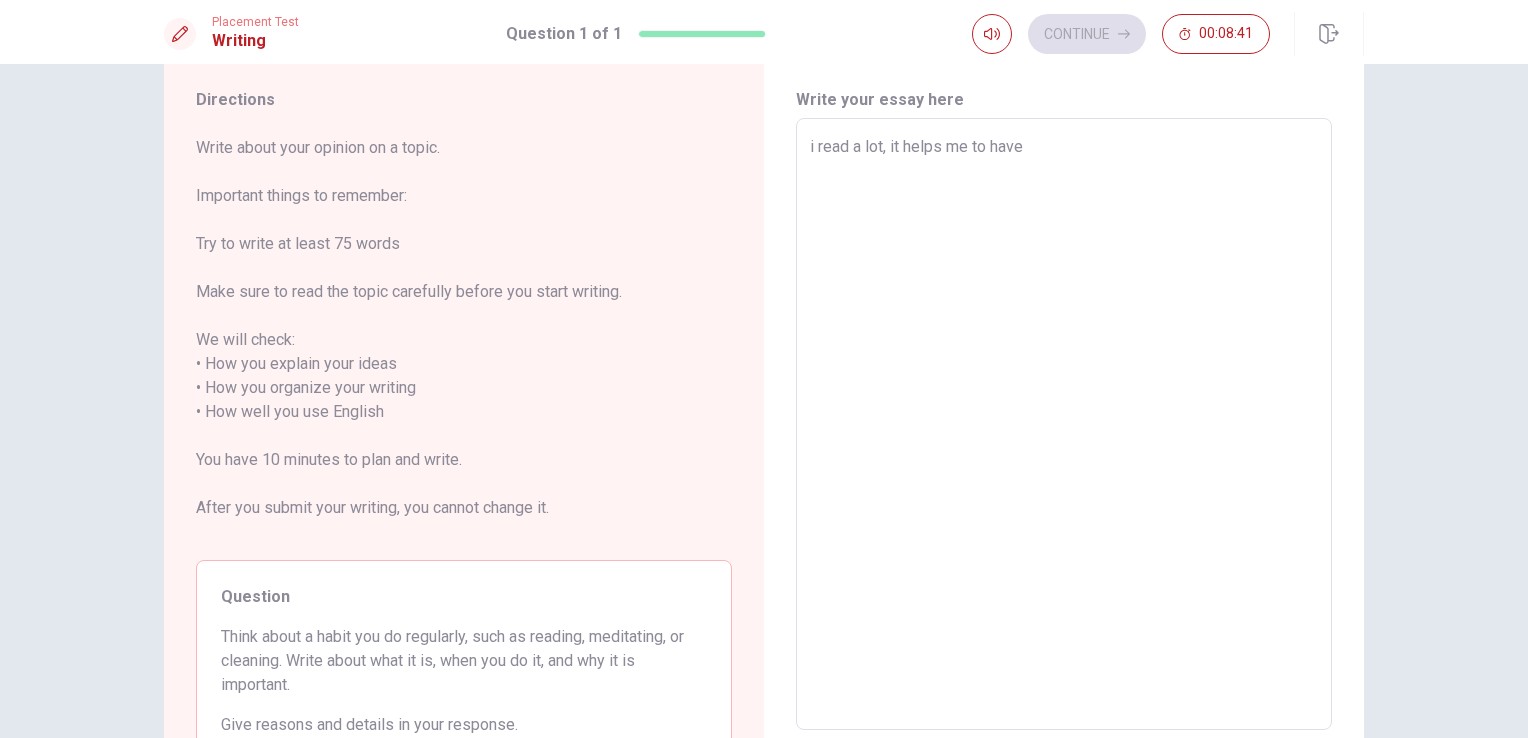 type on "x" 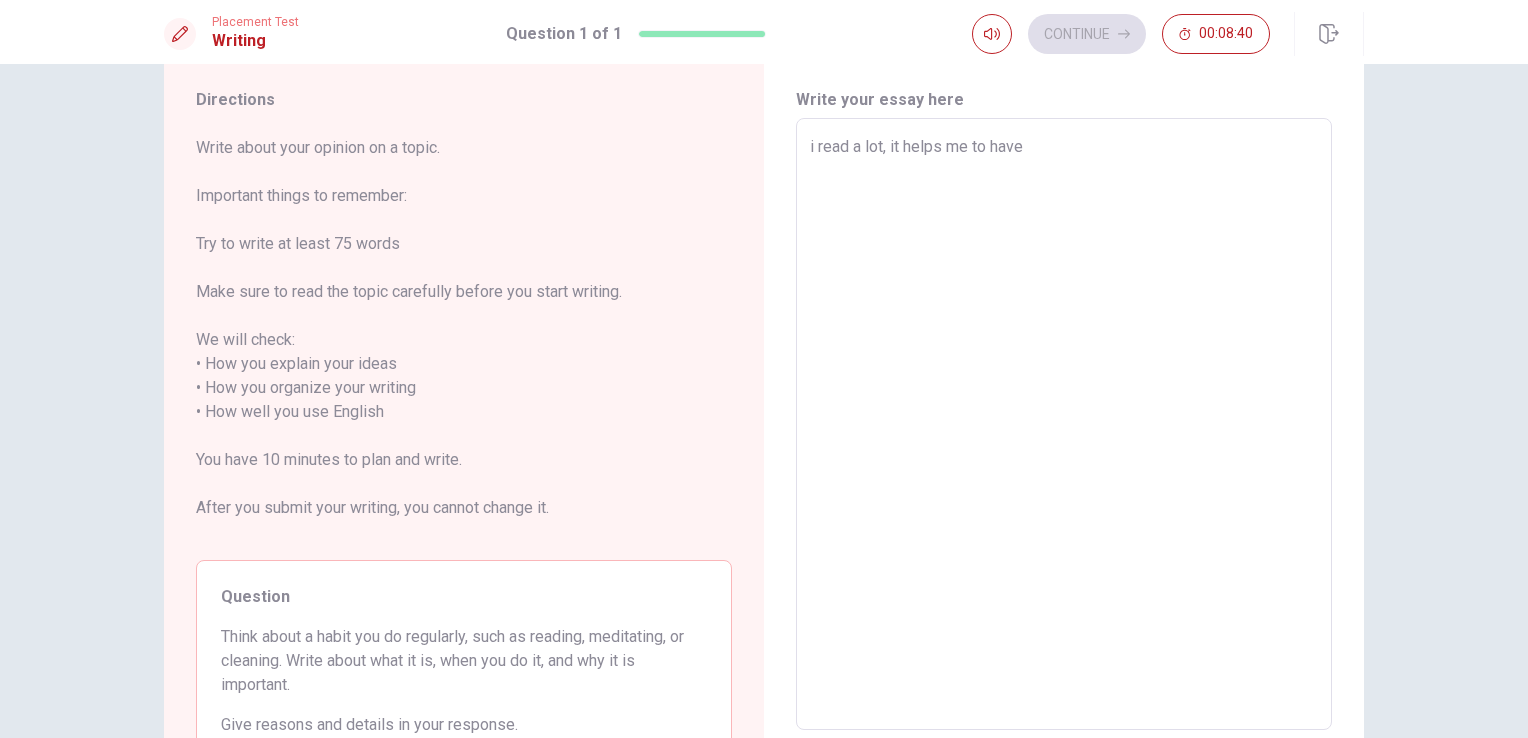 type on "x" 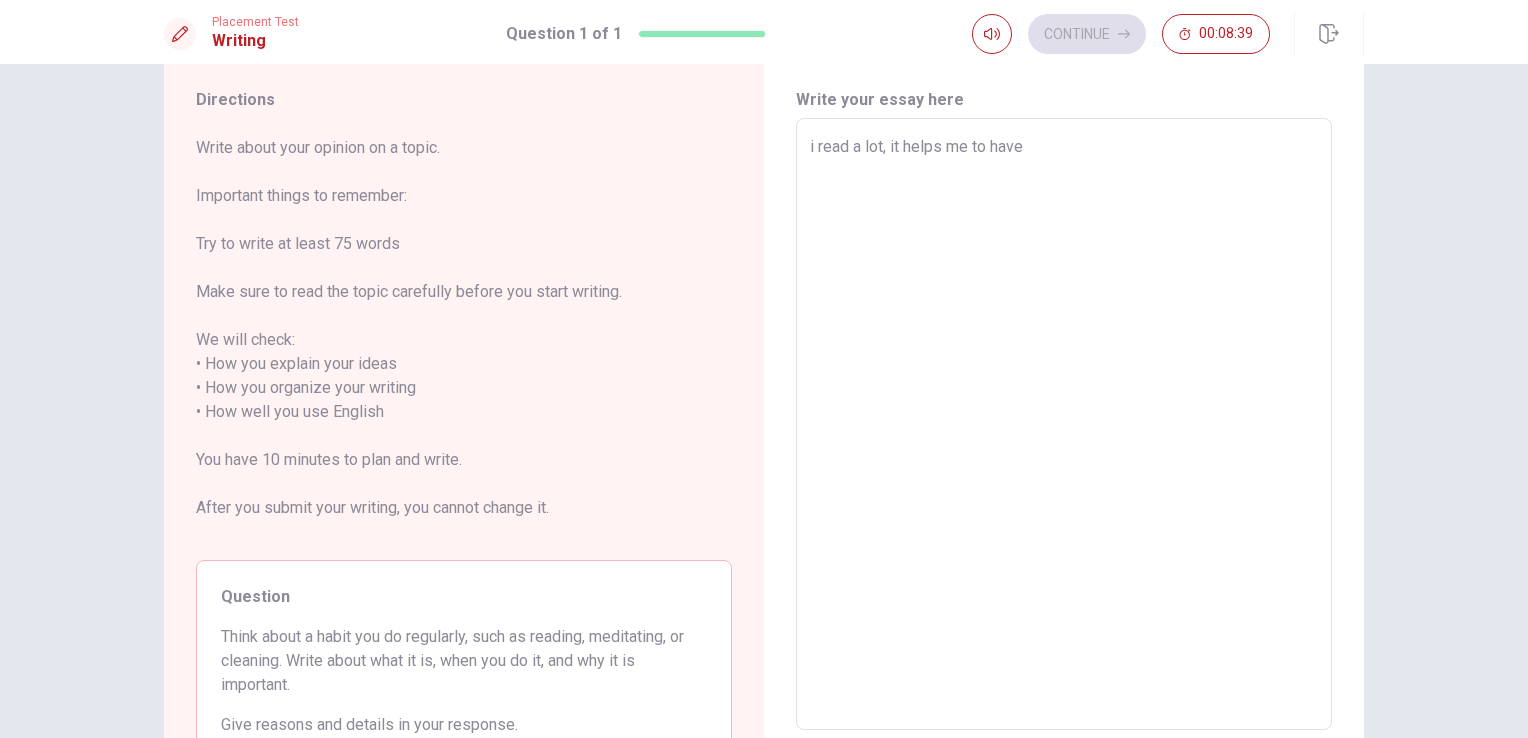 type on "i read a lot, it helps me to have m" 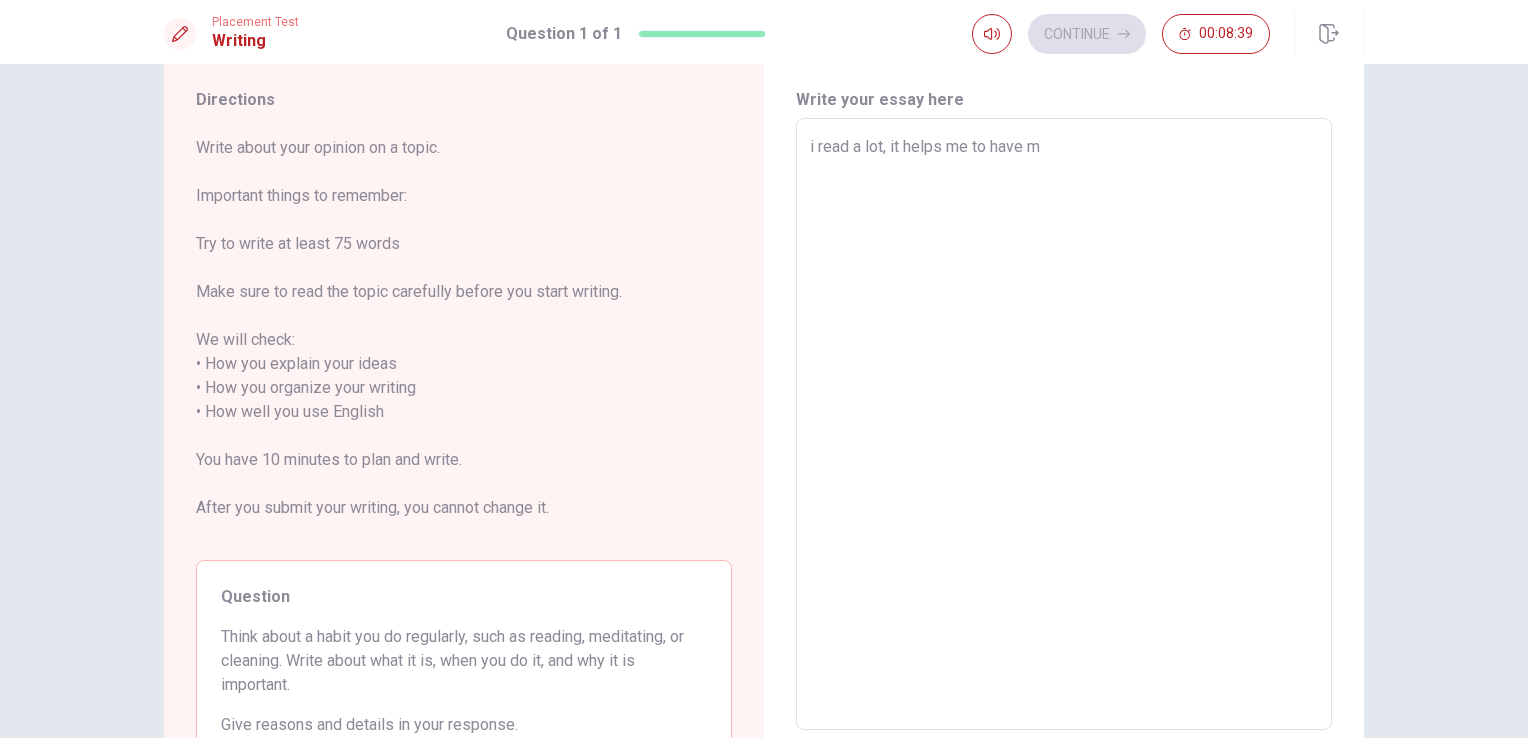 type on "x" 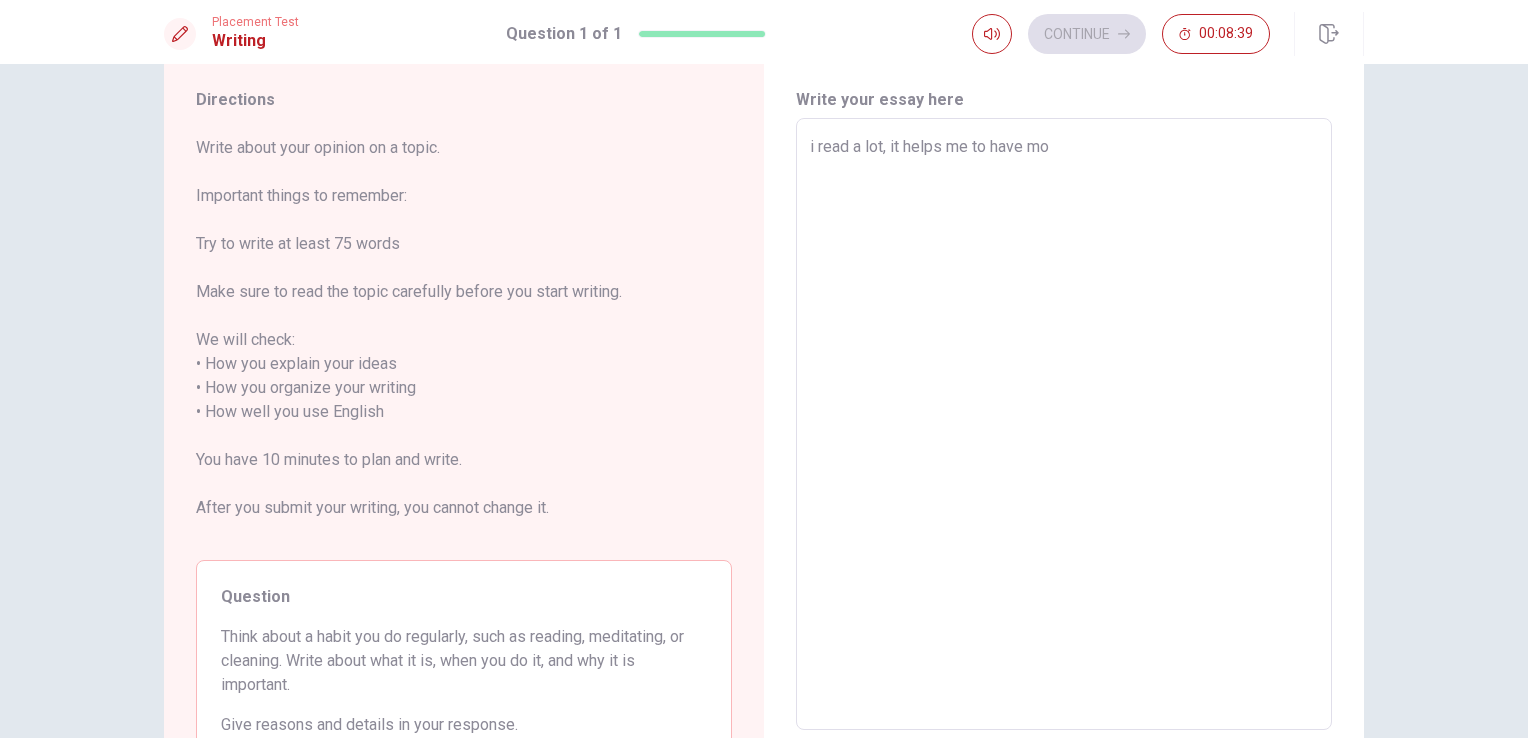 type on "x" 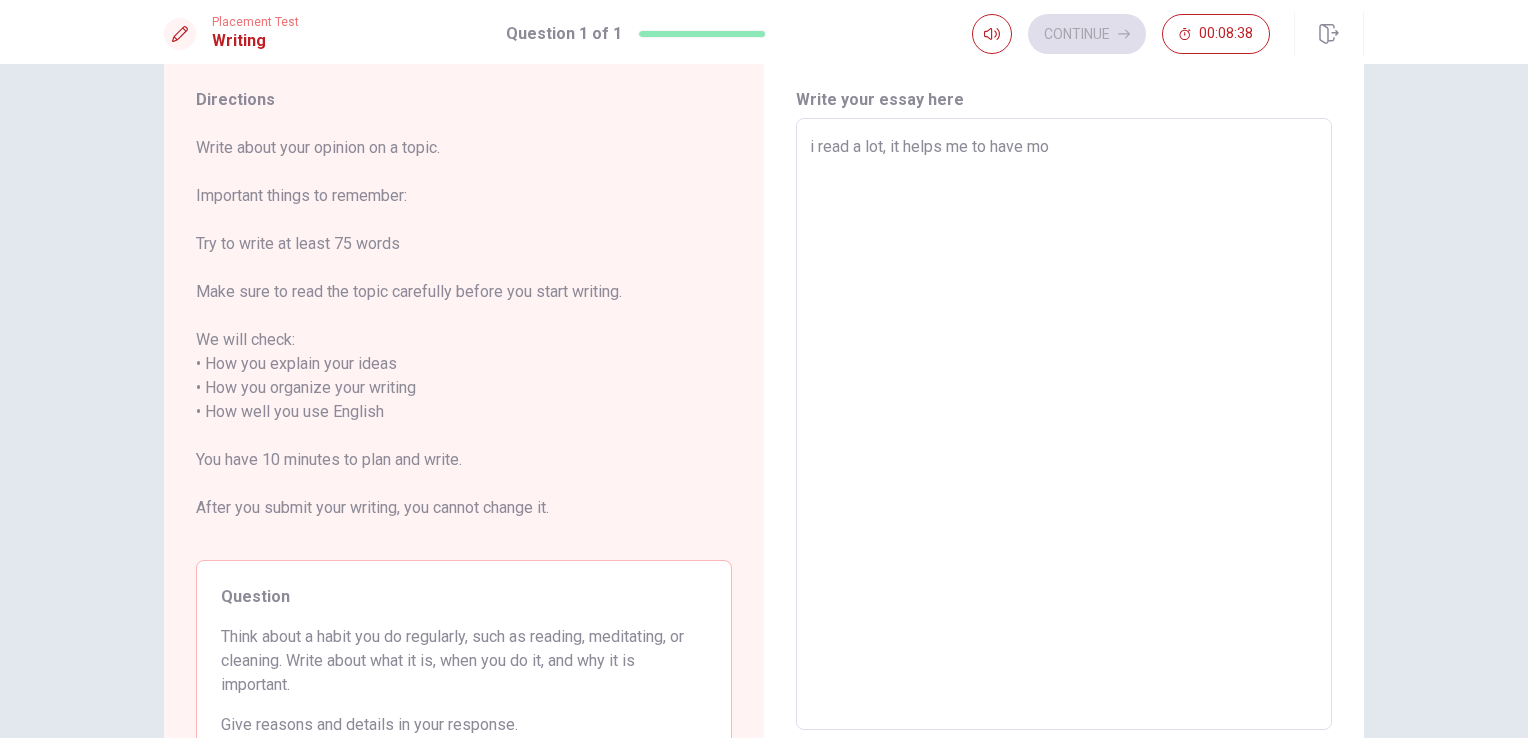 type on "i read a lot, it helps me to have mor" 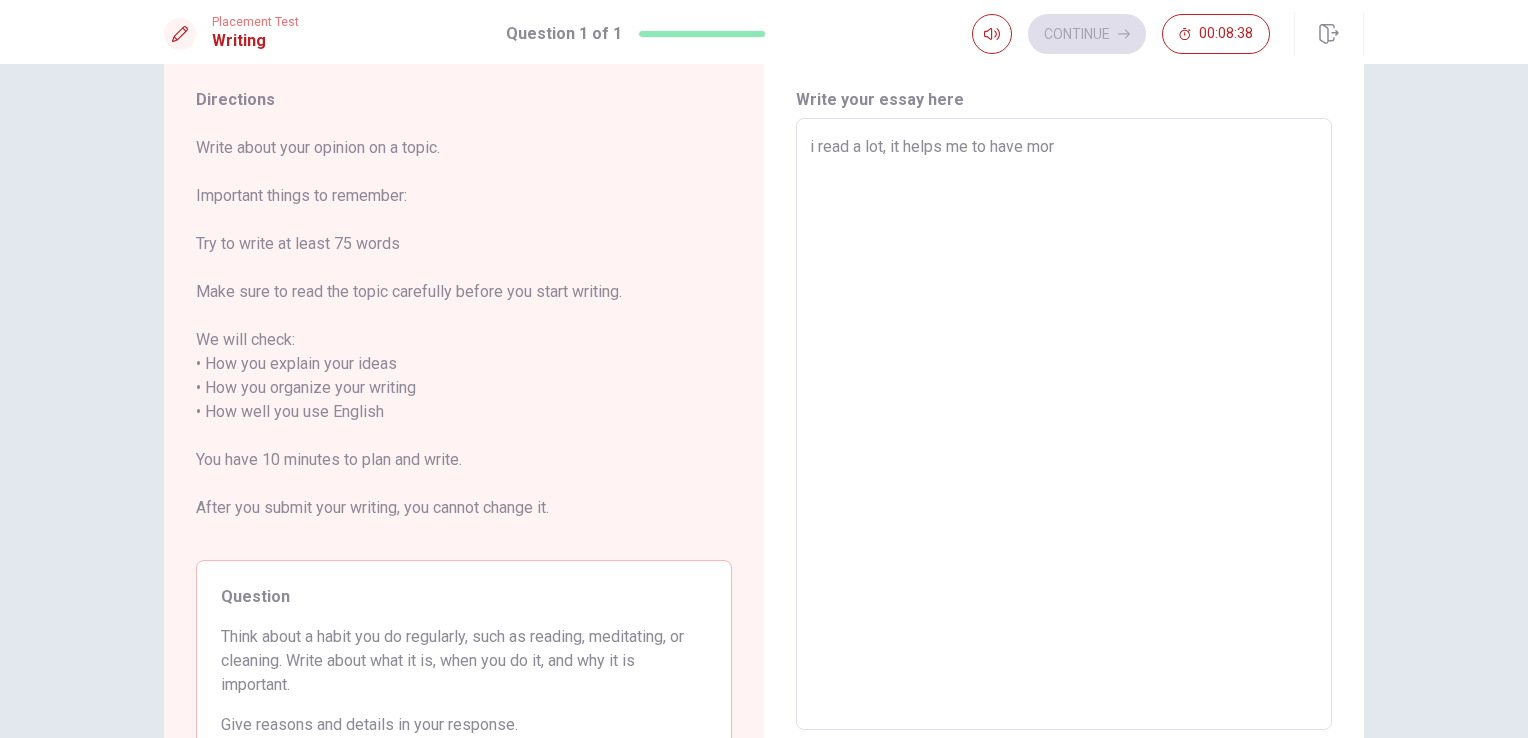 type on "x" 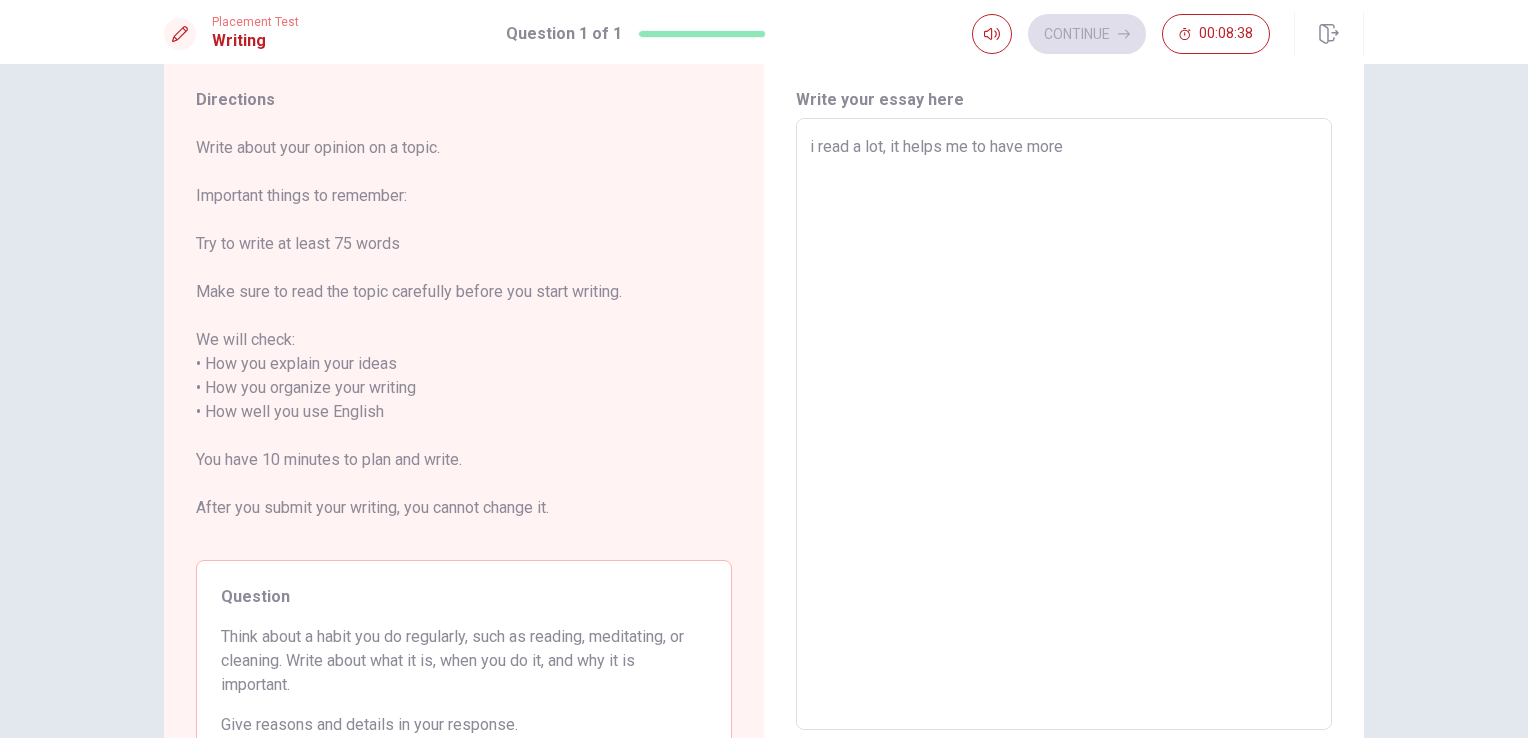 type on "x" 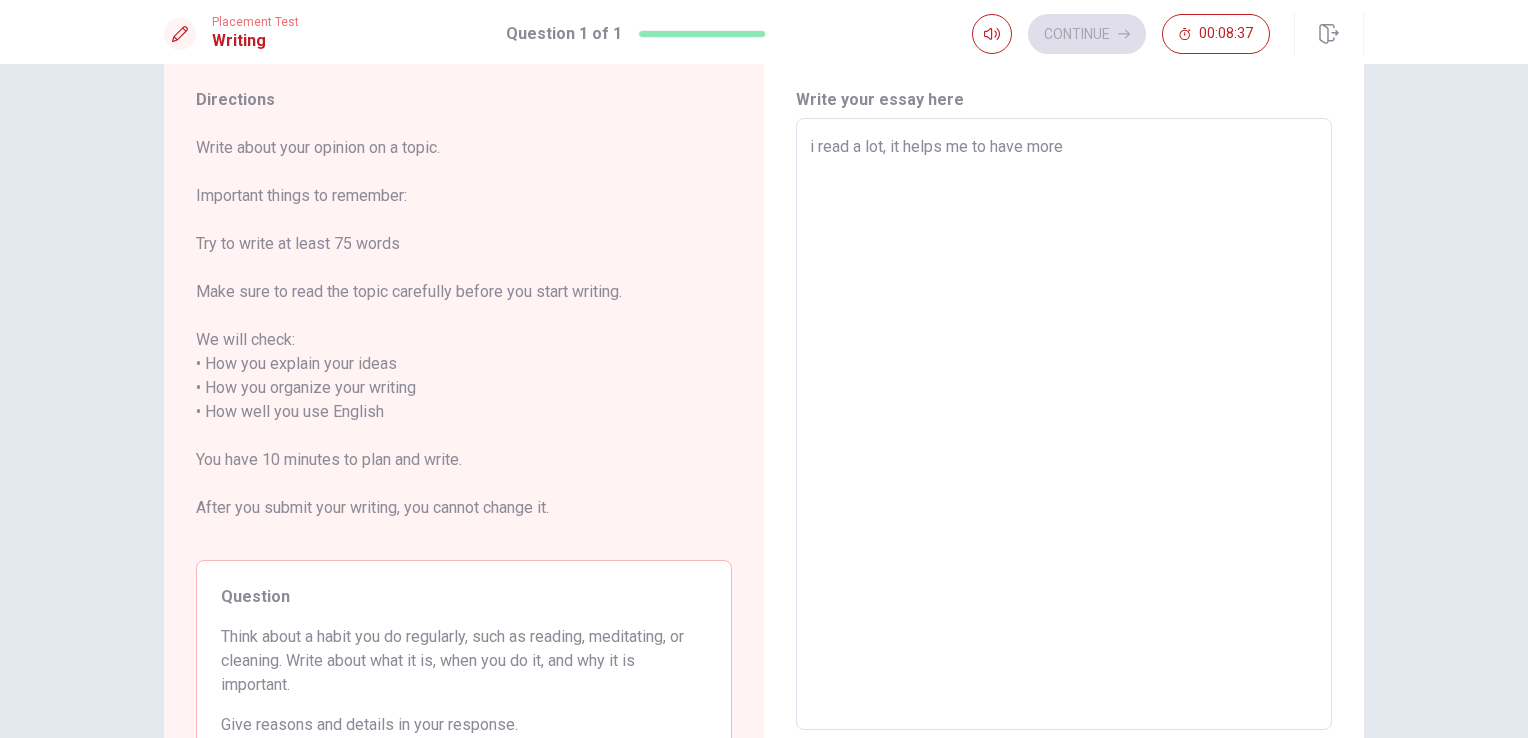 type on "x" 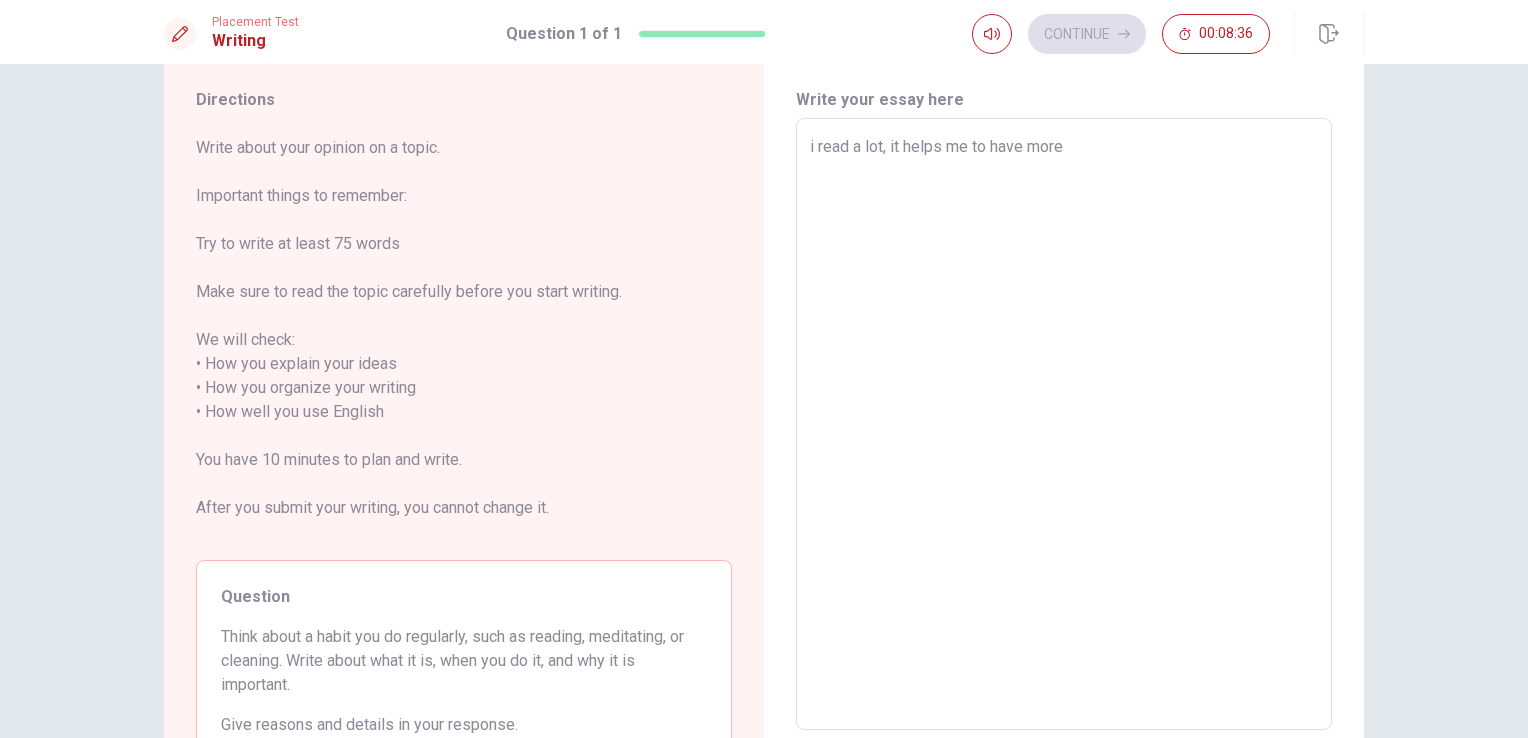 type on "i read a lot, it helps me to have more c" 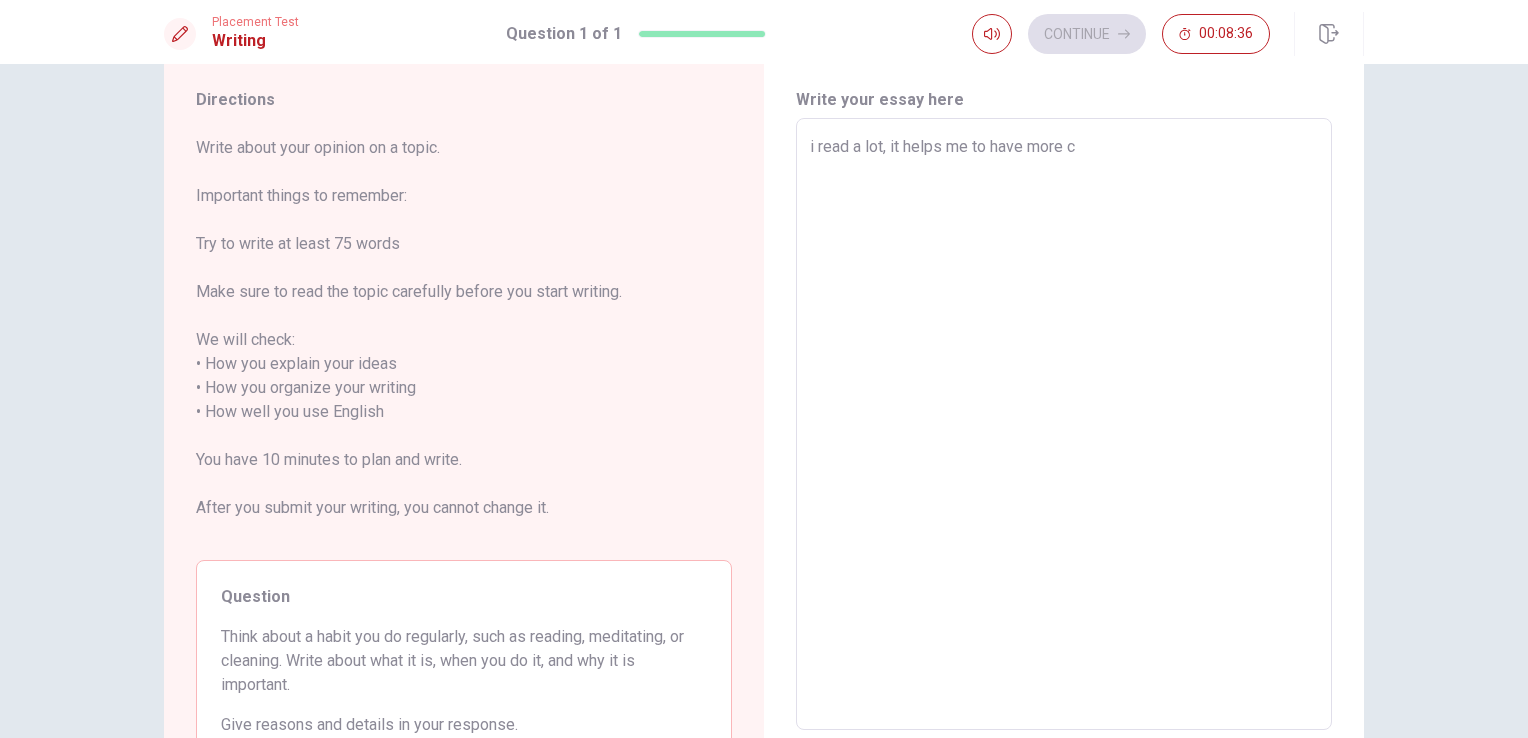 type on "x" 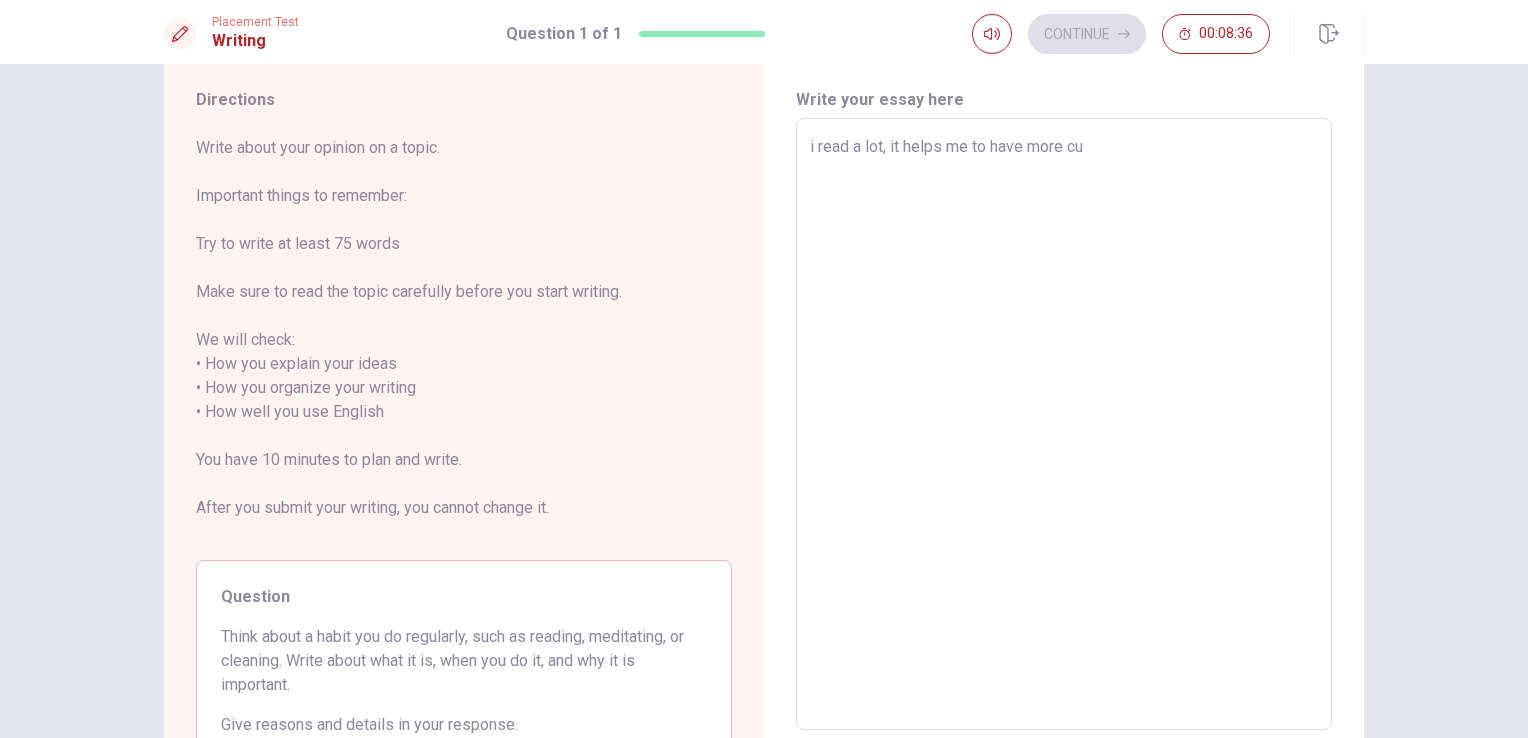 type on "x" 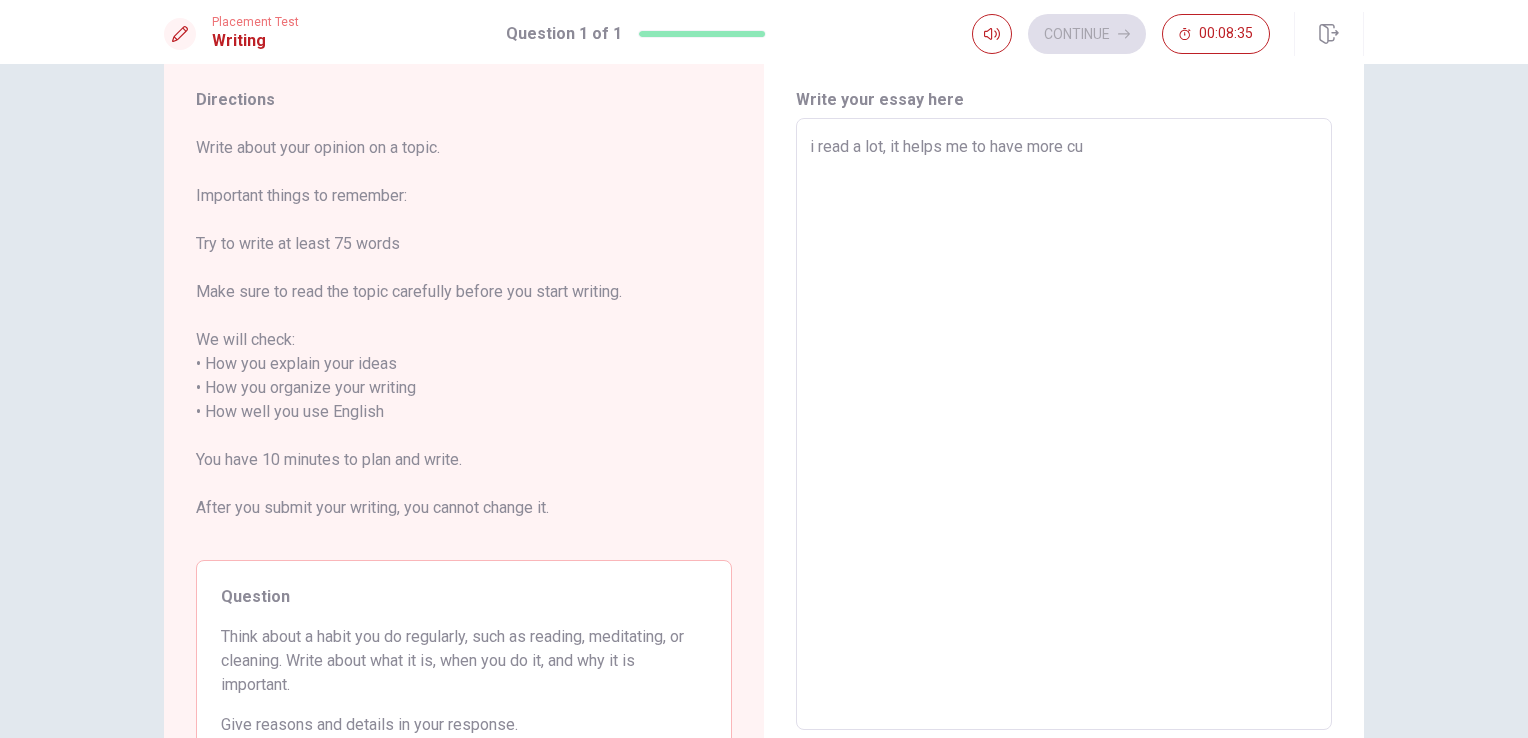 type on "i read a lot, it helps me to have more cul" 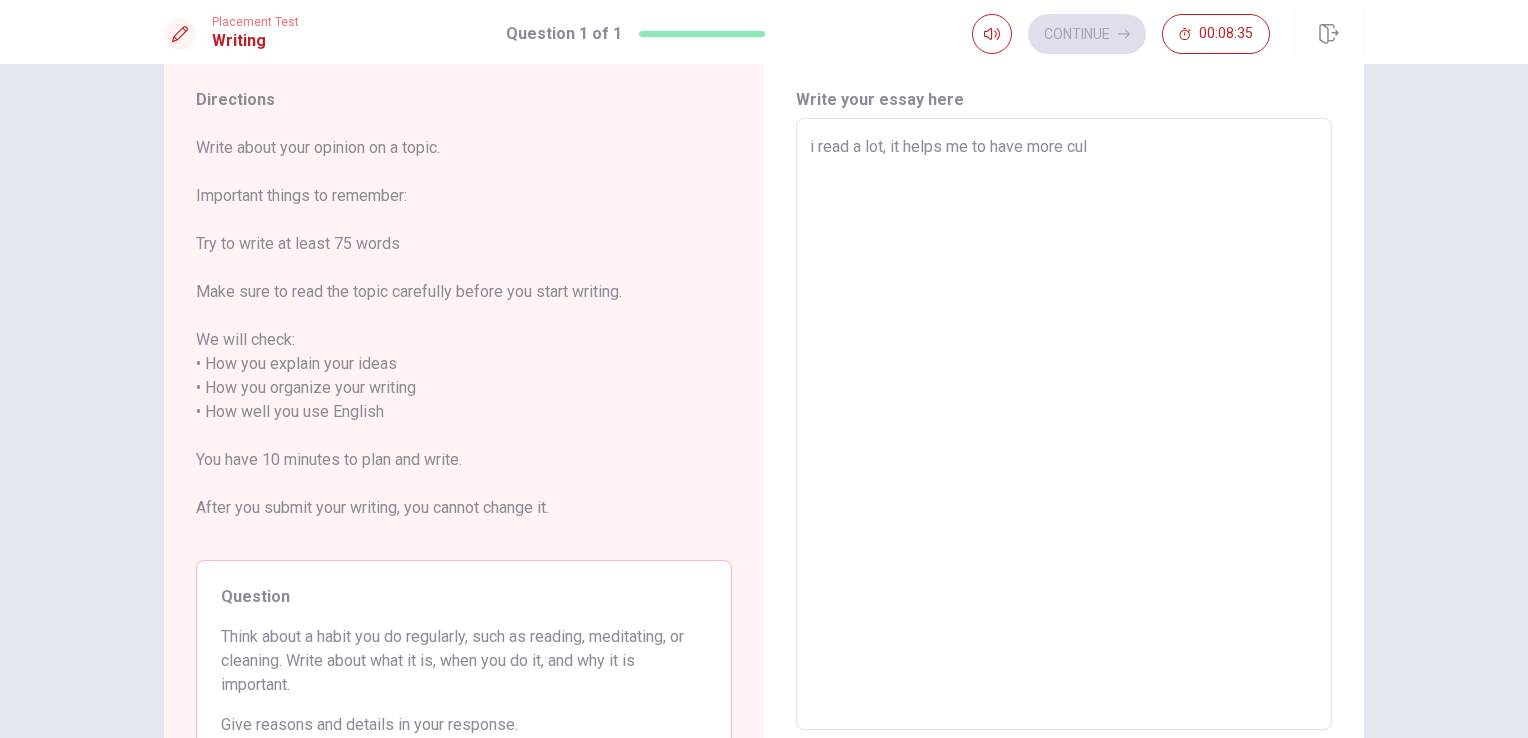 type on "x" 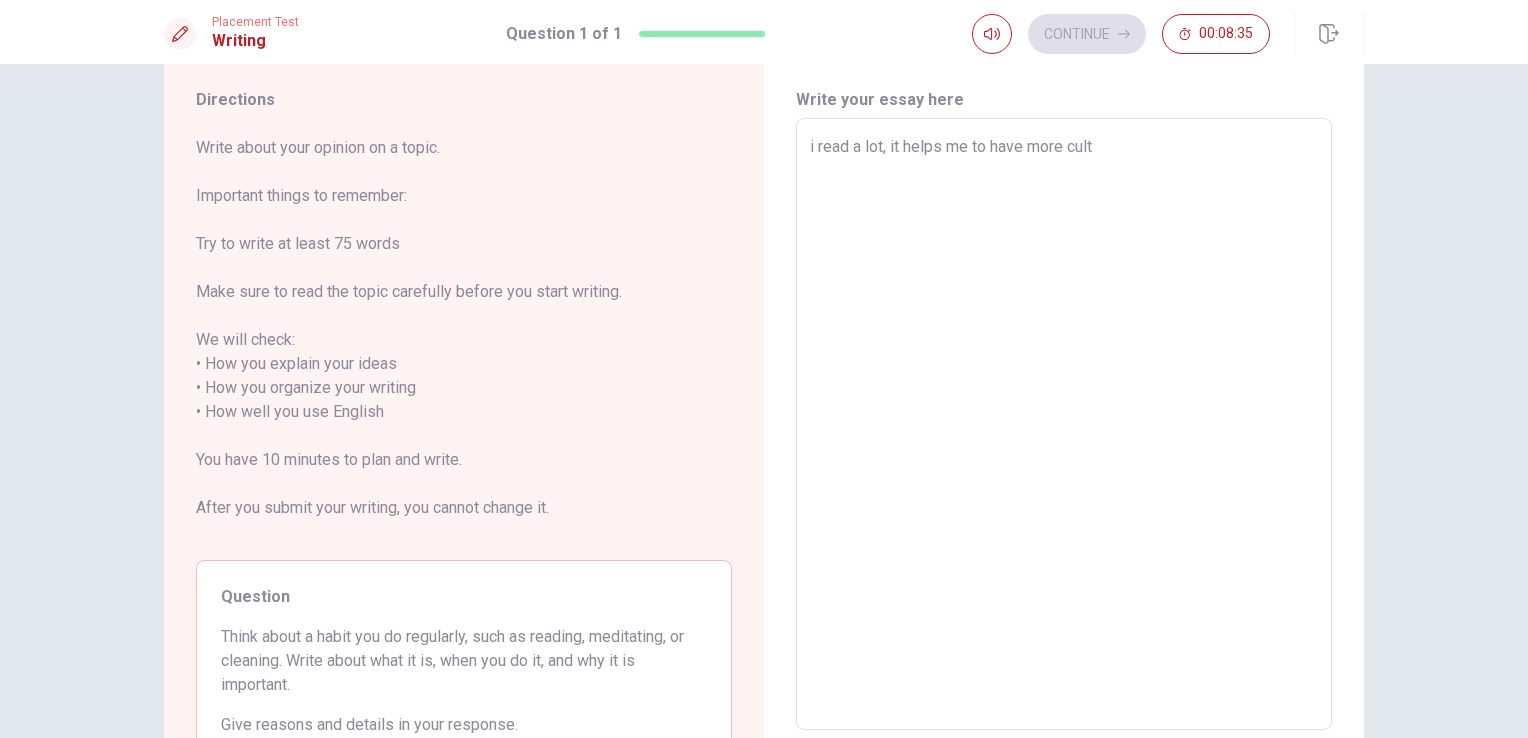 type on "x" 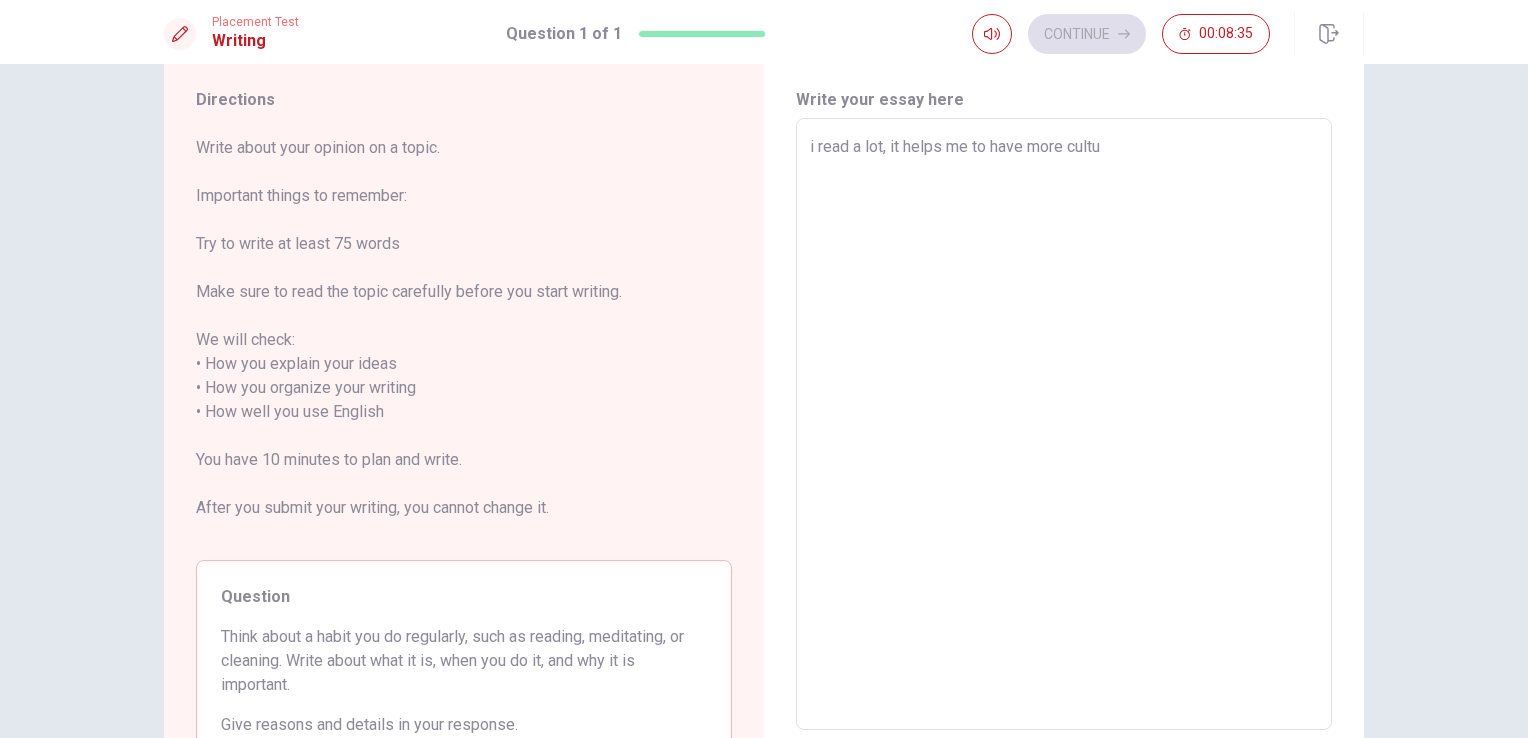 type on "x" 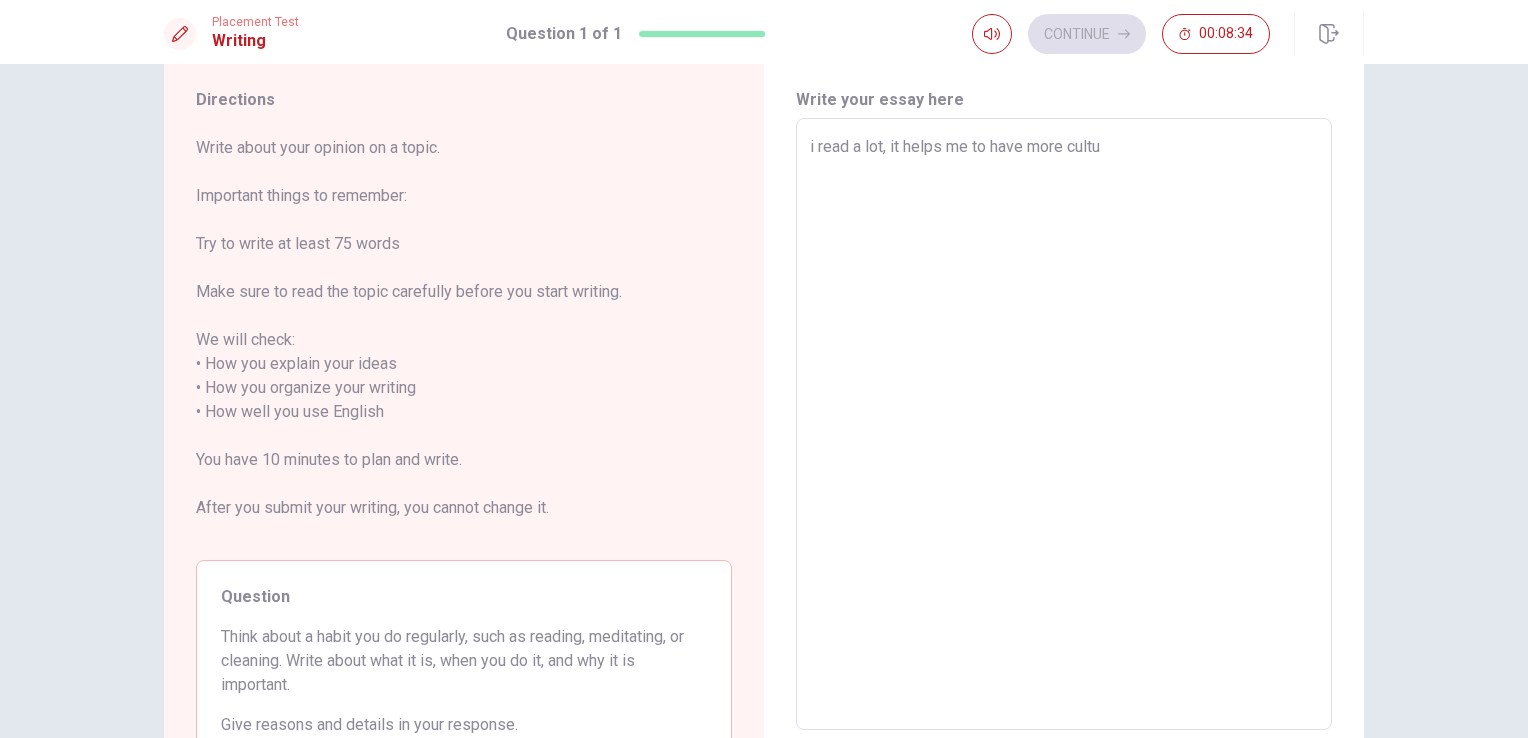 type on "i read a lot, it helps me to have more cultur" 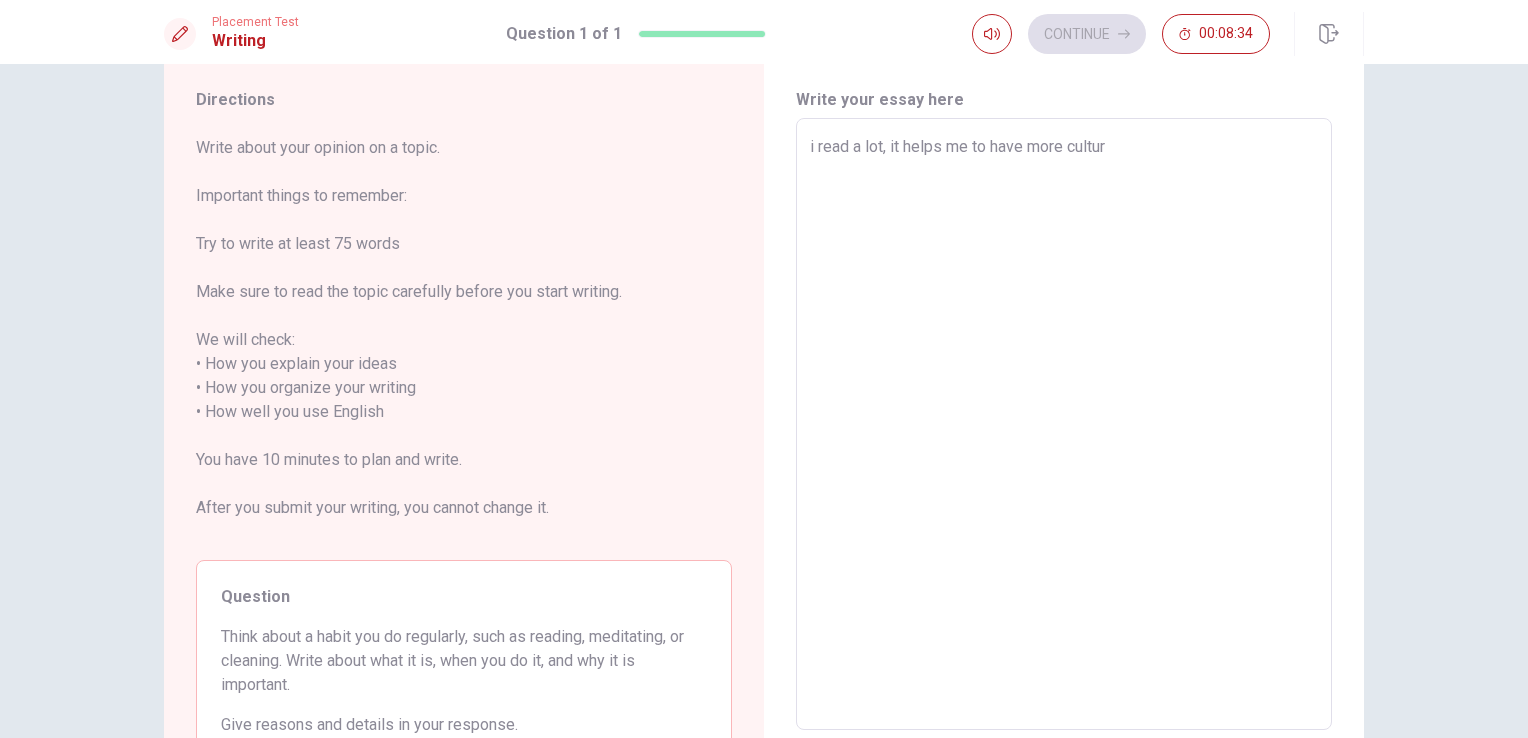 type on "x" 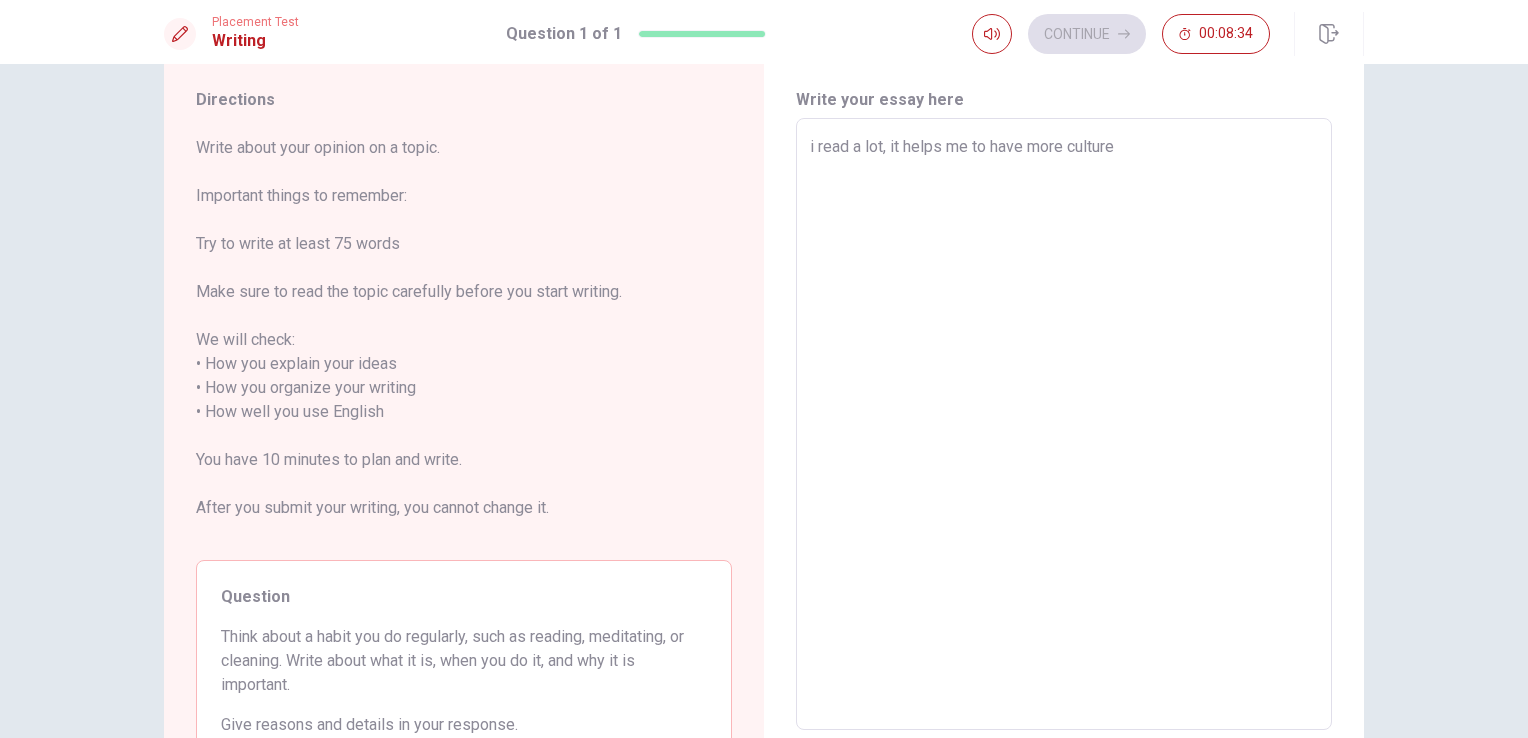 type on "x" 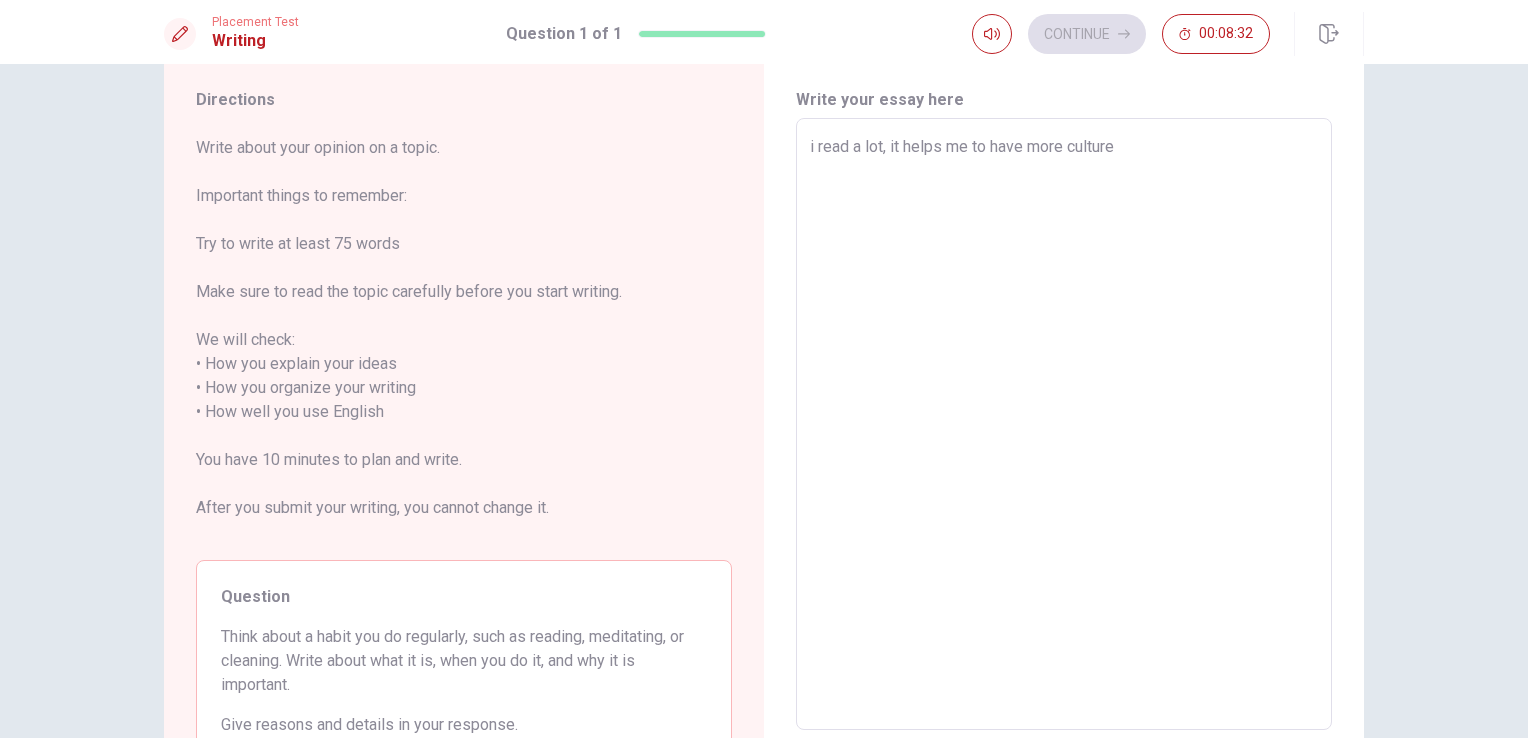 type on "x" 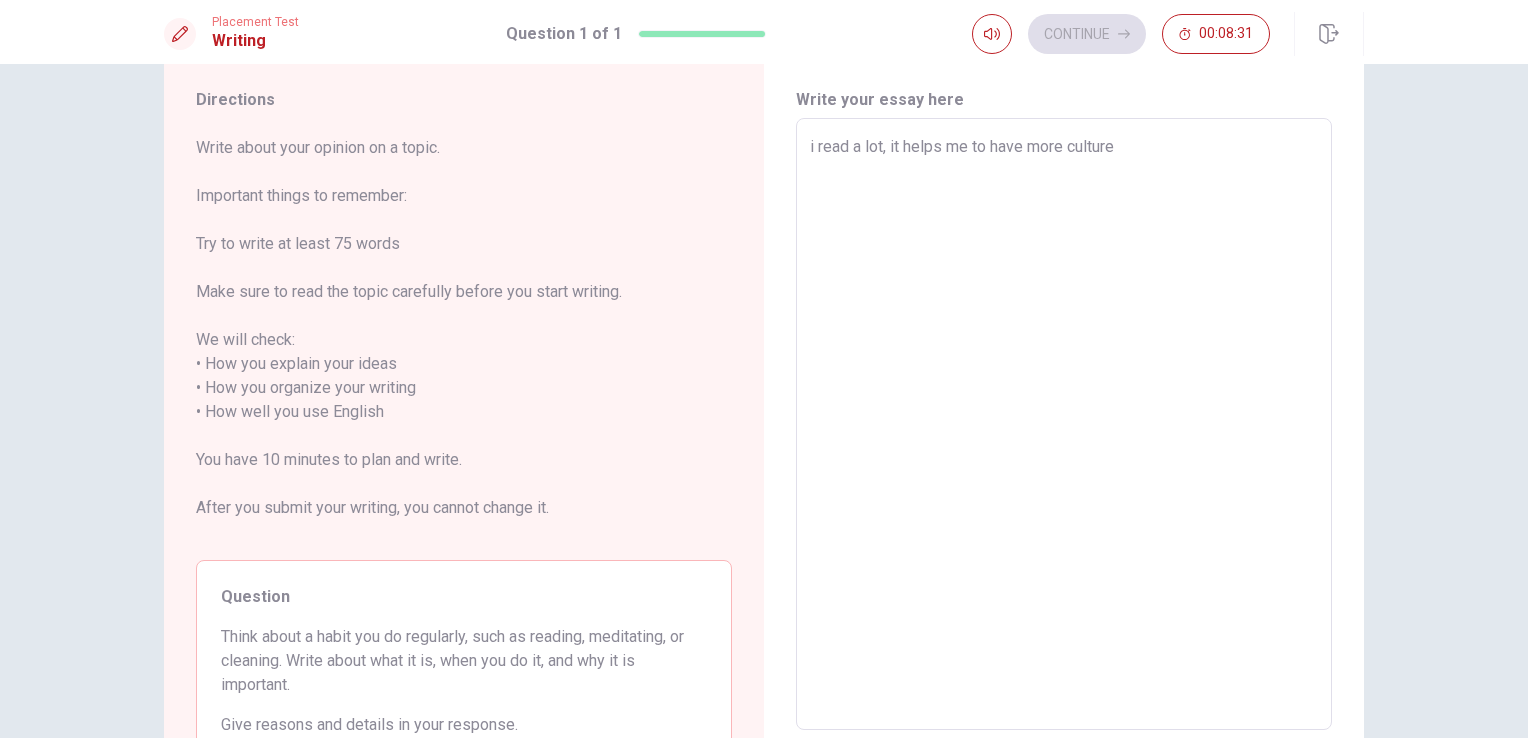 type on "i read a lot, it helps me to have more culture a" 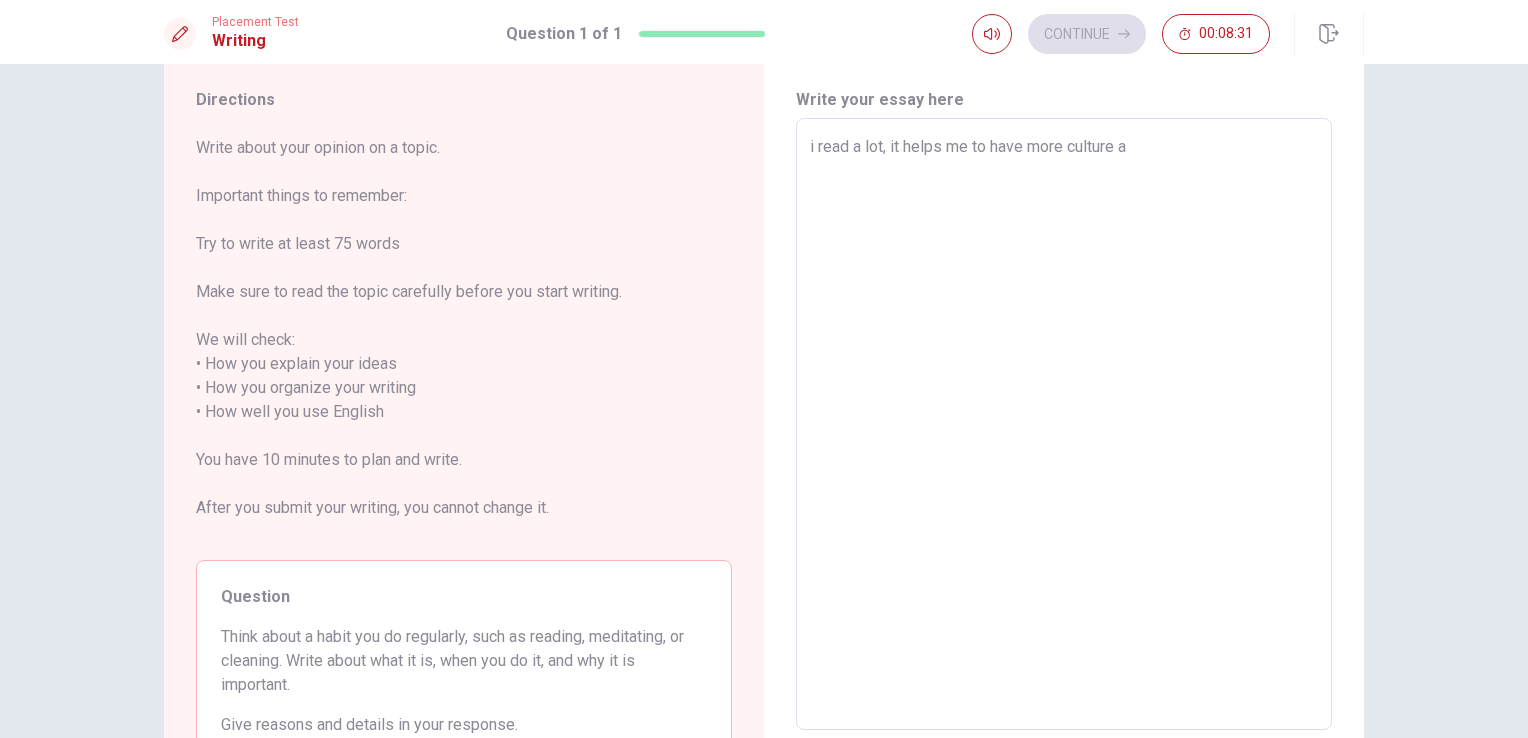 type on "x" 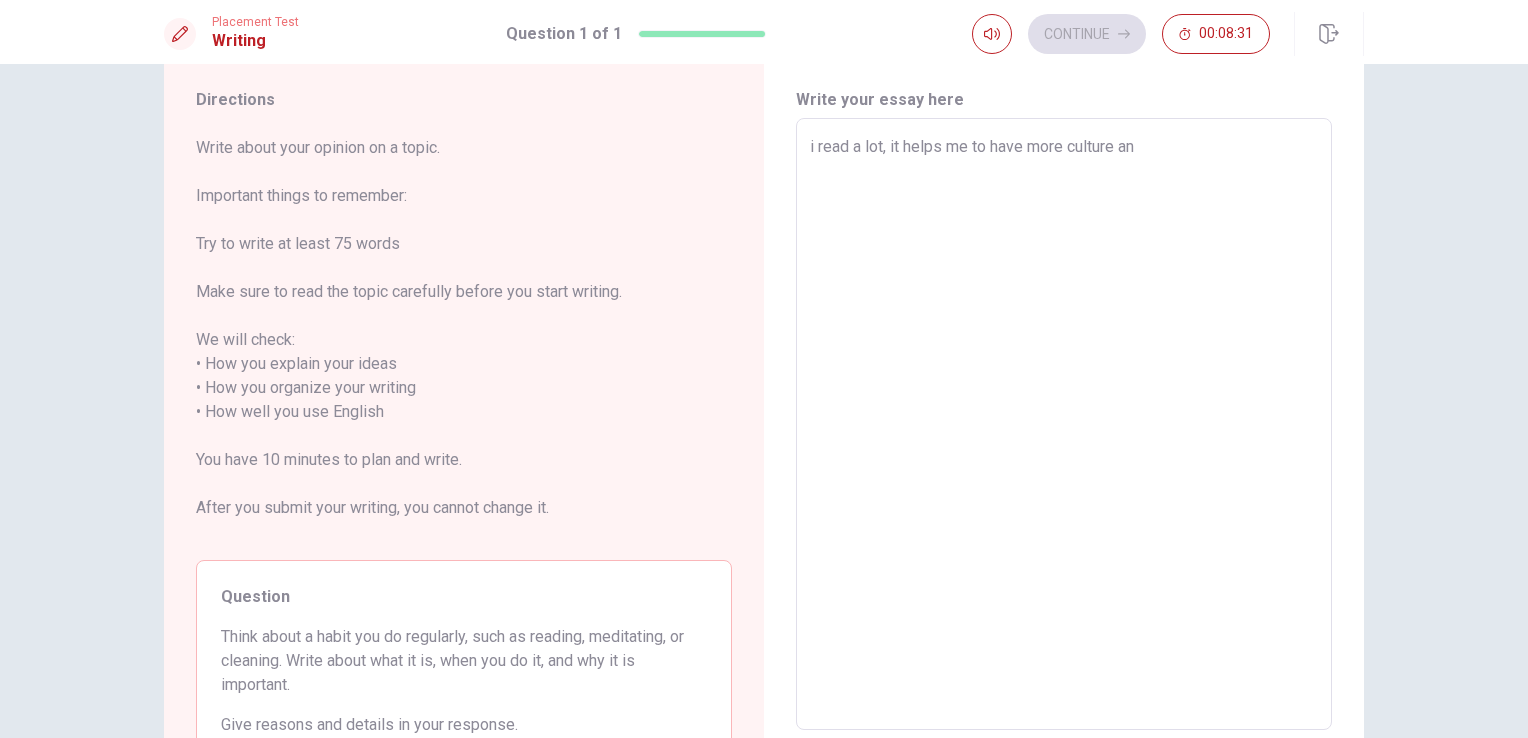 type on "x" 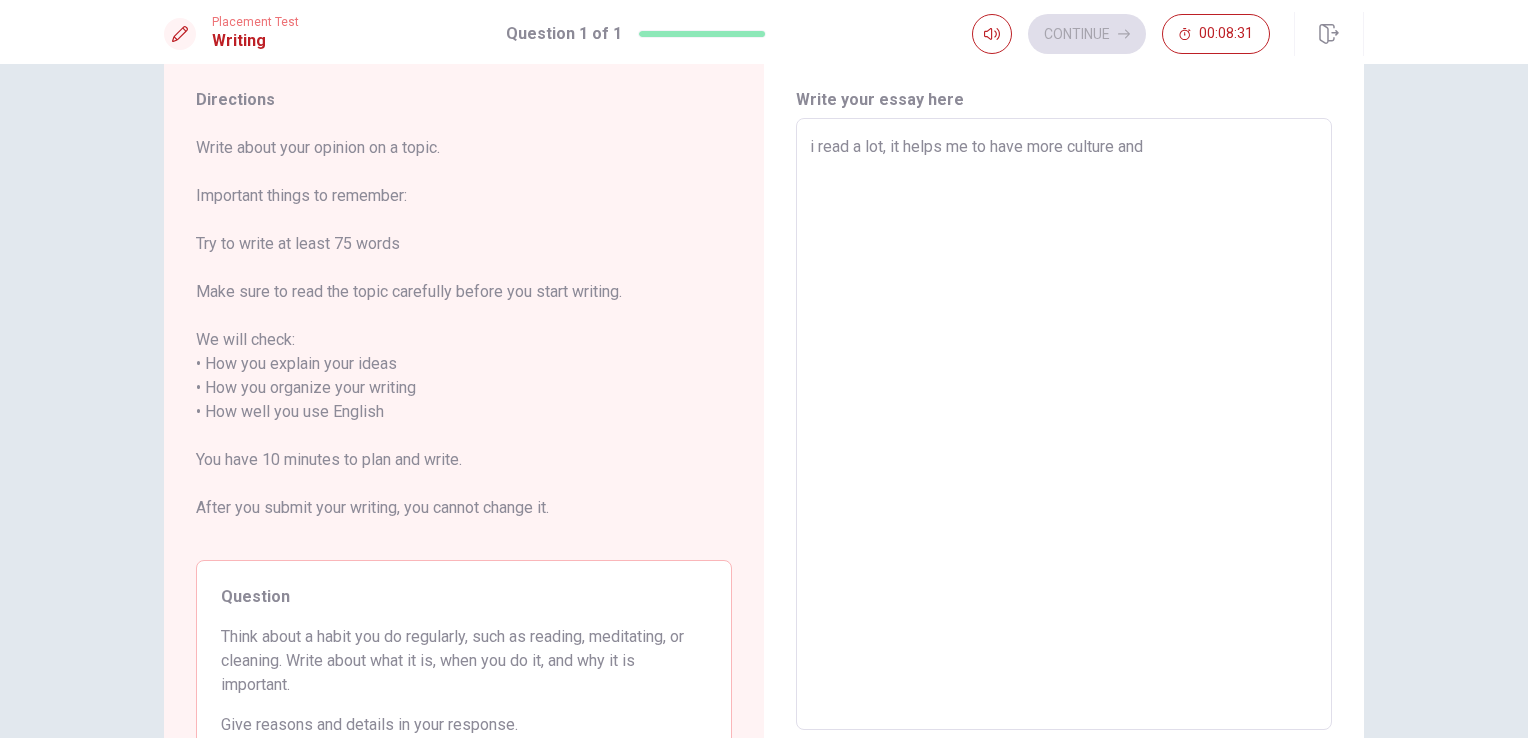type on "x" 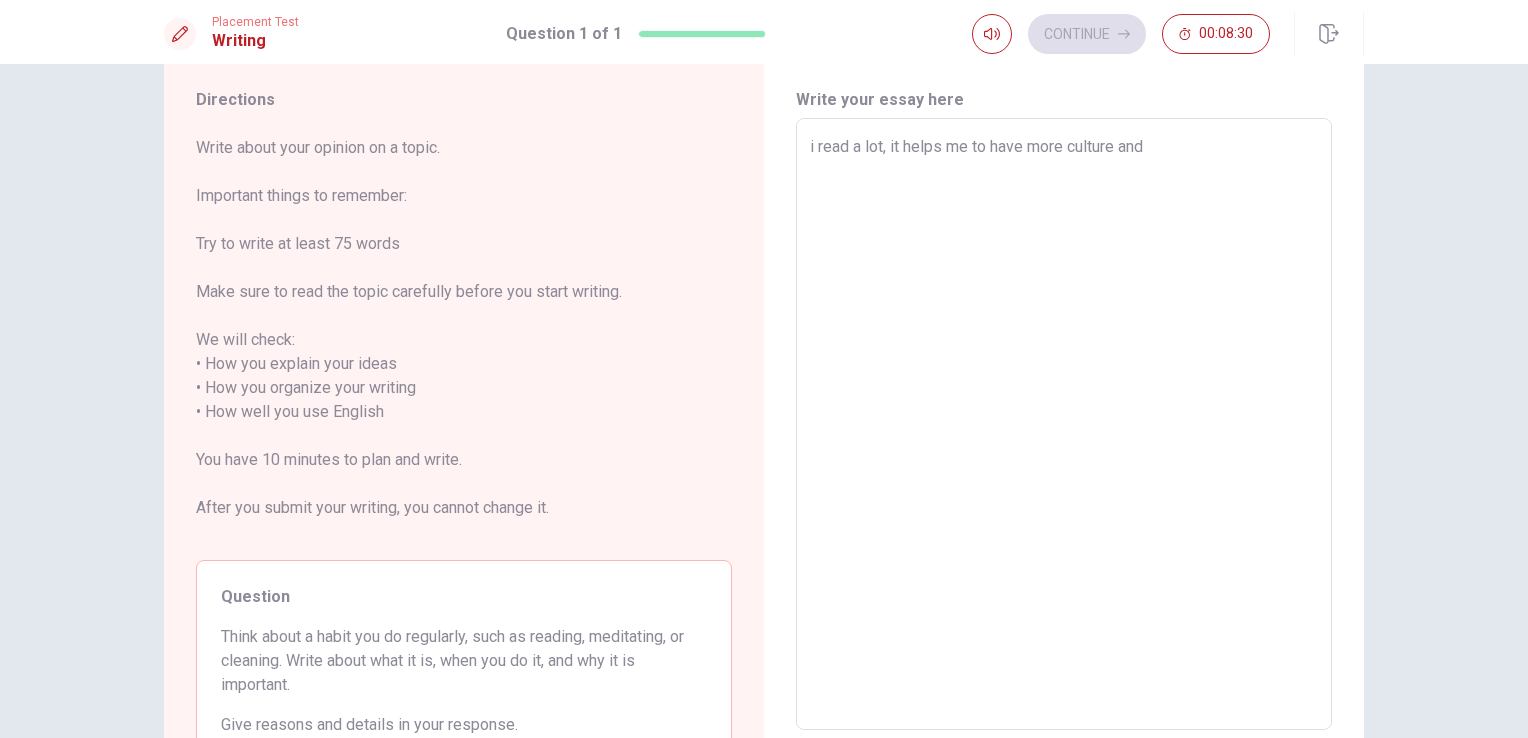 type on "i read a lot, it helps me to have more culture and" 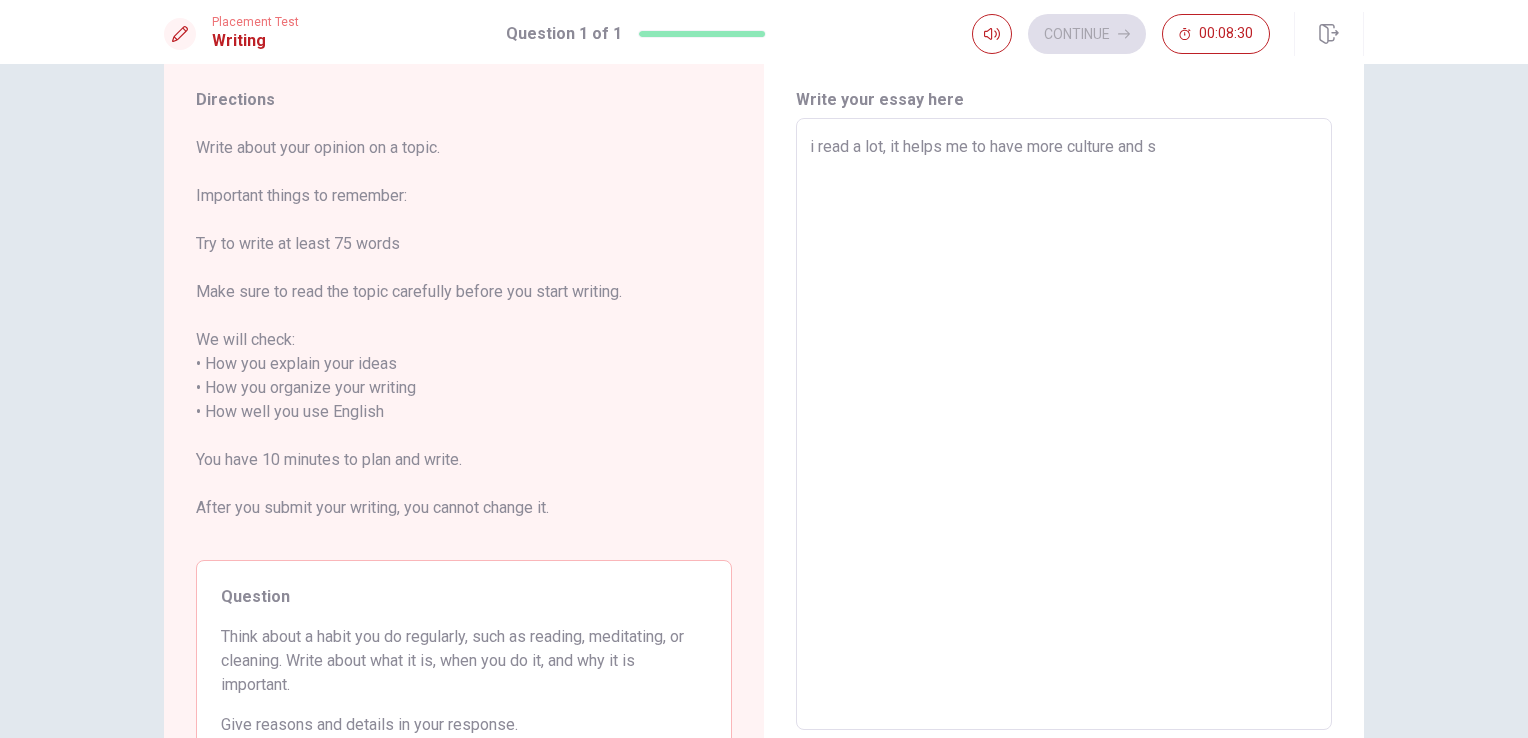 type on "x" 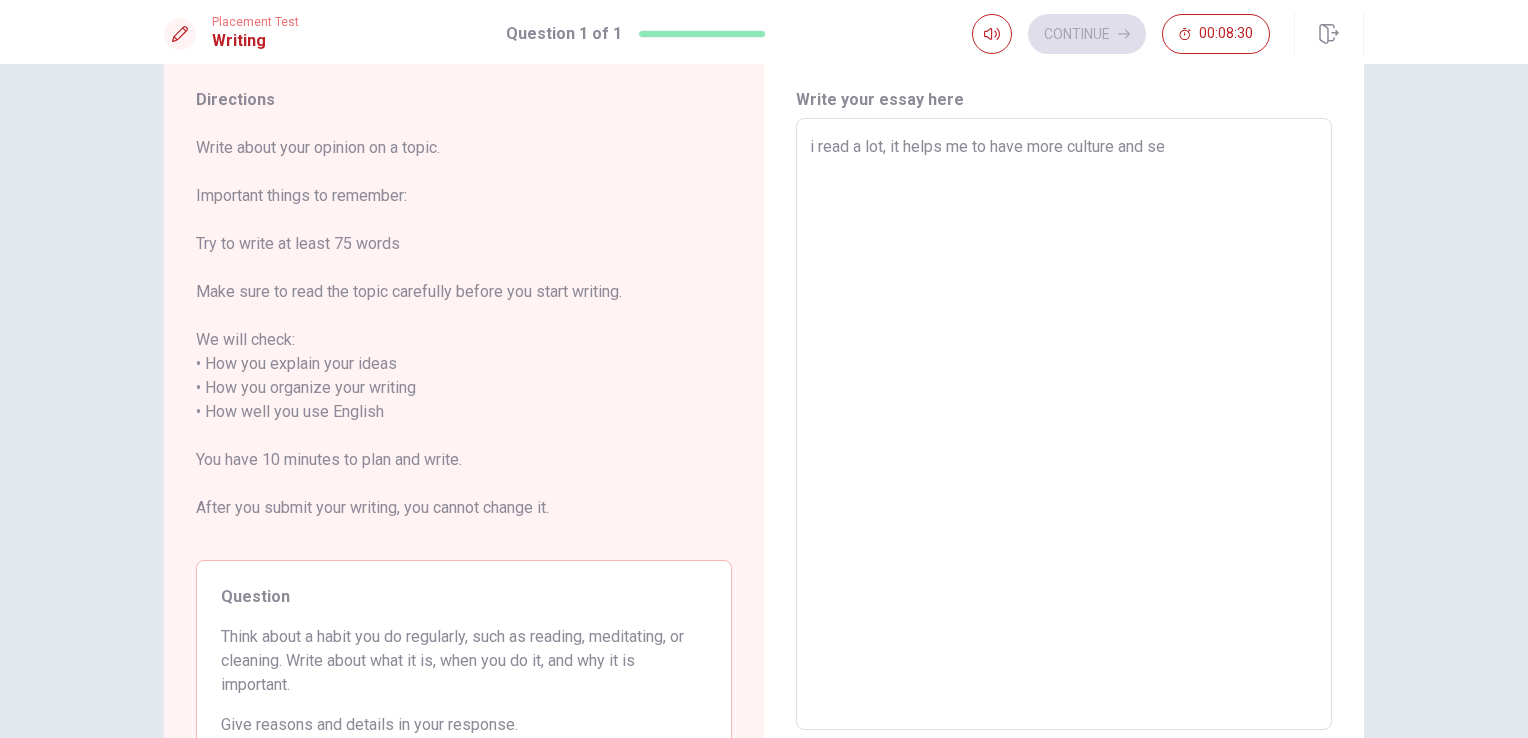 type on "x" 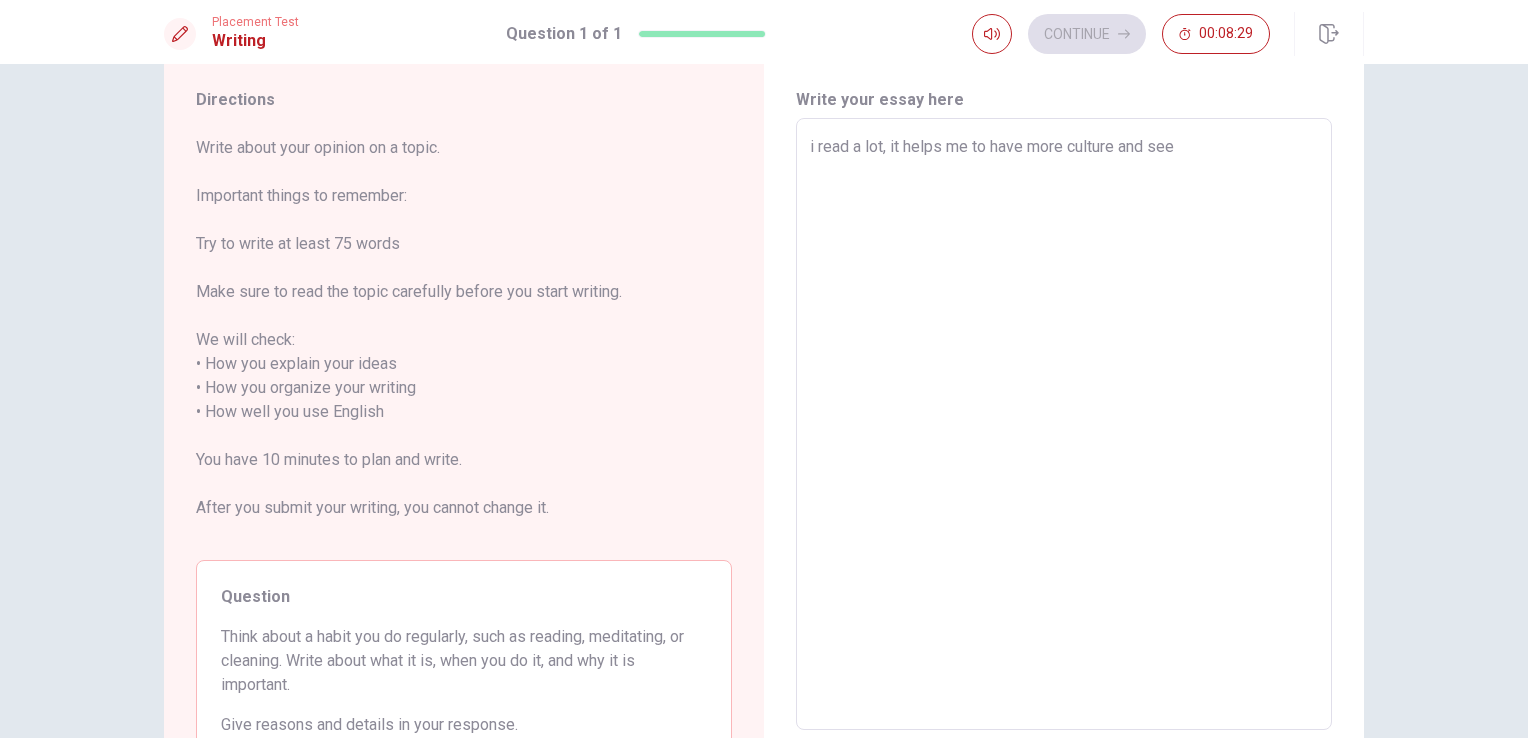 type on "x" 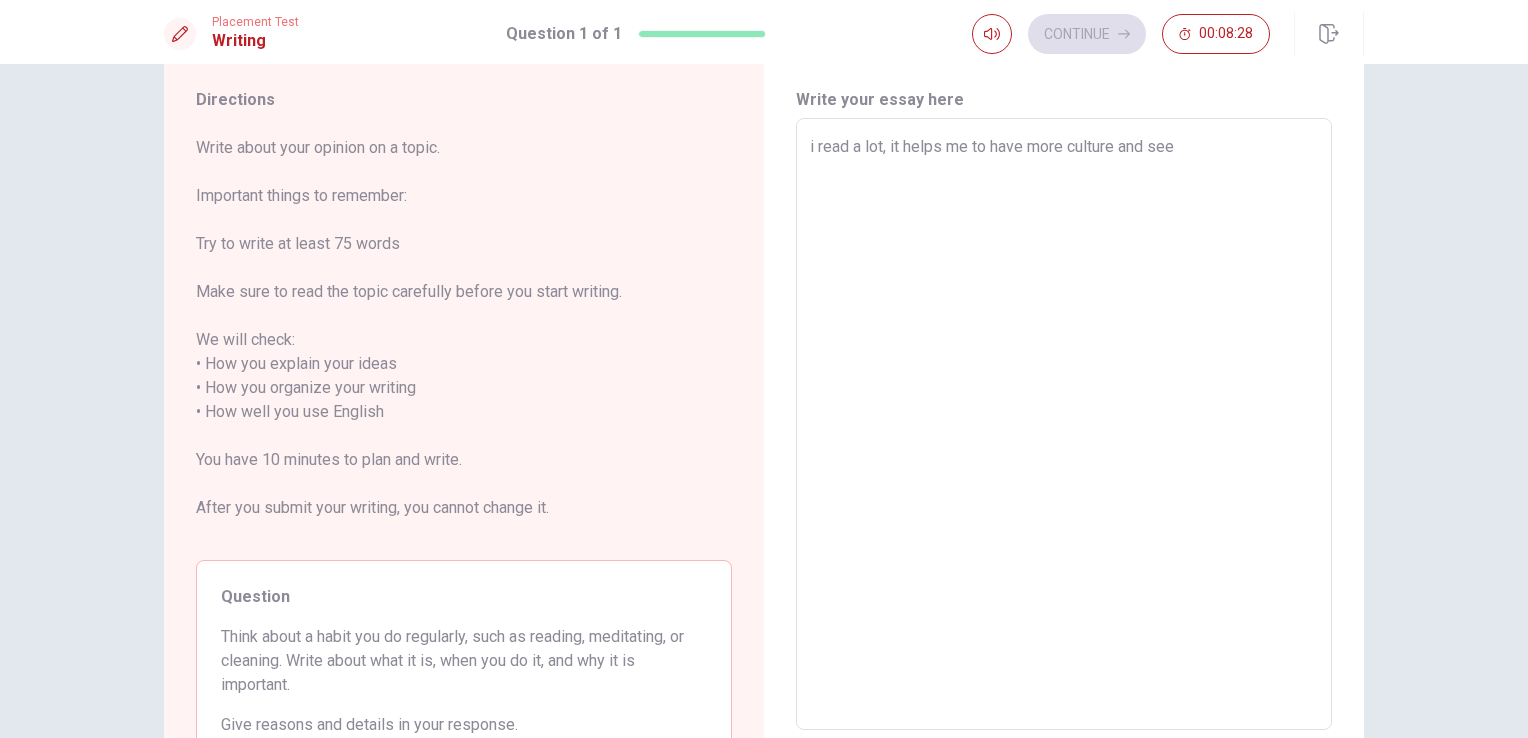 type on "i read a lot, it helps me to have more culture and see" 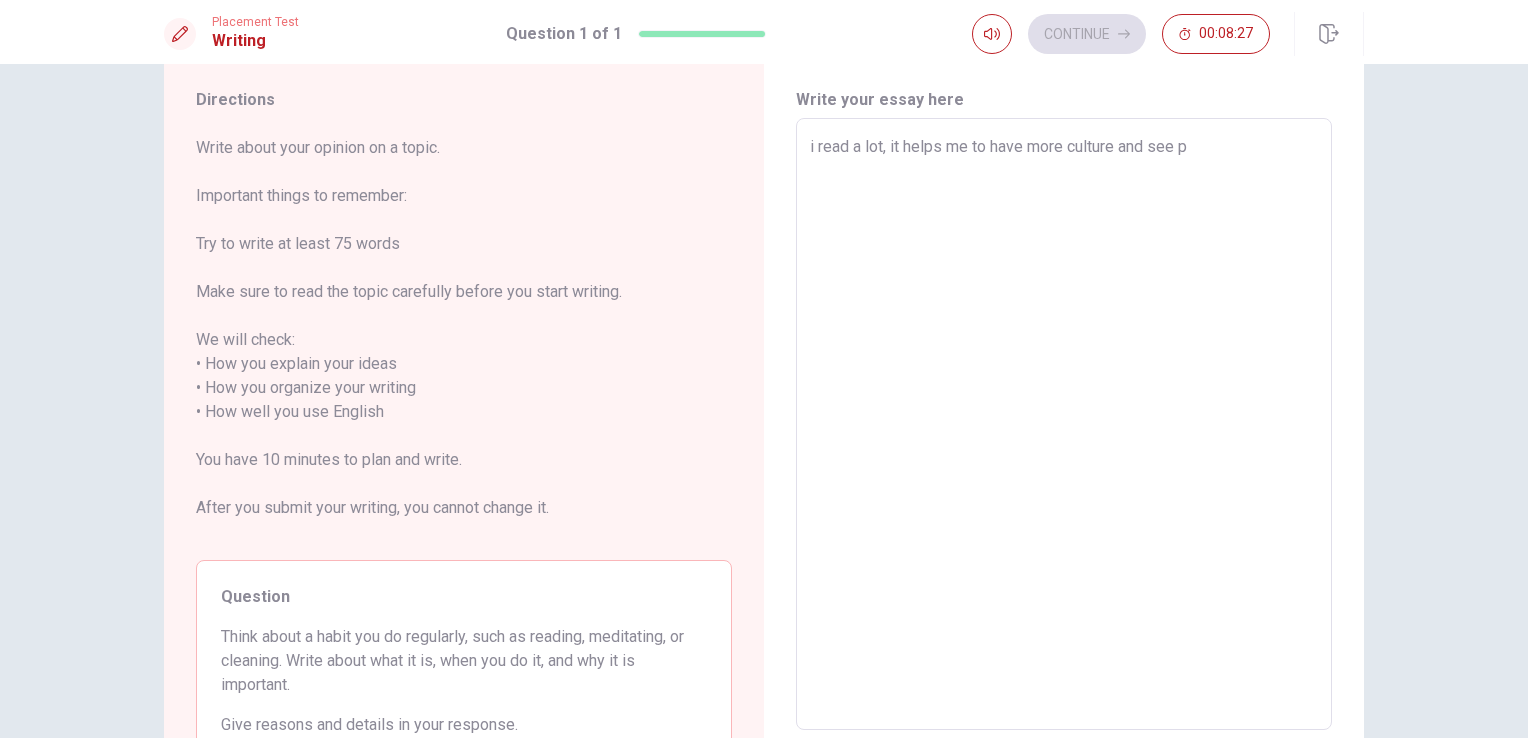 type on "x" 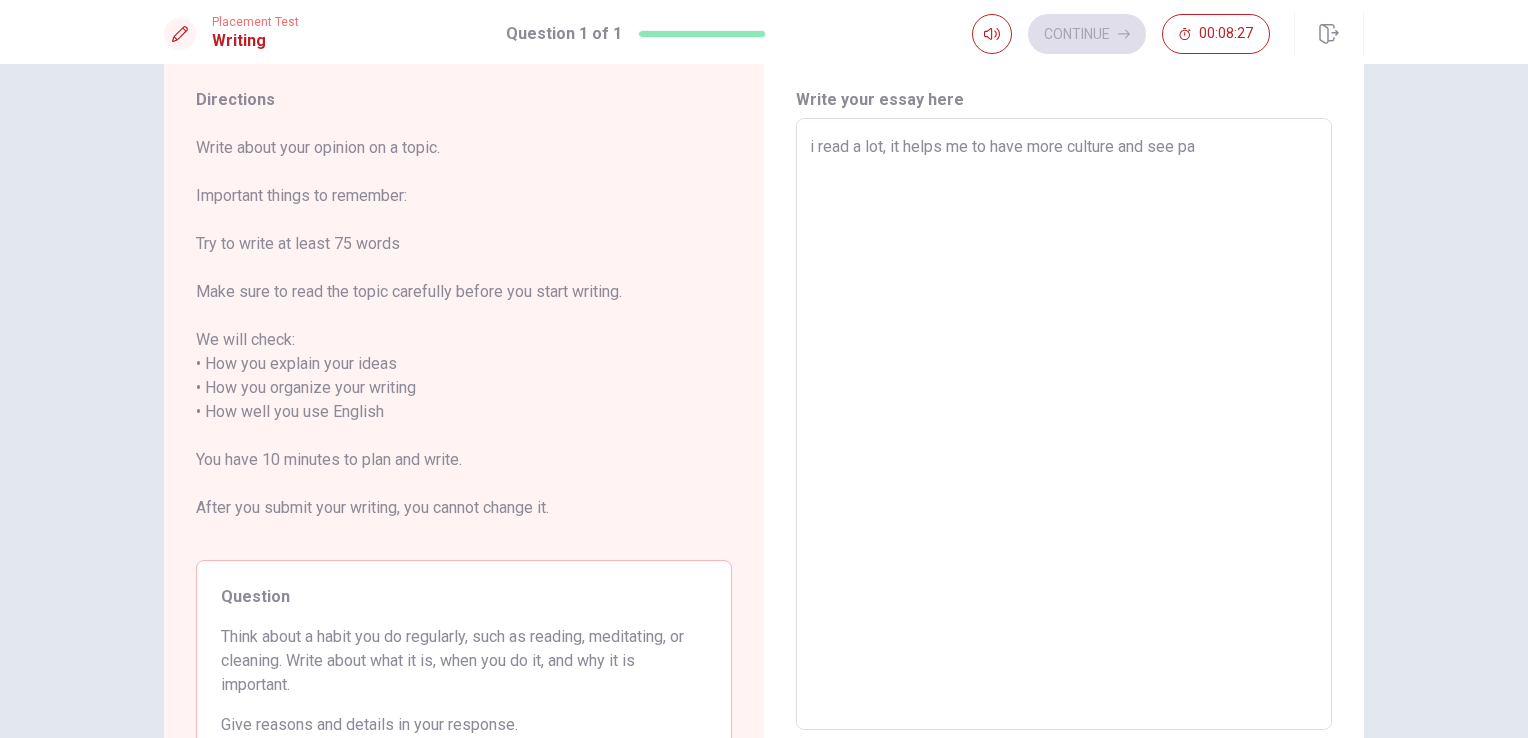type on "i read a lot, it helps me to have more culture and see par" 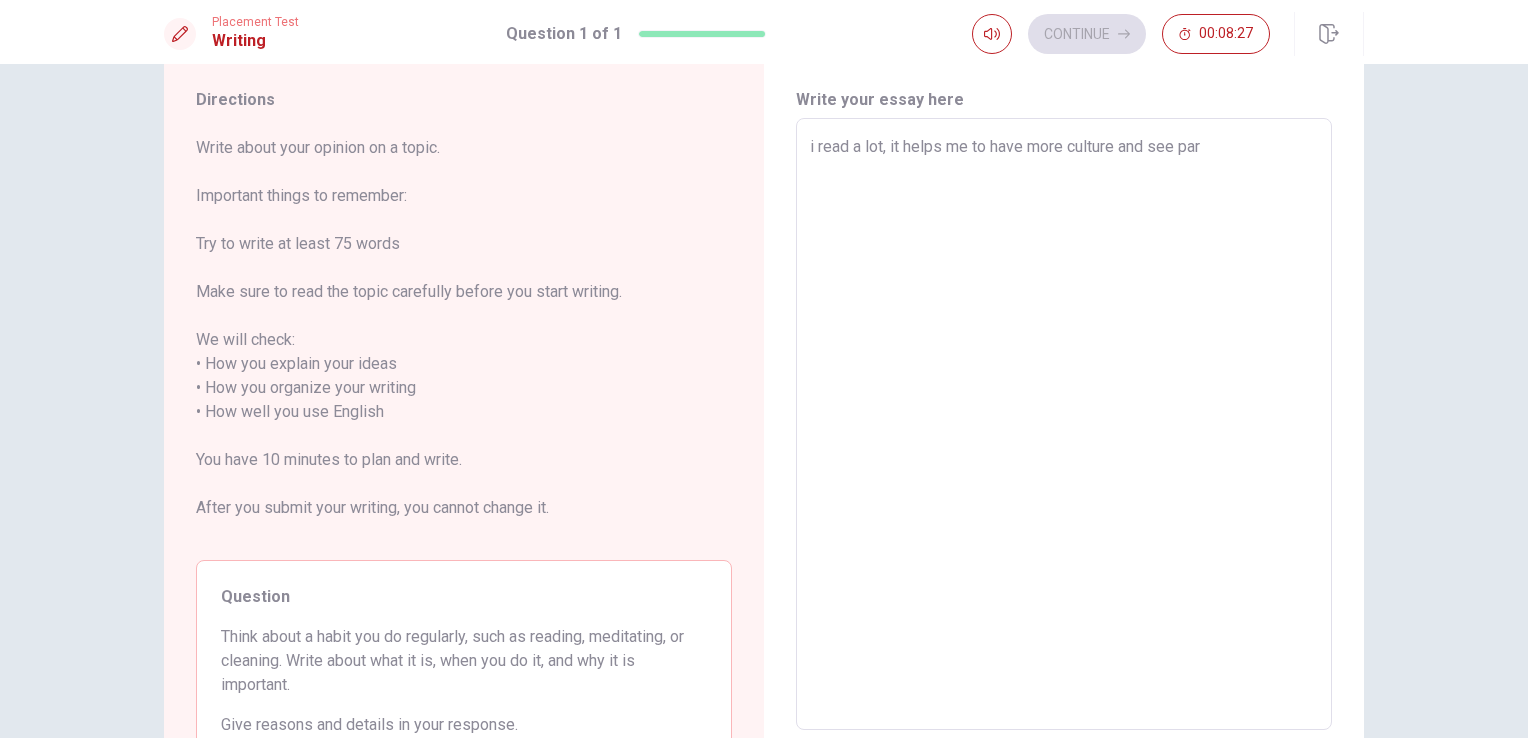 type on "x" 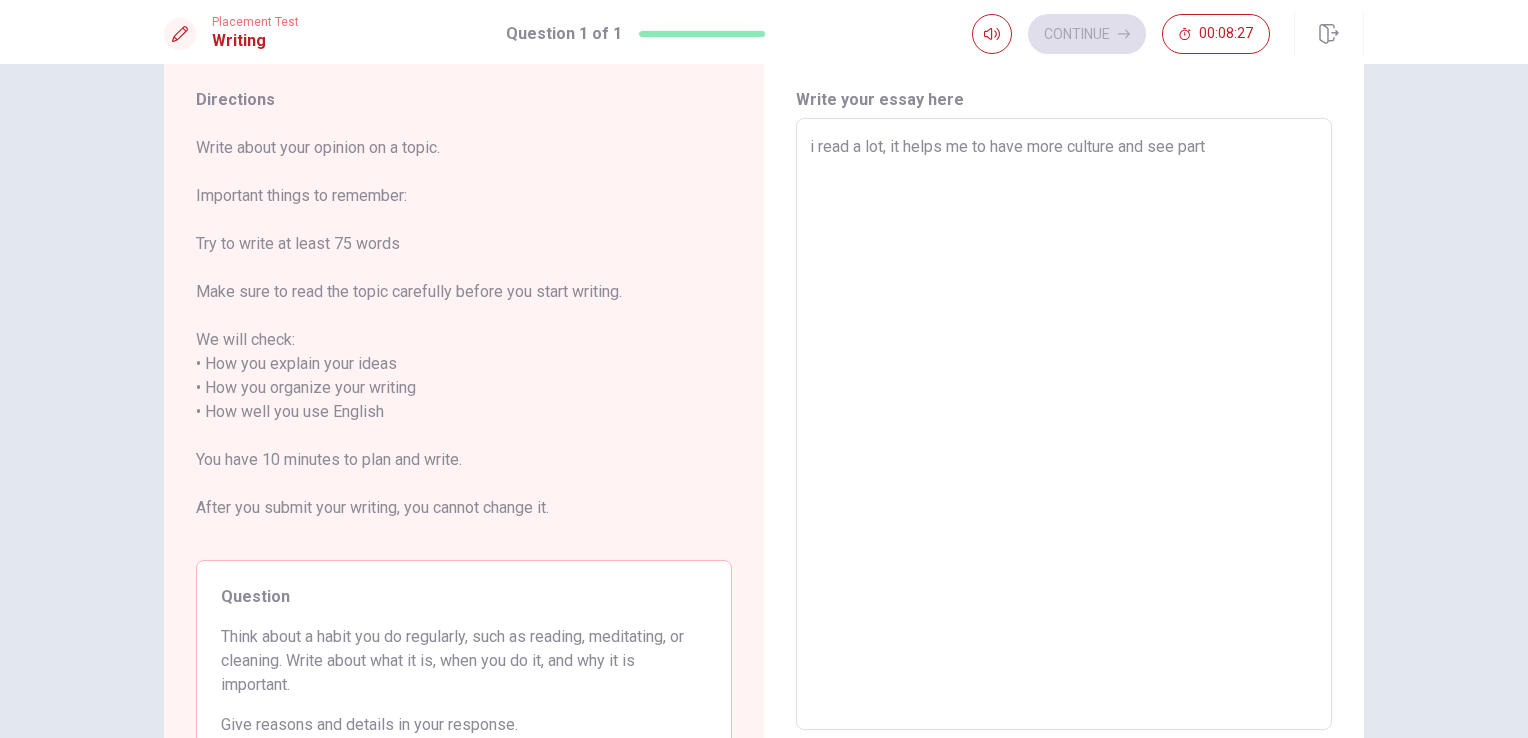 type on "x" 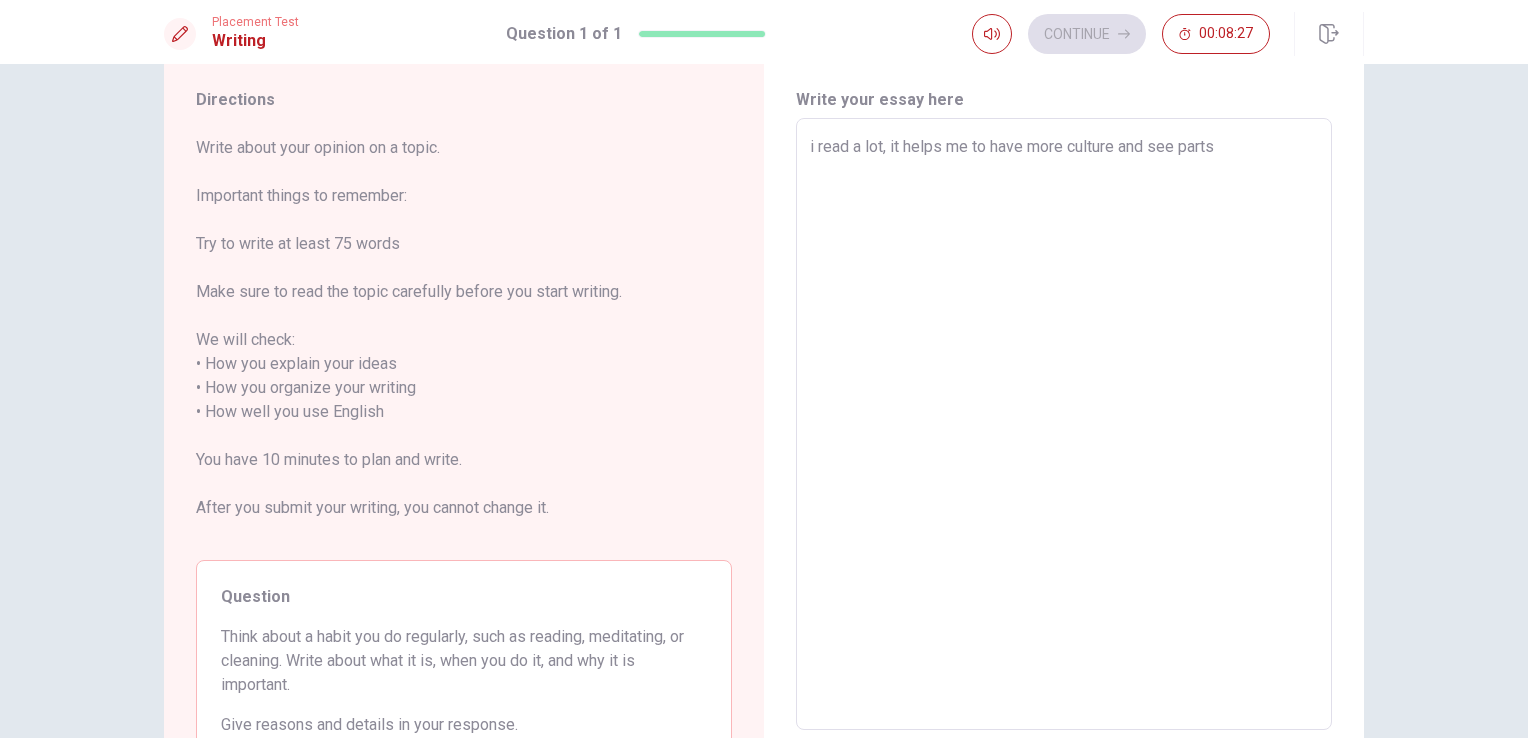 type on "x" 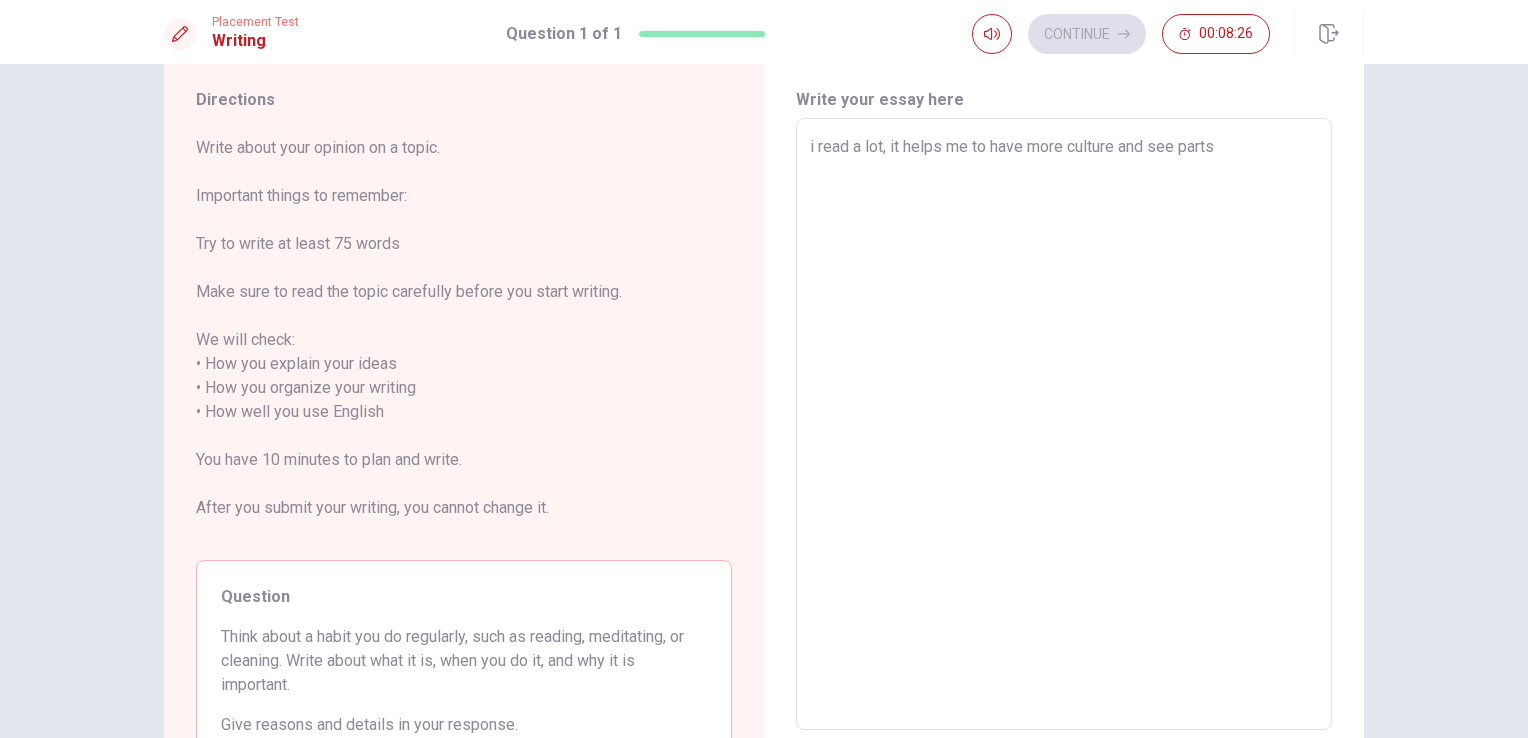 type on "i read a lot, it helps me to have more culture and see parts" 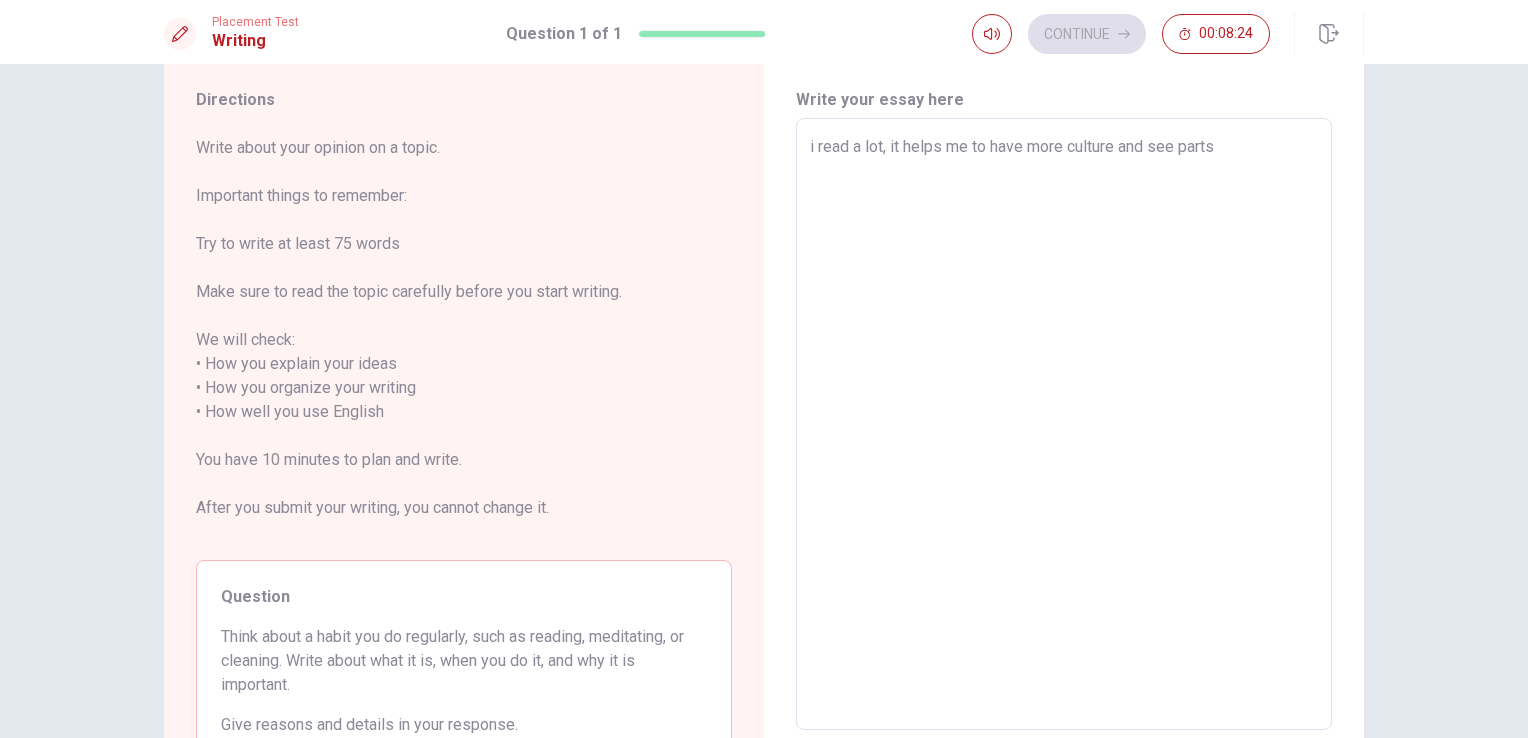 type on "x" 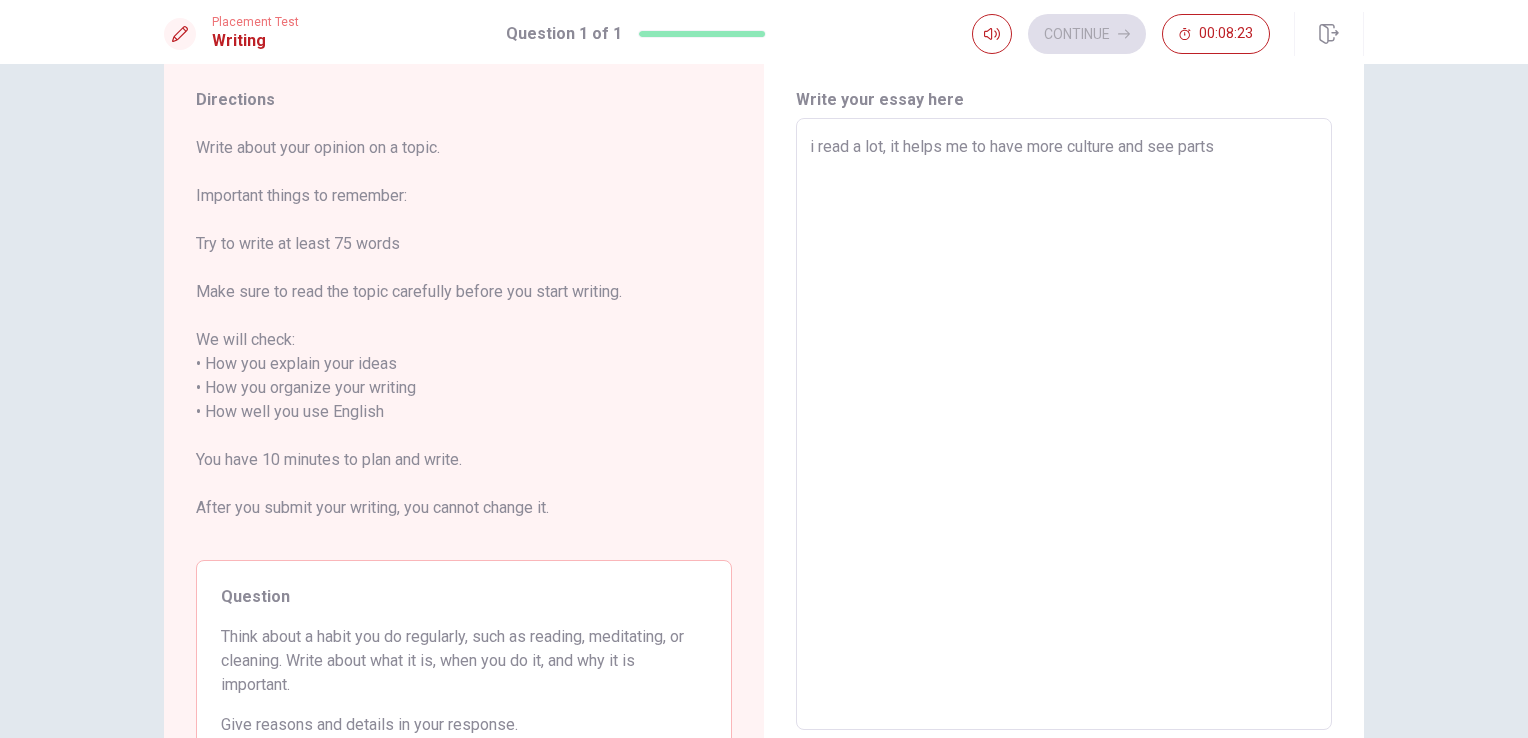 type on "i read a lot, it helps me to have more culture and see parts o" 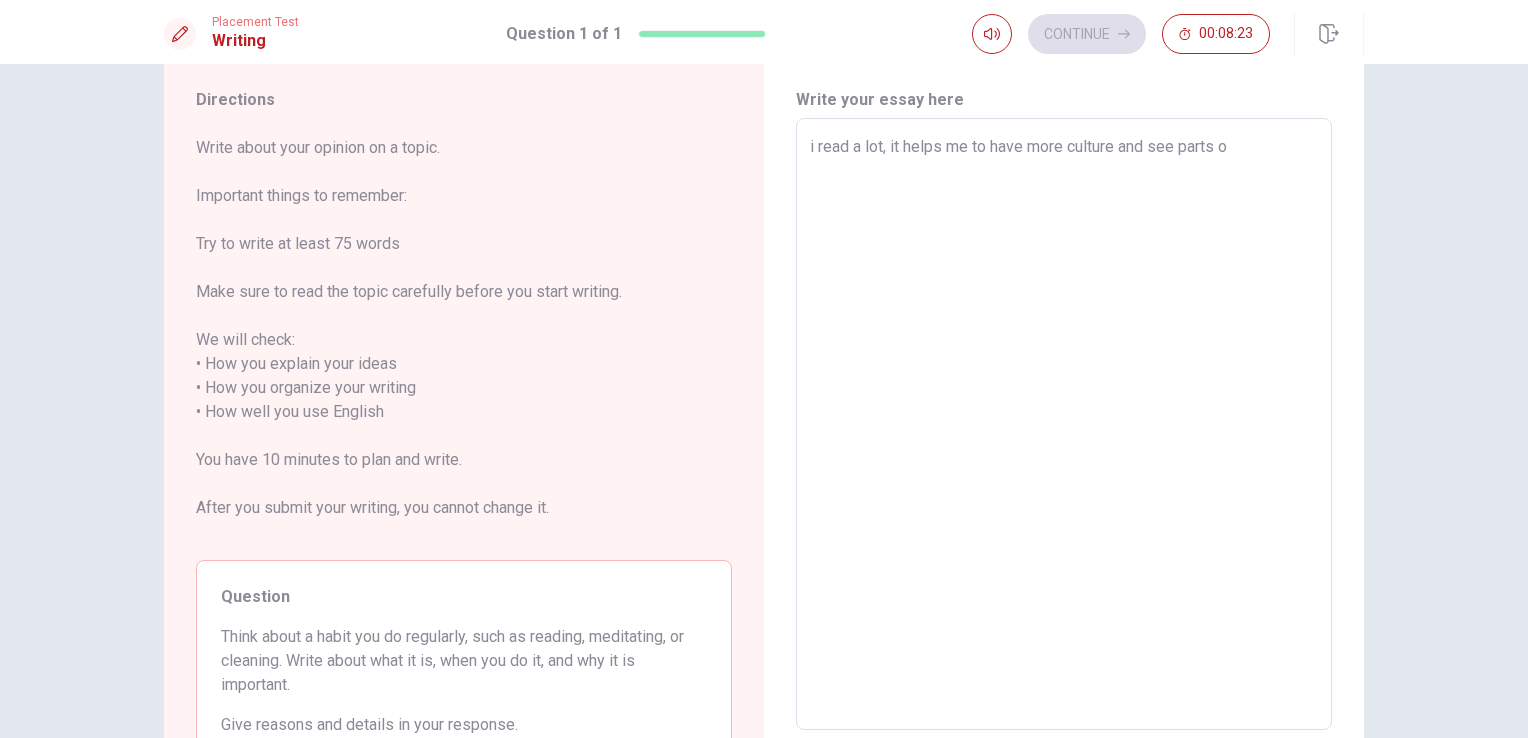 type on "x" 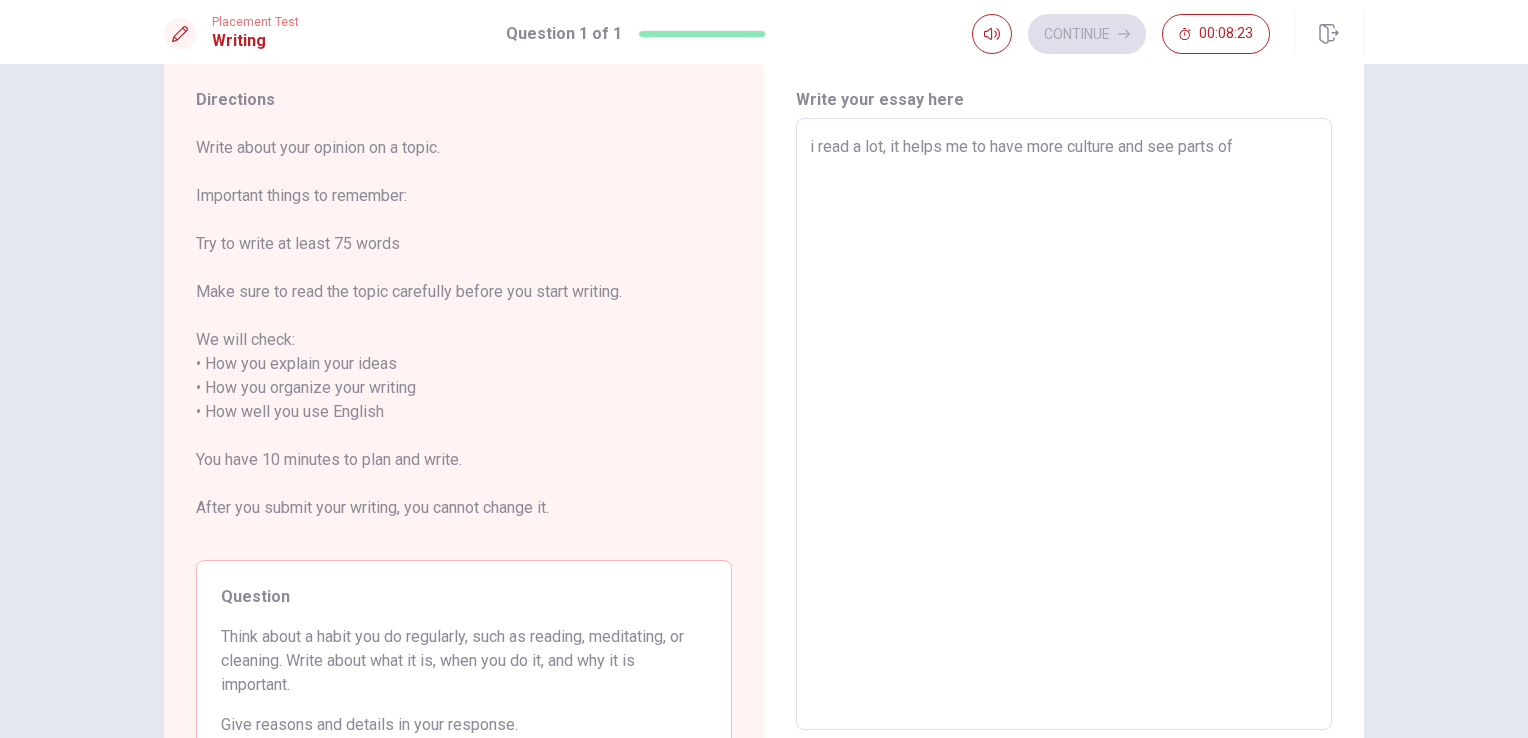 type on "x" 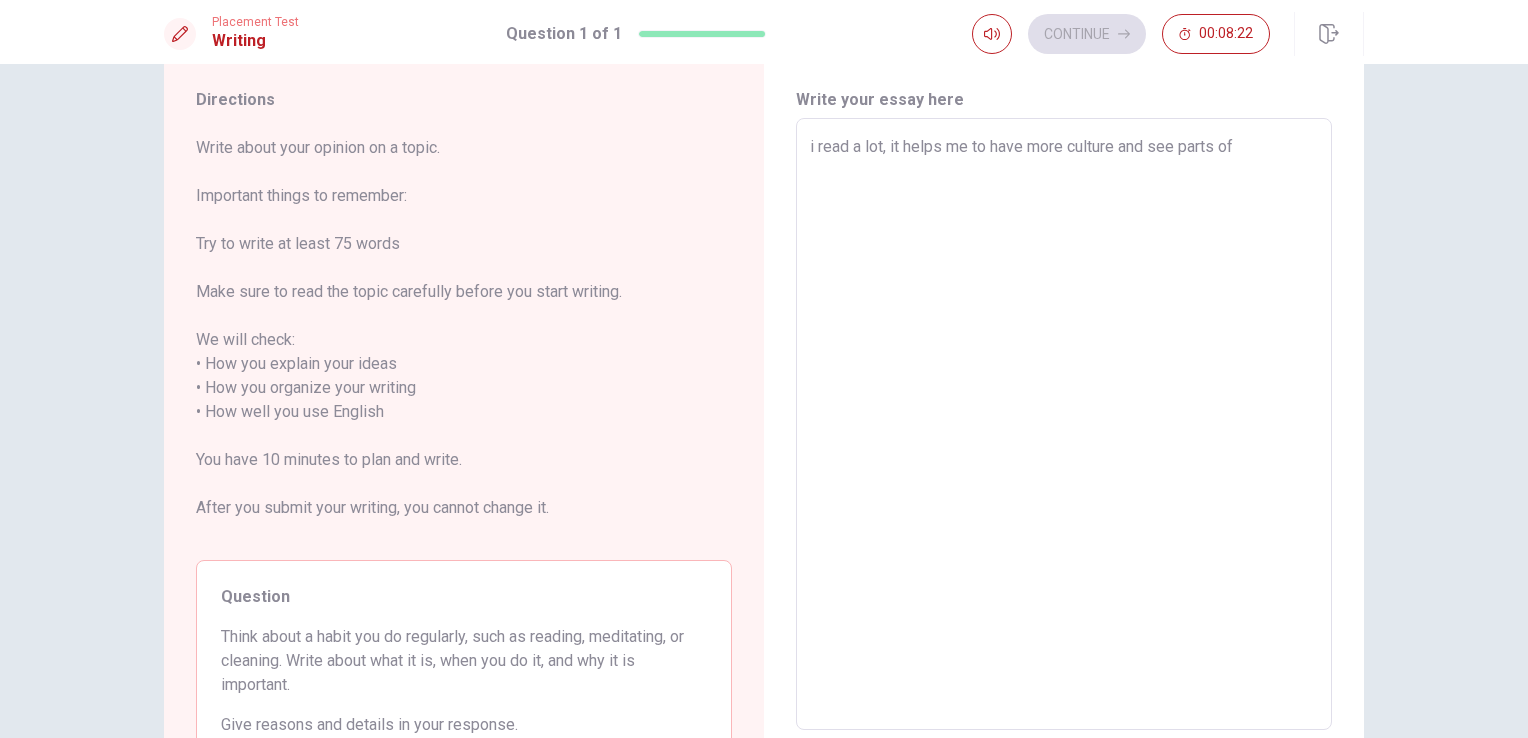 type on "i read a lot, it helps me to have more culture and see parts of w" 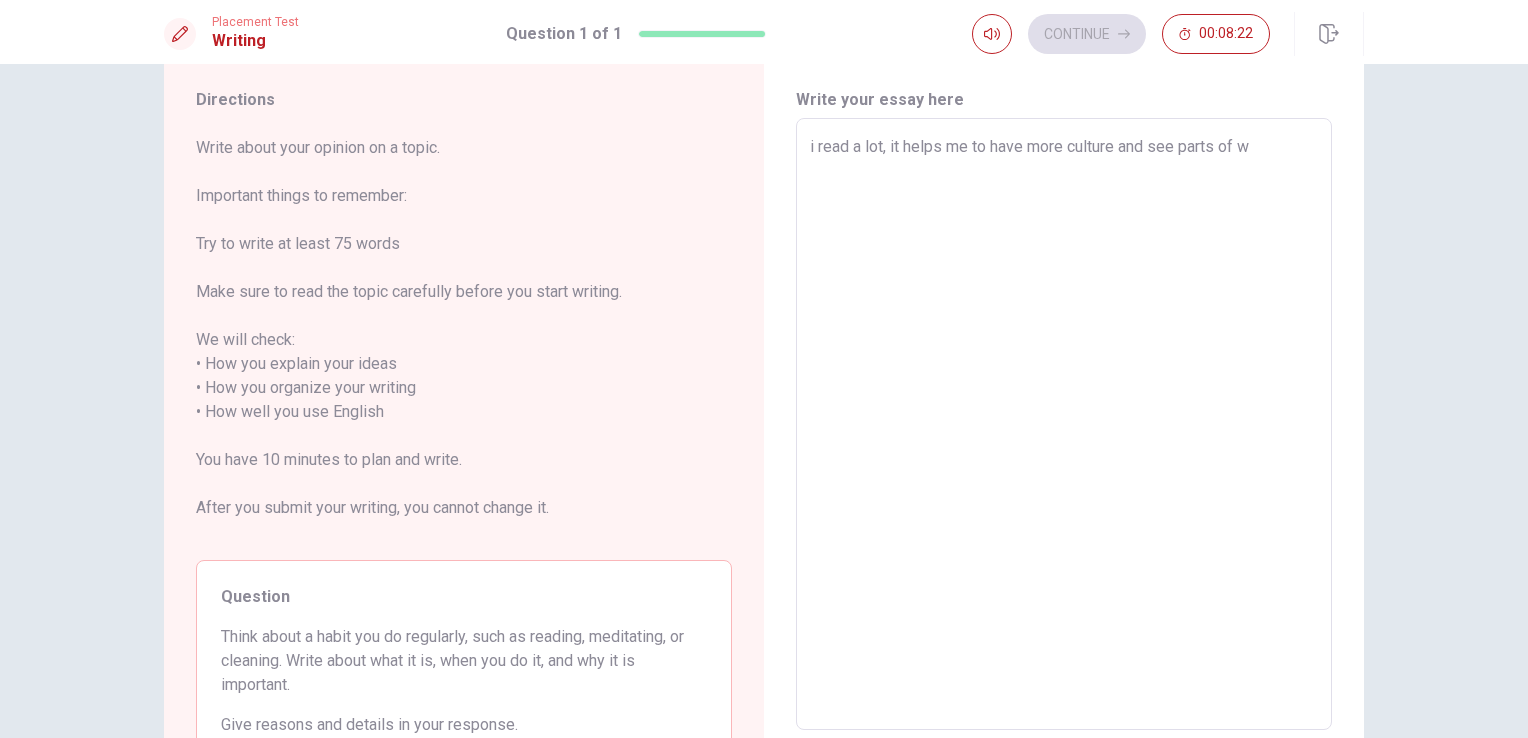 type on "x" 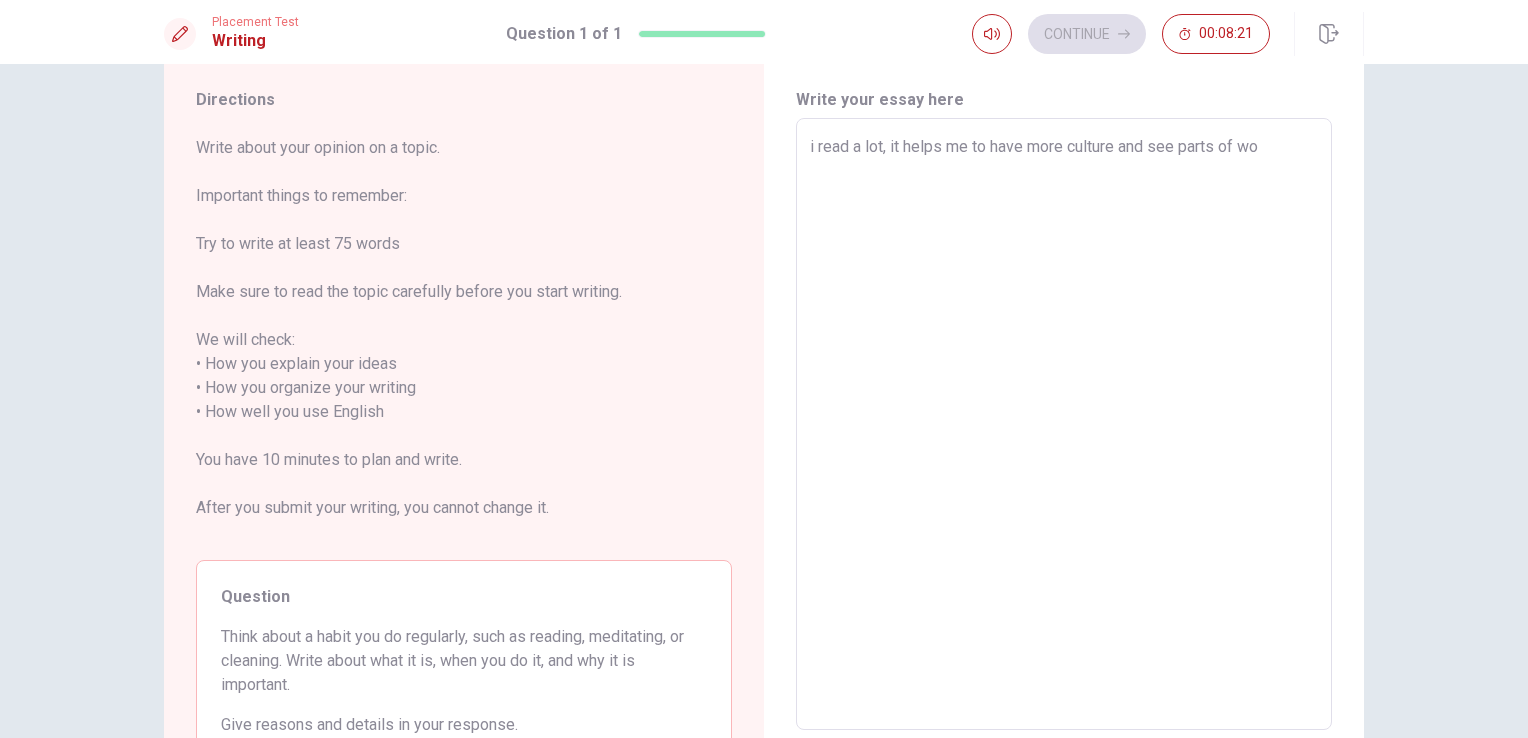 type on "x" 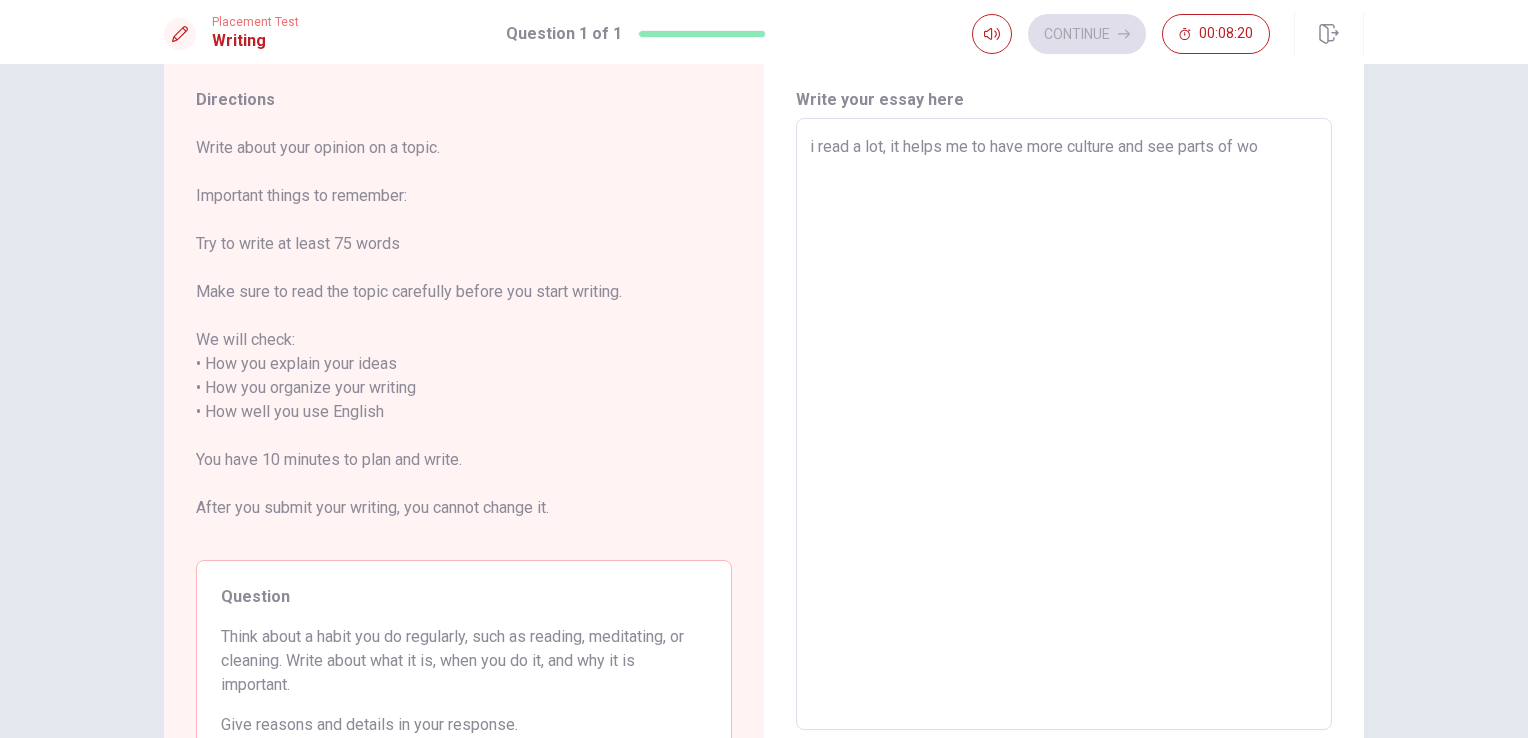 type on "i read a lot, it helps me to have more culture and see parts of wor" 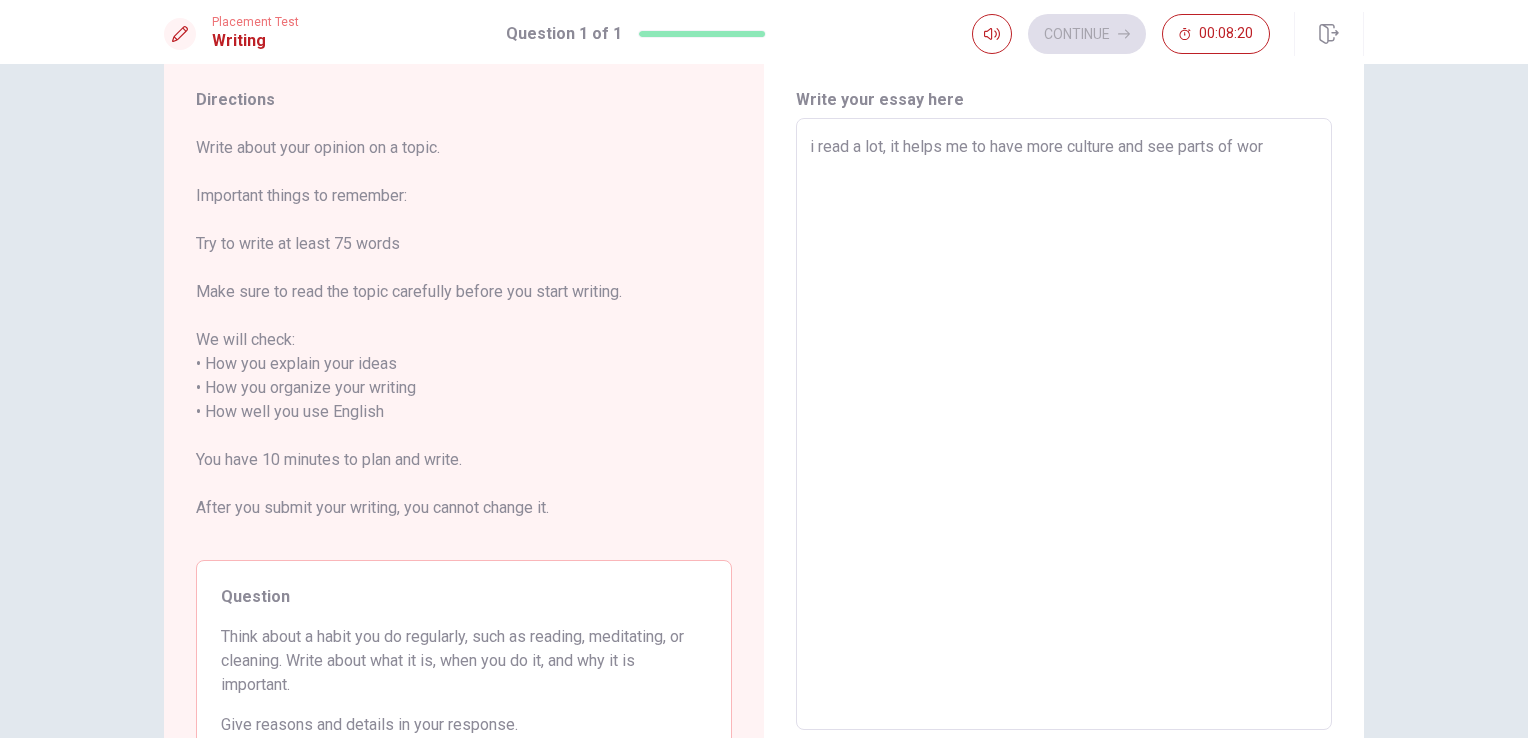 type on "x" 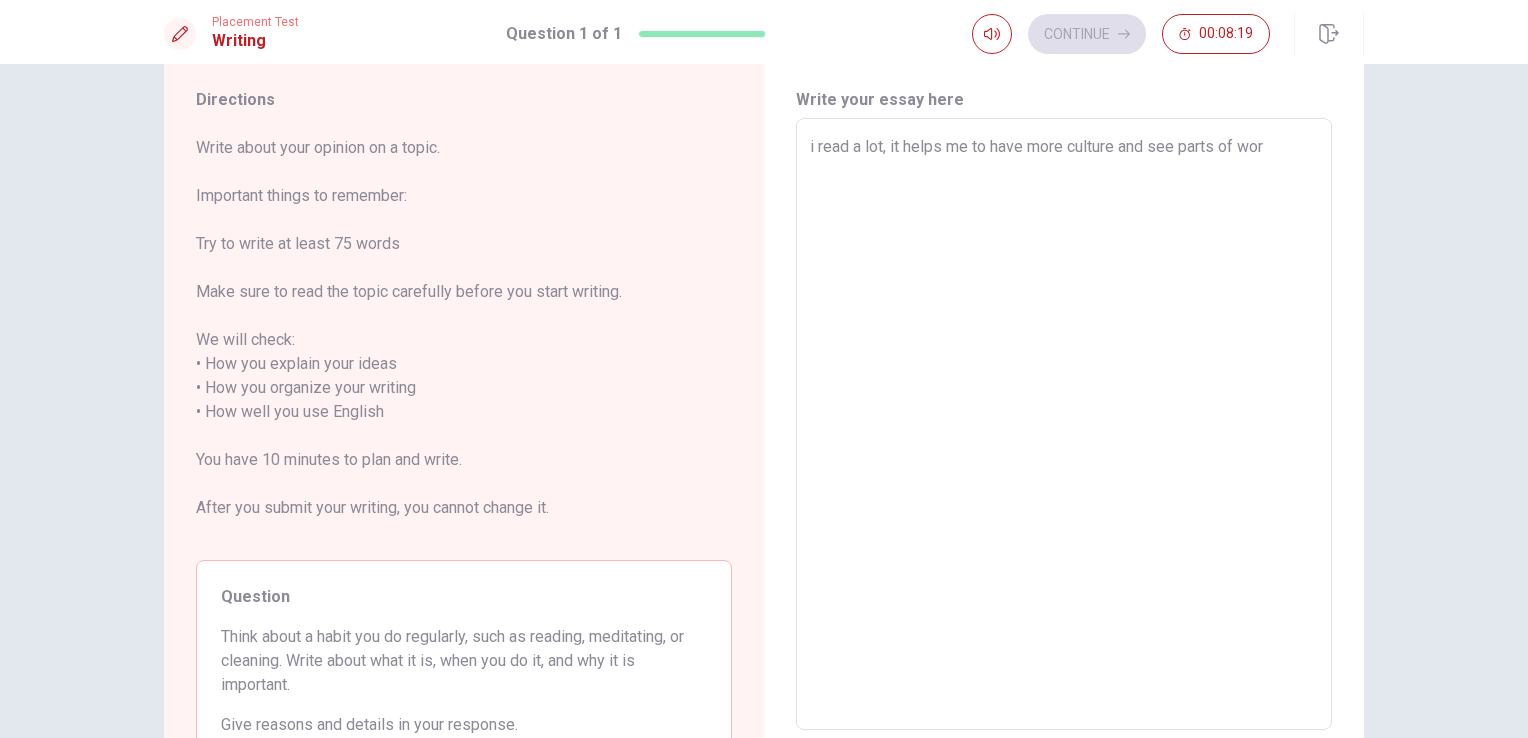 type on "i read a lot, it helps me to have more culture and see parts of worl" 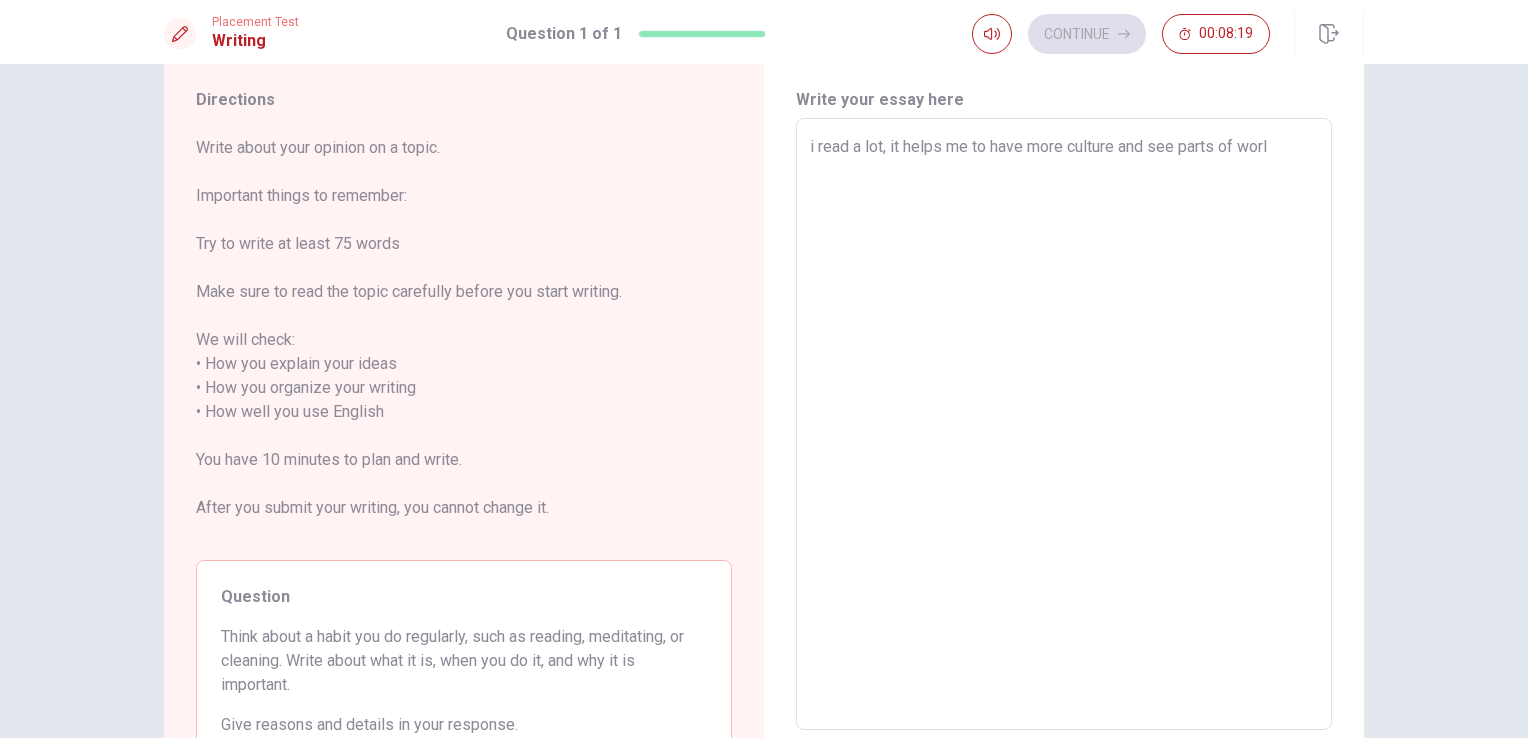 type on "x" 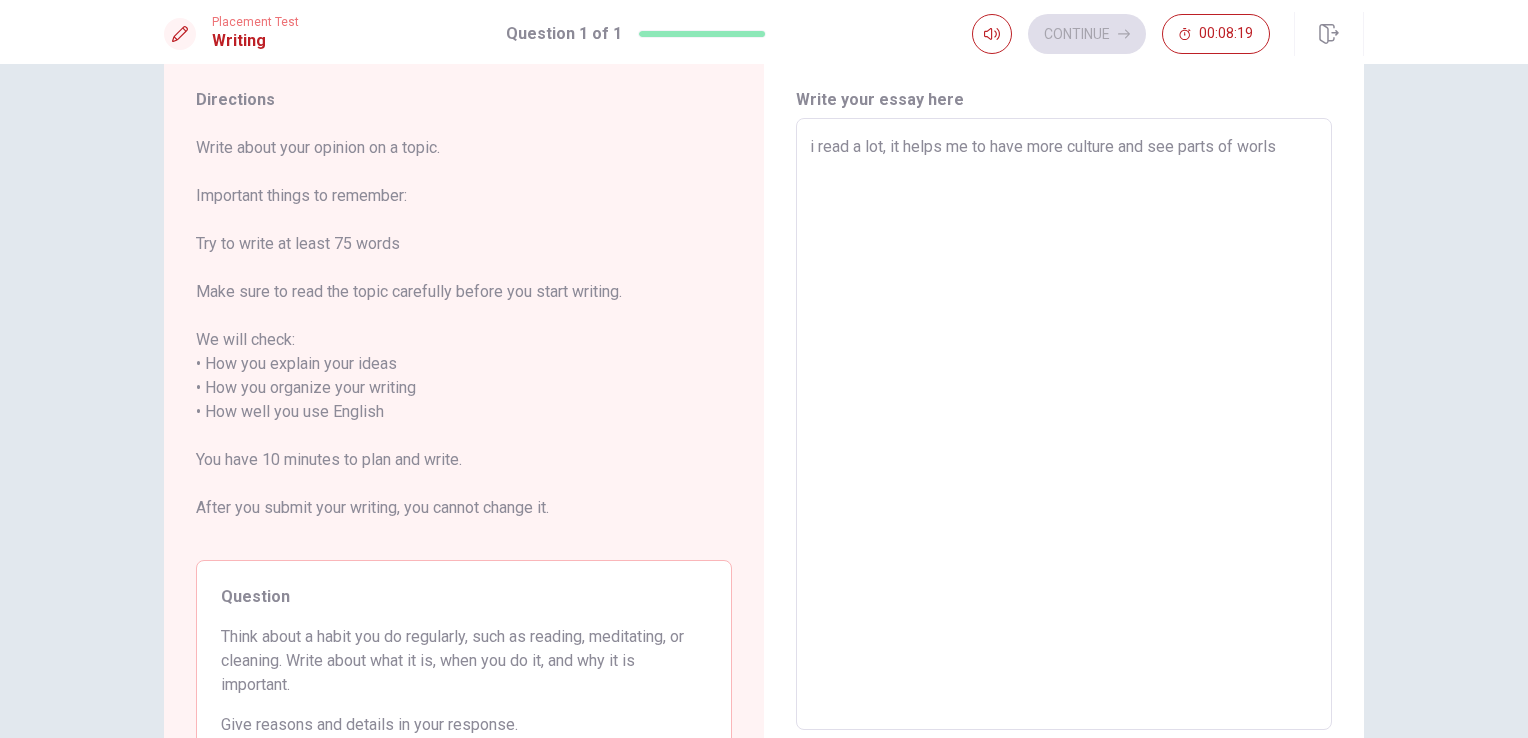 type on "x" 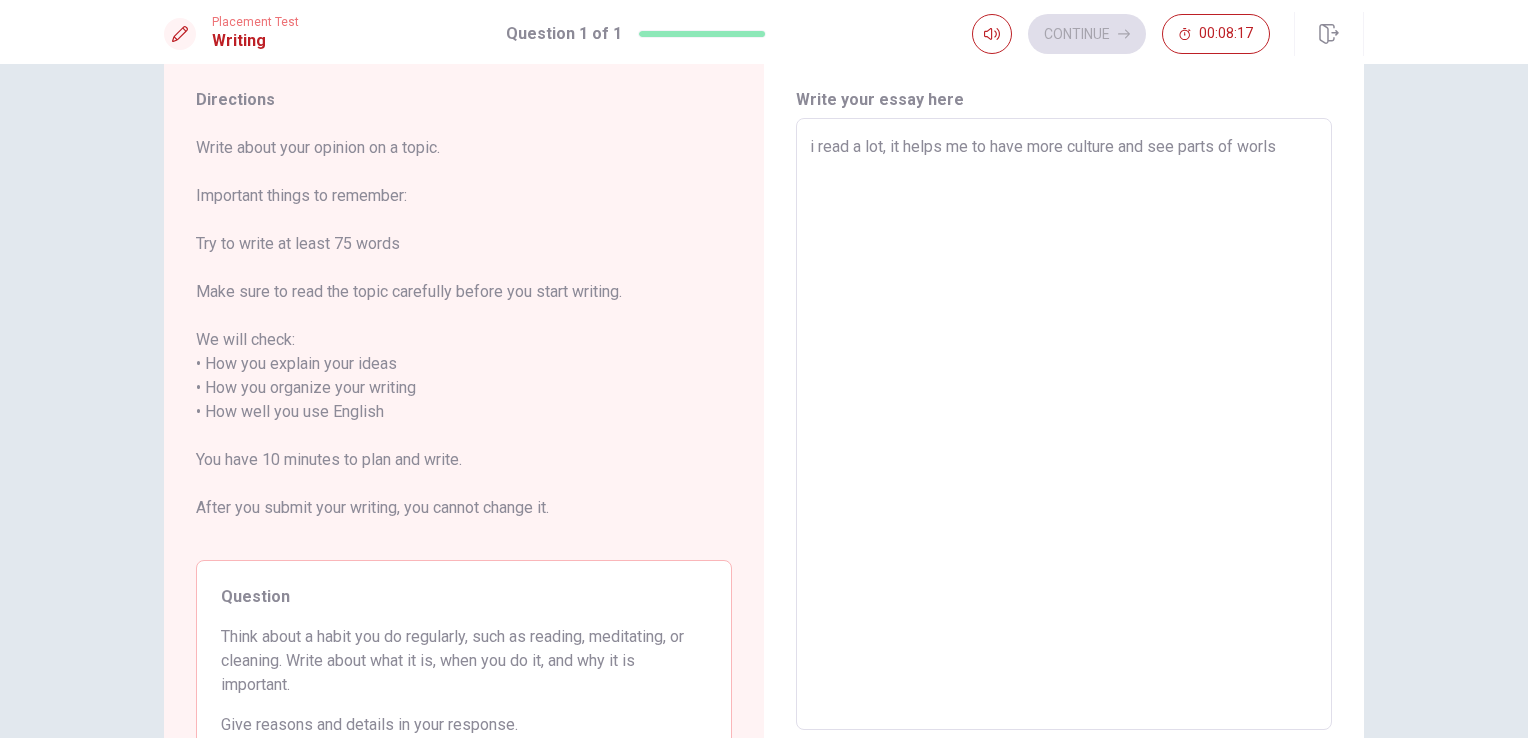 type on "x" 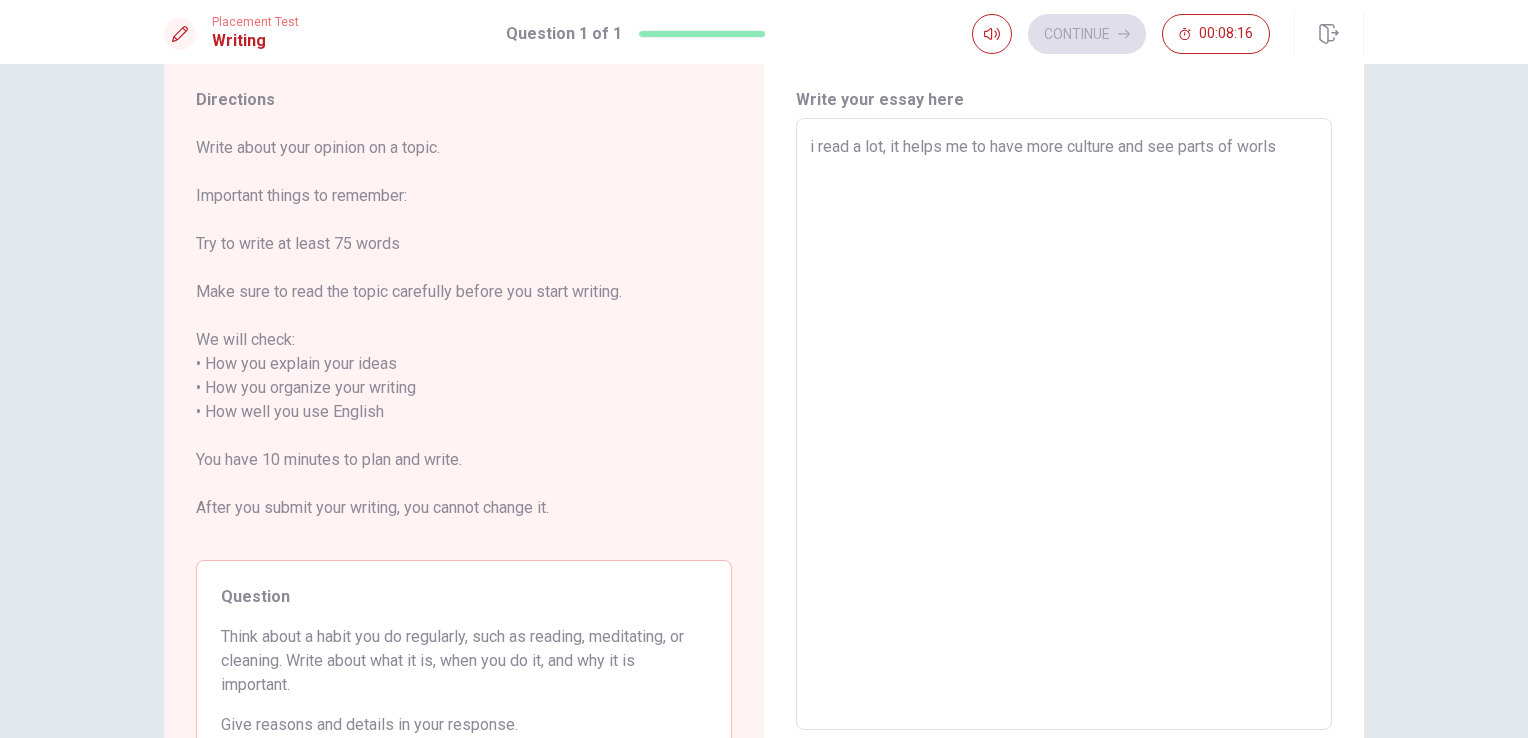 type on "i read a lot, it helps me to have more culture and see parts of worls" 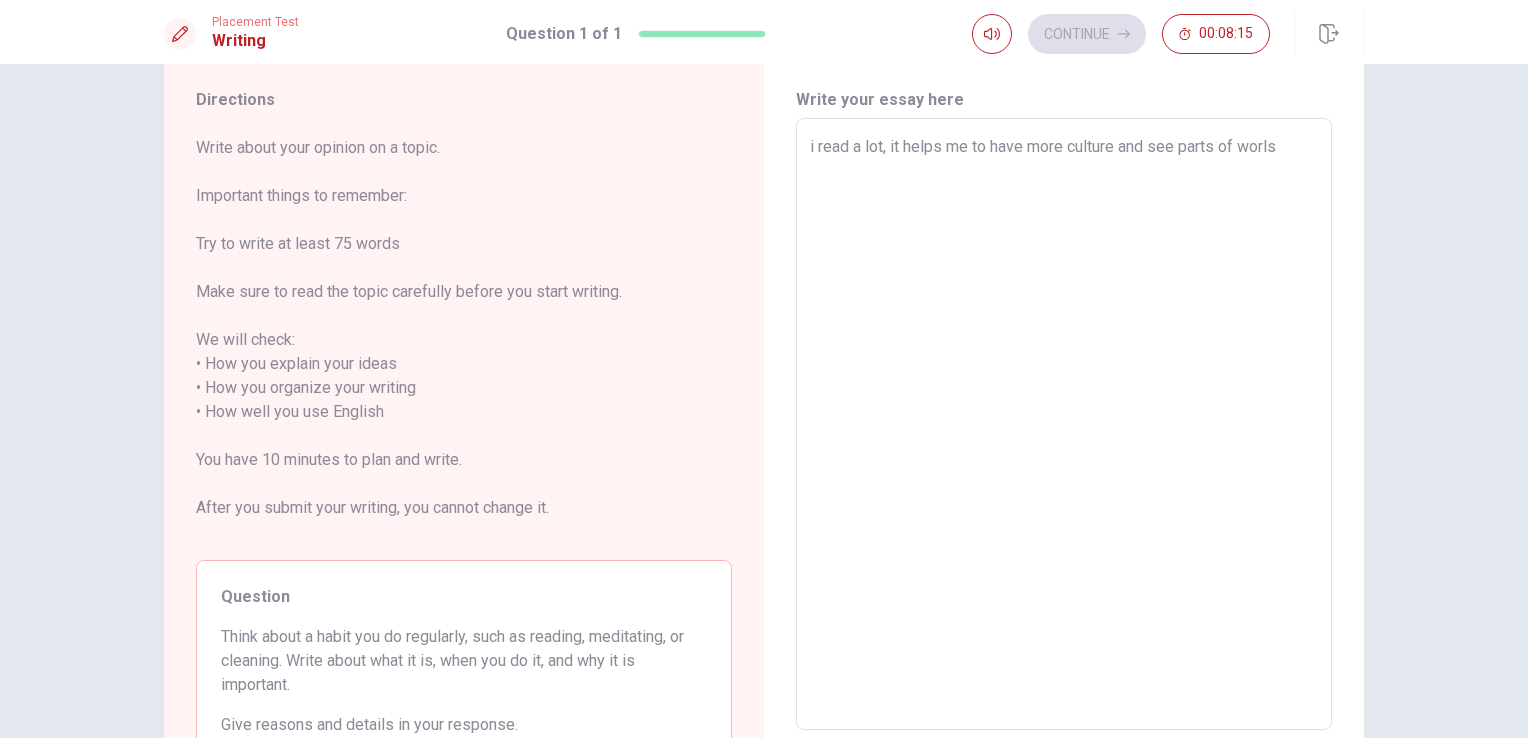 type on "i read a lot, it helps me to have more culture and see parts of worl" 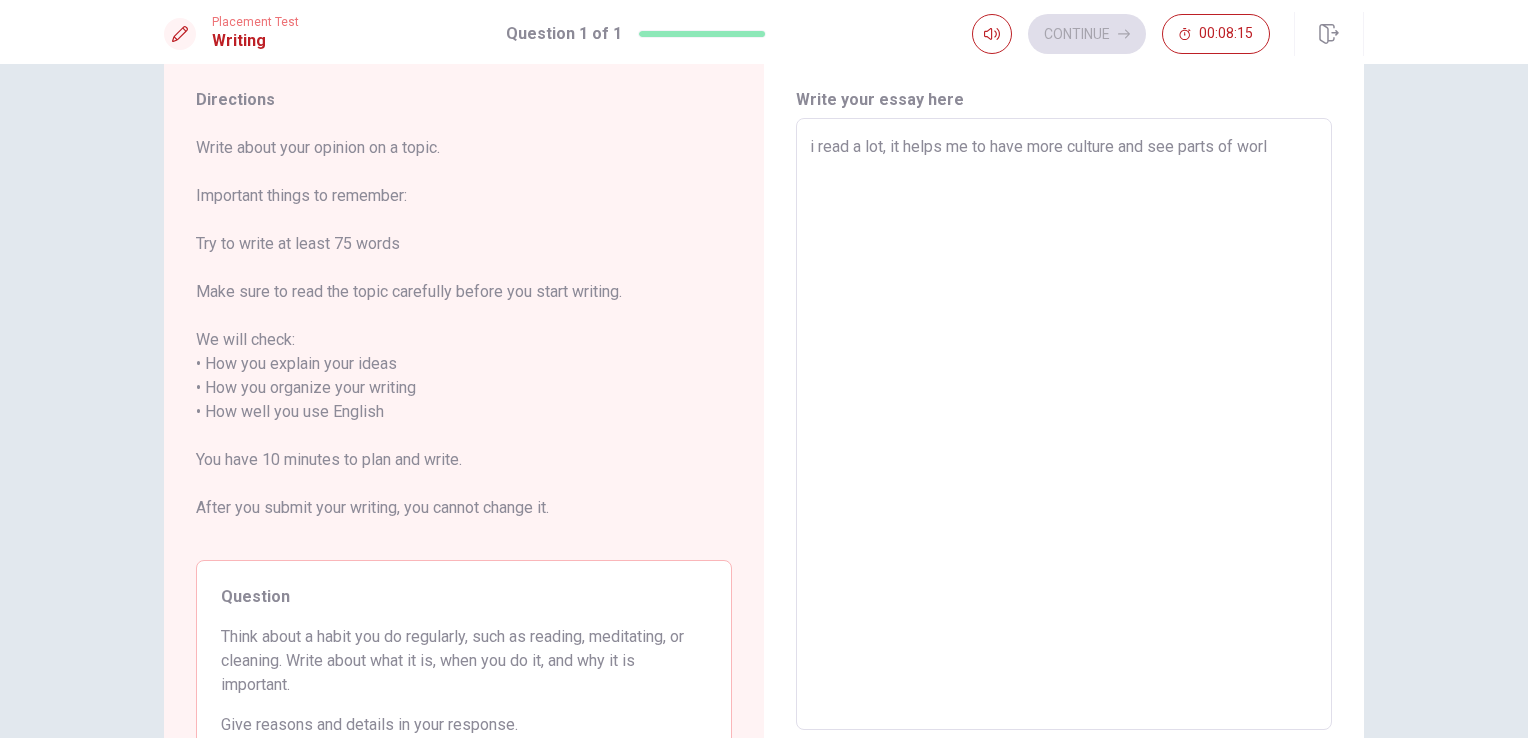 type on "x" 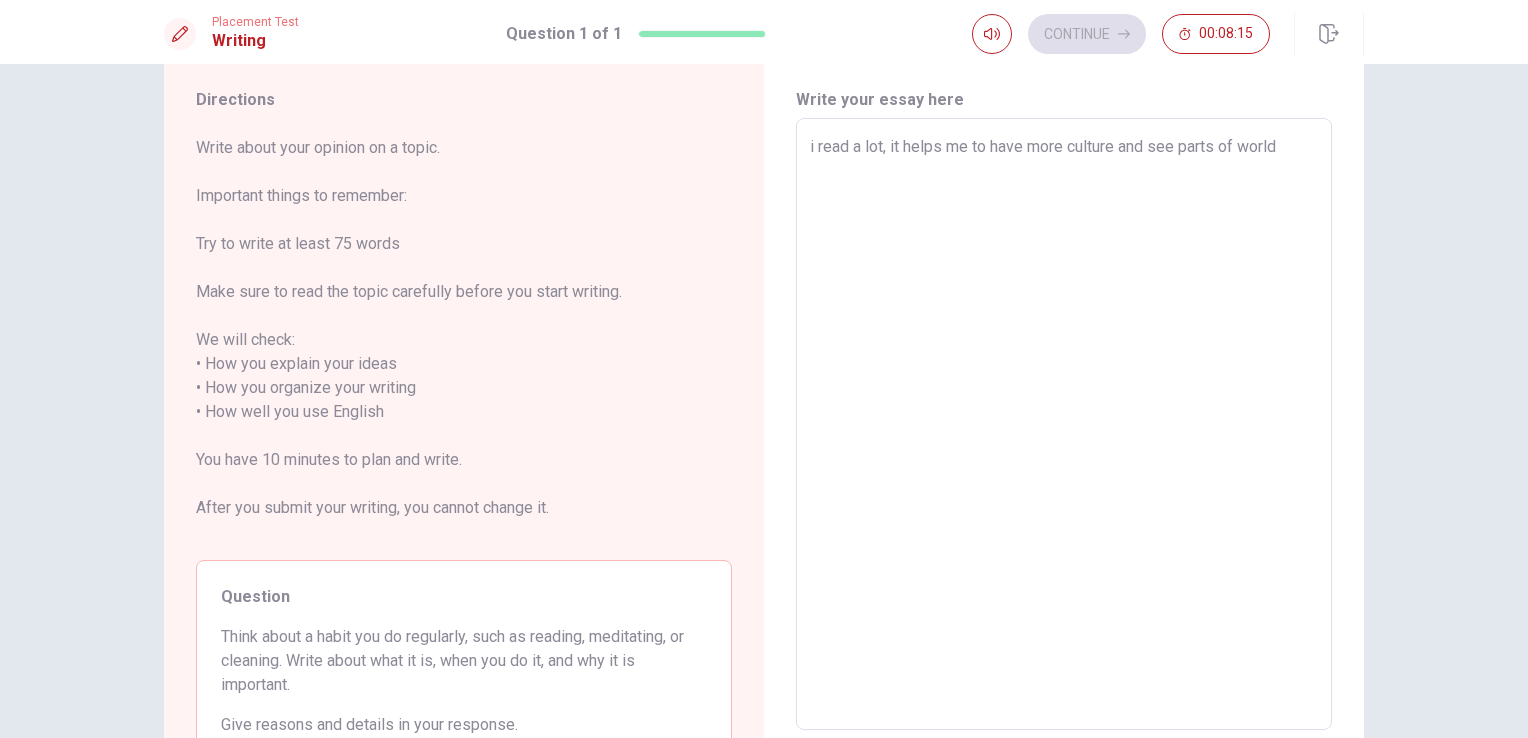 type on "x" 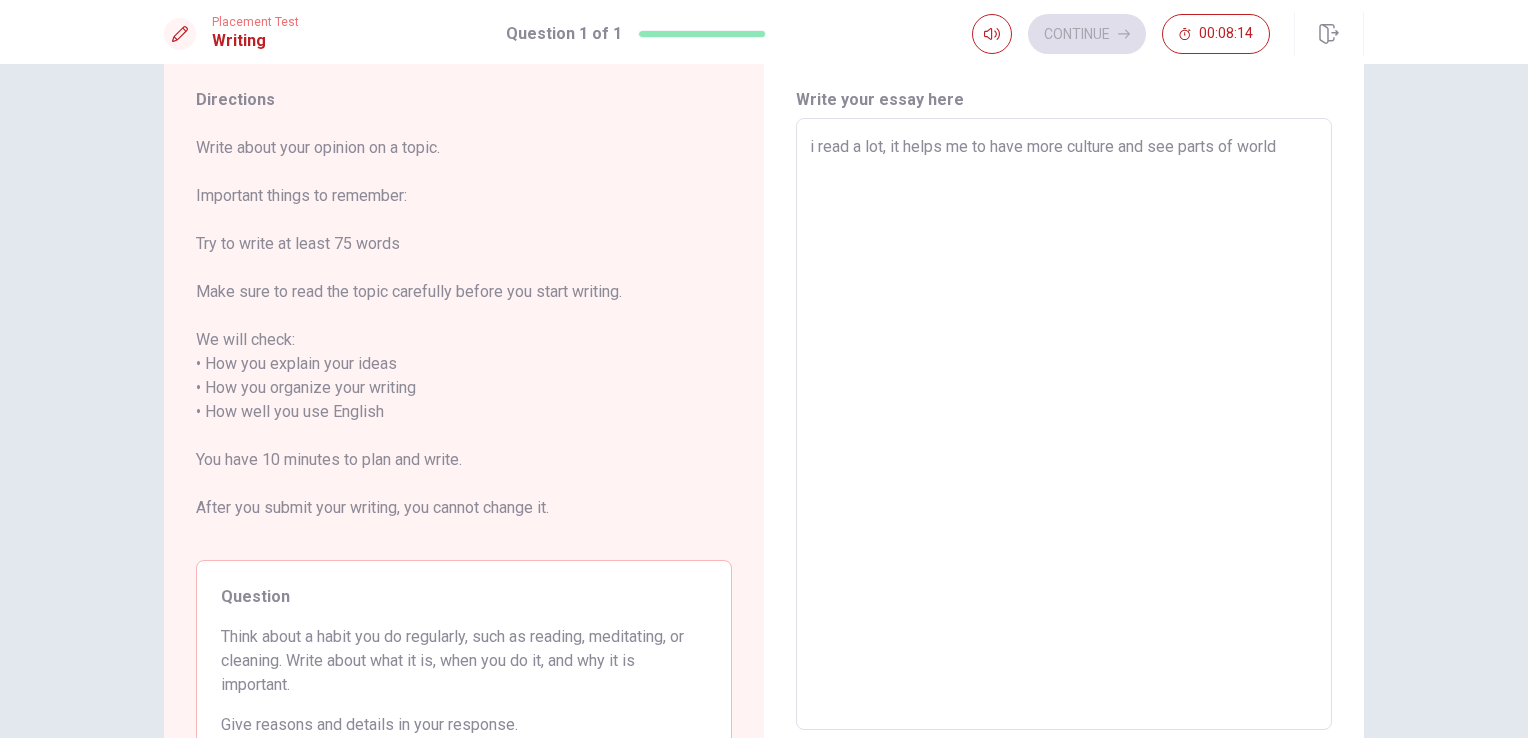 type on "i read a lot, it helps me to have more culture and see parts of world" 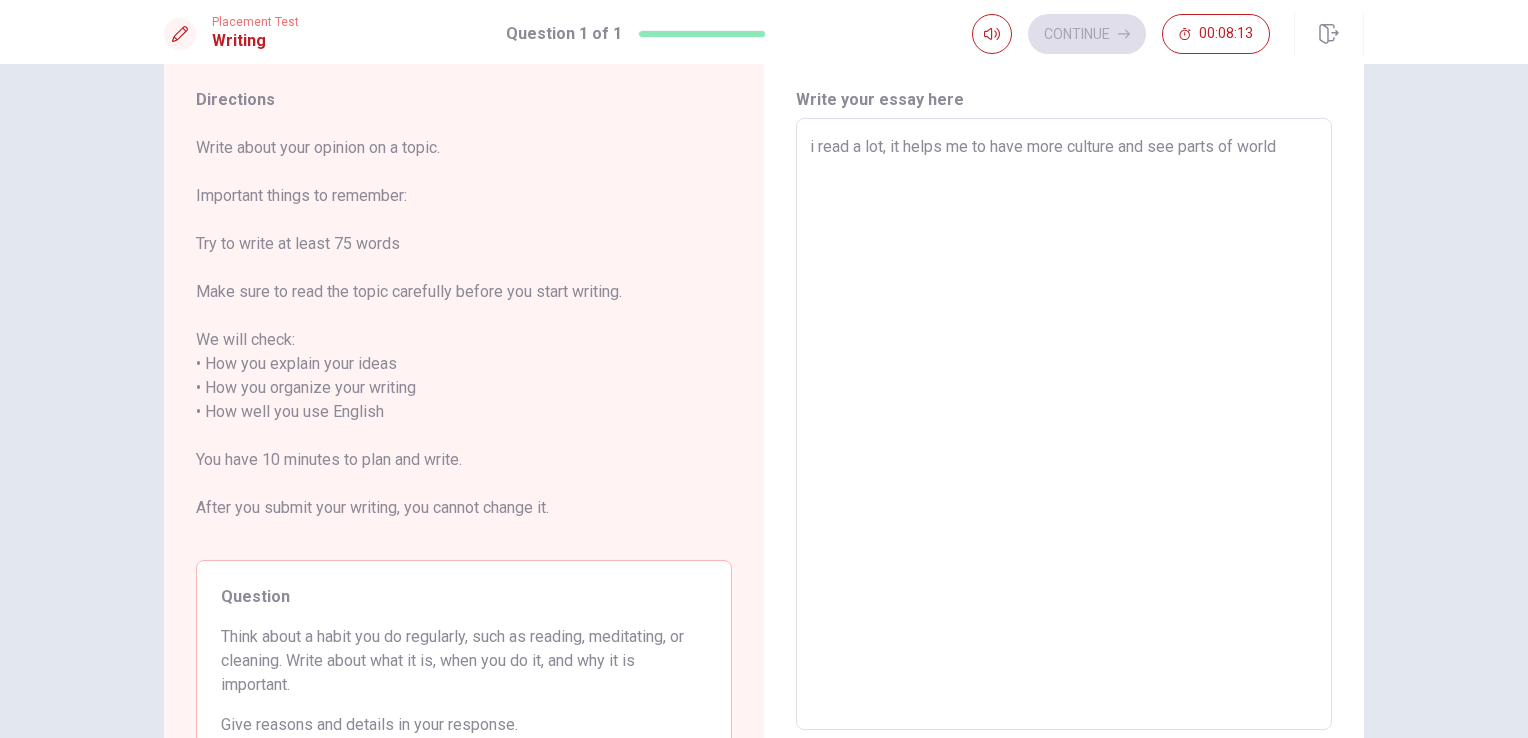 type on "x" 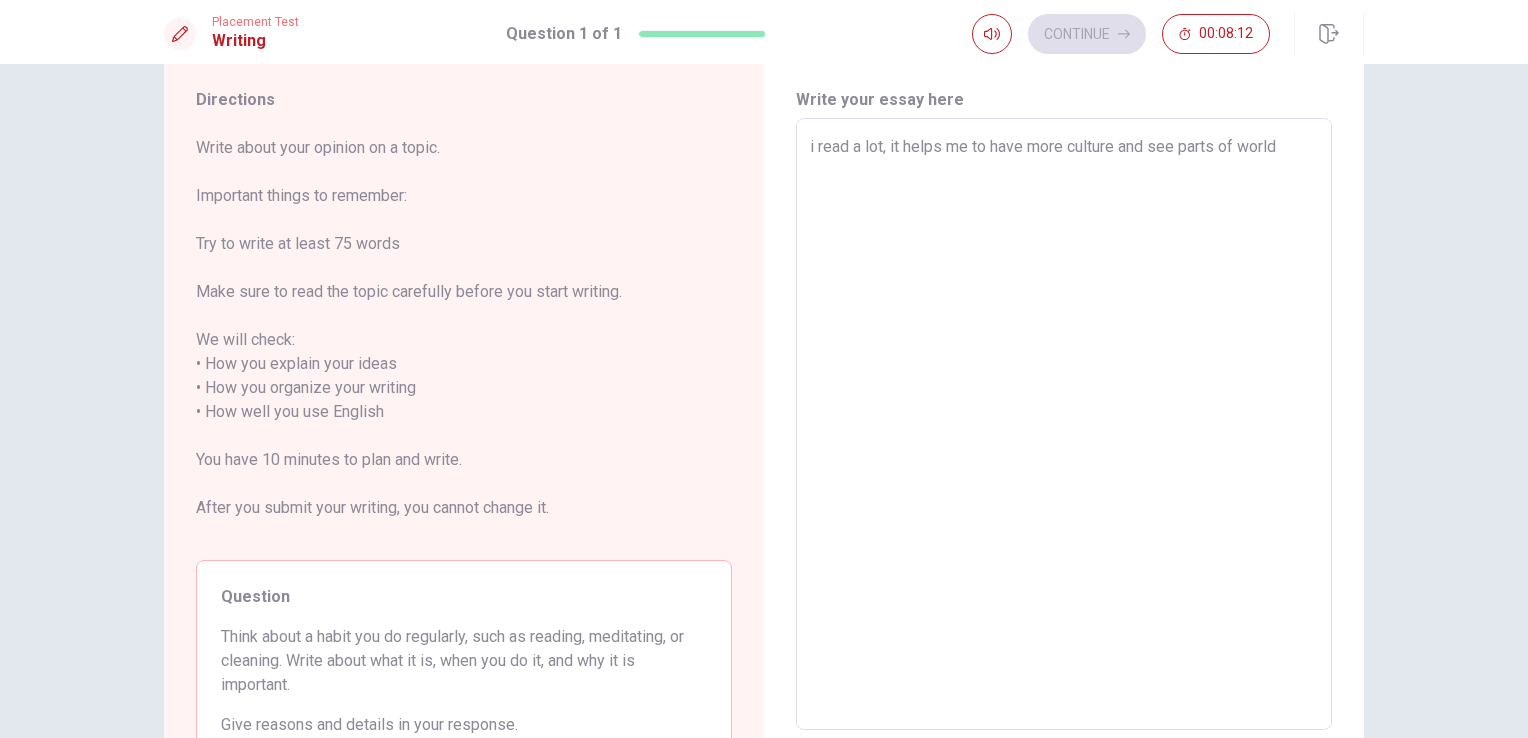 type on "i read a lot, it helps me to have more culture and see parts of world t" 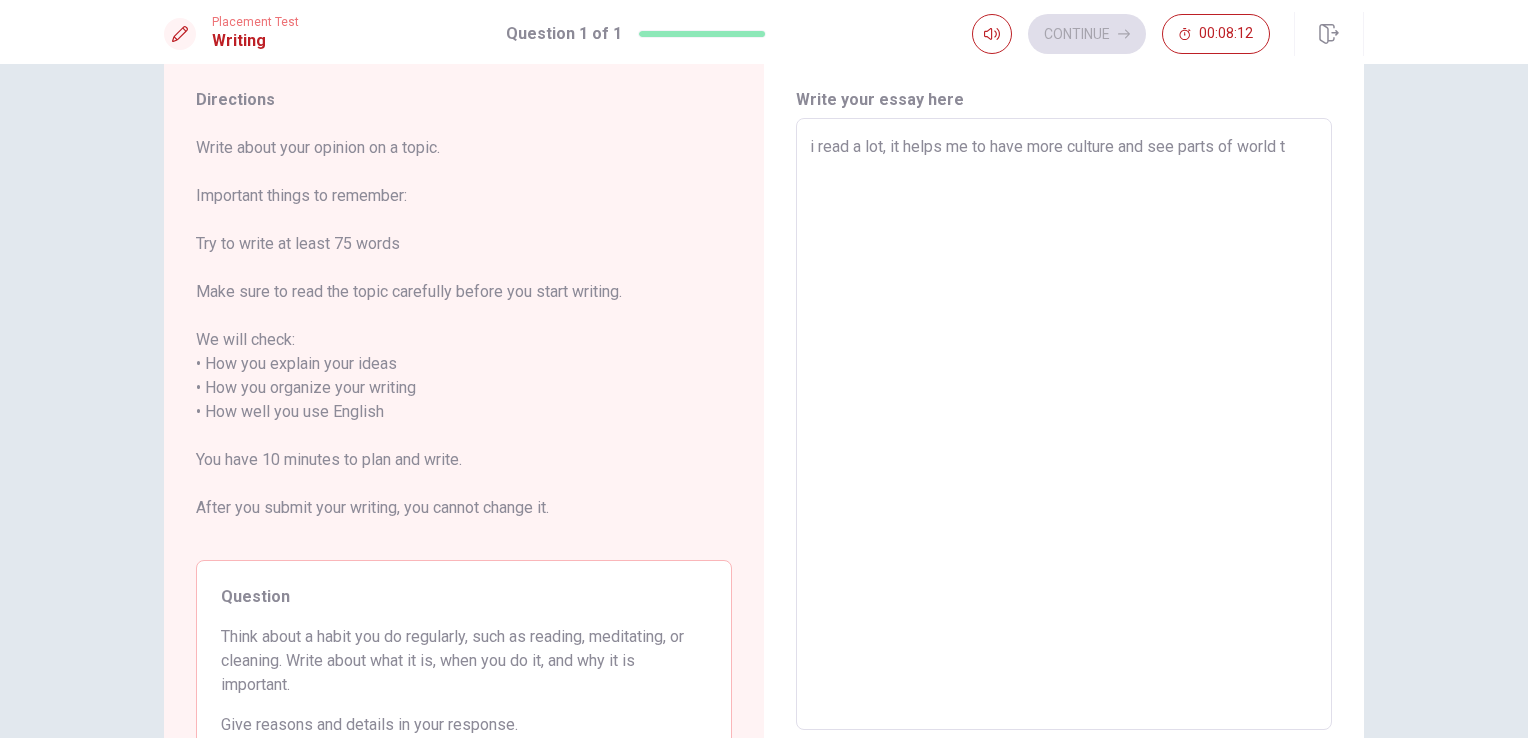 type on "x" 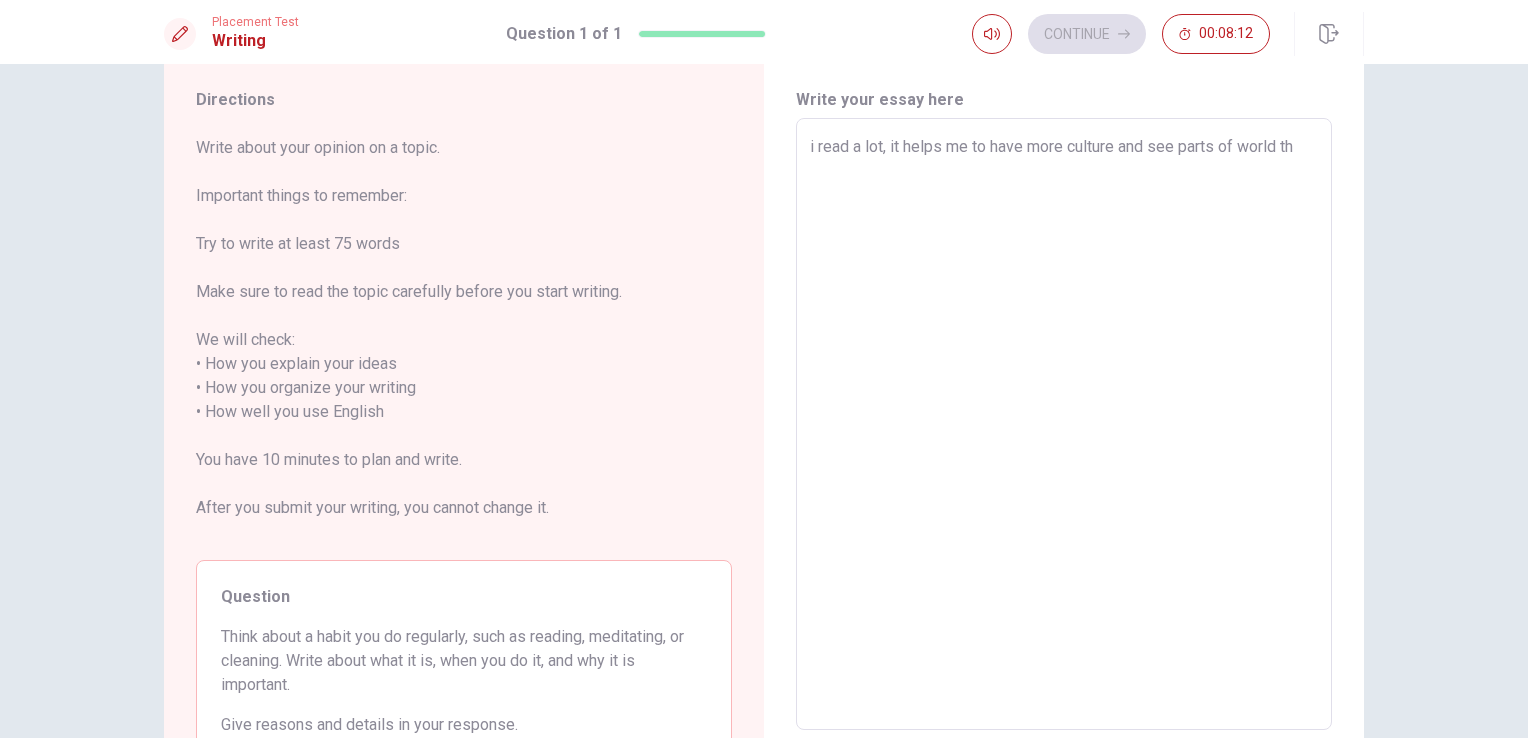 type on "x" 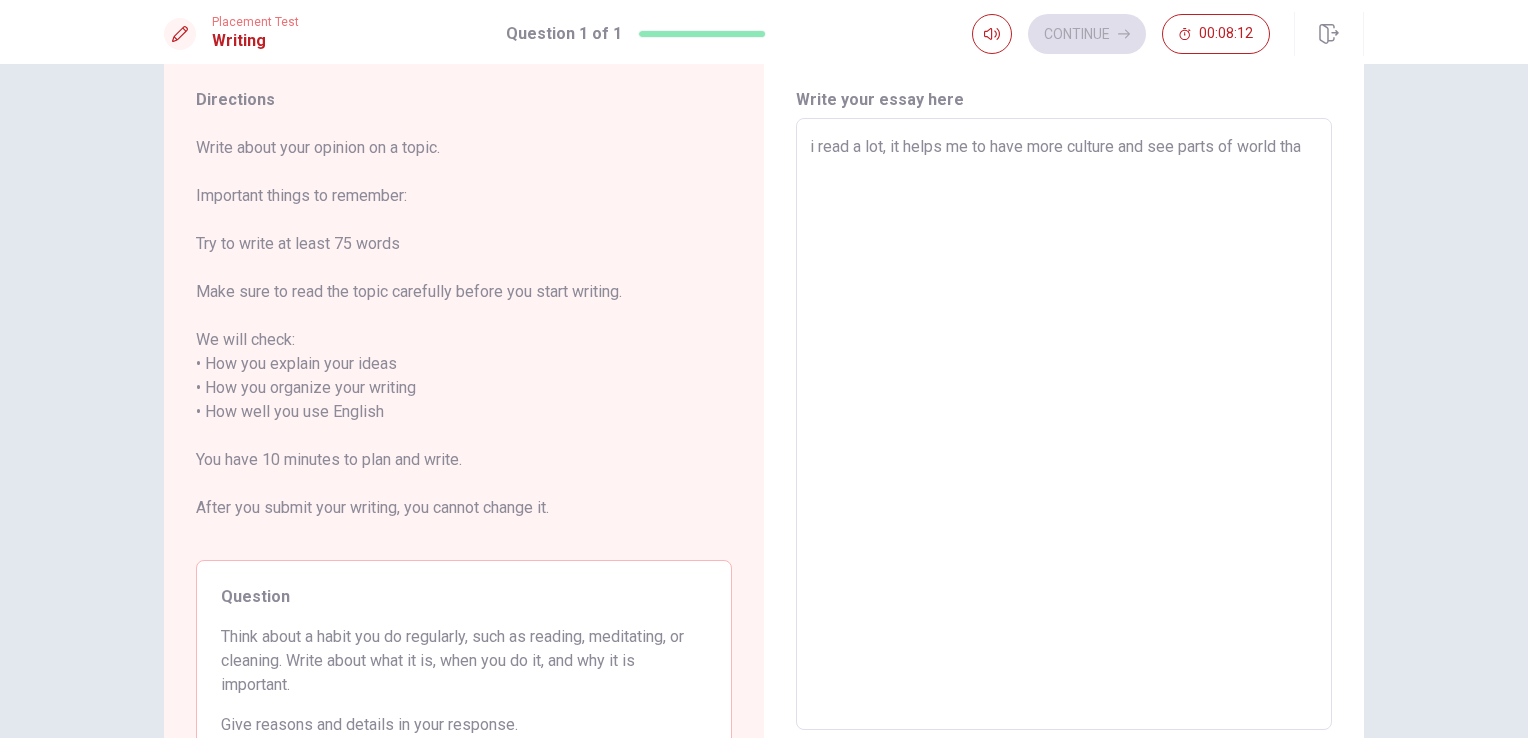 type on "x" 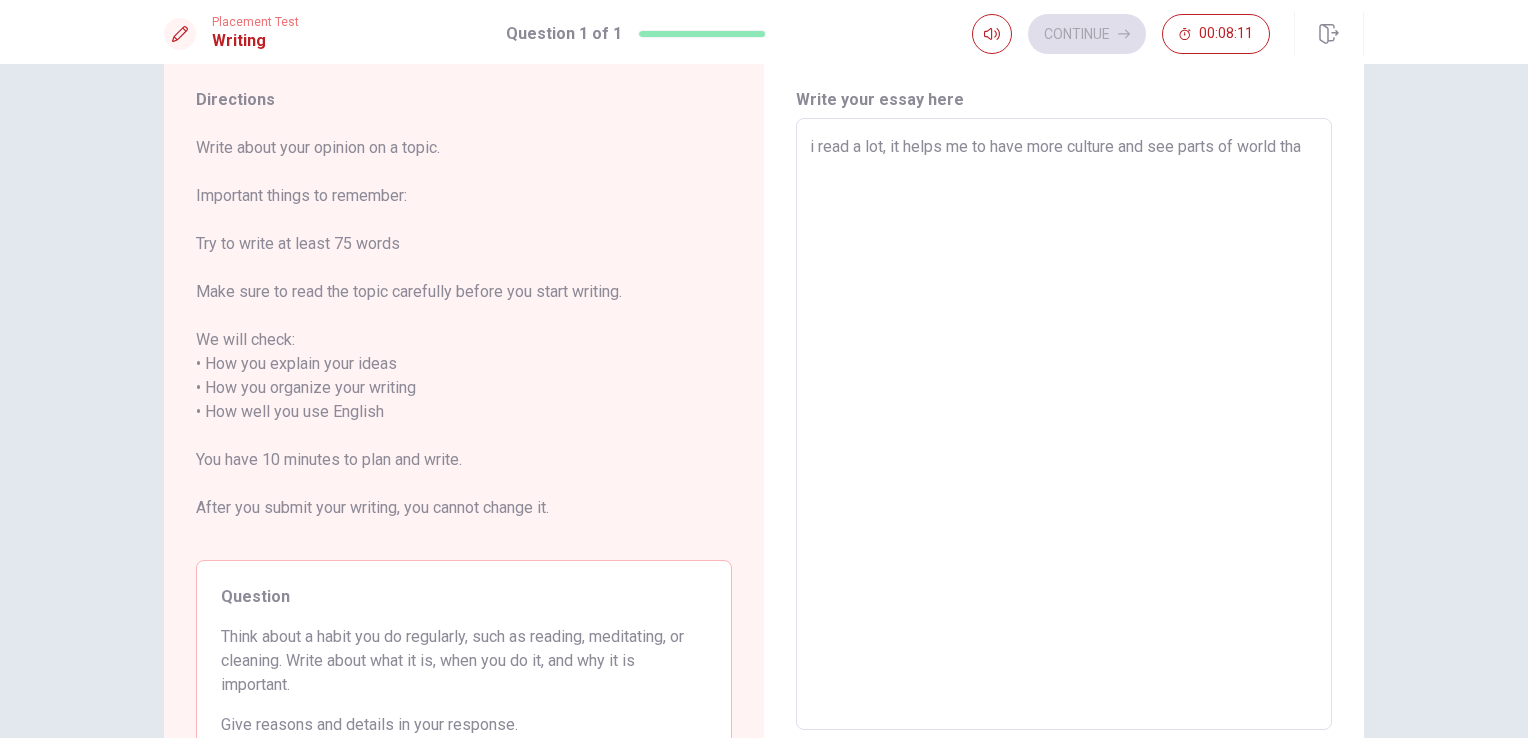 type on "i read a lot, it helps me to have more culture and see parts of world that" 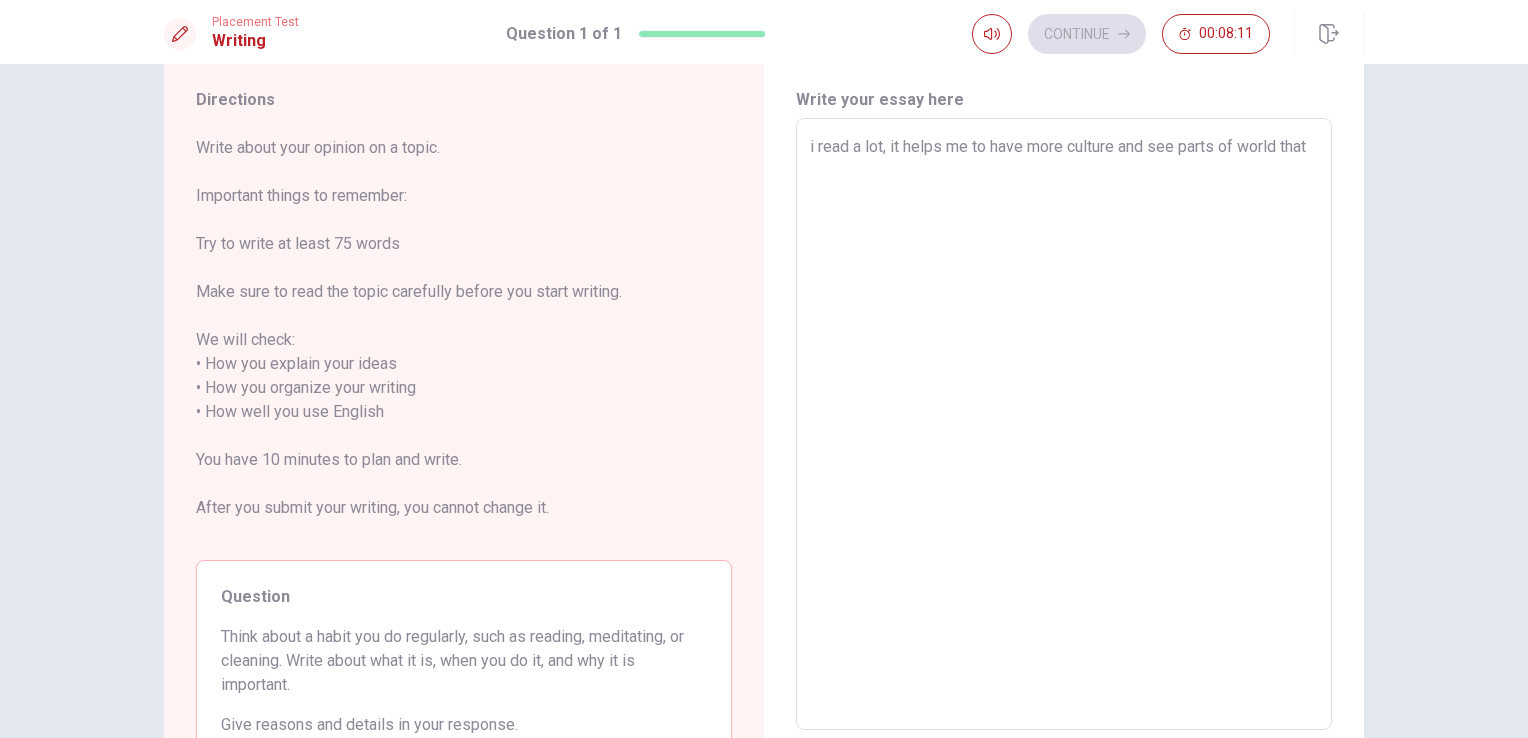type on "x" 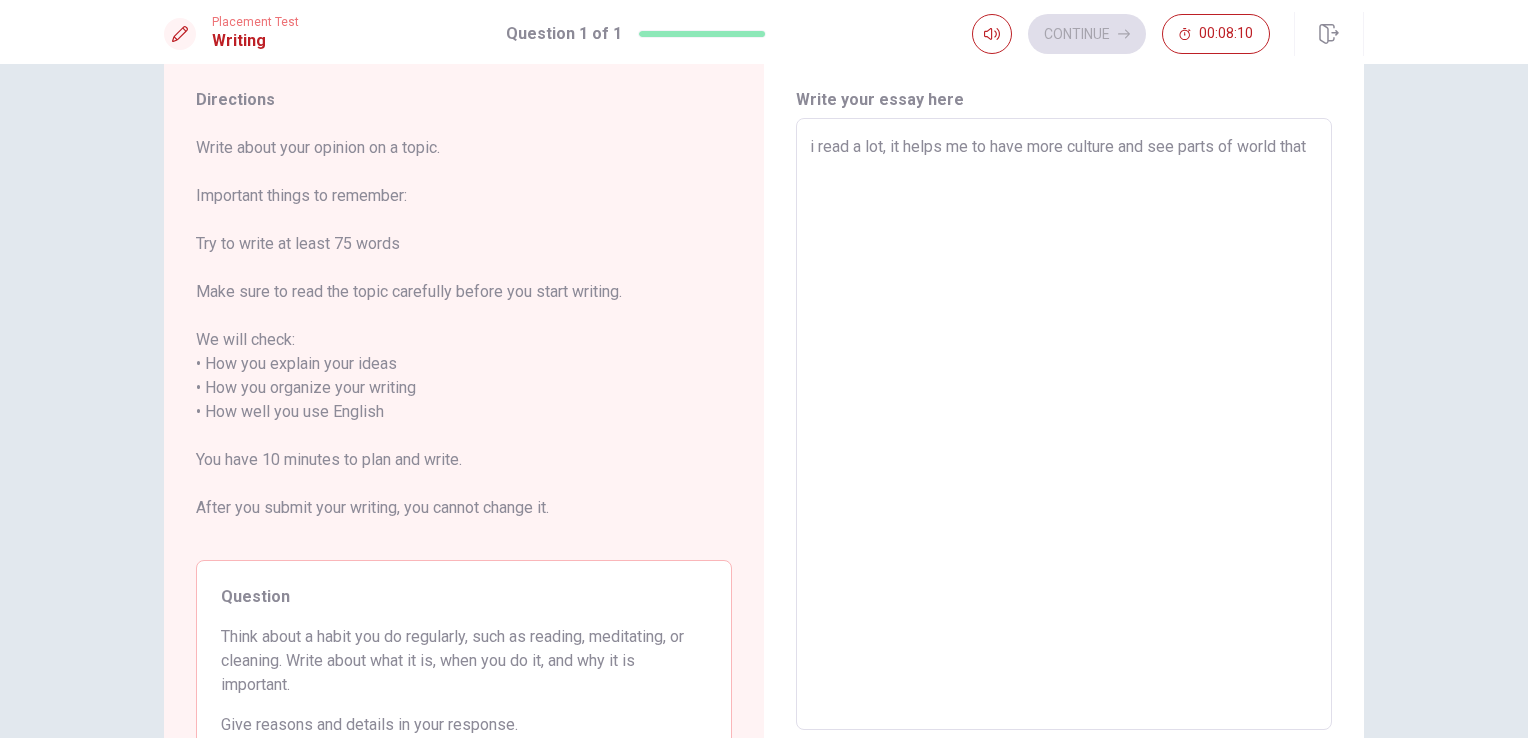 type on "x" 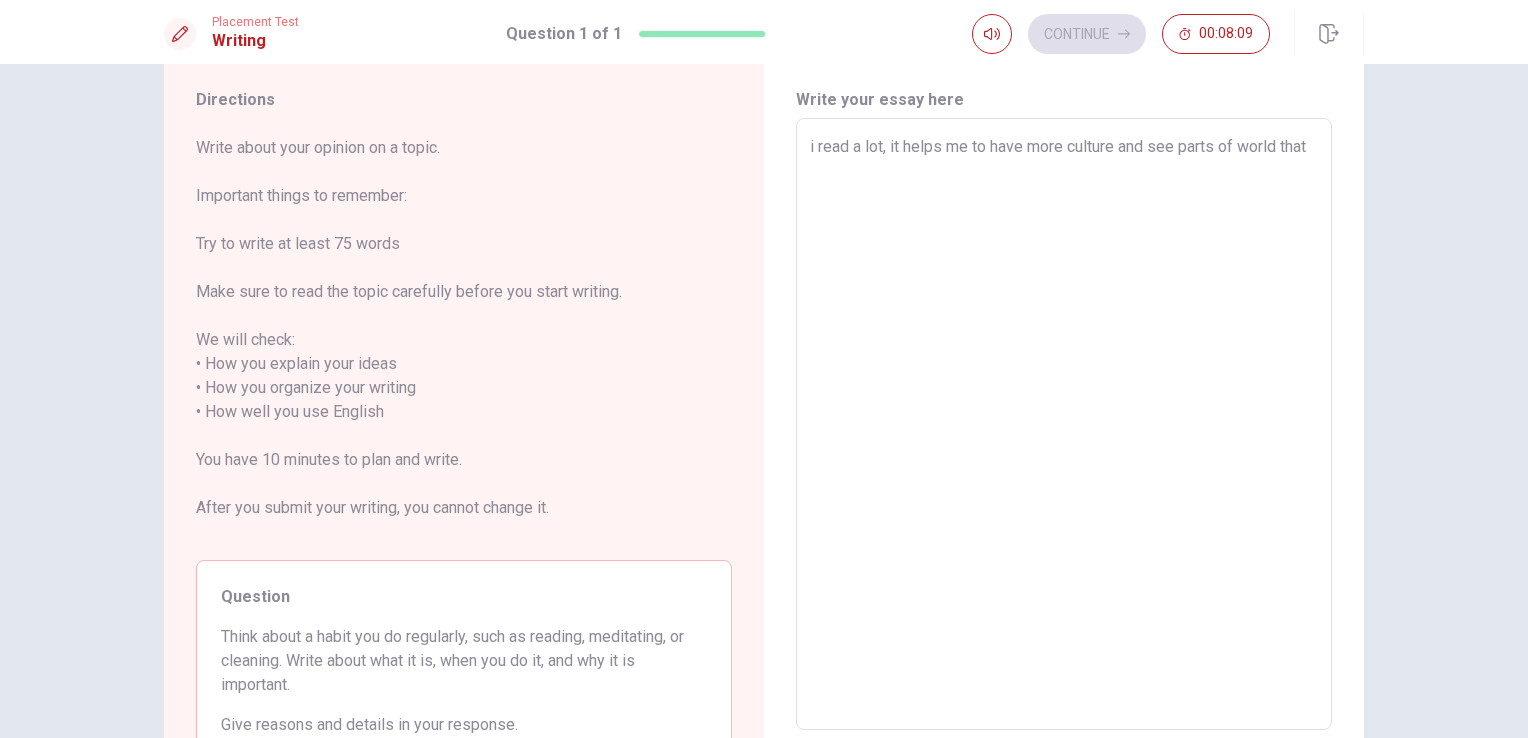 type on "i read a lot, it helps me to have more culture and see parts of world that d" 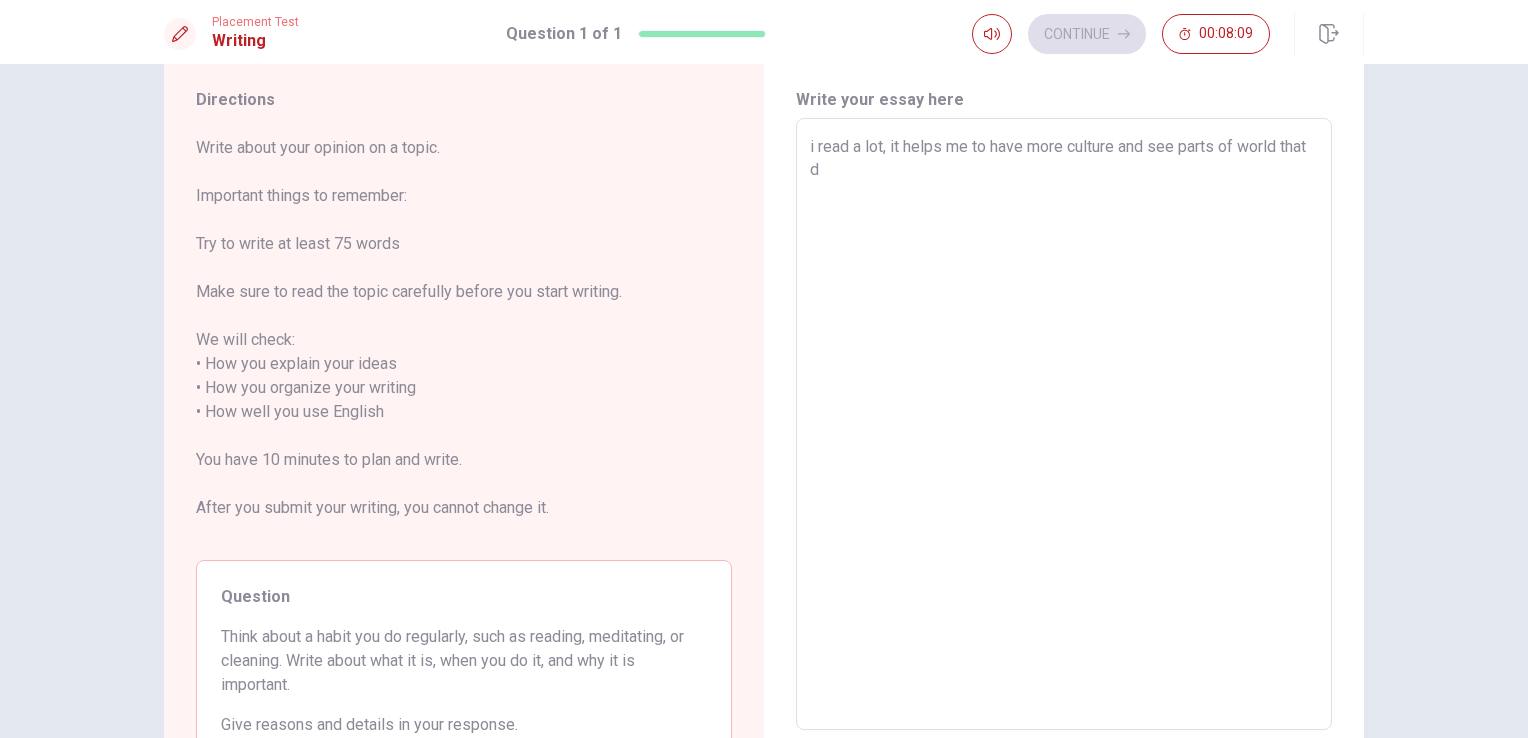 type on "x" 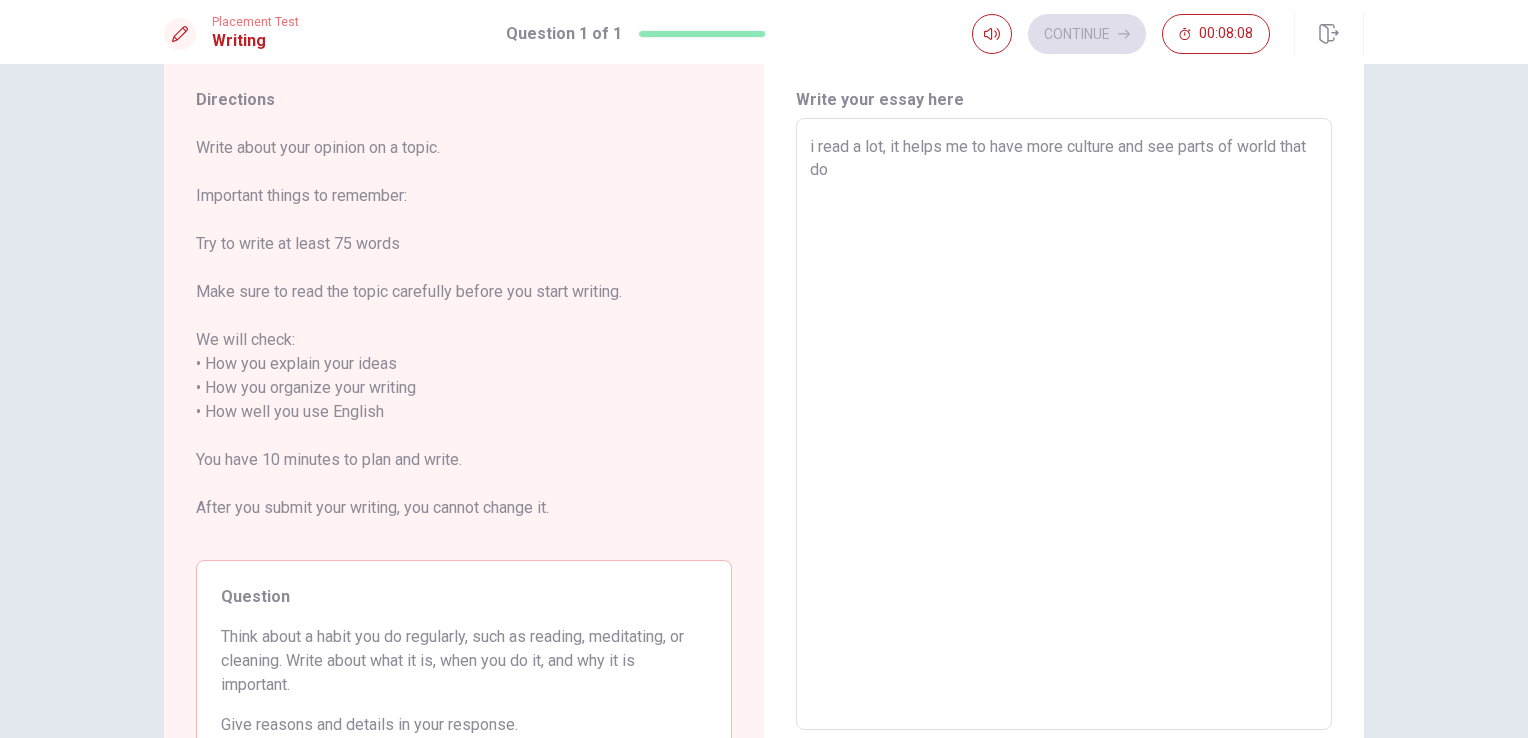 type on "x" 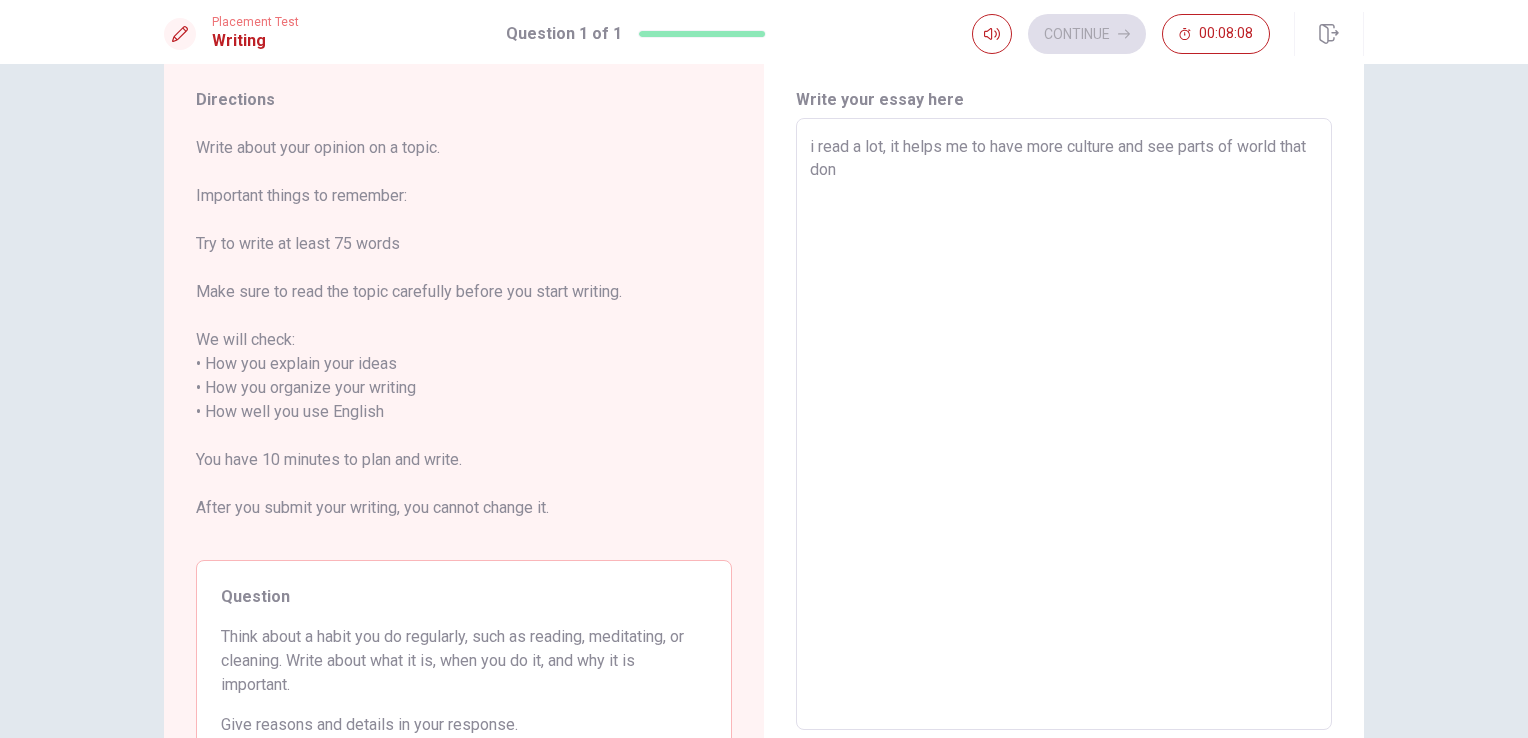 type on "x" 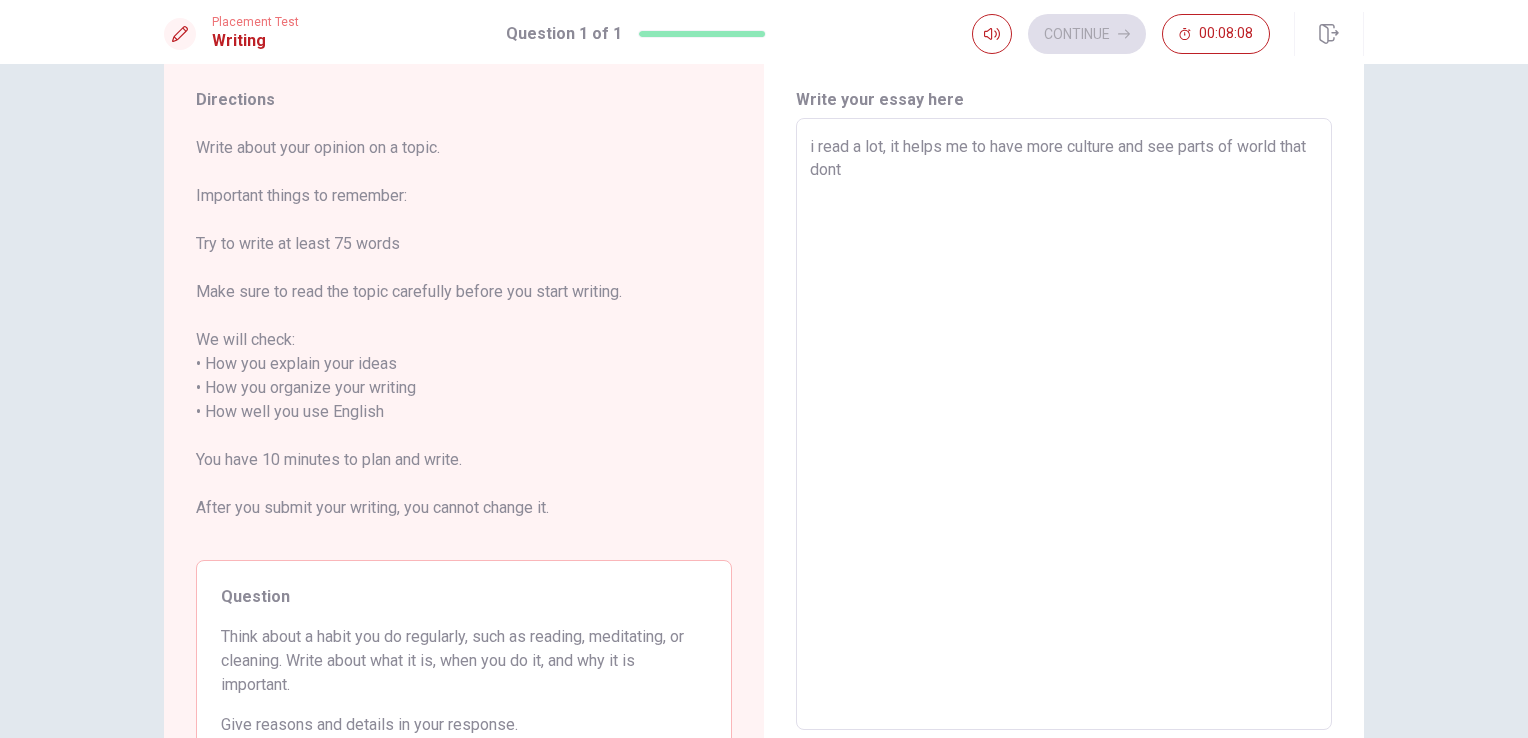 type on "x" 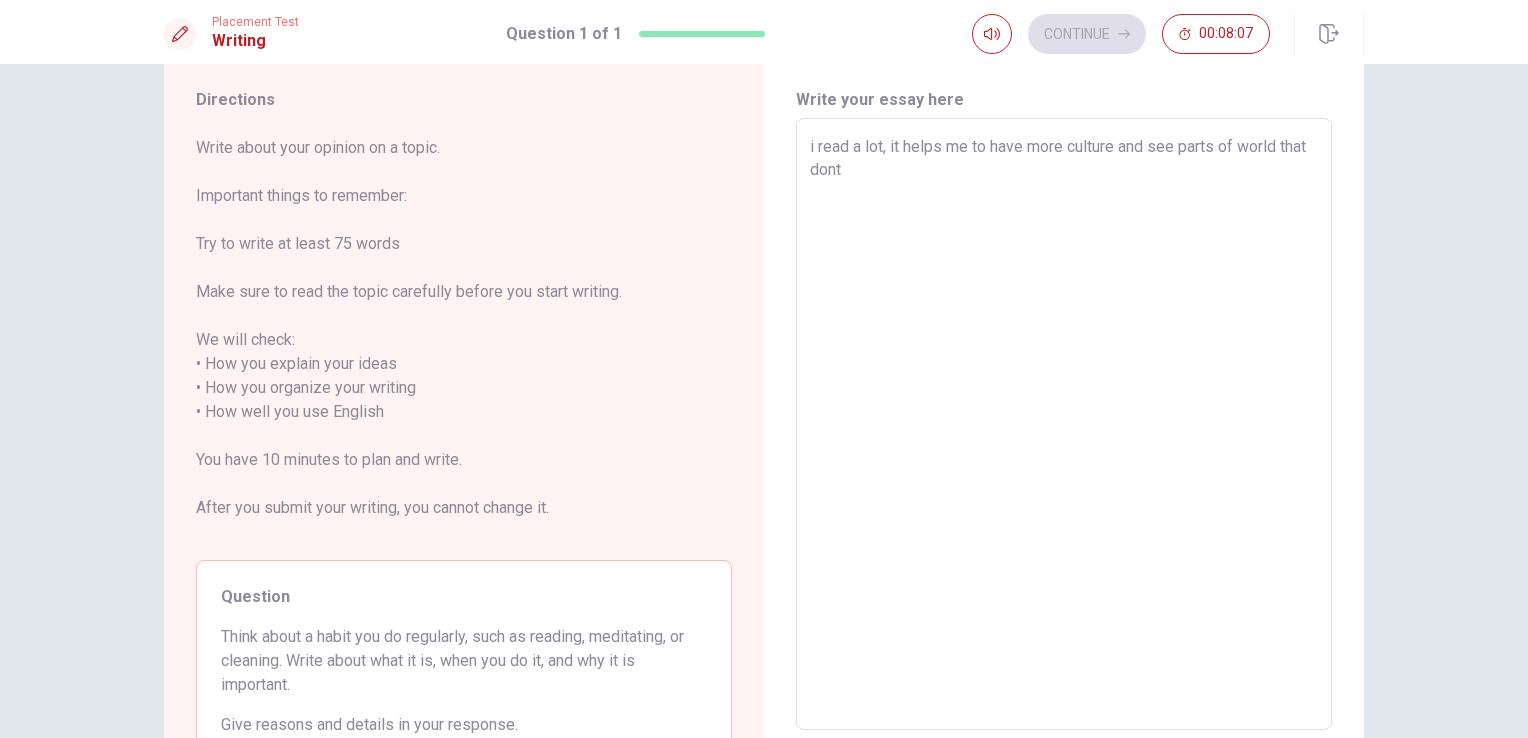 type on "i read a lot, it helps me to have more culture and see parts of world that dont´s" 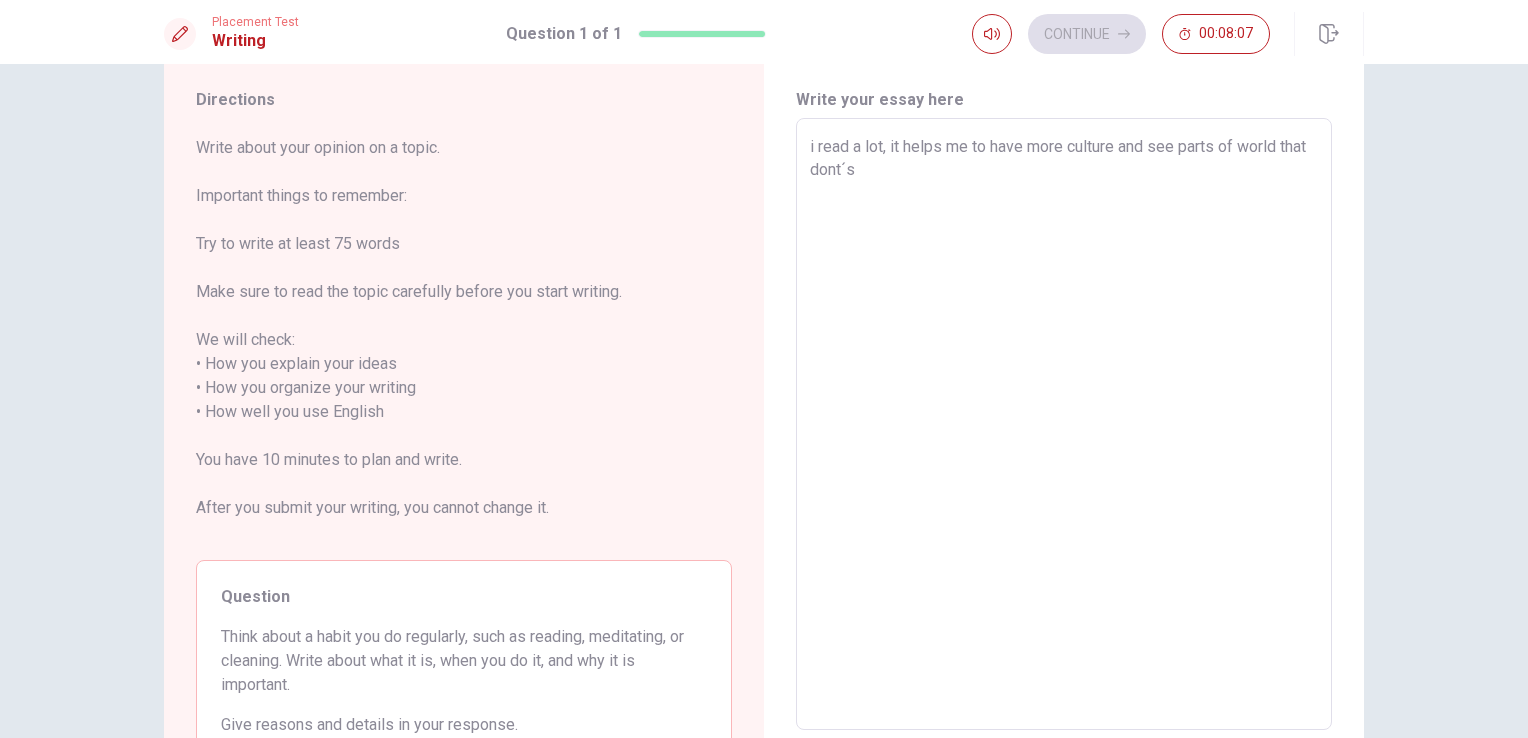 type on "x" 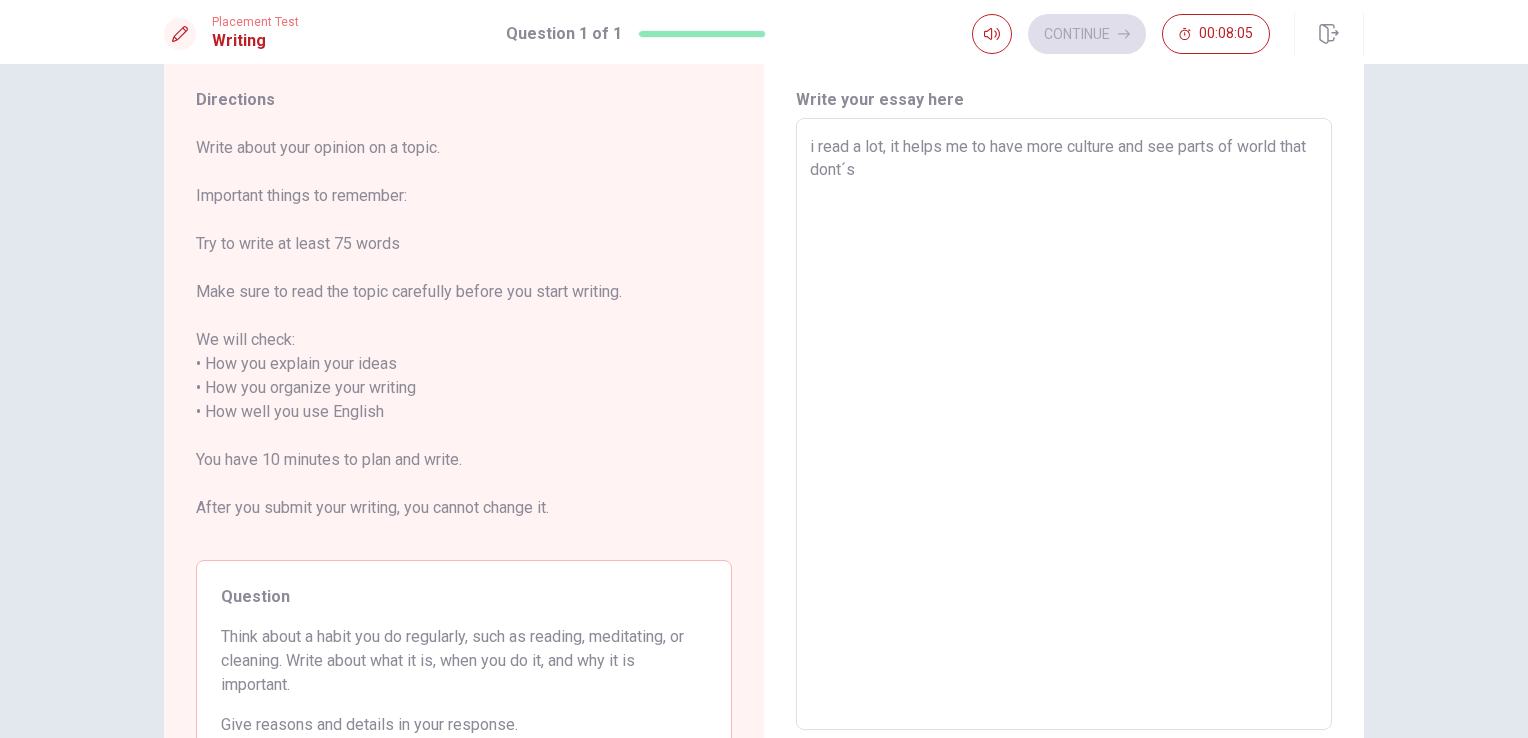 type on "x" 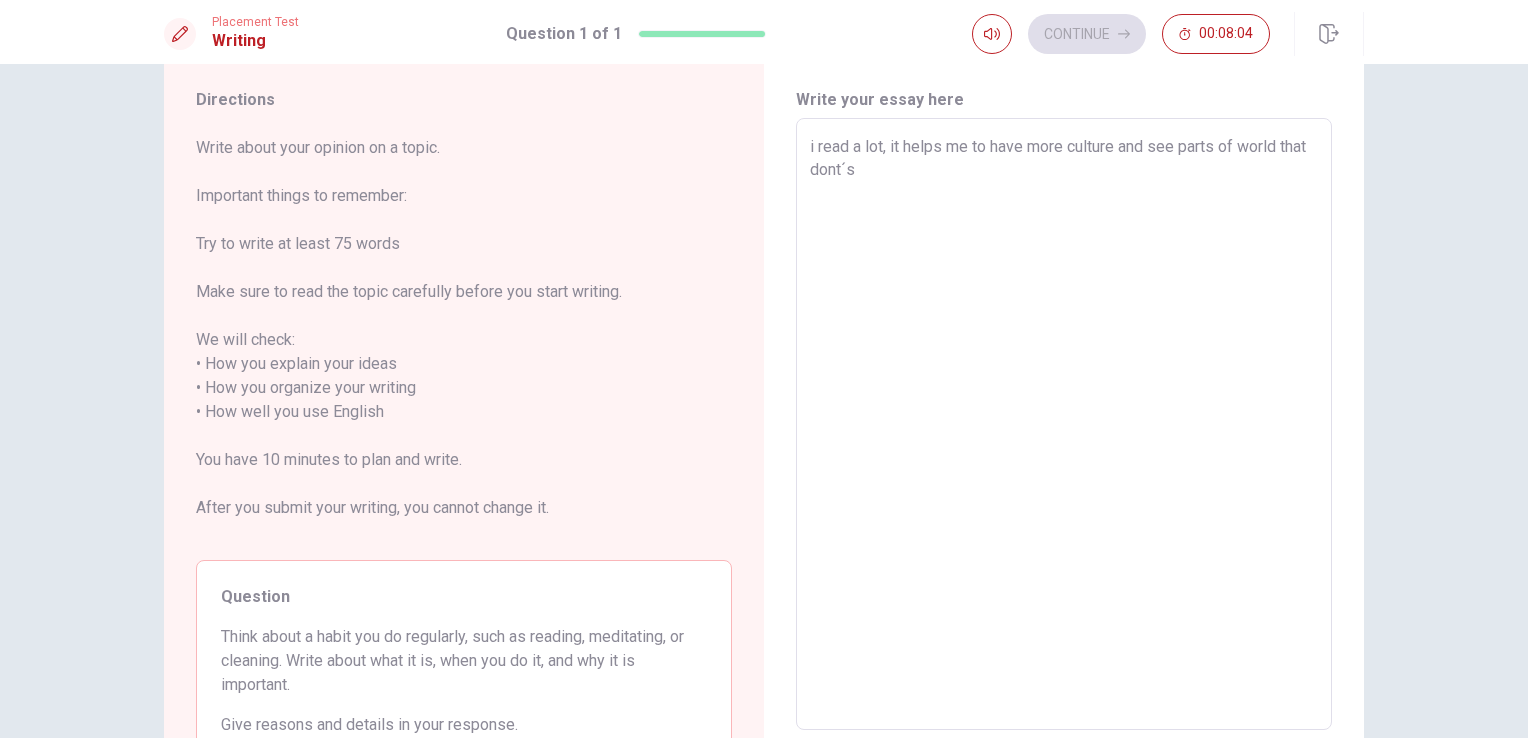 type on "i read a lot, it helps me to have more culture and see parts of world that dont´s k" 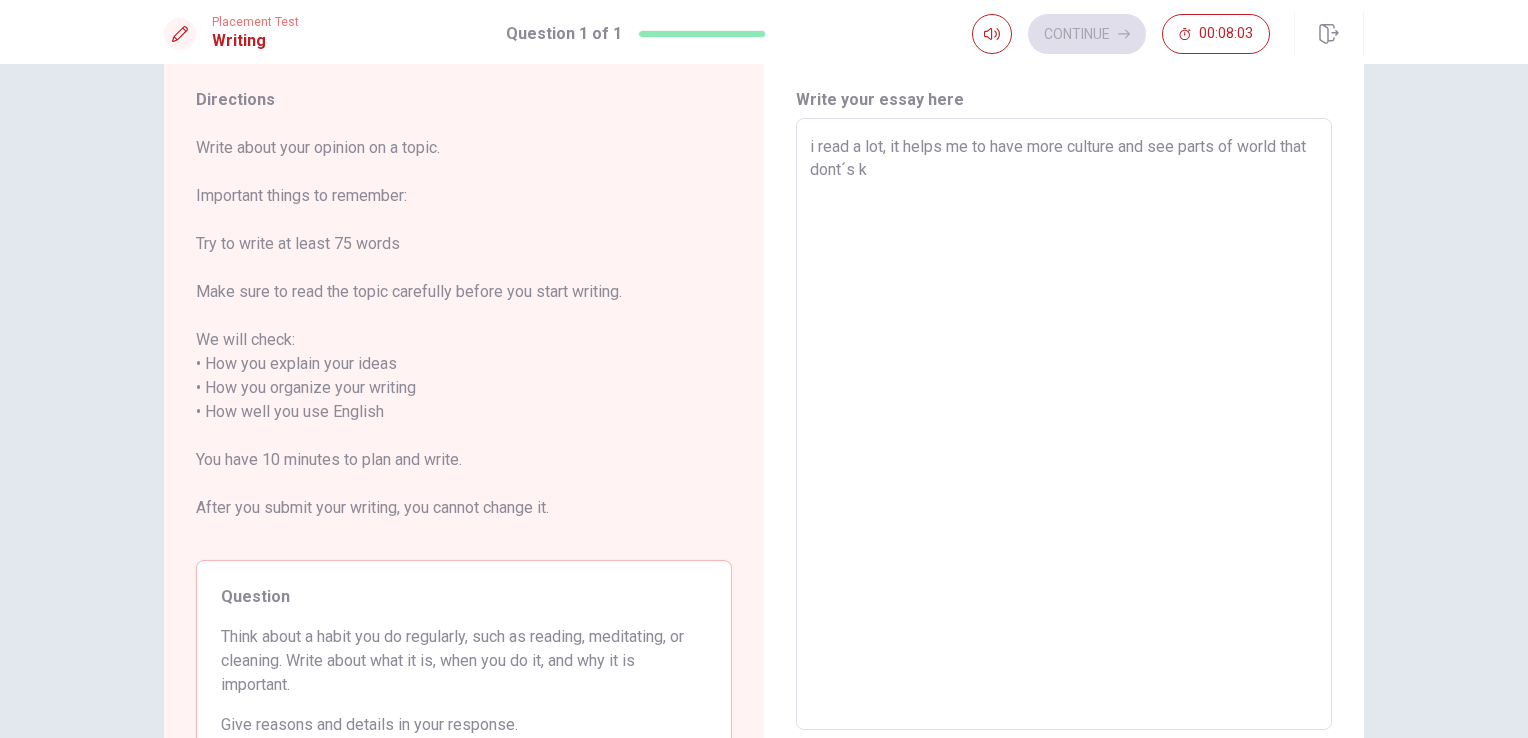 type on "x" 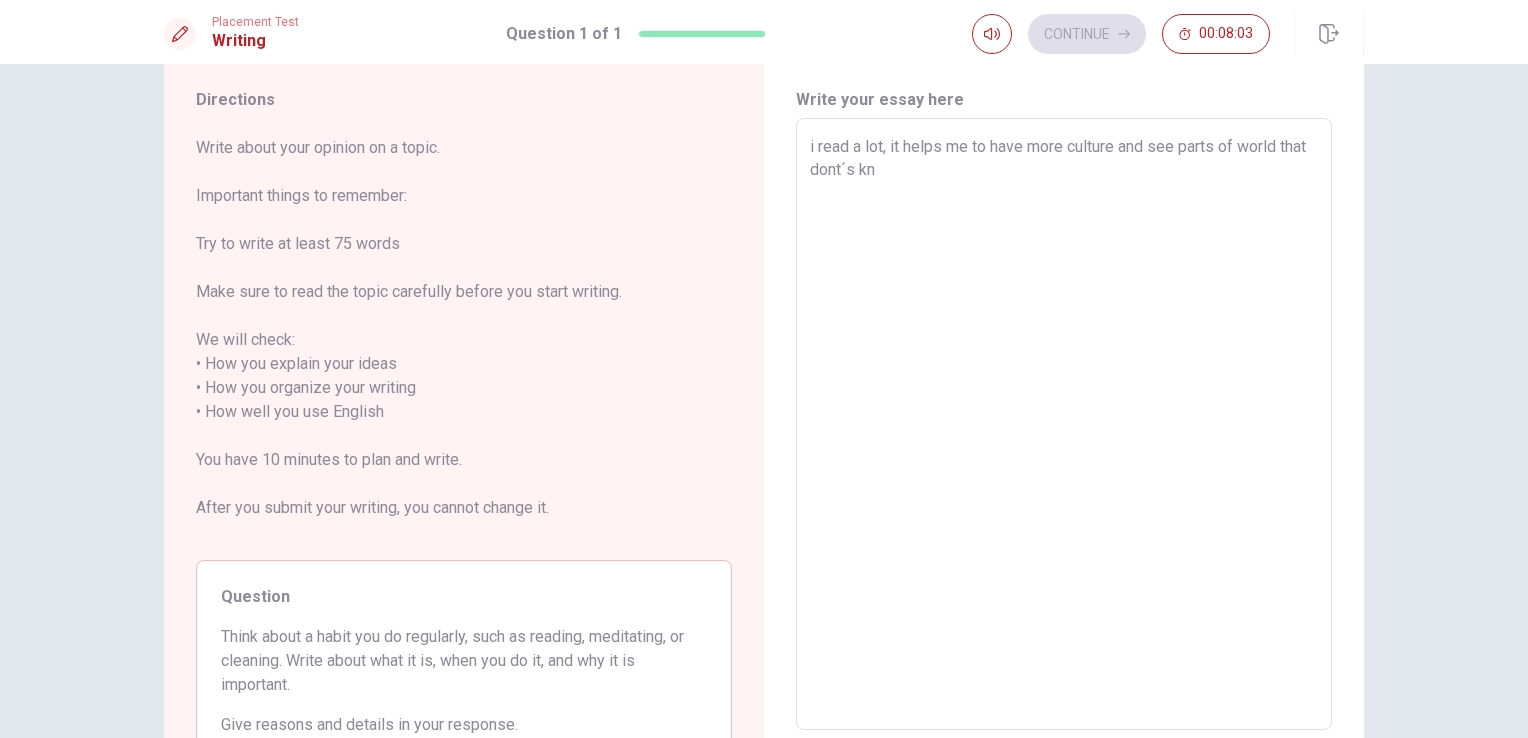 type on "x" 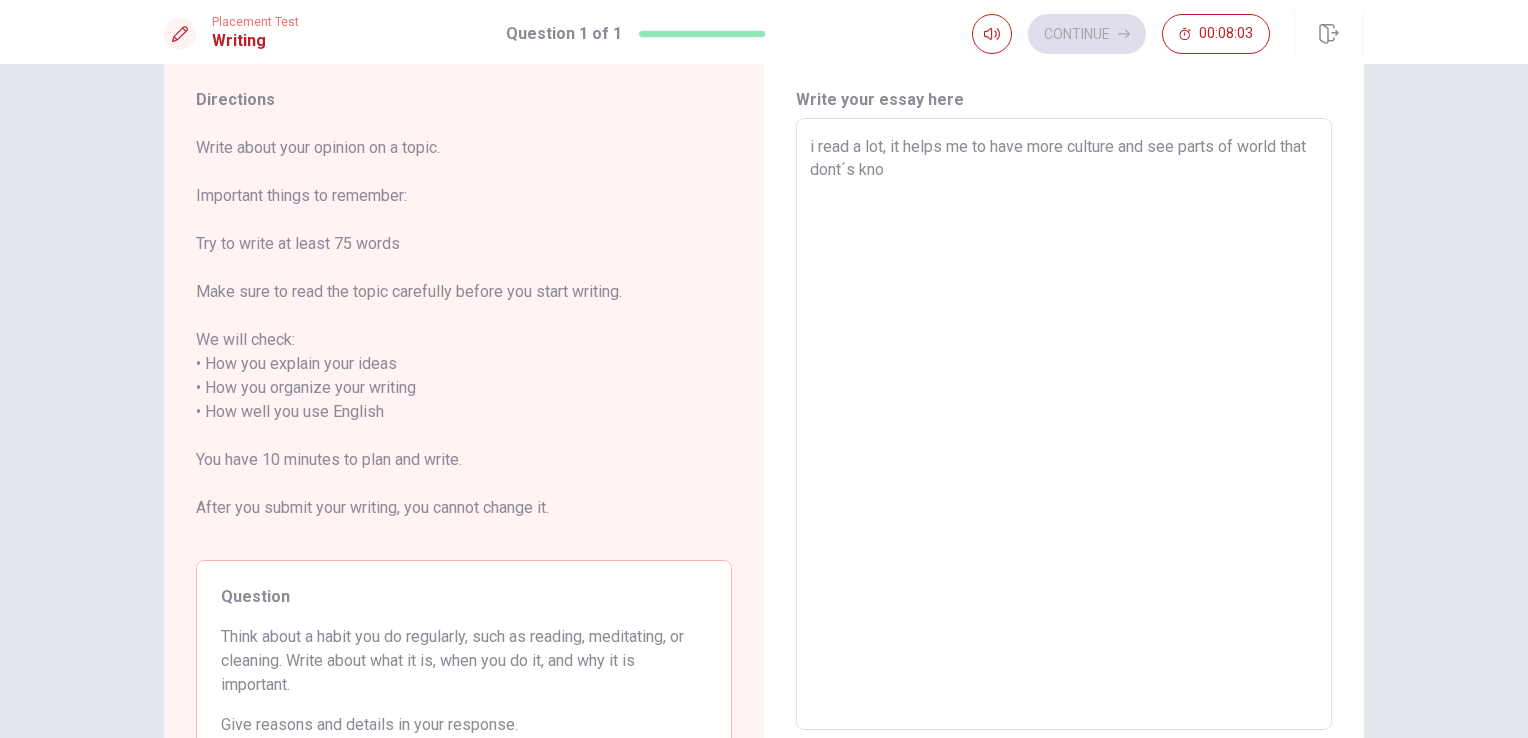 type on "x" 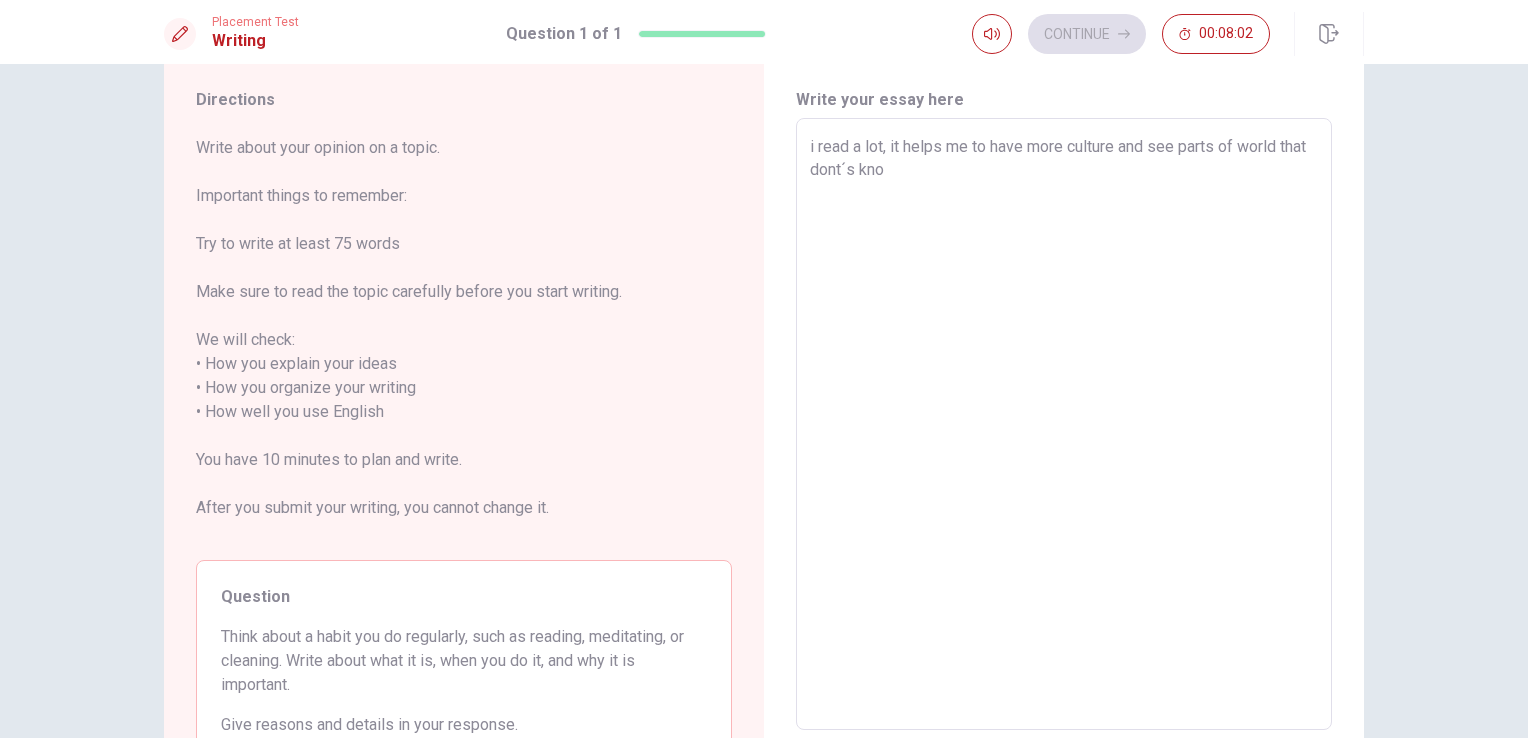 type on "i read a lot, it helps me to have more culture and see parts of world that dont´s know" 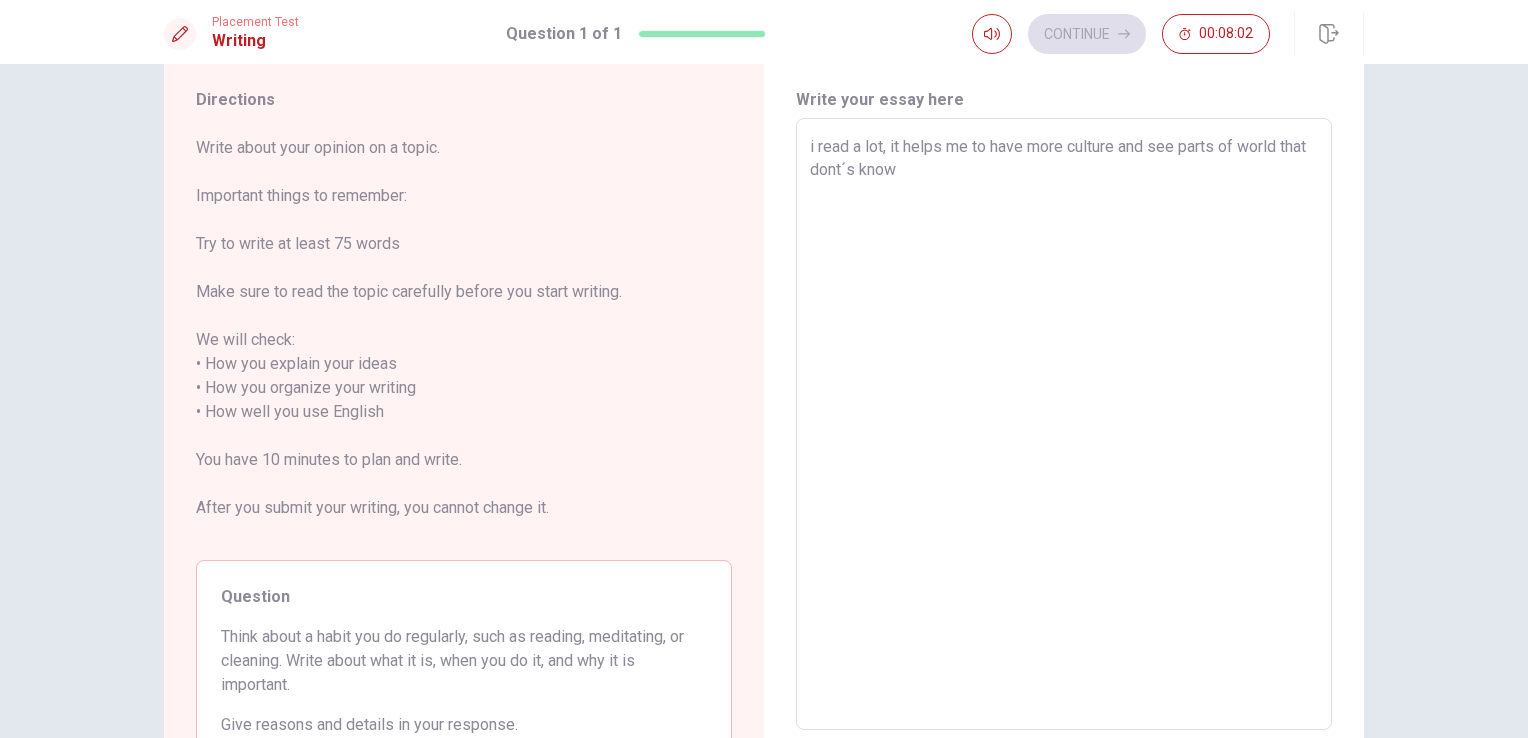 type on "x" 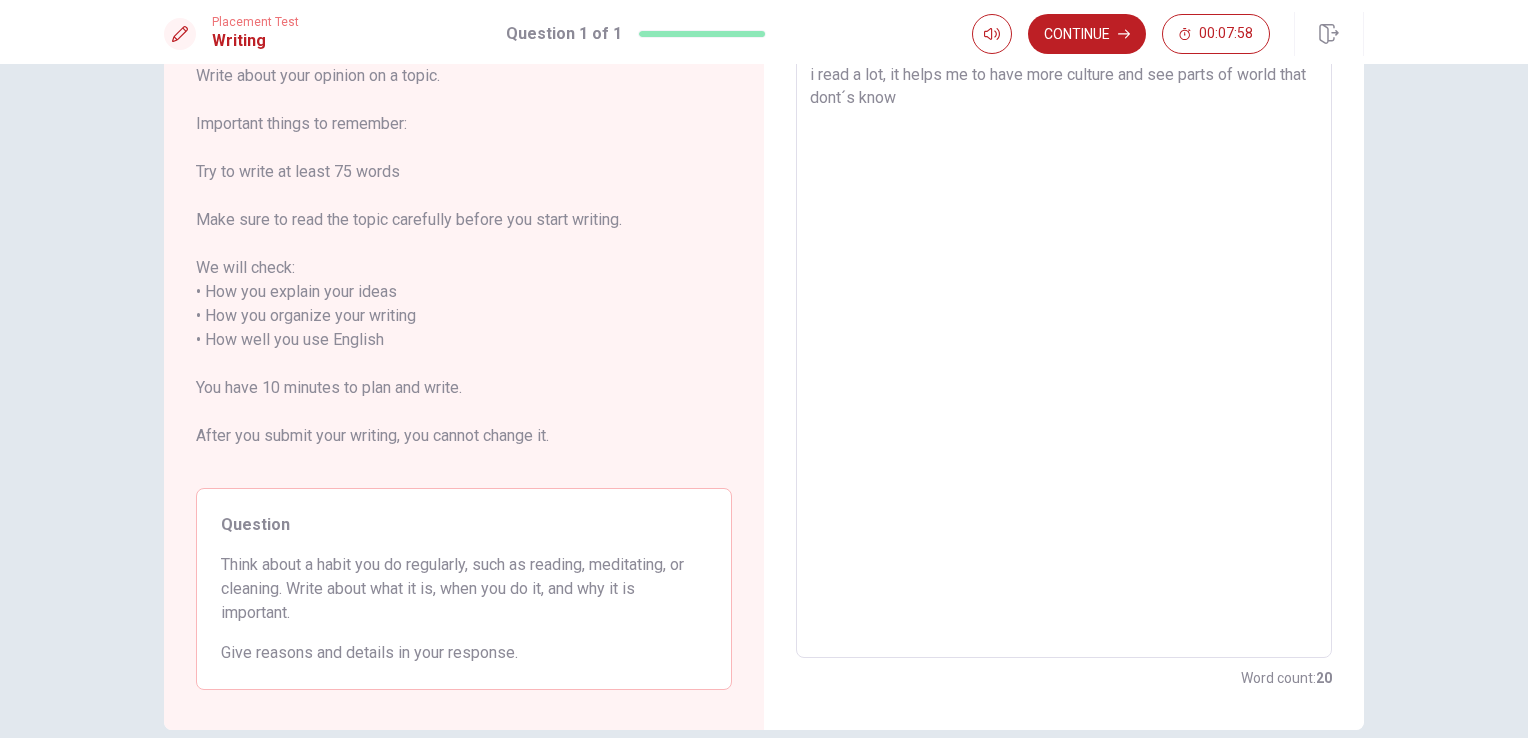 scroll, scrollTop: 124, scrollLeft: 0, axis: vertical 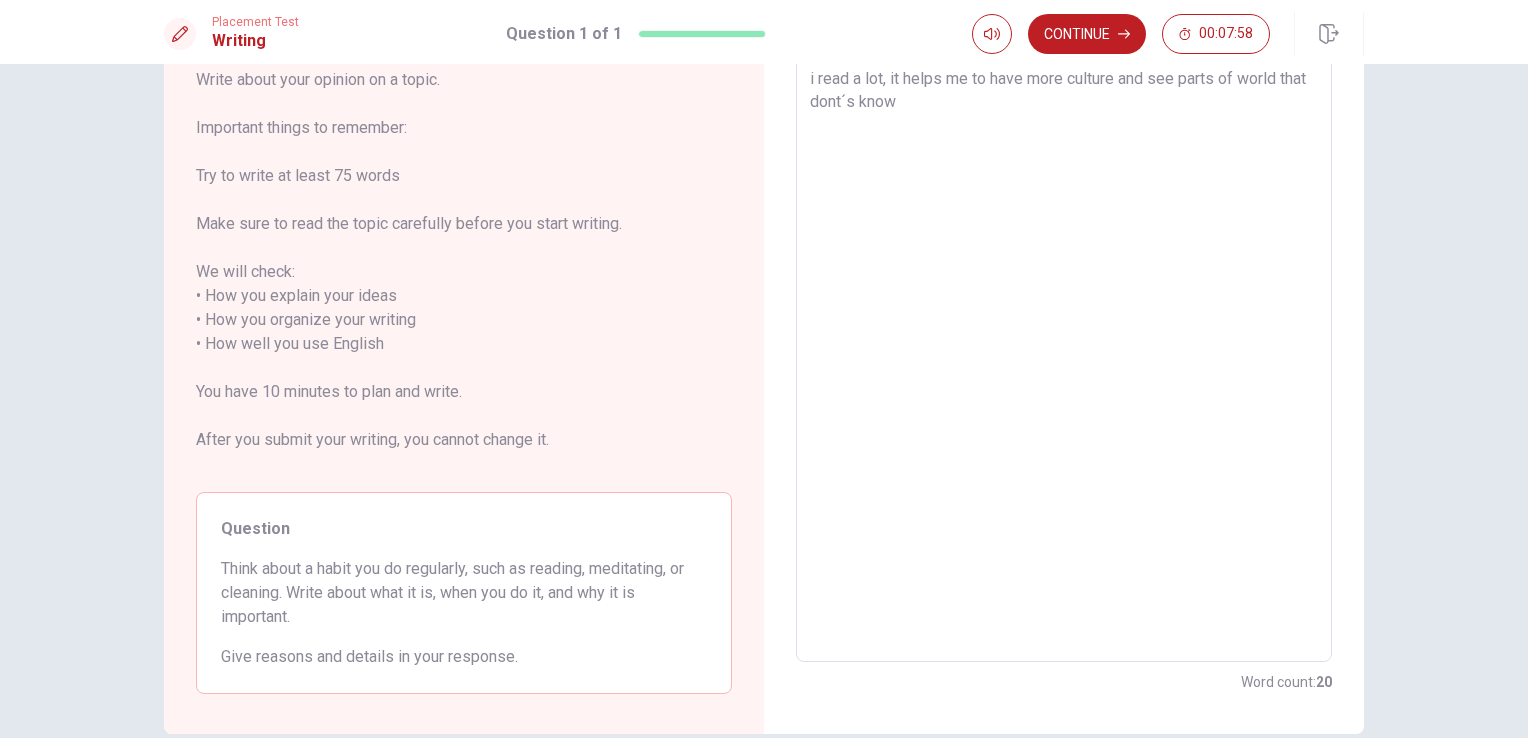 type on "x" 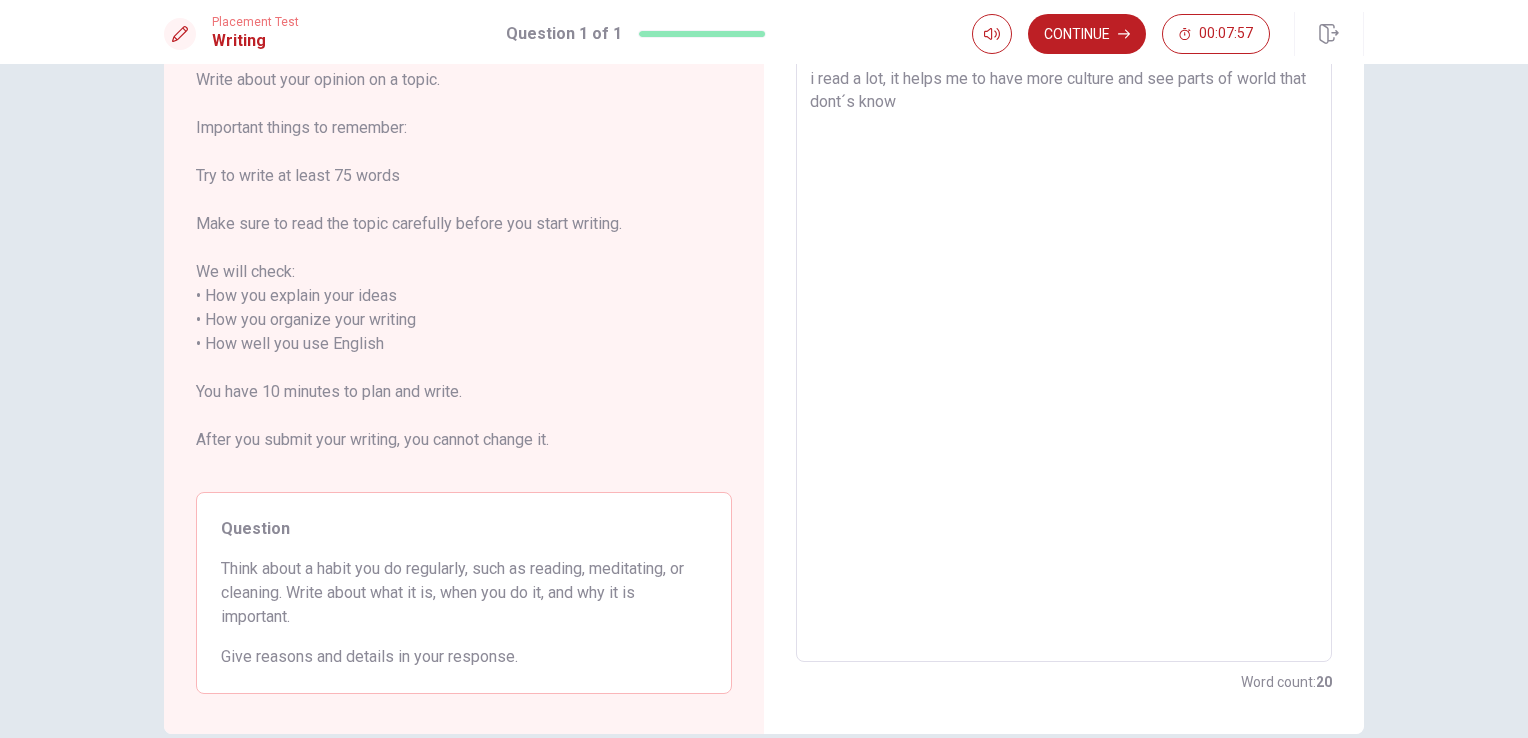 type on "i read a lot, it helps me to have more culture and see parts of world that dont´s know" 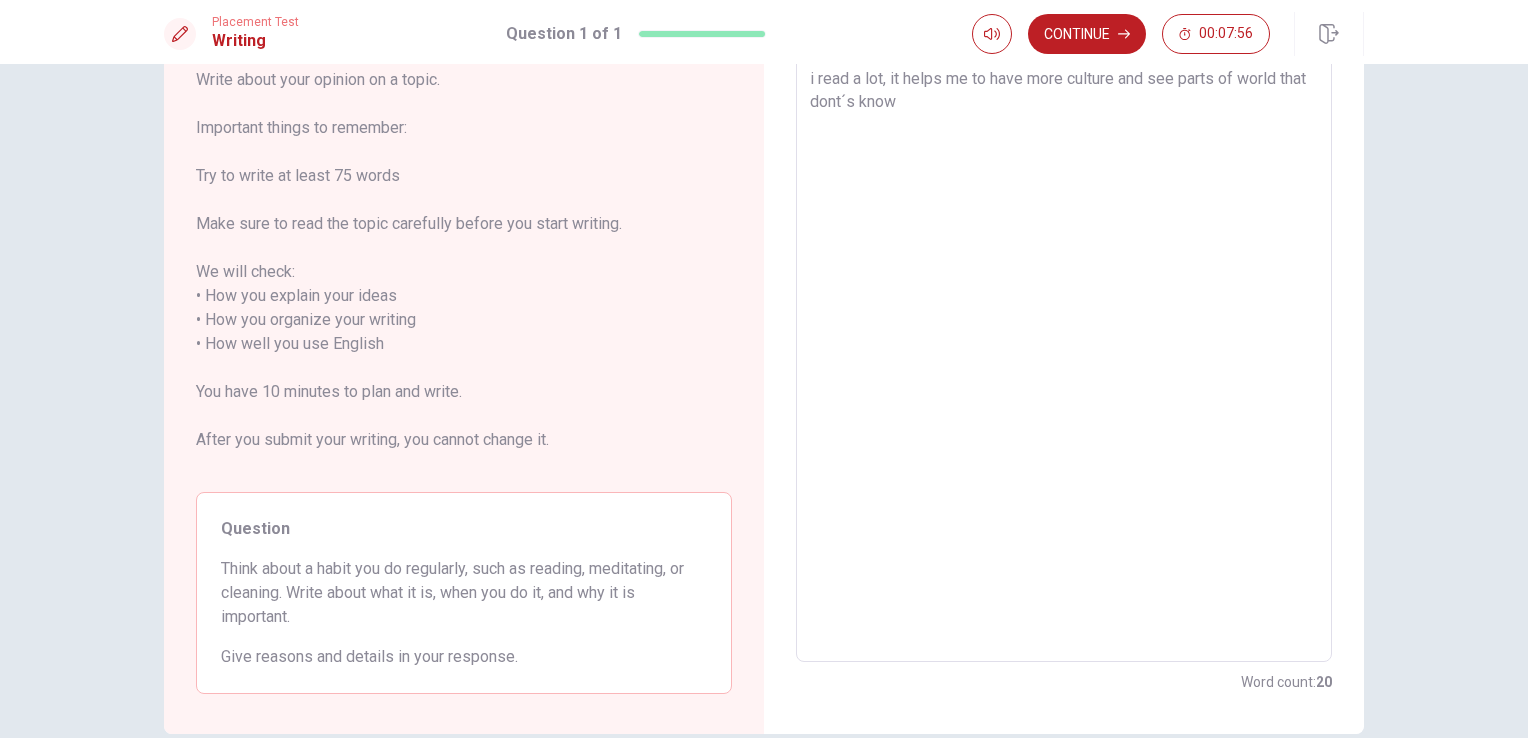 type on "i read a lot, it helps me to have more culture and see parts of world that dont´s know," 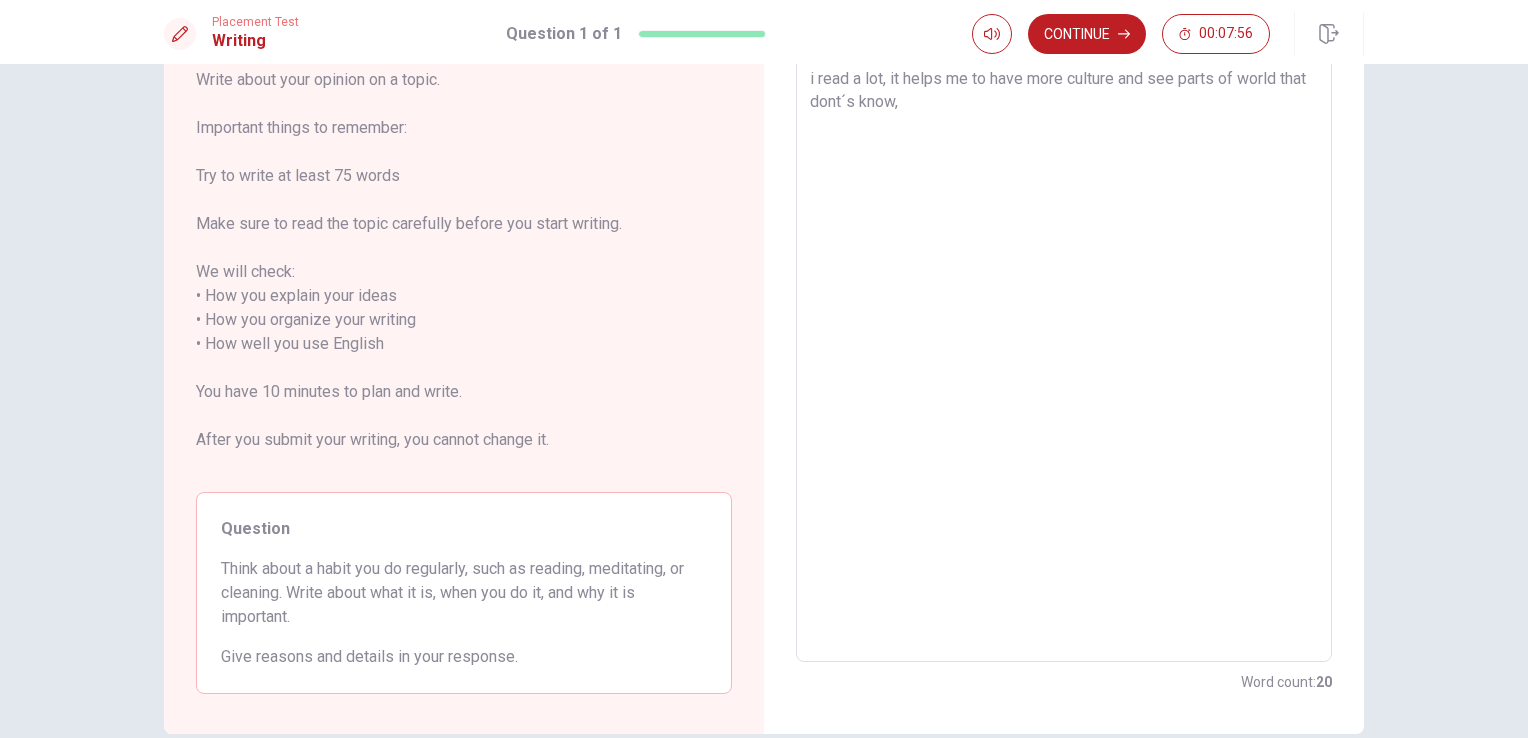 type on "x" 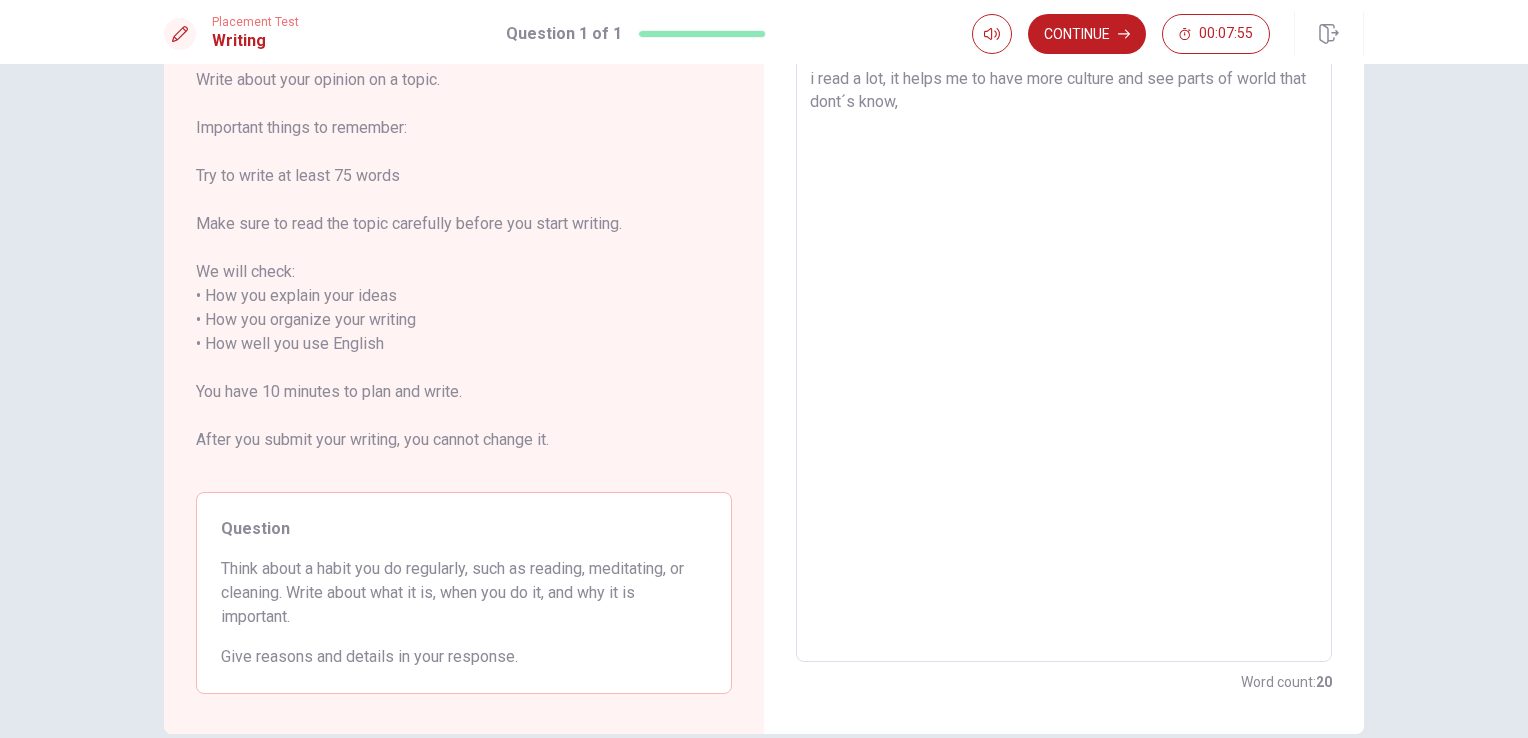 type on "i read a lot, it helps me to have more culture and see parts of world that dont´s know, I" 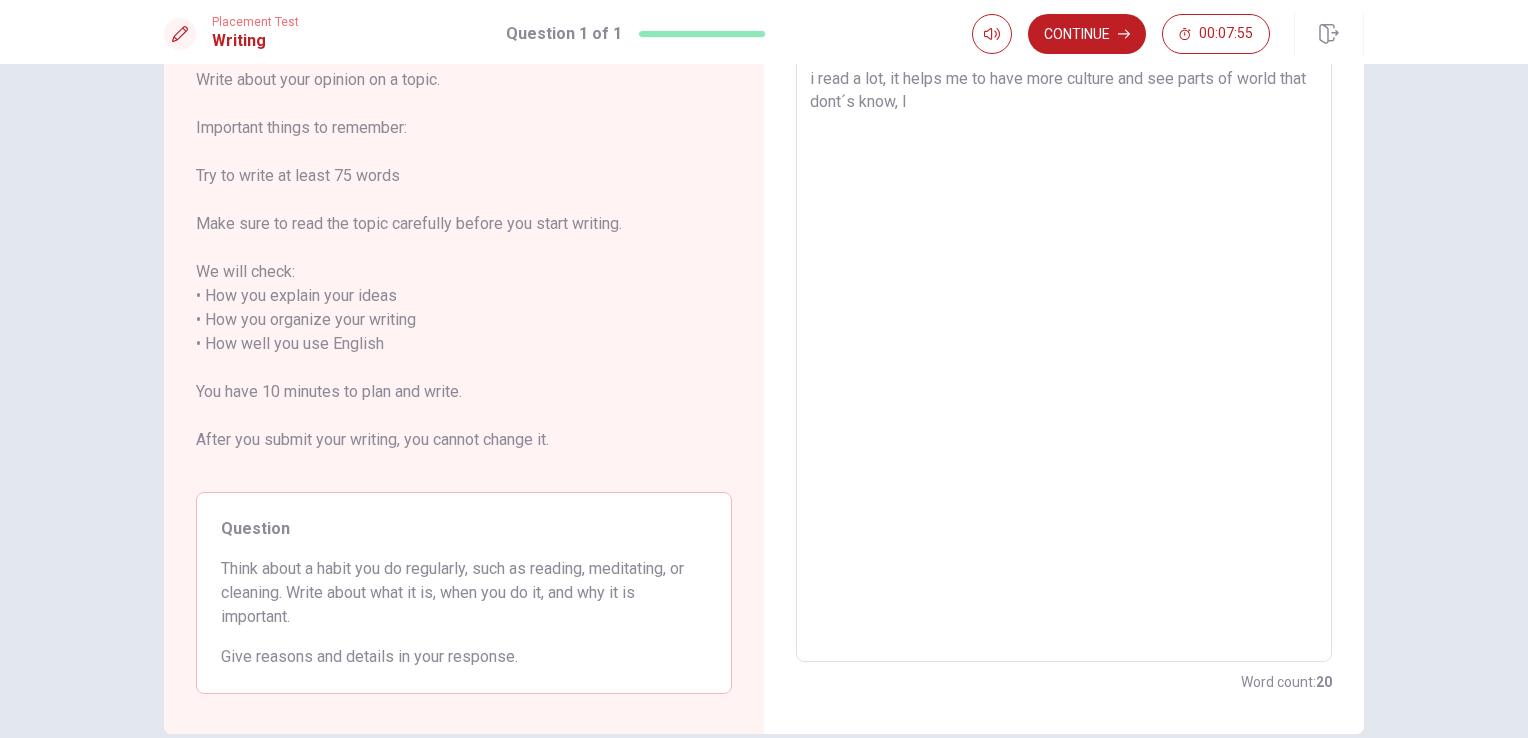 type on "x" 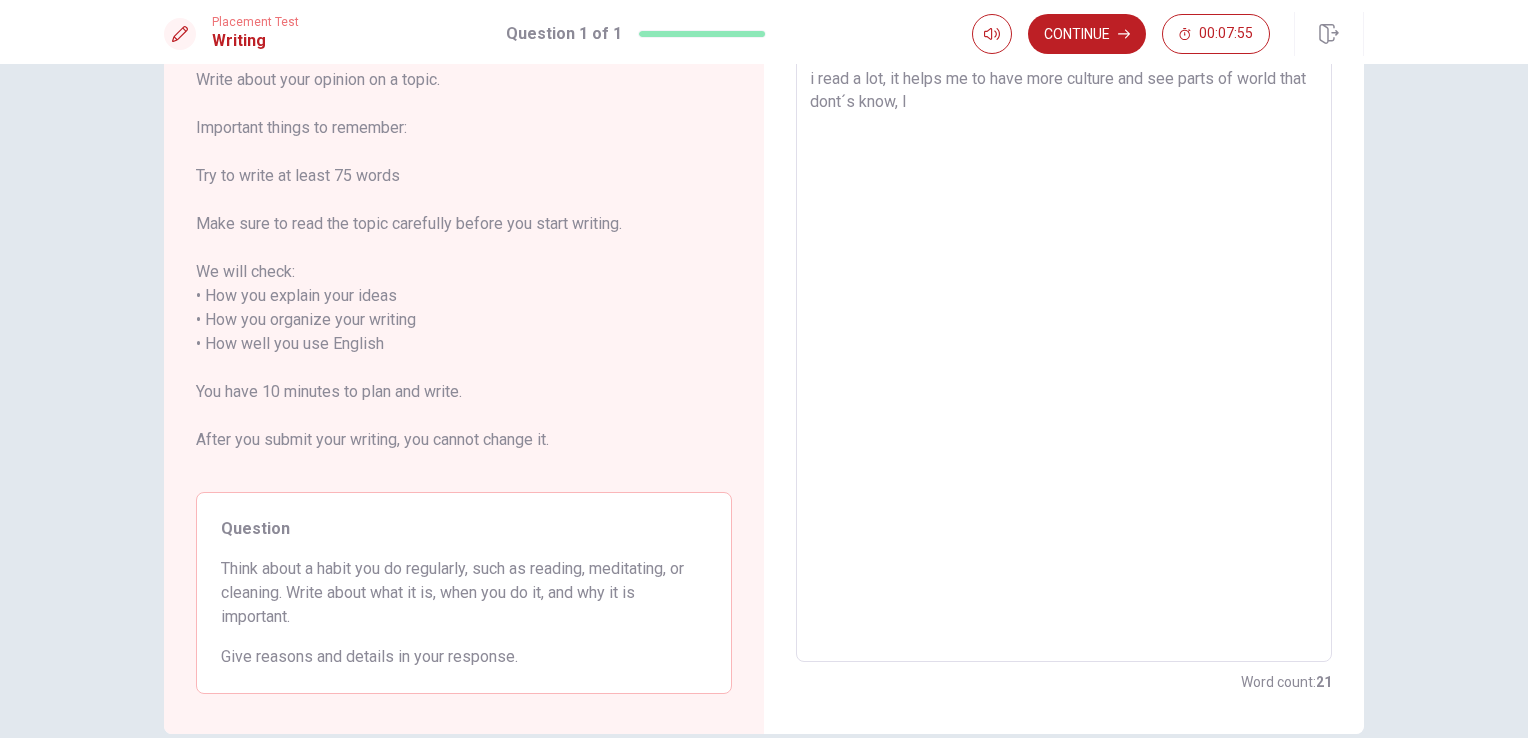 type on "i read a lot, it helps me to have more culture and see parts of world that dont´s know, I" 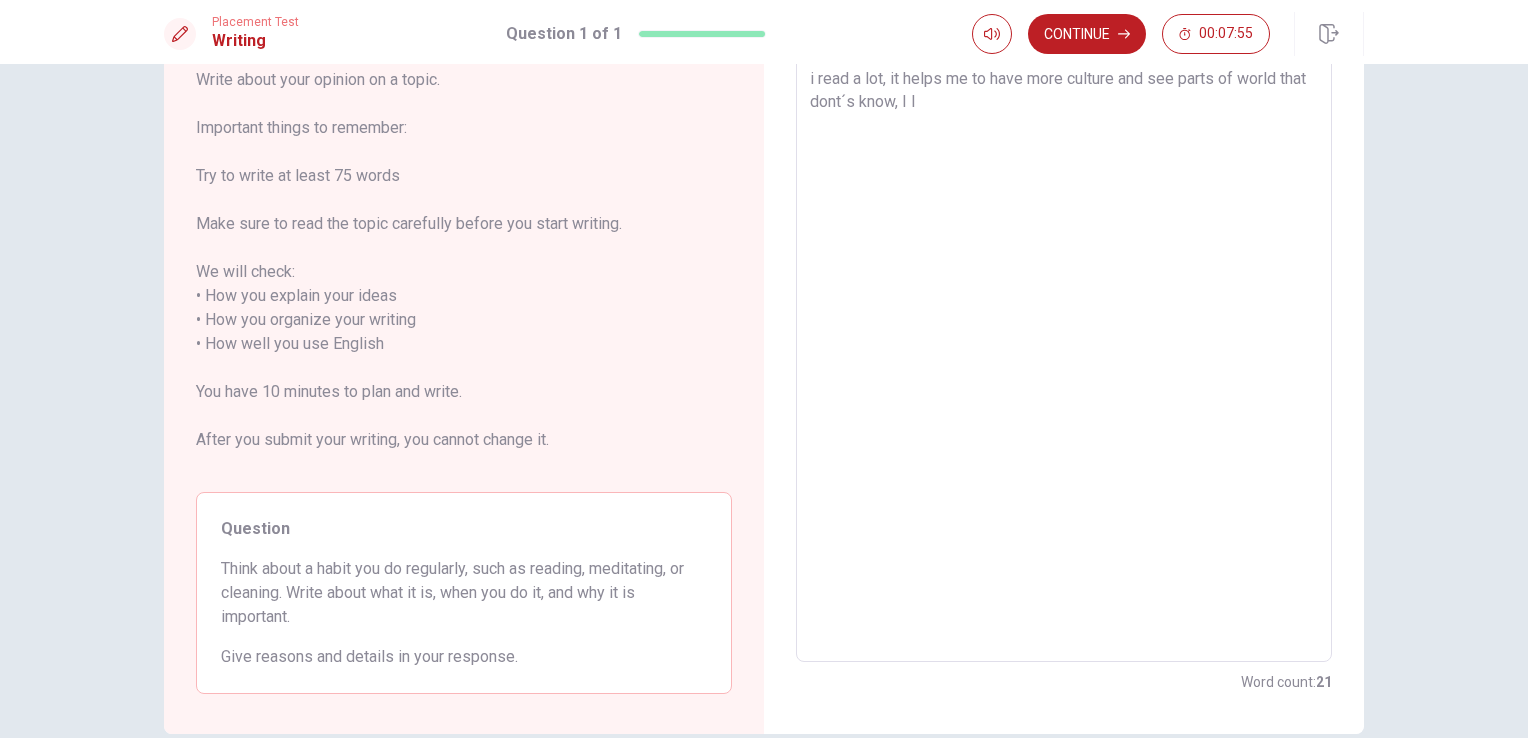 type on "x" 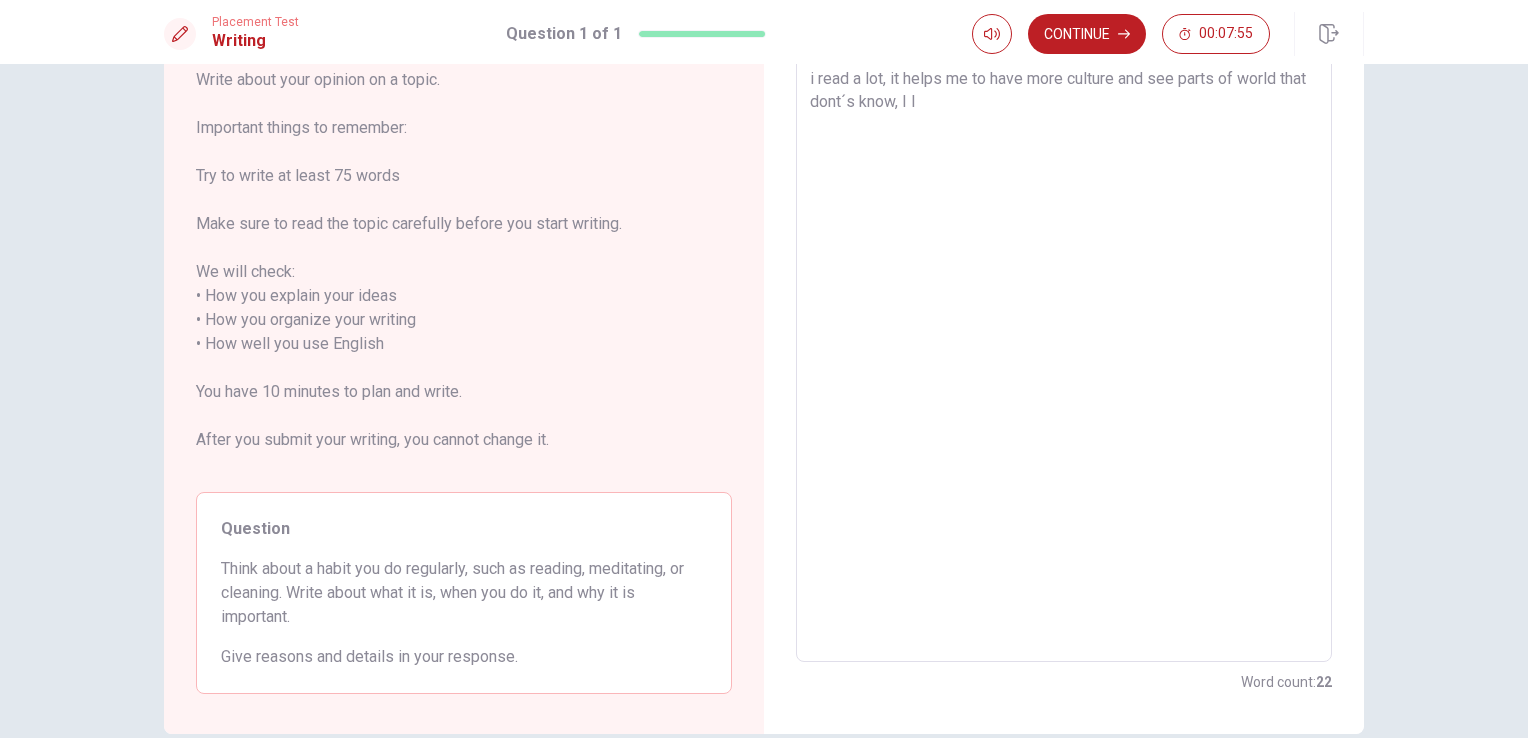 type on "i read a lot, it helps me to have more culture and see parts of world that dont´s know, I la" 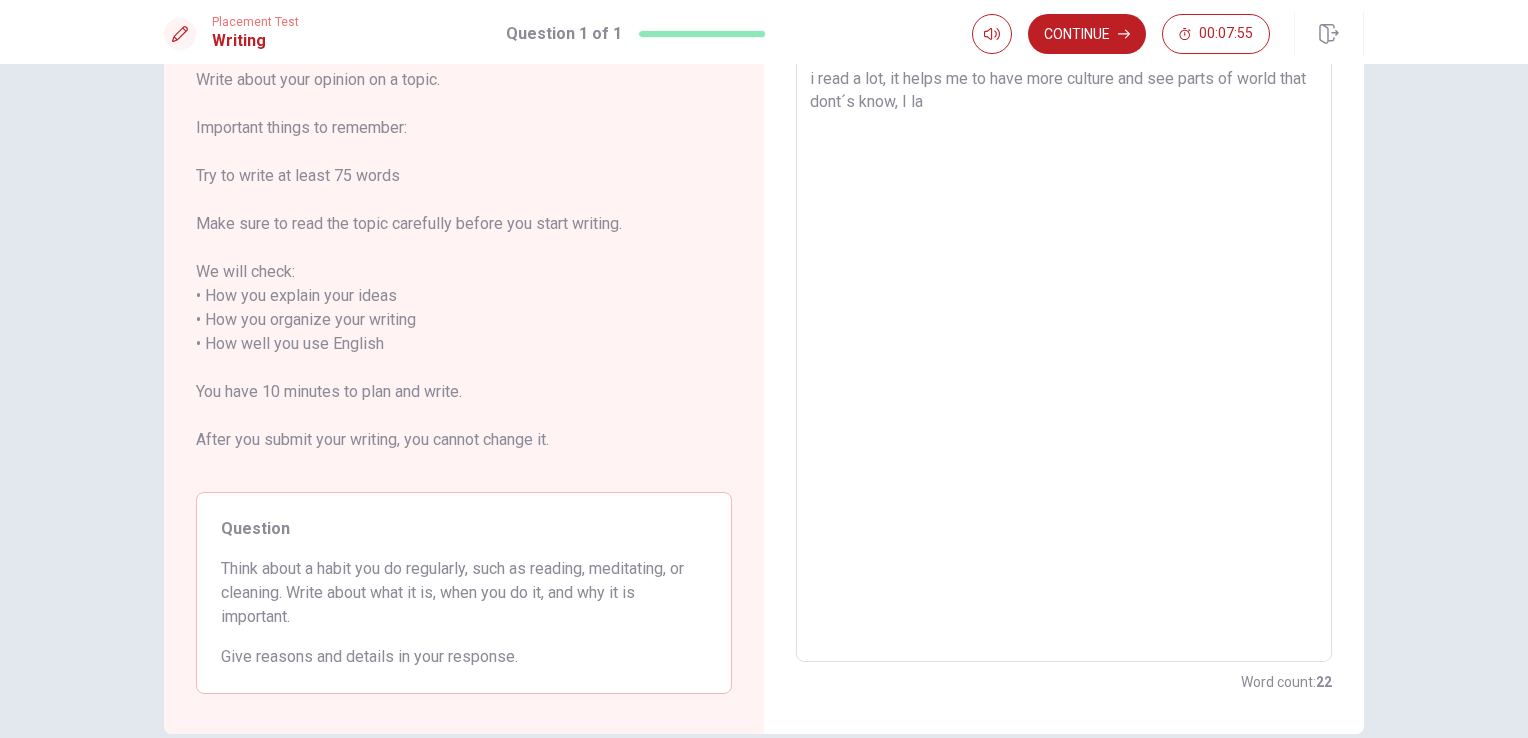 type on "x" 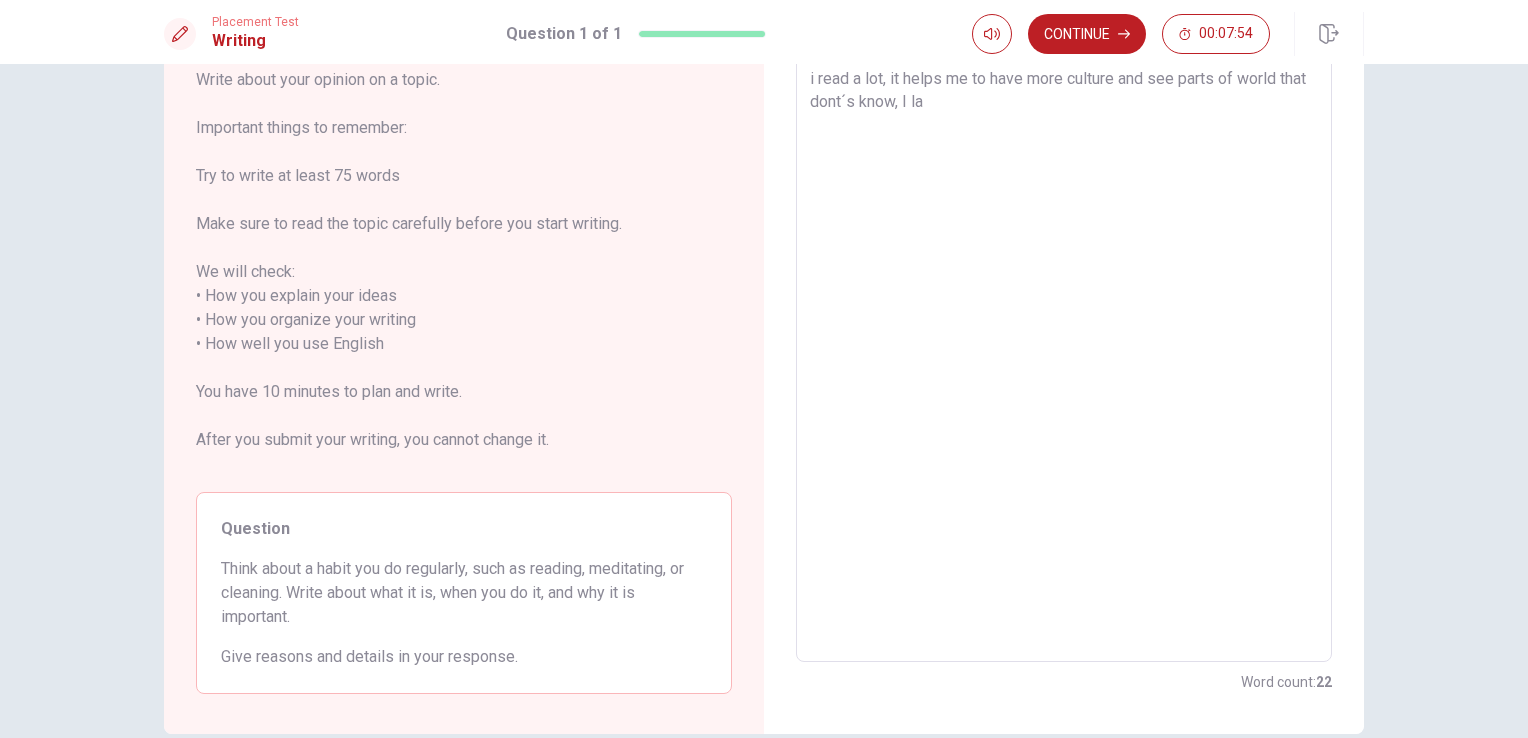 type on "i read a lot, it helps me to have more culture and see parts of world that dont´s know, I lav" 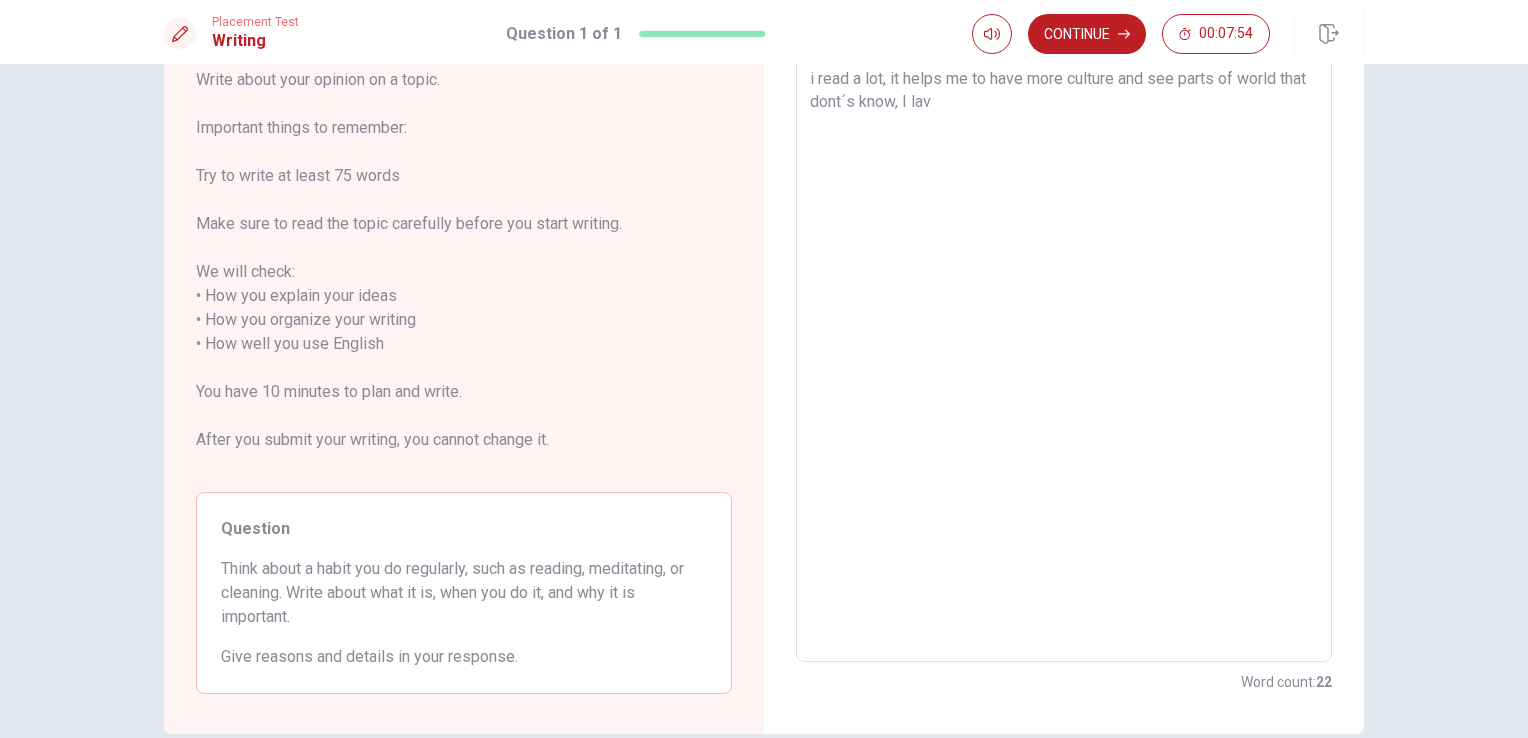 type on "x" 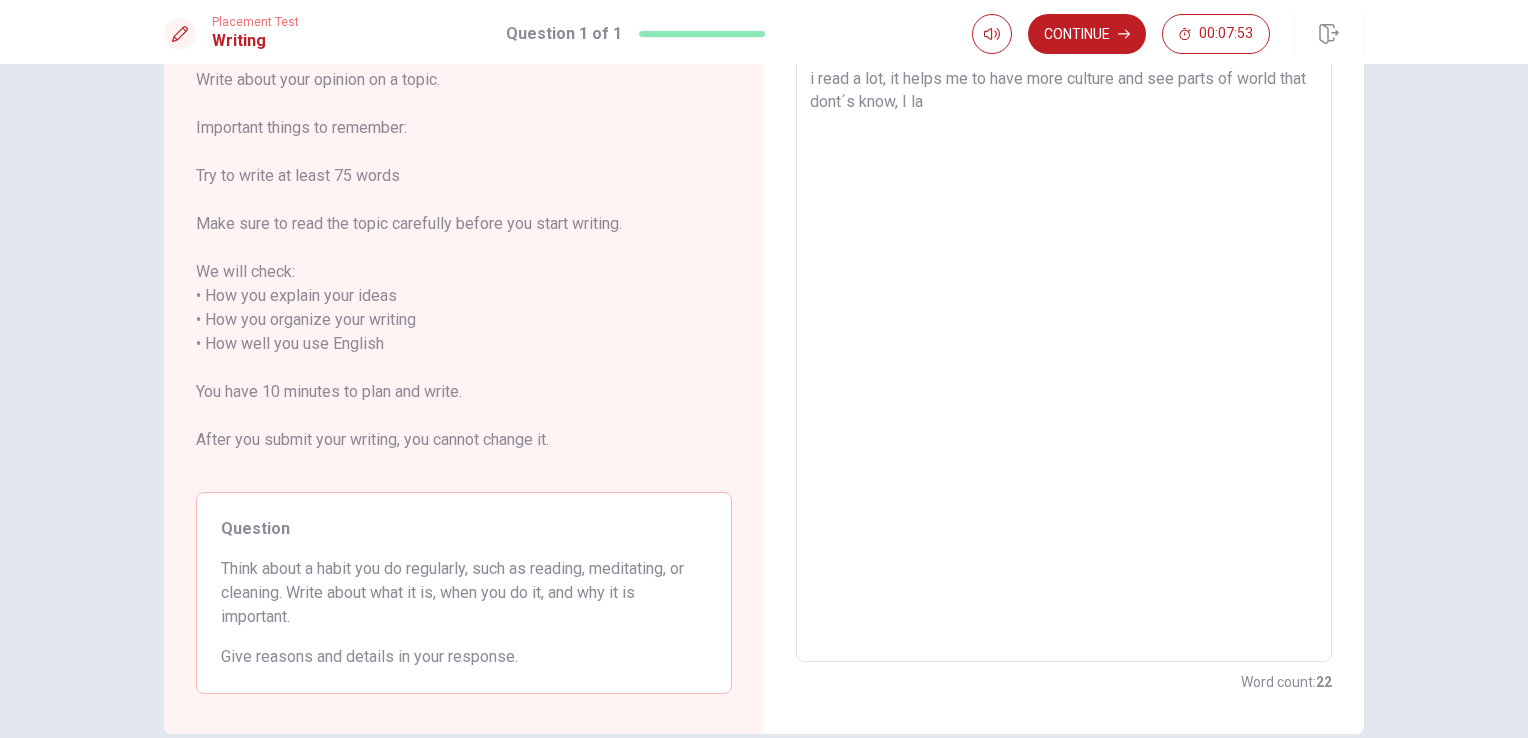 type 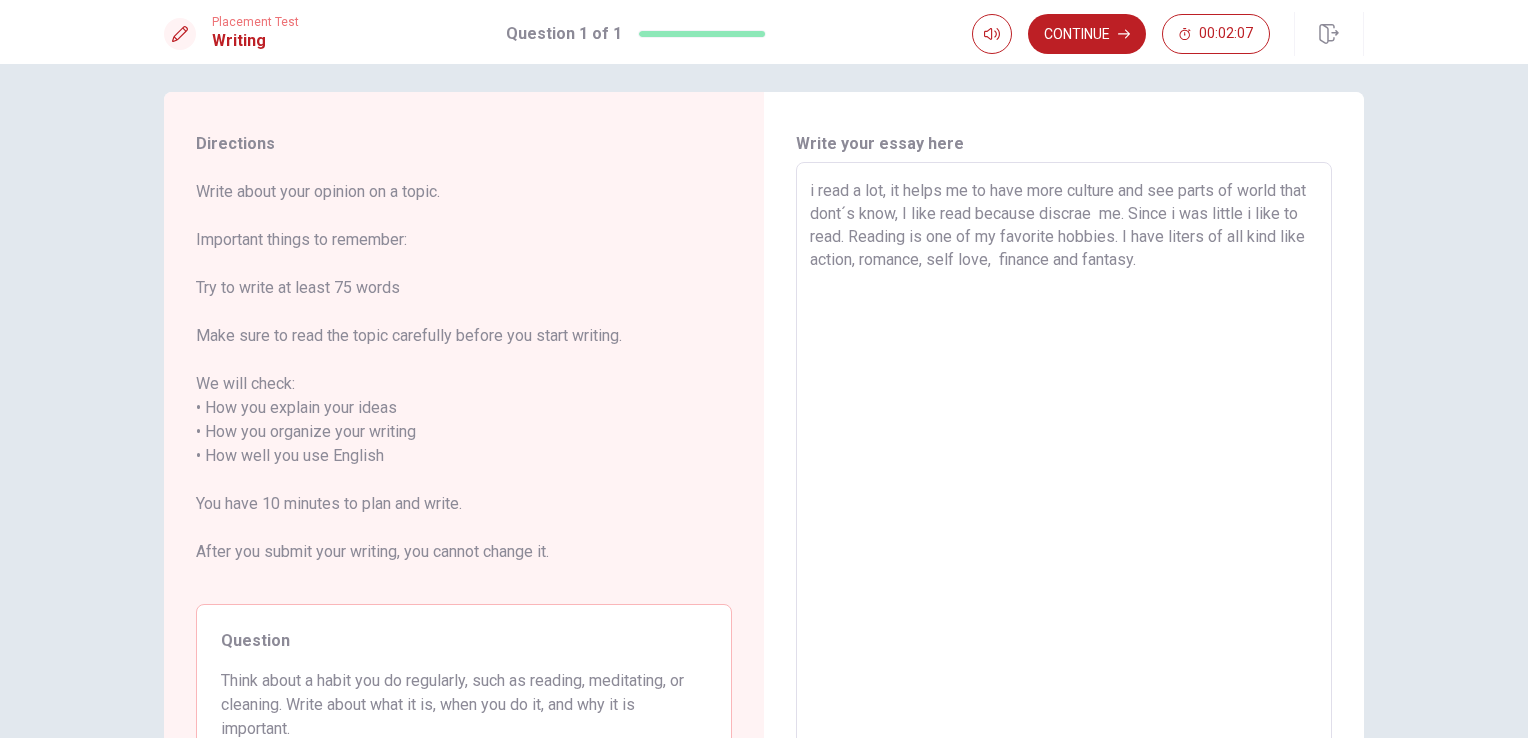 scroll, scrollTop: 0, scrollLeft: 0, axis: both 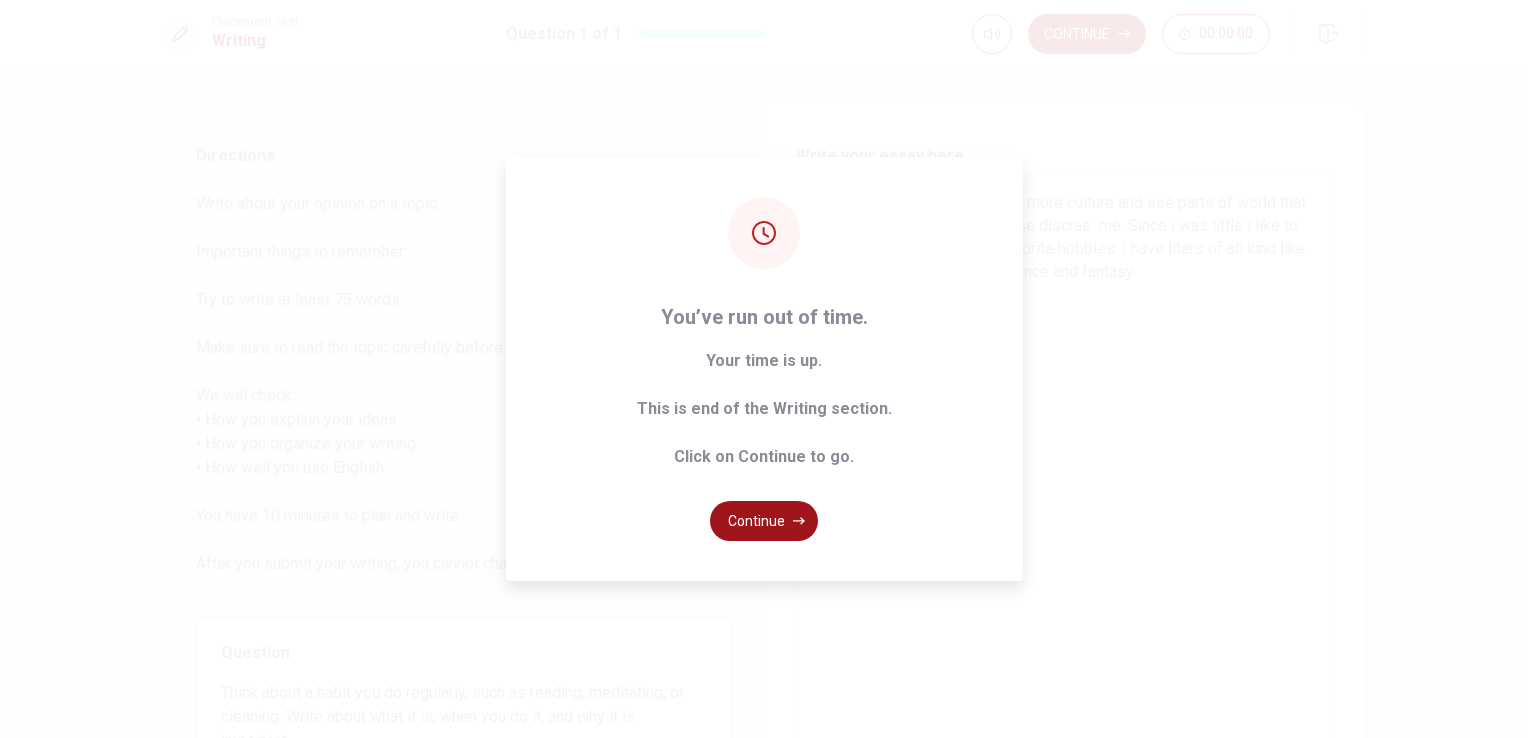 click on "Continue" at bounding box center [764, 521] 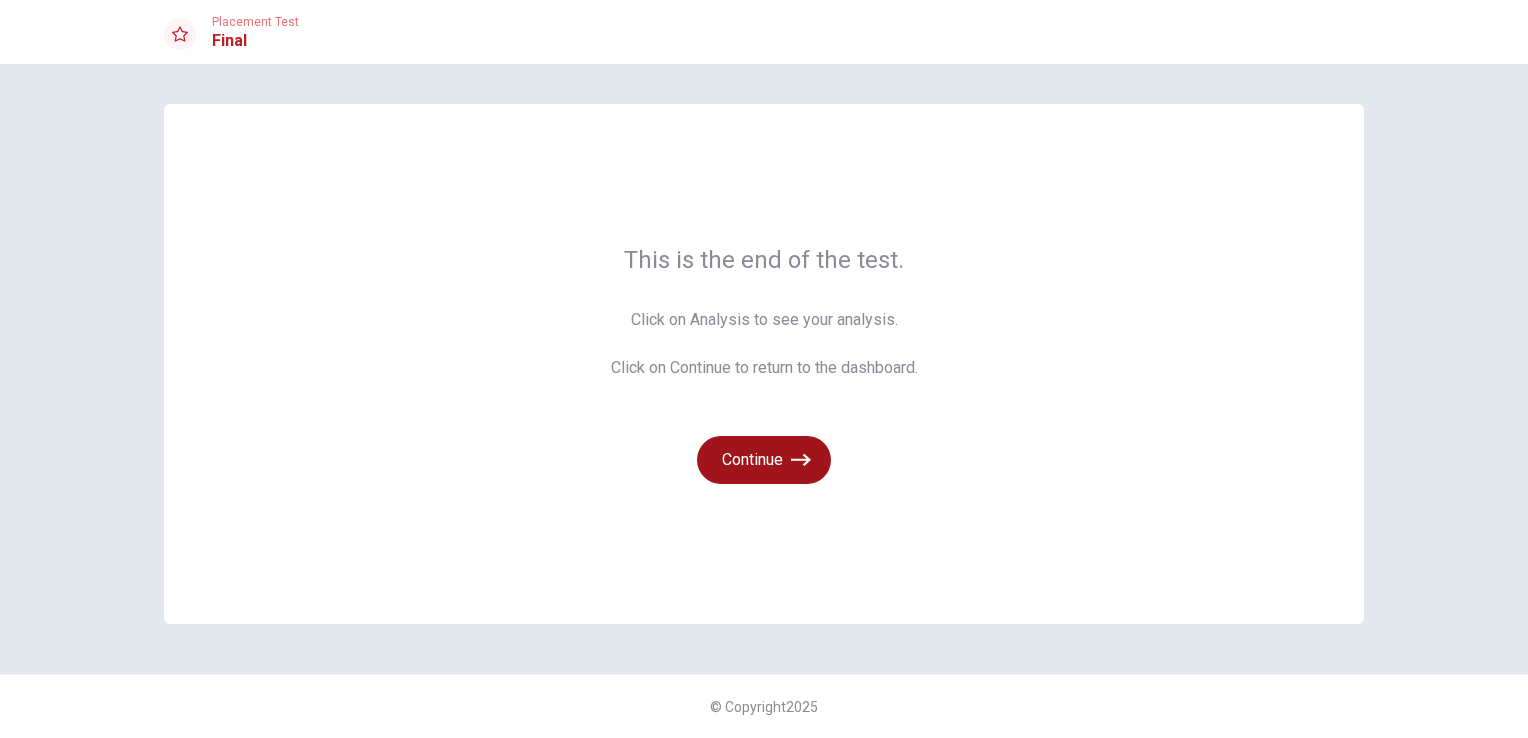 click on "Continue" at bounding box center [764, 460] 